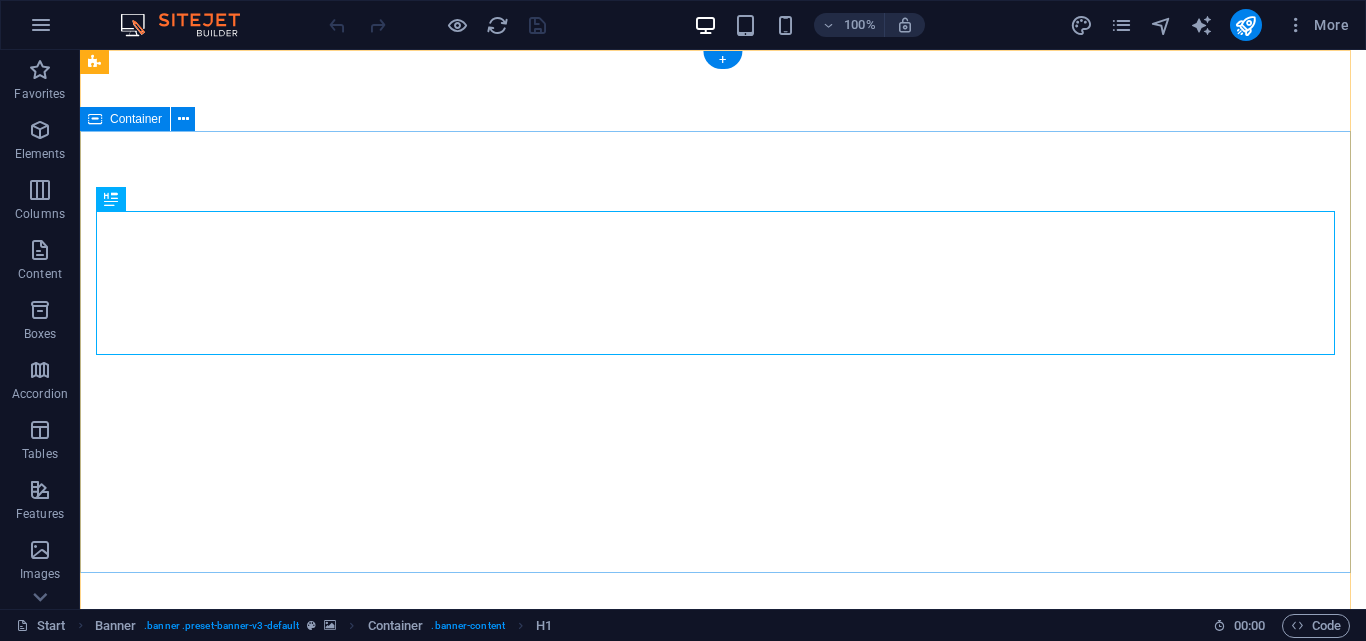 scroll, scrollTop: 0, scrollLeft: 0, axis: both 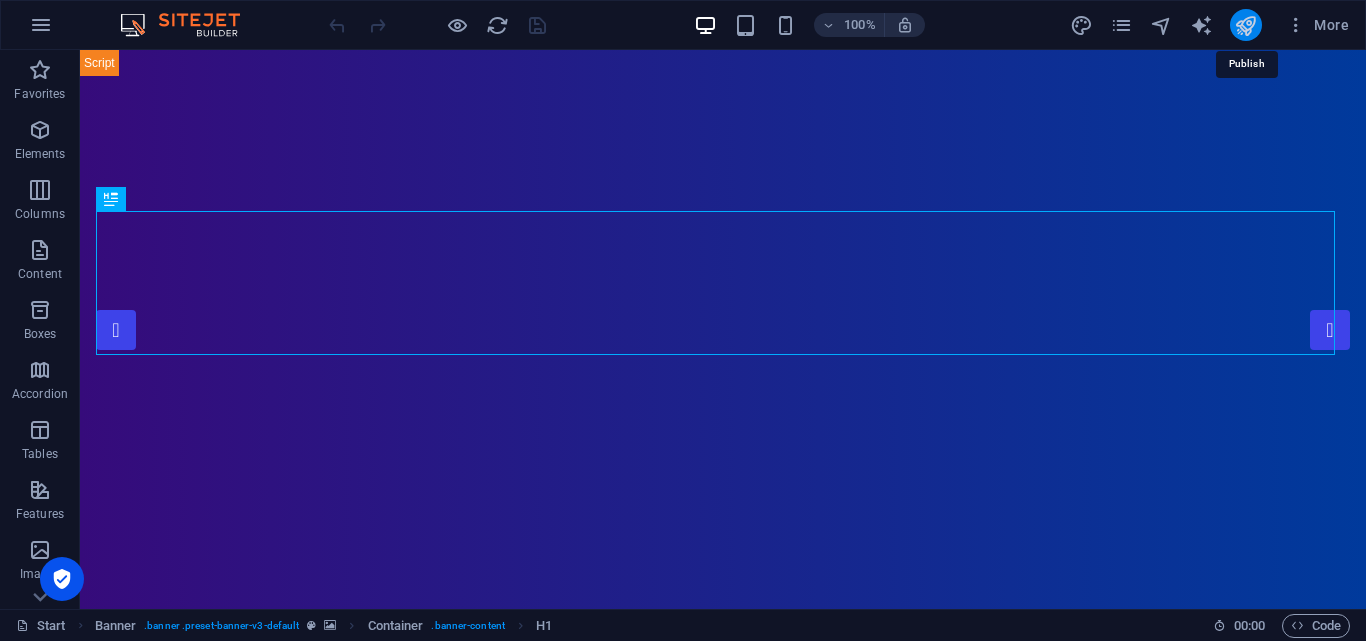 click at bounding box center (1245, 25) 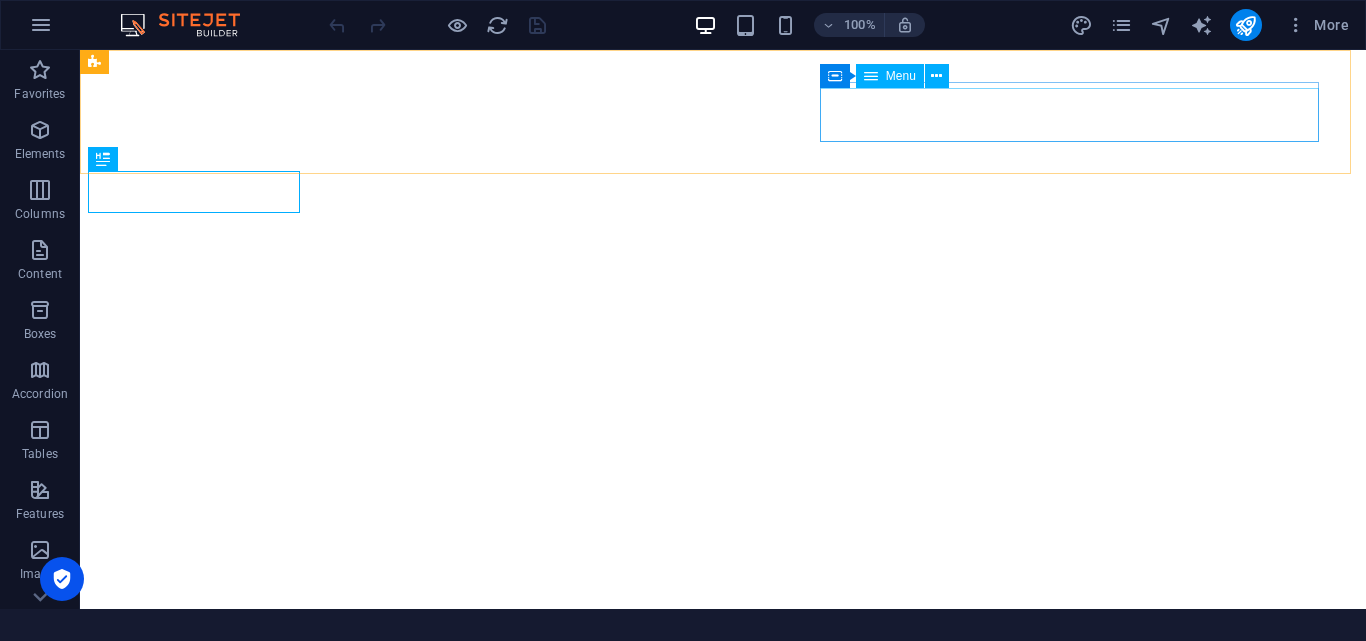 scroll, scrollTop: 0, scrollLeft: 0, axis: both 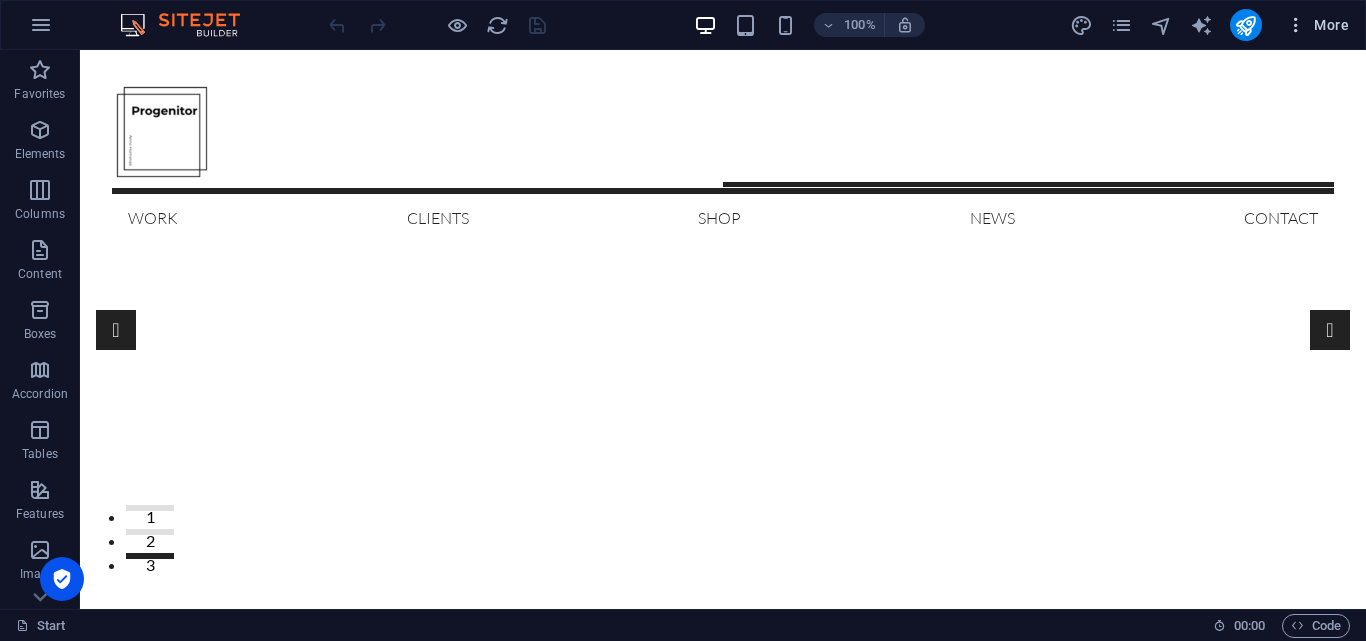 click on "More" at bounding box center [1317, 25] 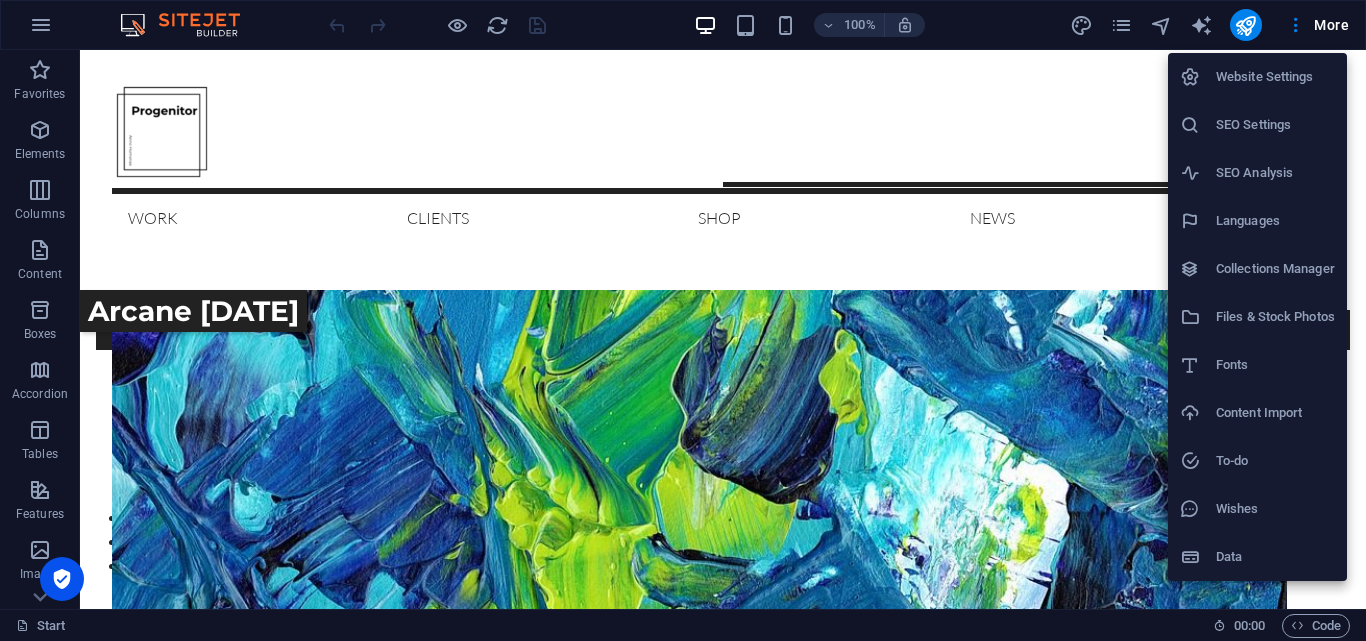 click on "Website Settings" at bounding box center (1275, 77) 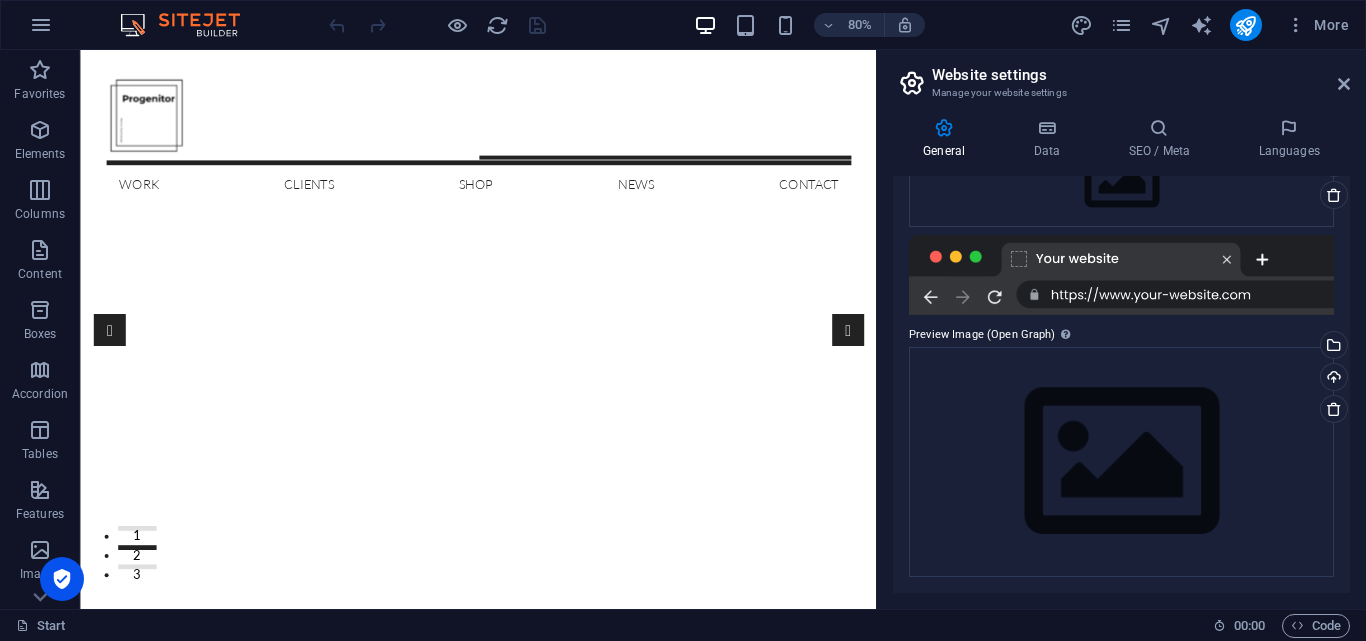 scroll, scrollTop: 0, scrollLeft: 0, axis: both 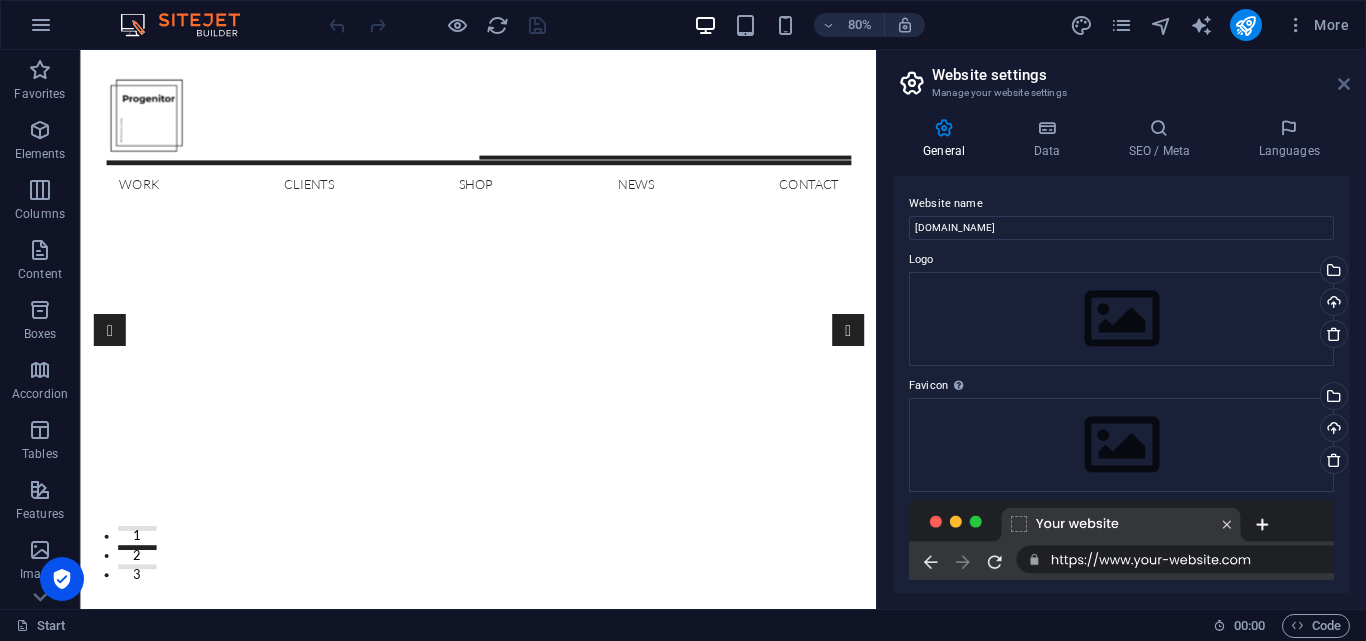 click at bounding box center [1344, 84] 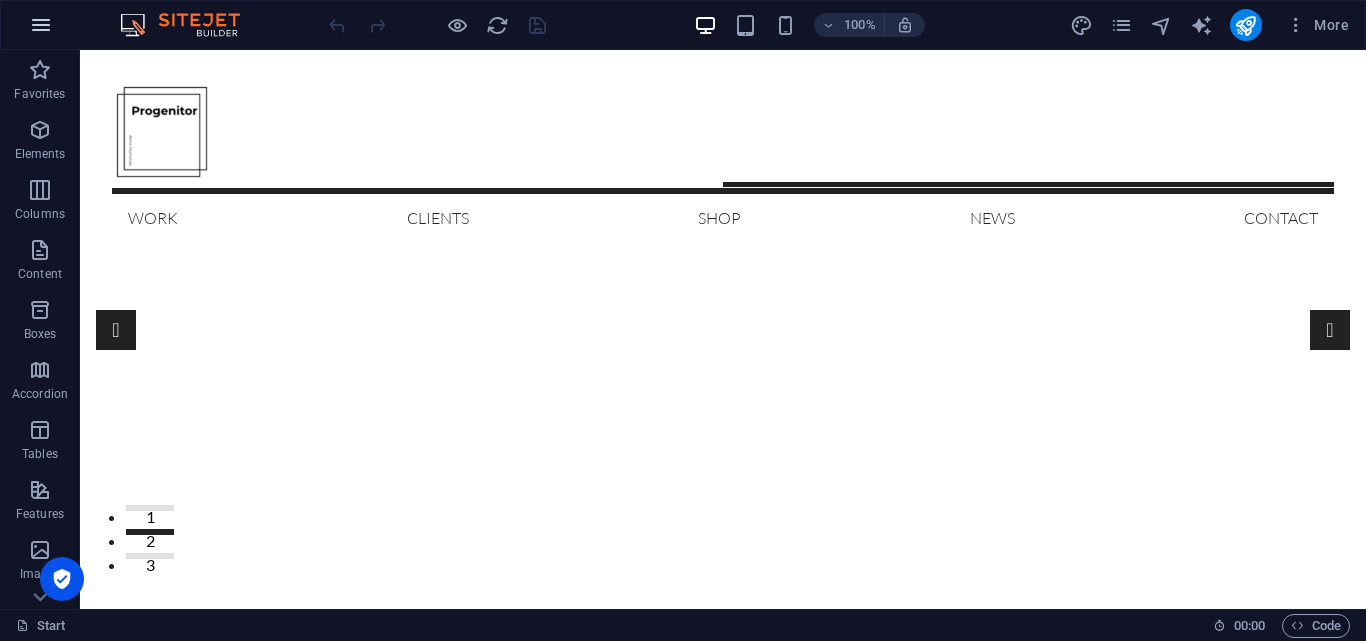click at bounding box center (41, 25) 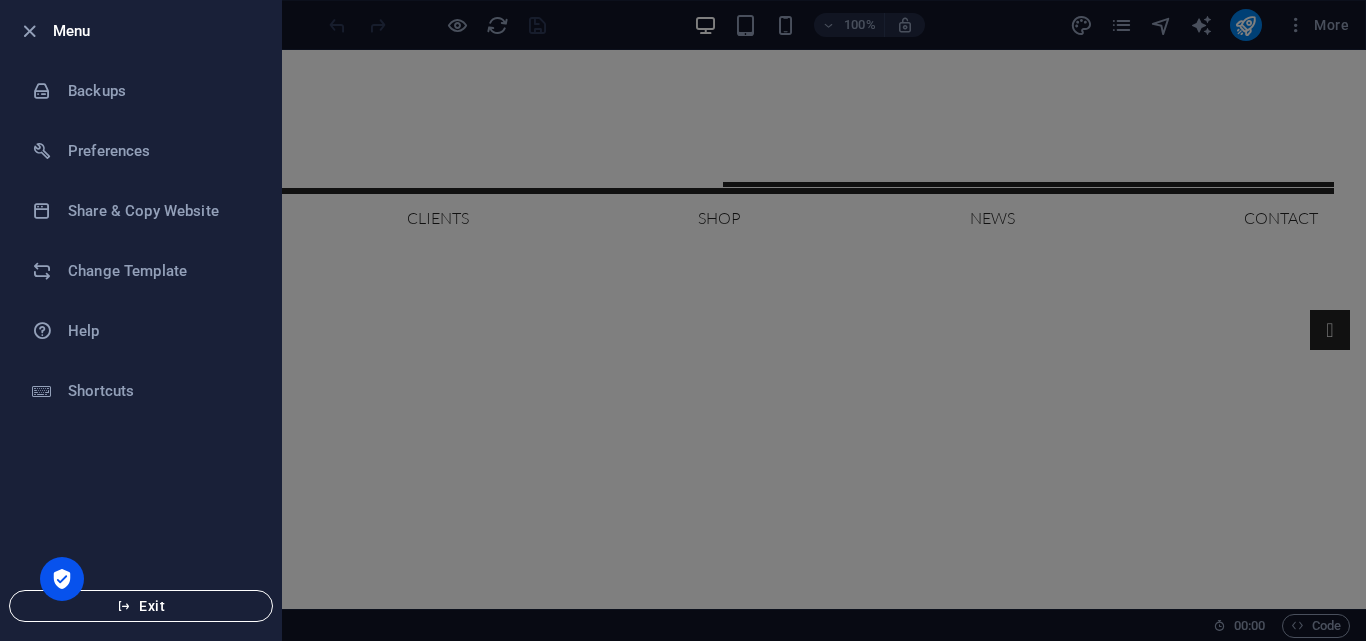 click on "Exit" at bounding box center [141, 606] 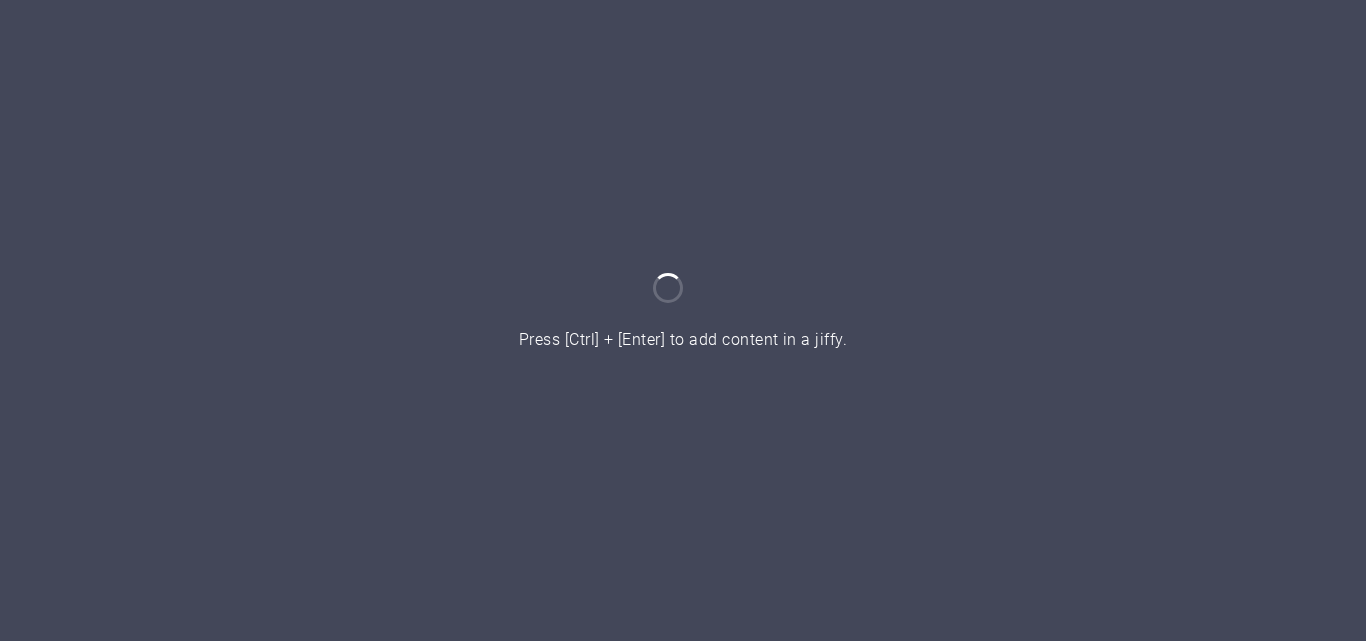 scroll, scrollTop: 0, scrollLeft: 0, axis: both 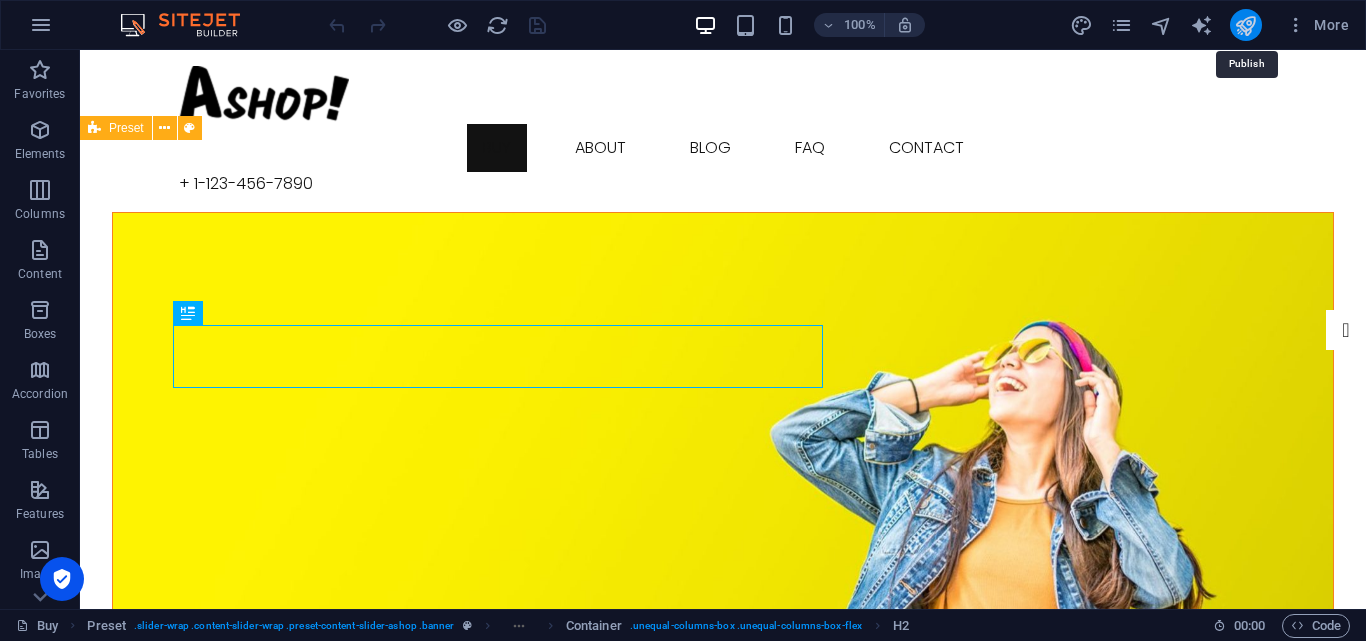 click at bounding box center [1245, 25] 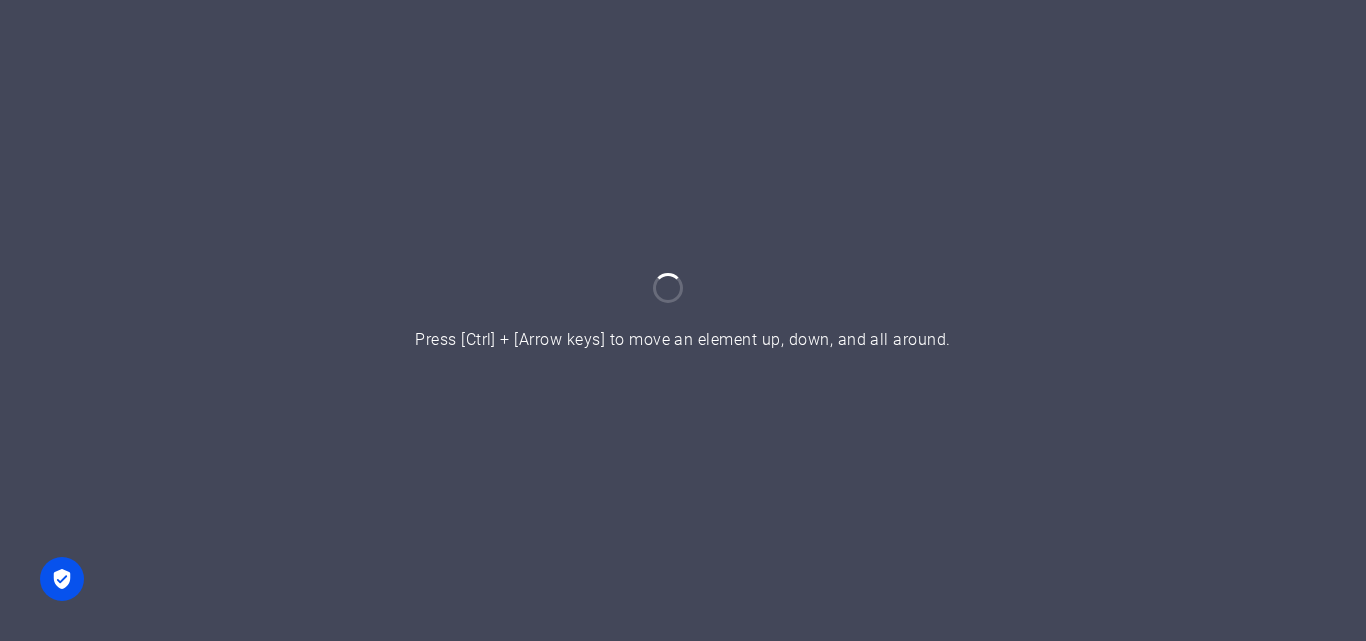 scroll, scrollTop: 0, scrollLeft: 0, axis: both 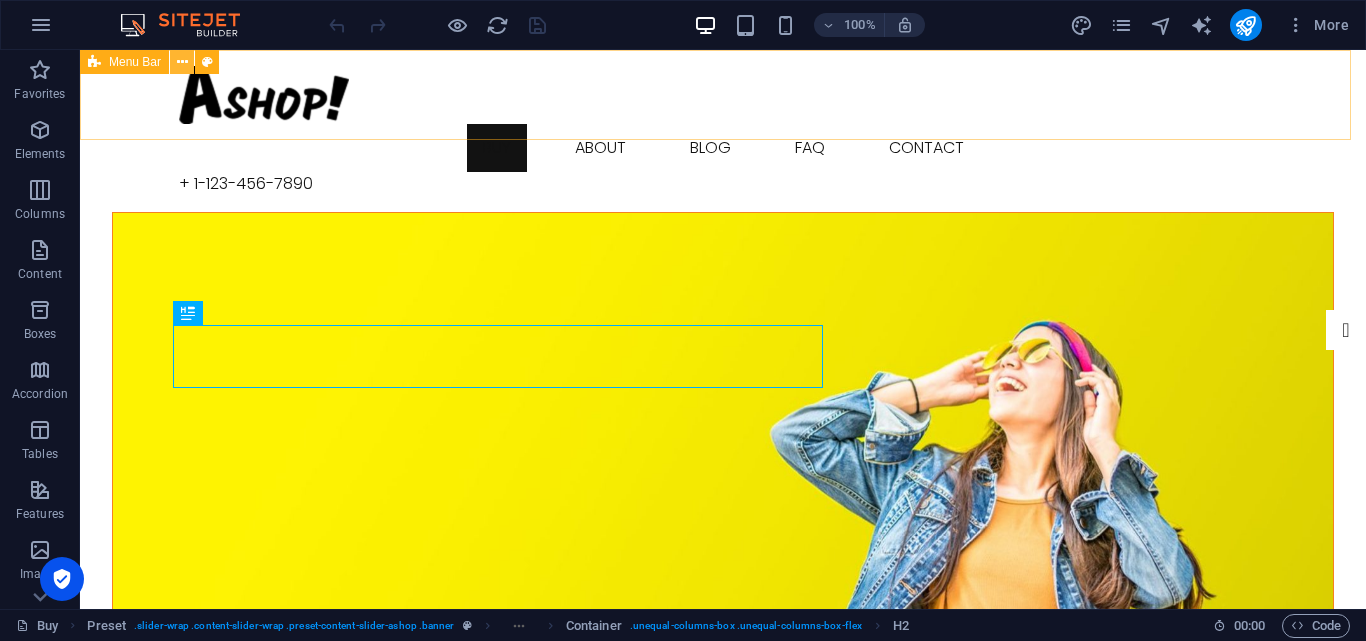 click at bounding box center [182, 62] 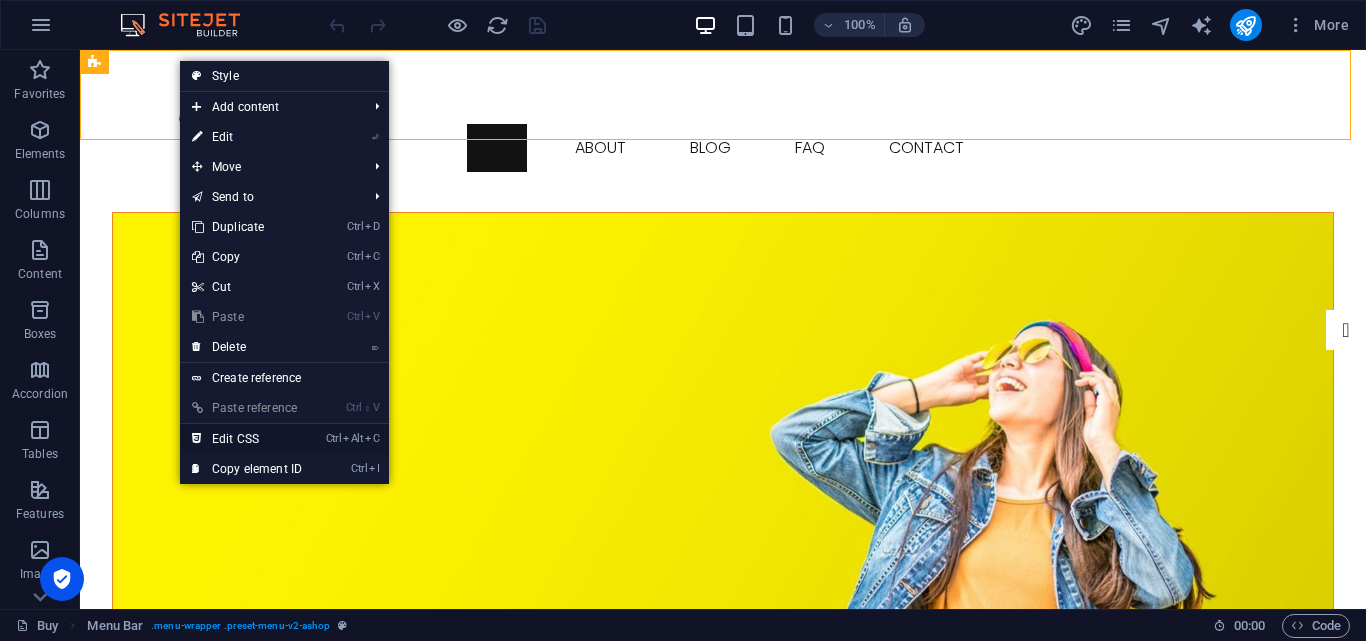 click on "Ctrl Alt C  Edit CSS" at bounding box center [247, 439] 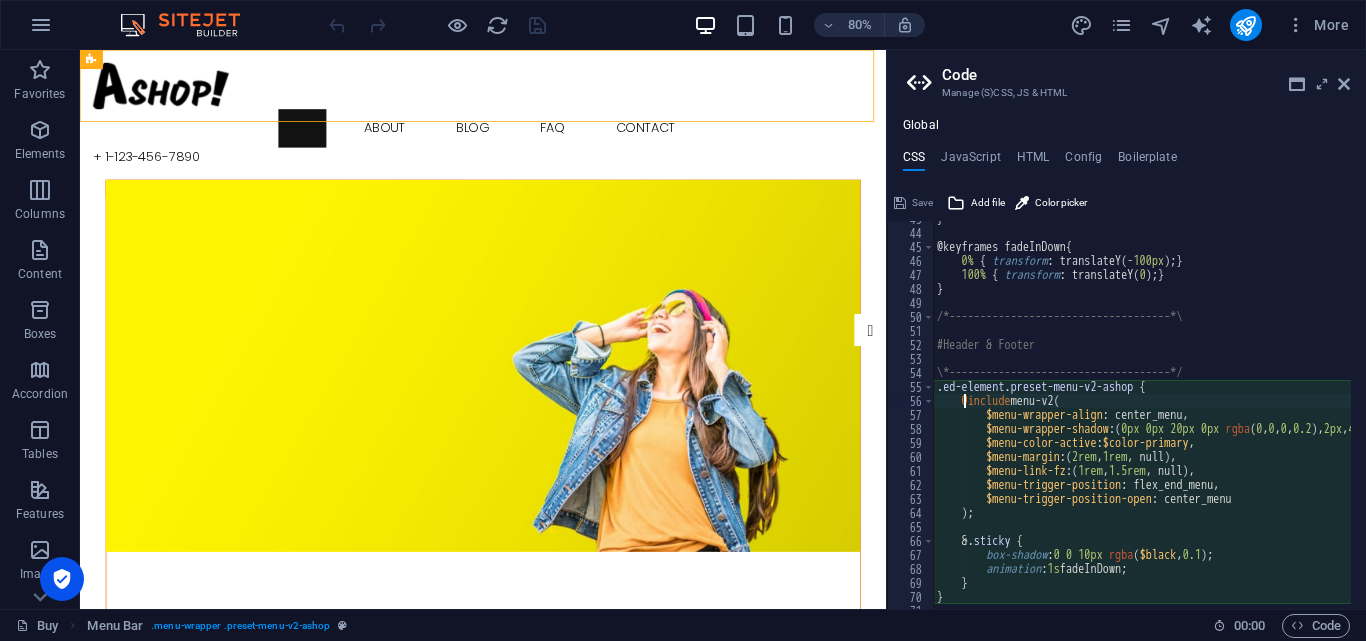 scroll, scrollTop: 598, scrollLeft: 0, axis: vertical 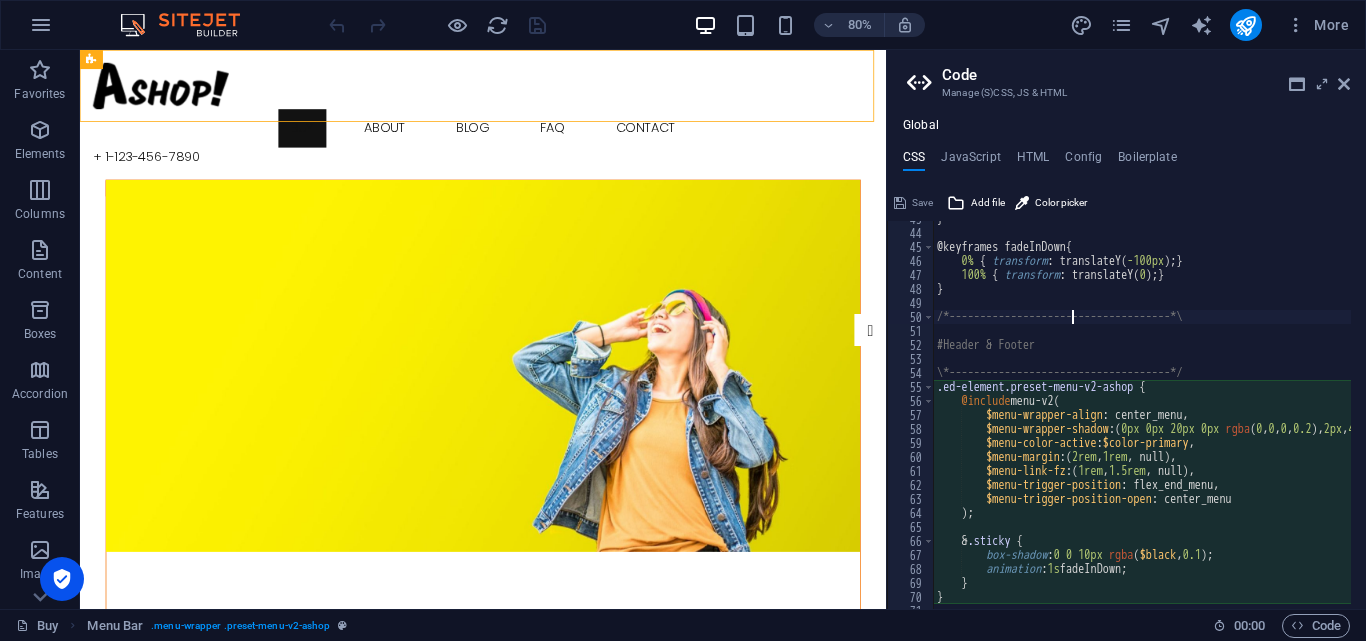 type on ");
}" 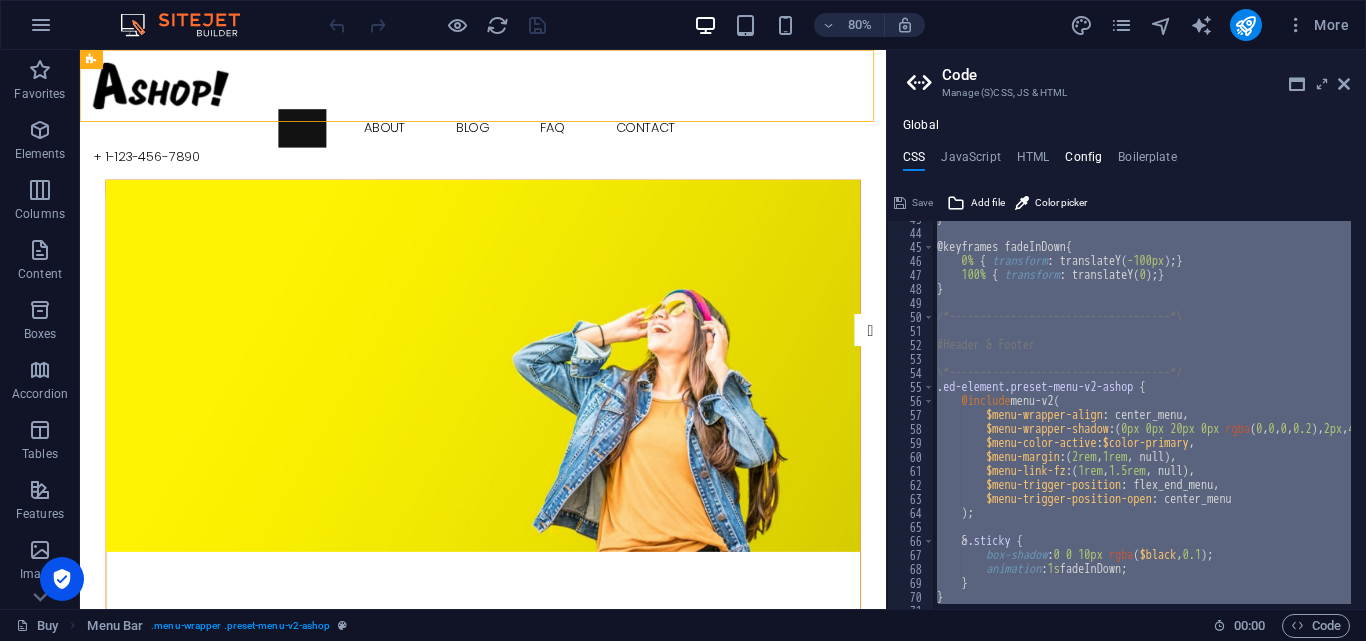 click on "Config" at bounding box center (1083, 161) 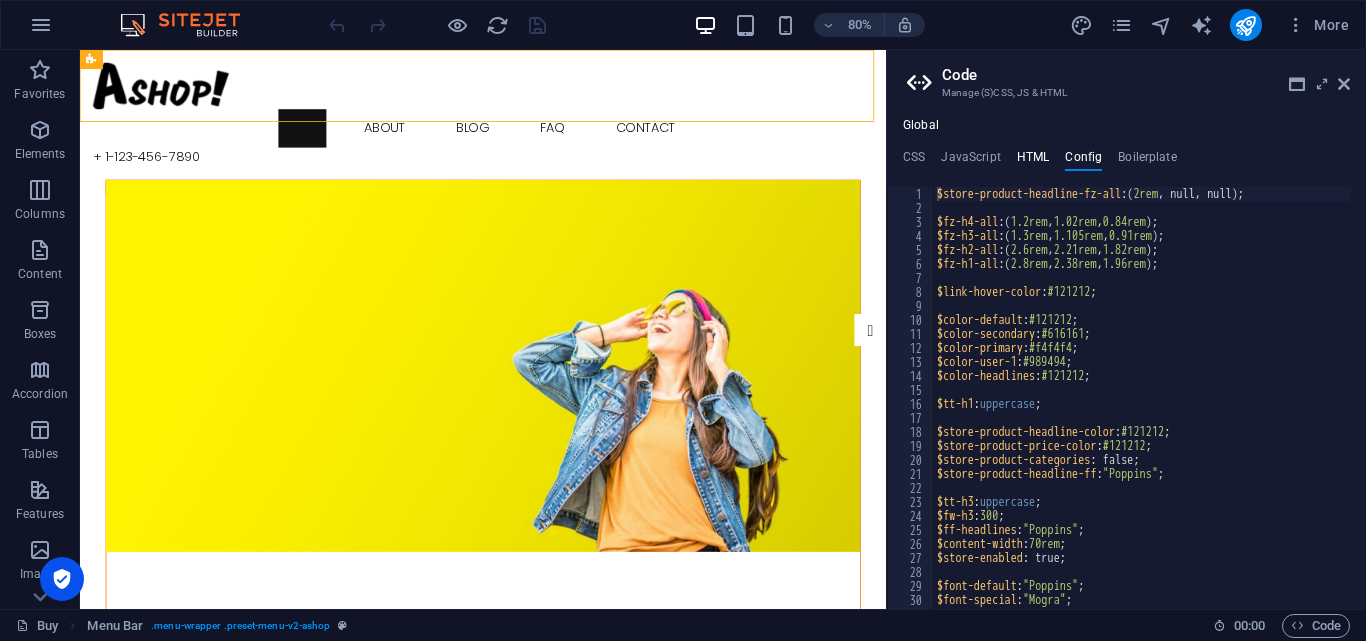 click on "HTML" at bounding box center (1033, 161) 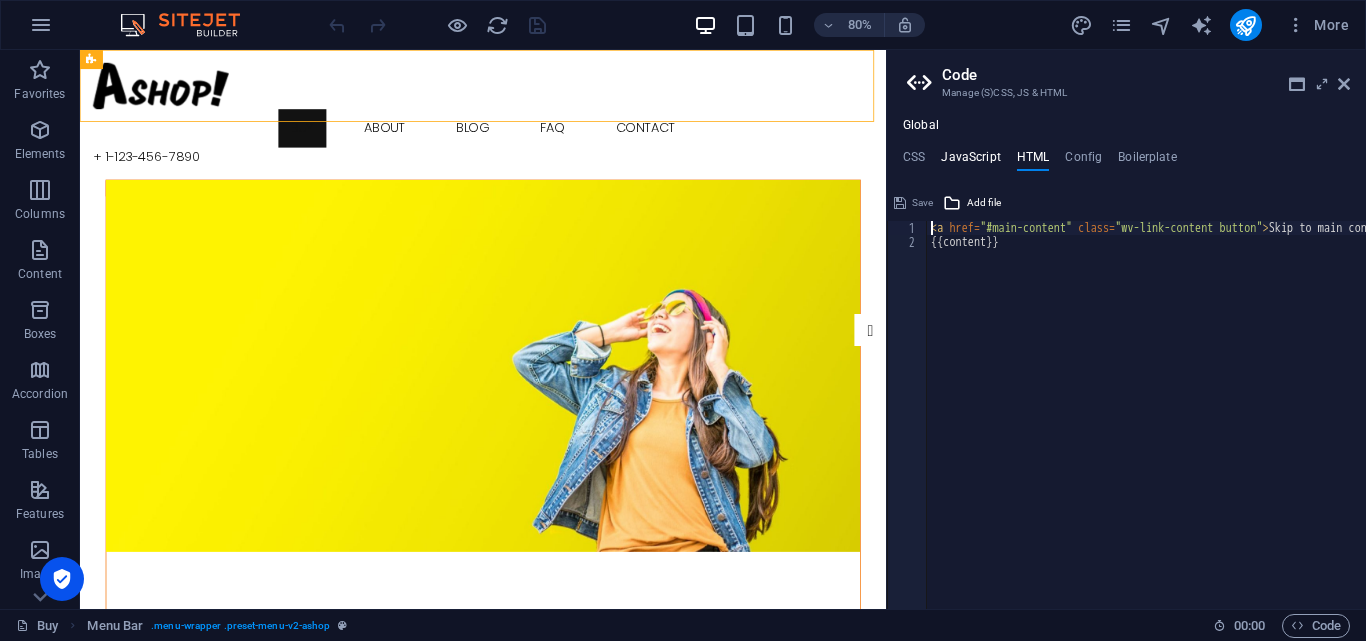 click on "JavaScript" at bounding box center (970, 161) 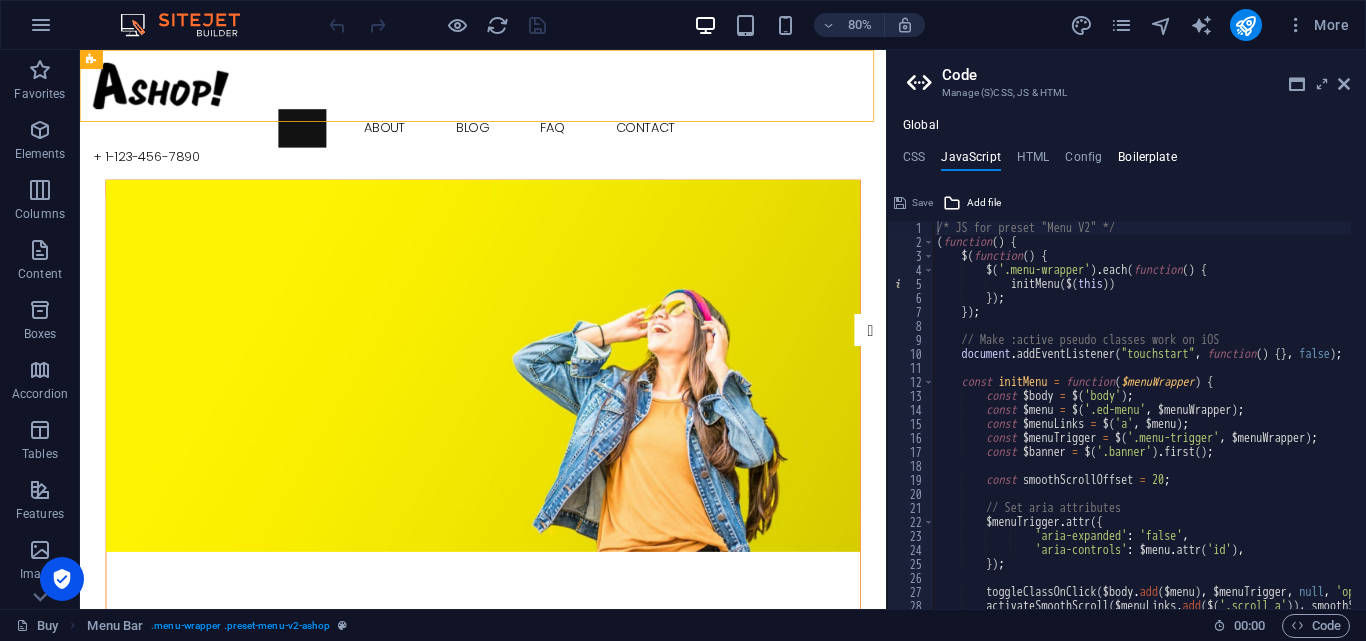 click on "Boilerplate" at bounding box center [1147, 161] 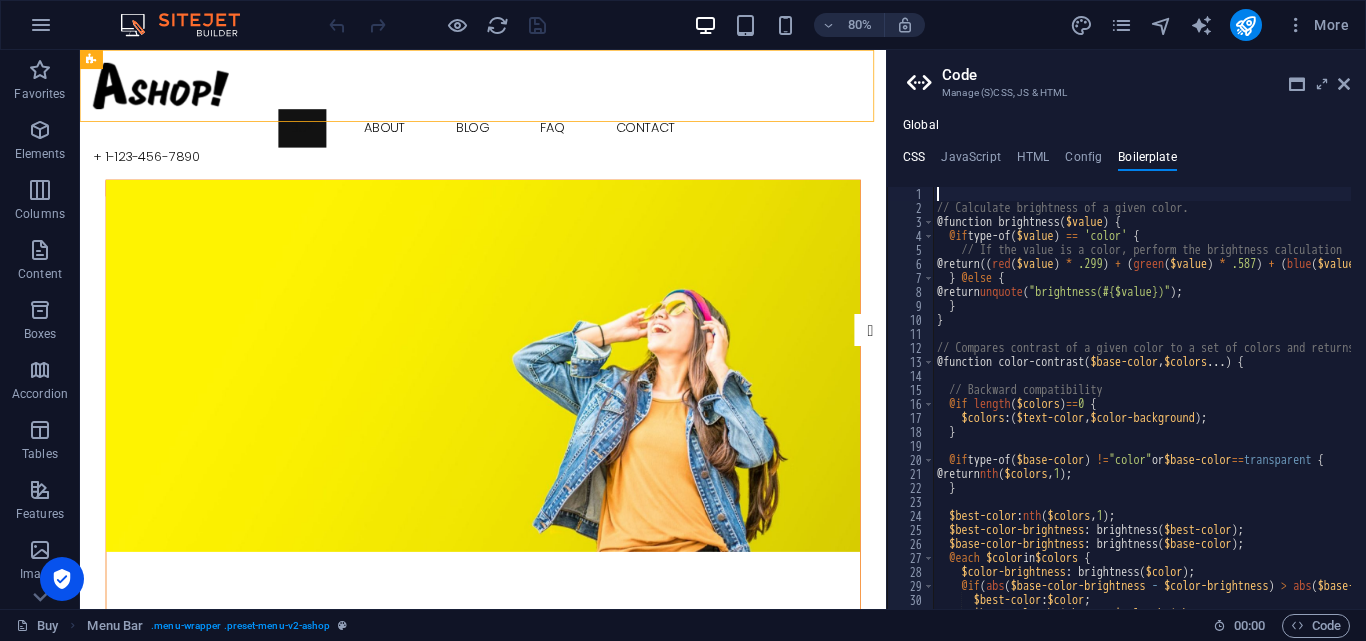 click on "CSS" at bounding box center [914, 161] 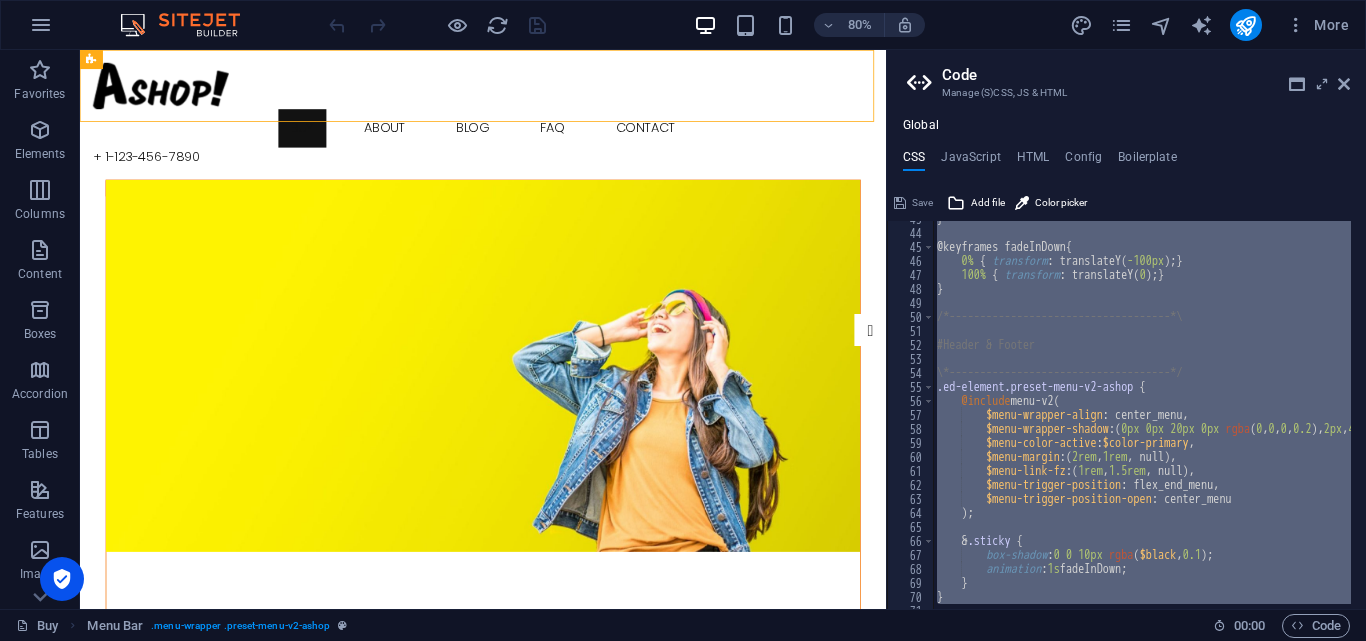 click on "} @keyframes fadeInDown  {      0%   {   transform : translateY ( -100px ) ;  }      100%   {   transform : translateY ( 0 ) ;  } } /*------------------------------------*\     #Header & Footer \*------------------------------------*/ .ed-element.preset-menu-v2-ashop   {      @include  menu-v2 (           $menu-wrapper-align : center_menu,            $menu-wrapper-shadow :  ( 0px   0px   20px   0px   rgba ( 0 , 0 , 0 , 0.2 ) ,  2px ,  4px ) ,            $menu-color-active :  $color-primary ,            $menu-margin :  ( 2rem ,  1rem , null ) ,            $menu-link-fz :  ( 1rem ,  1.5rem , null ) ,            $menu-trigger-position : flex_end_menu,            $menu-trigger-position-open : center_menu      ) ;      & .sticky   {           box-shadow :  0   0   10px   rgba ( $black , 0.1 ) ;           animation :  1s  fadeInDown;      } }" at bounding box center (1142, 415) 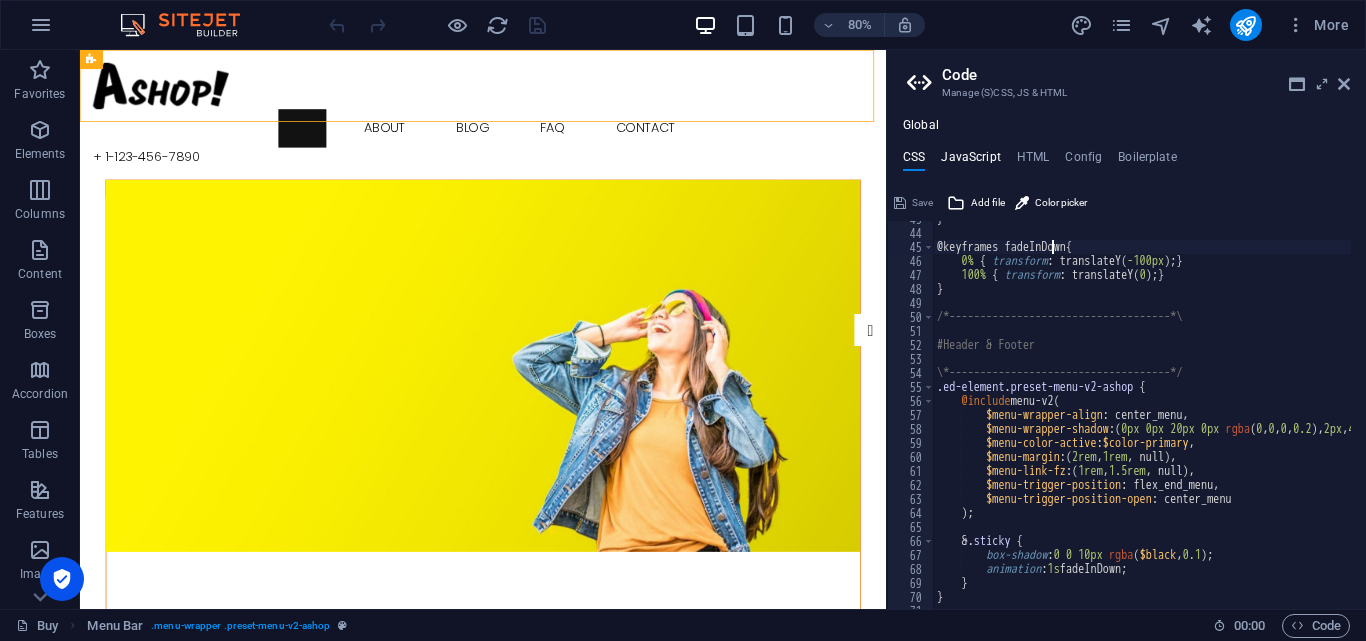 click on "JavaScript" at bounding box center [970, 161] 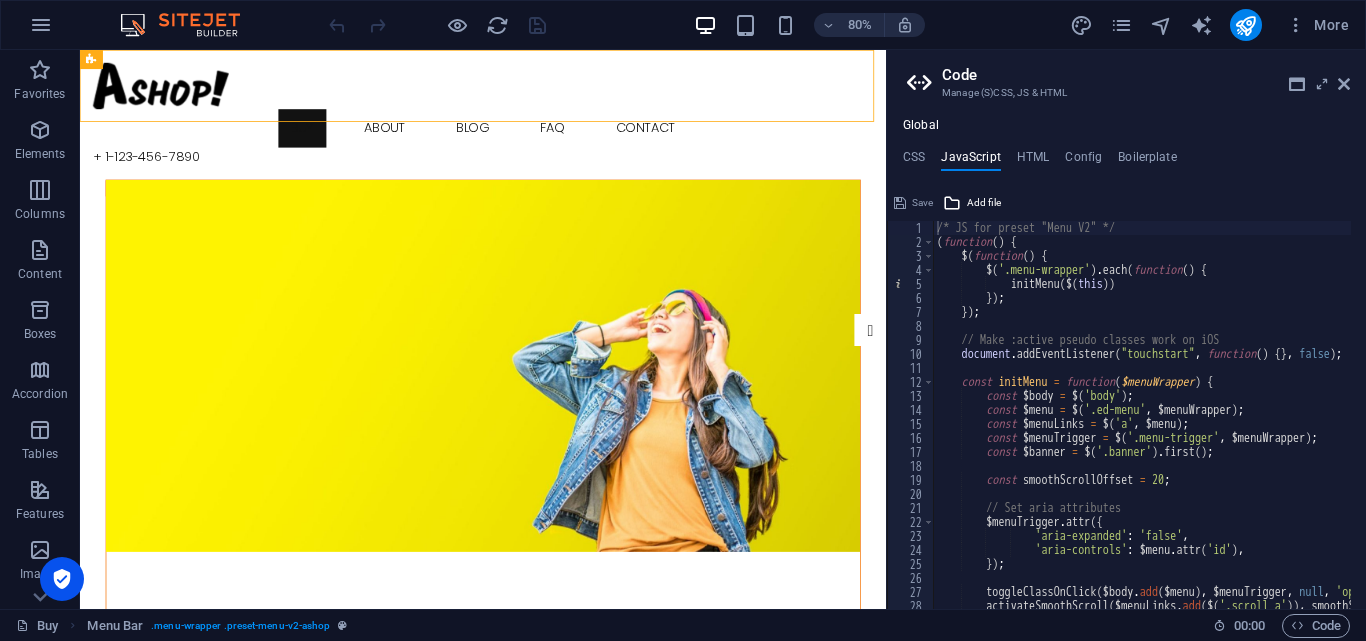 click on "Global CSS JavaScript HTML Config Boilerplate @keyframes fadeInDown { 43 44 45 46 47 48 49 50 51 52 53 54 55 56 57 58 59 60 61 62 63 64 65 66 67 68 69 70 71 72 } @keyframes fadeInDown  {      0%   {   transform : translateY ( -100px ) ;  }      100%   {   transform : translateY ( 0 ) ;  } } /*------------------------------------*\     #Header & Footer \*------------------------------------*/ .ed-element.preset-menu-v2-ashop   {      @include  menu-v2 (           $menu-wrapper-align : center_menu,            $menu-wrapper-shadow :  ( 0px   0px   20px   0px   rgba ( 0 , 0 , 0 , 0.2 ) ,  2px ,  4px ) ,            $menu-color-active :  $color-primary ,            $menu-margin :  ( 2rem ,  1rem , null ) ,            $menu-link-fz :  ( 1rem ,  1.5rem , null ) ,            $menu-trigger-position : flex_end_menu,            $menu-trigger-position-open : center_menu      ) ;      & .sticky   {           box-shadow :  0   0   10px   rgba ( $black , 0.1 ) ;           animation :  1s  fadeInDown;      } }     Save 1 2" at bounding box center [1126, 363] 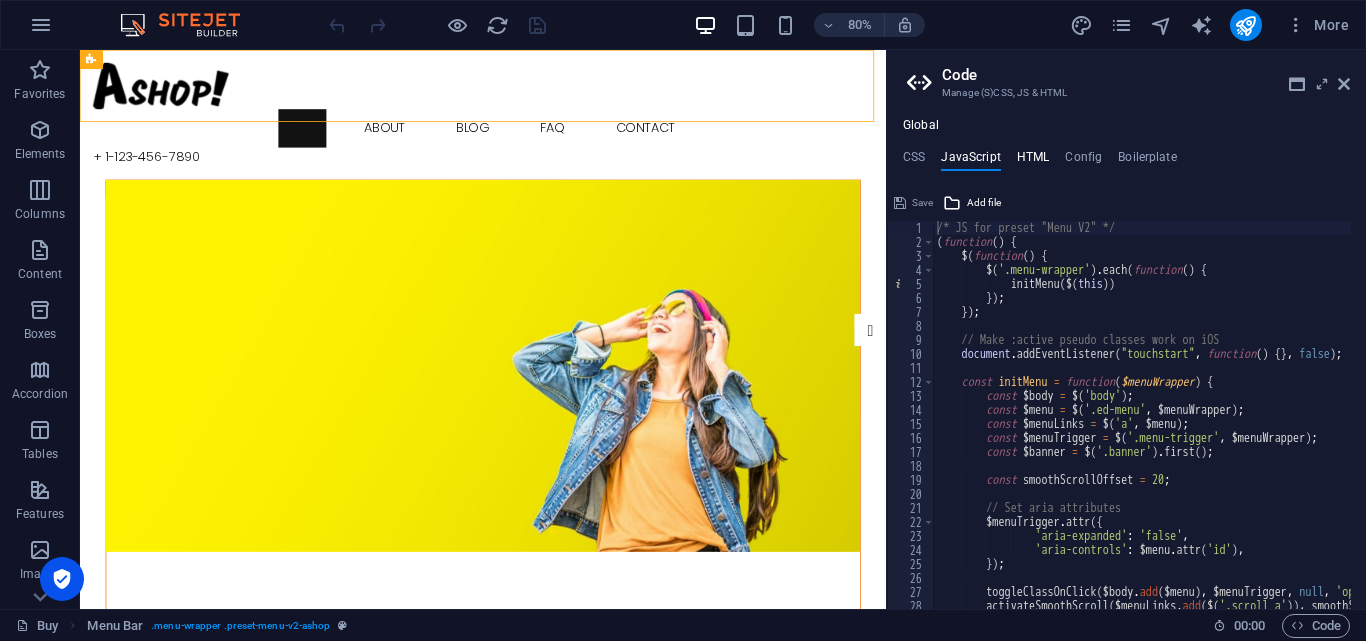 click on "HTML" at bounding box center [1033, 161] 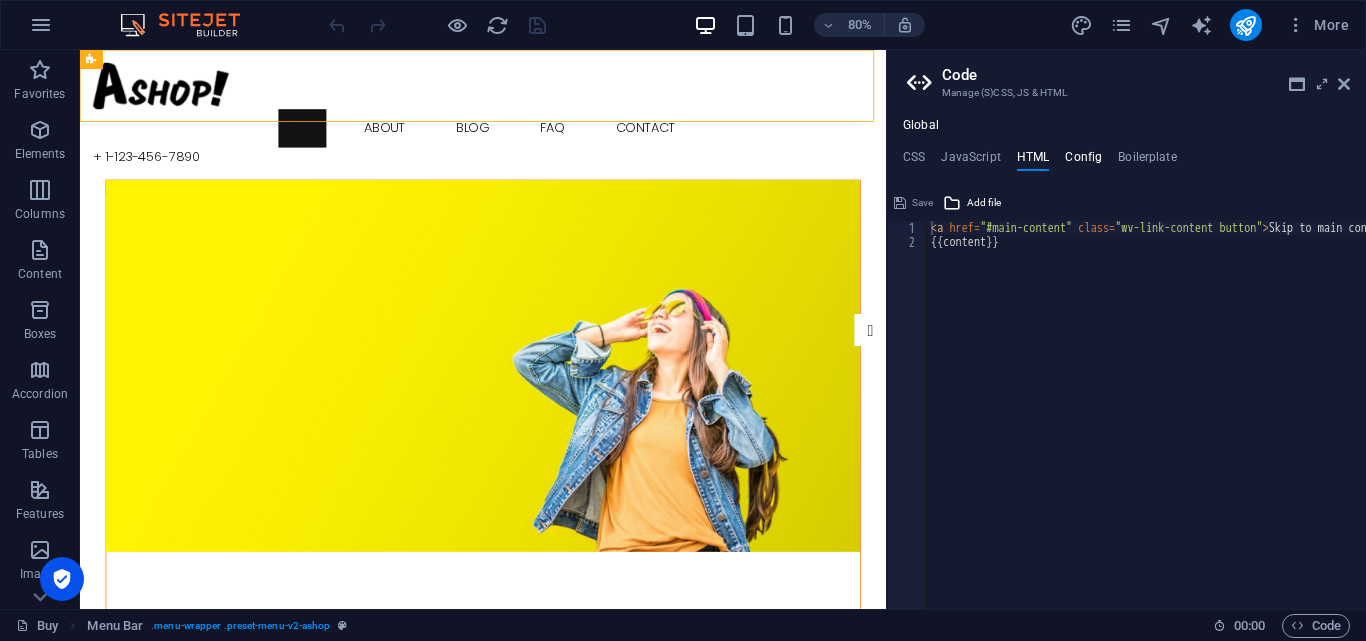 click on "Config" at bounding box center (1083, 161) 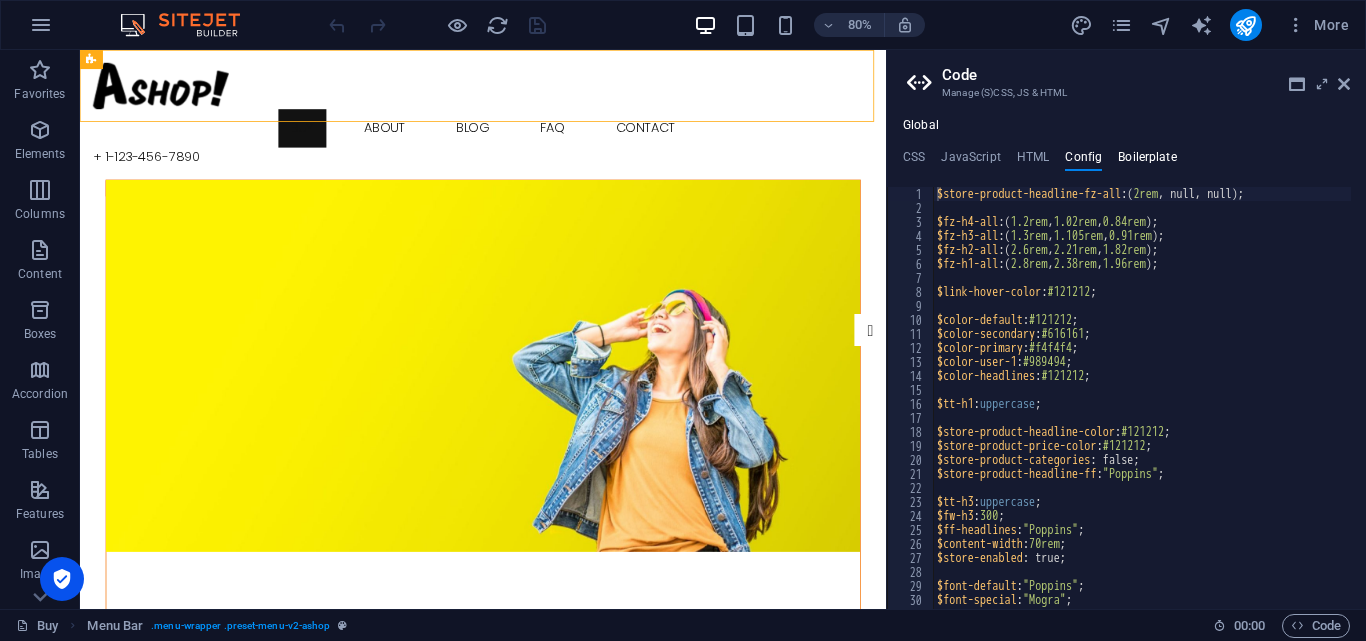 click on "Boilerplate" at bounding box center (1147, 161) 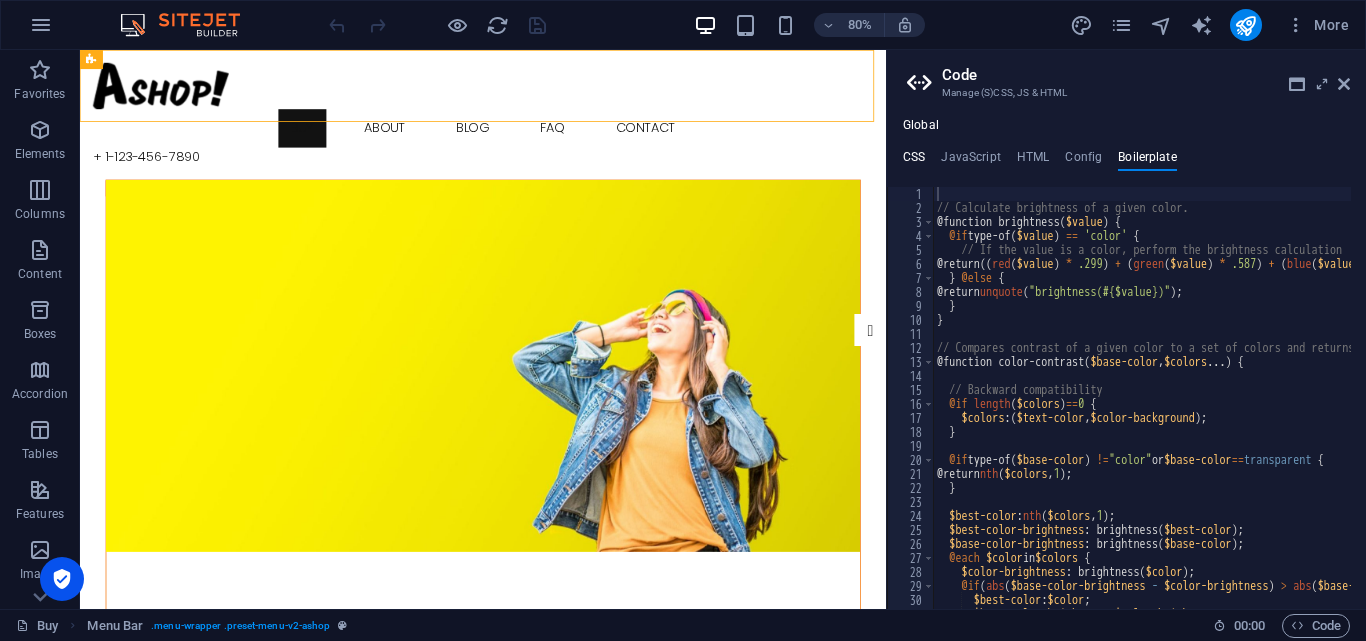 click on "CSS" at bounding box center [914, 161] 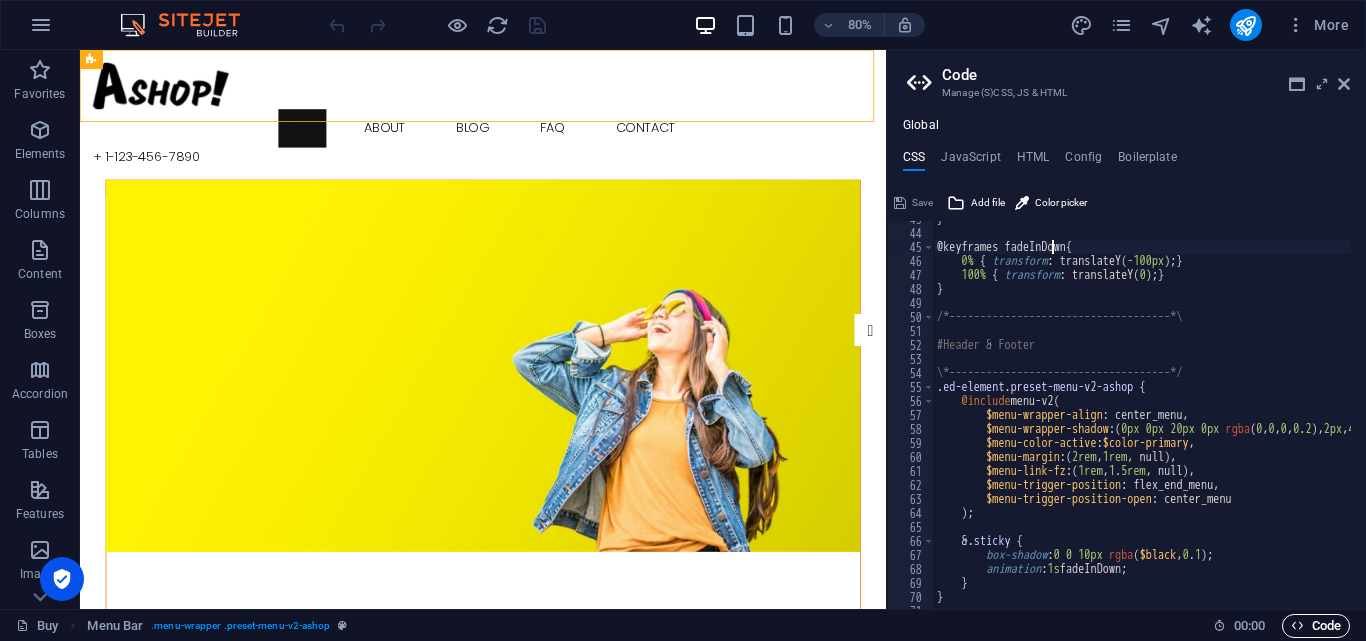 click on "Code" at bounding box center [1316, 626] 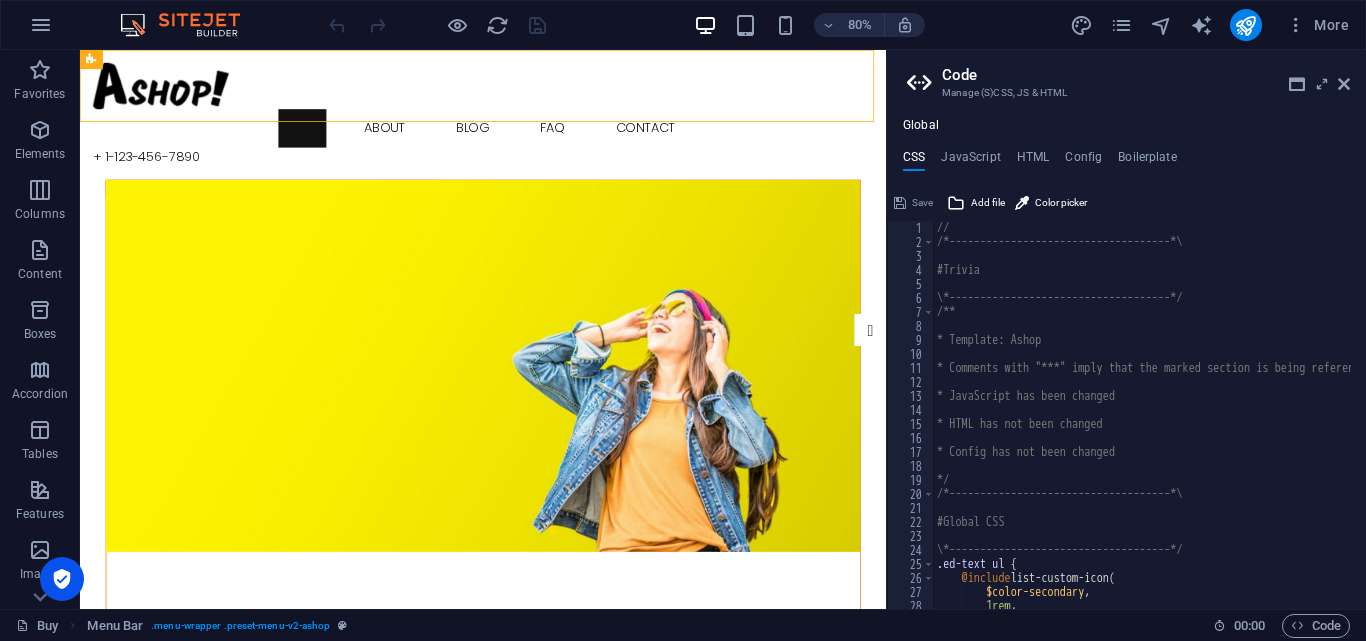 scroll, scrollTop: 0, scrollLeft: 0, axis: both 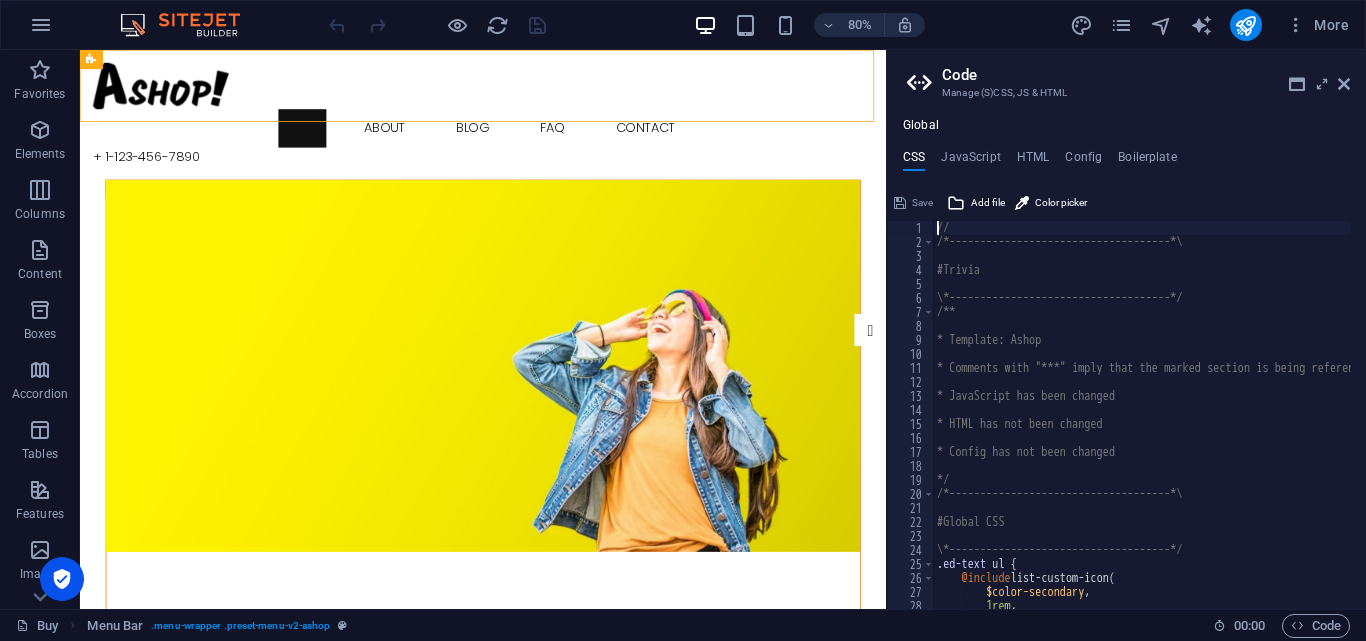 click on "//  /*------------------------------------*\     #Trivia \*------------------------------------*/ /**   * Template: Ashop   * Comments with "***" imply that the marked section is being referenced somewhere else   * JavaScript has been changed   * HTML has not been changed   * Config has not been changed   */ /*------------------------------------*\     #Global CSS \*------------------------------------*/ .ed-text   ul   {      @include  list-custom-icon (           $color-secondary ,            1rem ," at bounding box center [1233, 421] 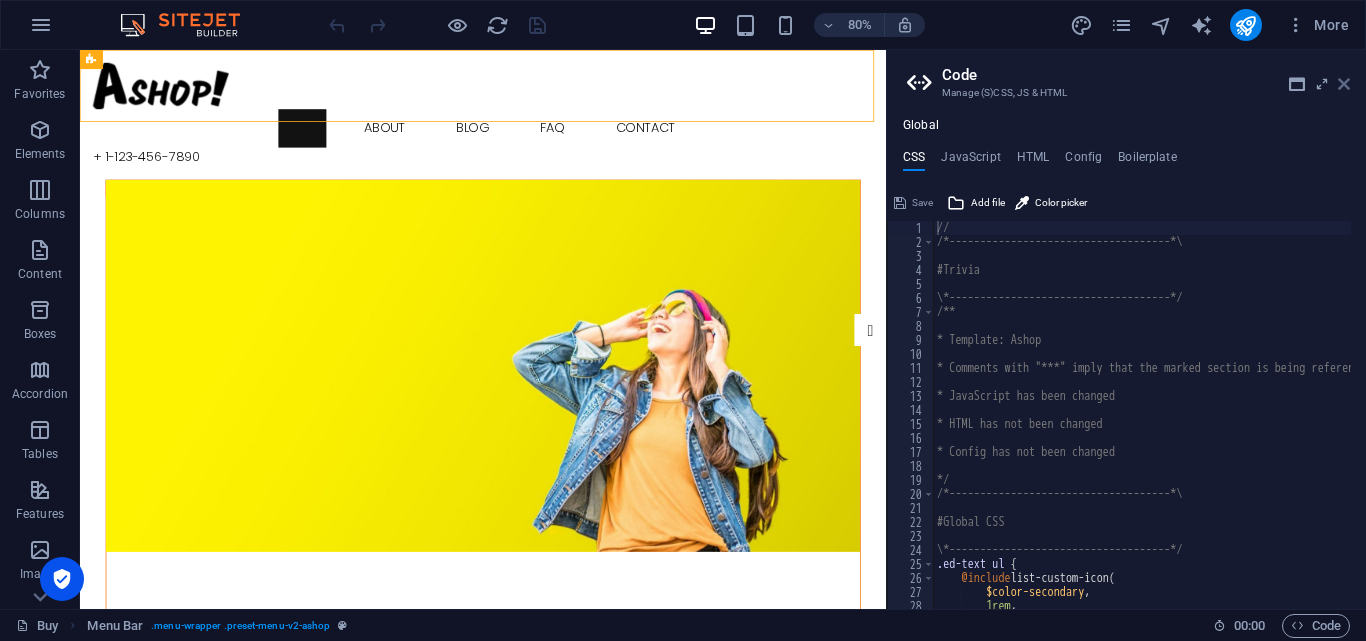 click at bounding box center (1344, 84) 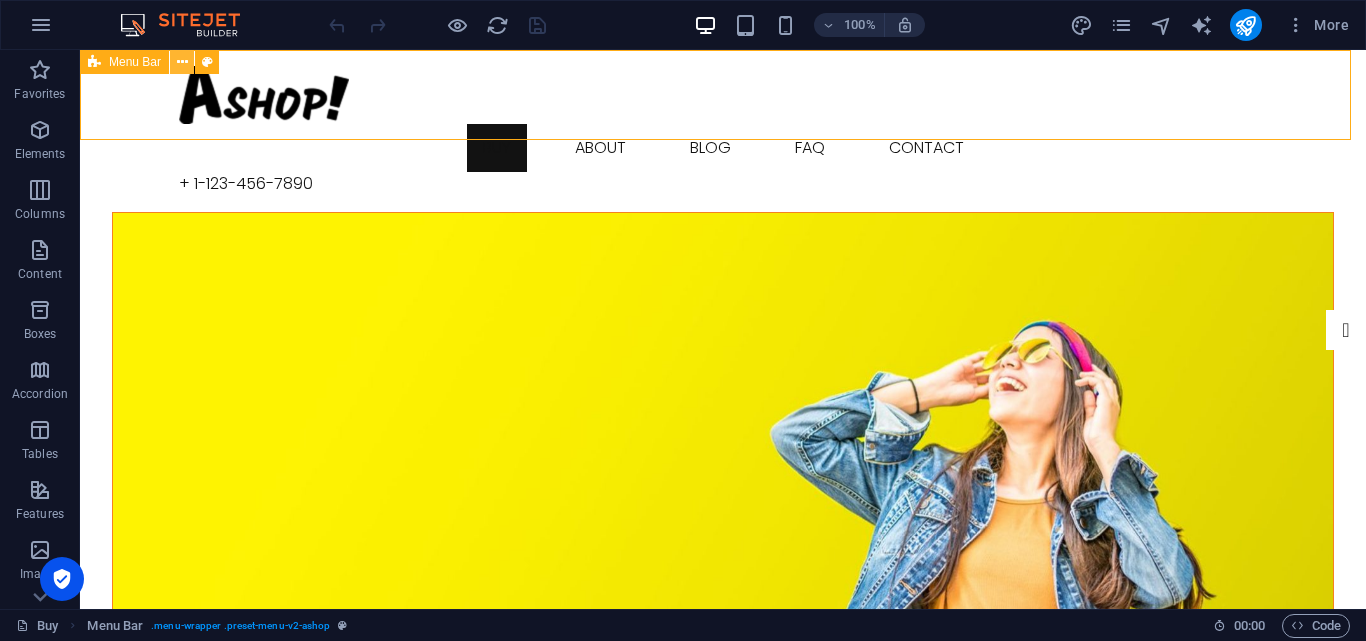 click at bounding box center (182, 62) 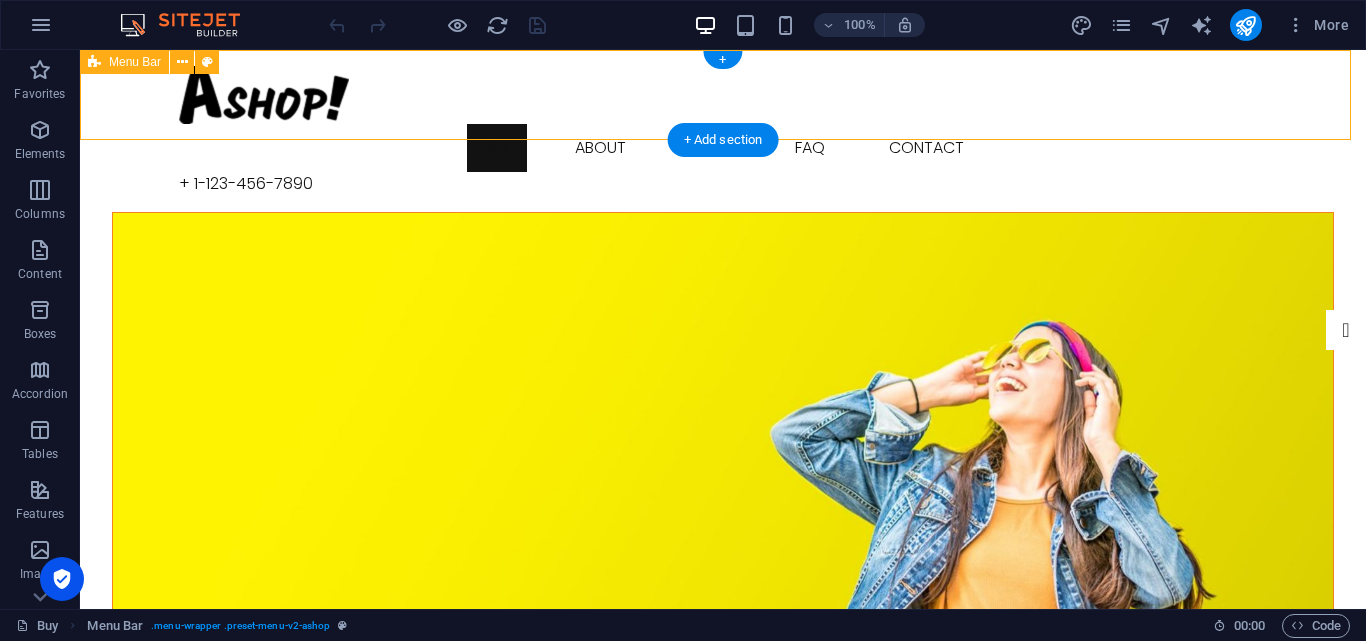 click on "Buy About Blog FAQ Contact   + [PHONE_NUMBER]" at bounding box center (723, 131) 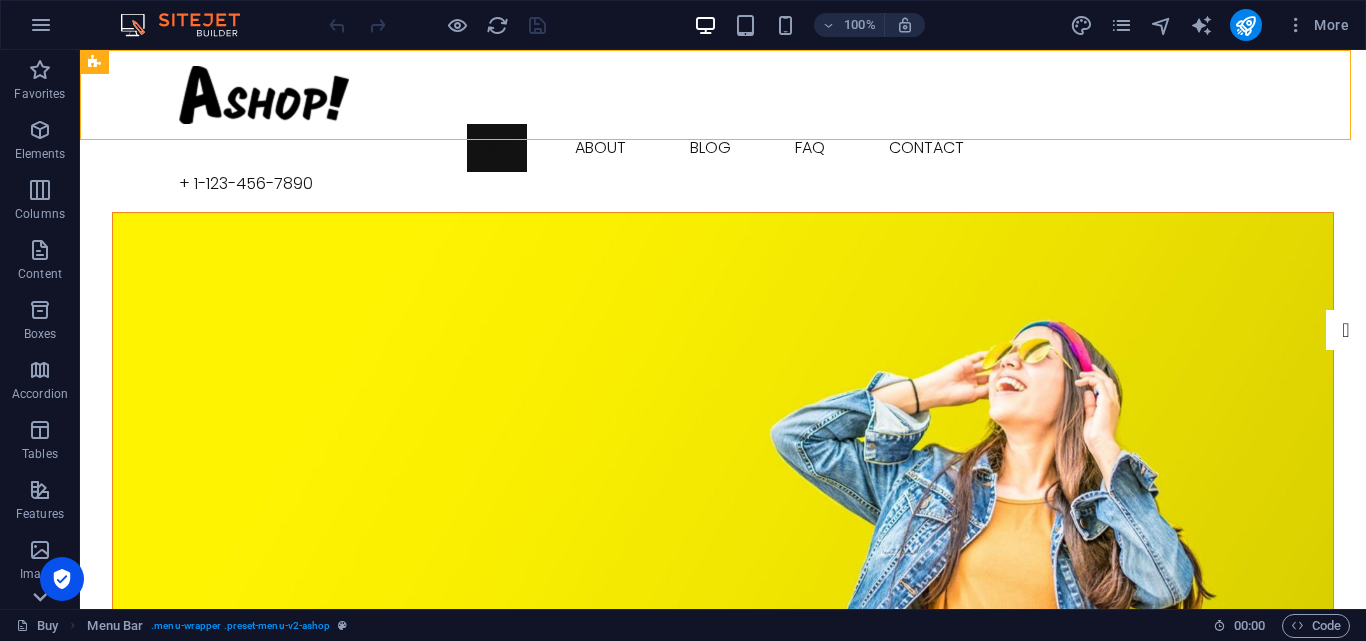 click 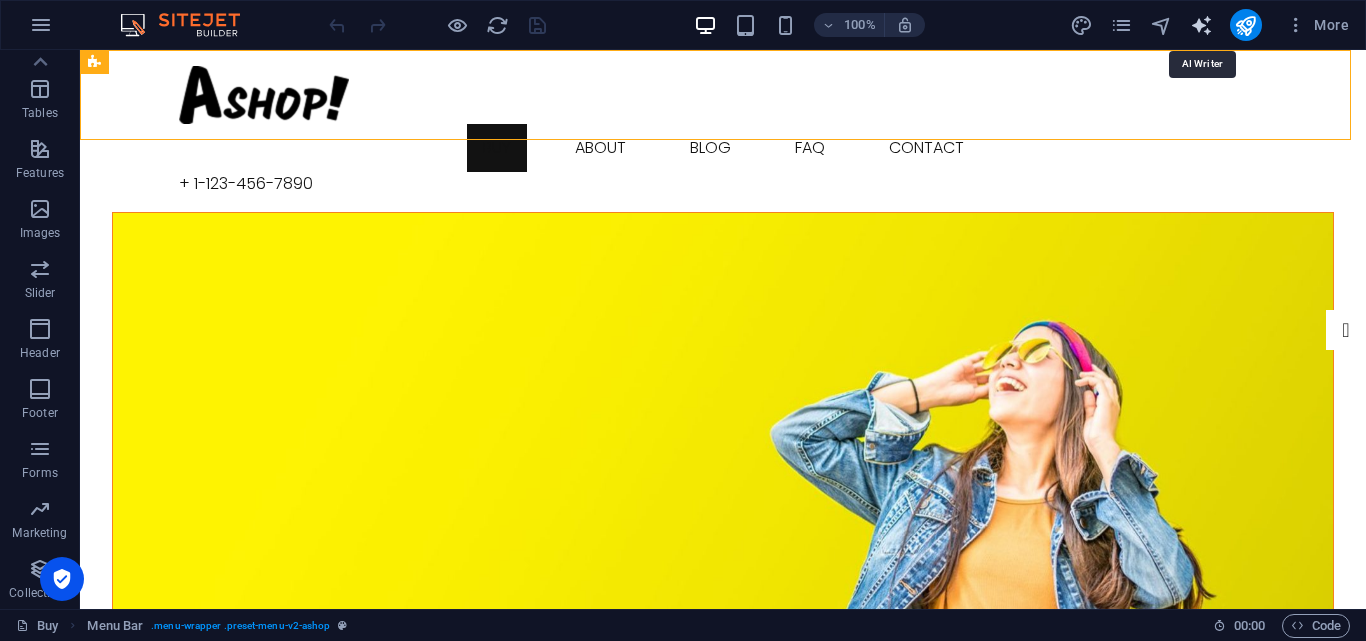 click at bounding box center [1201, 25] 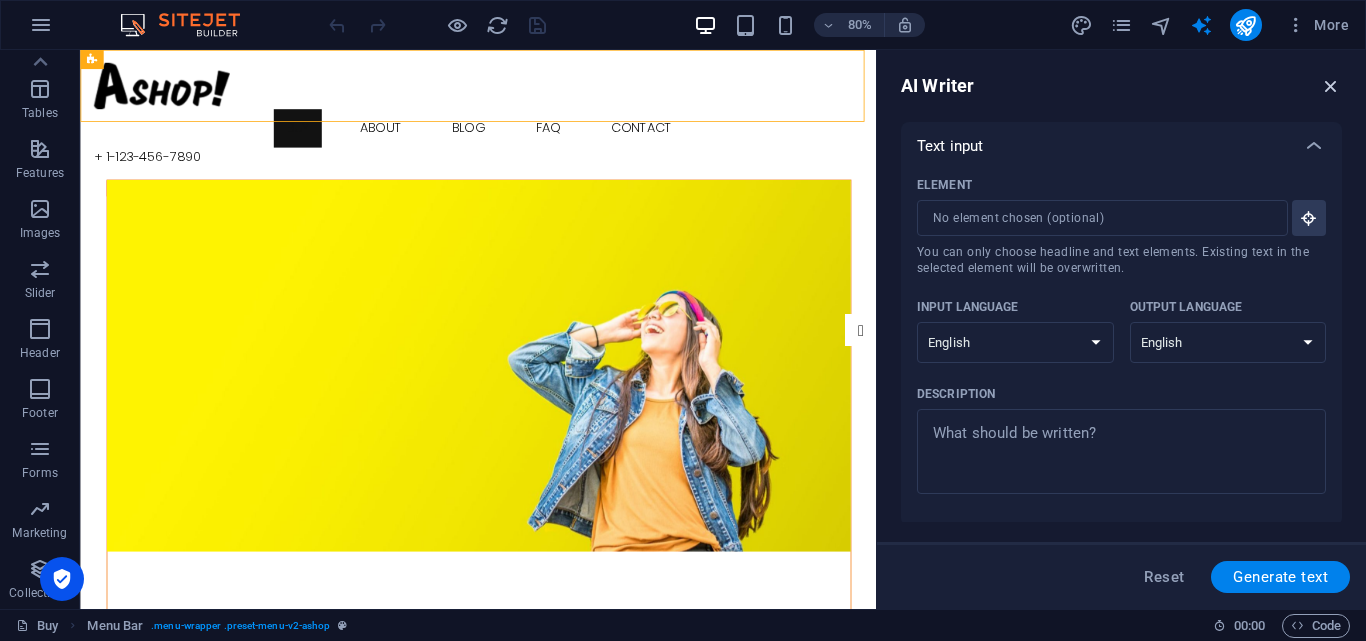 click at bounding box center [1331, 86] 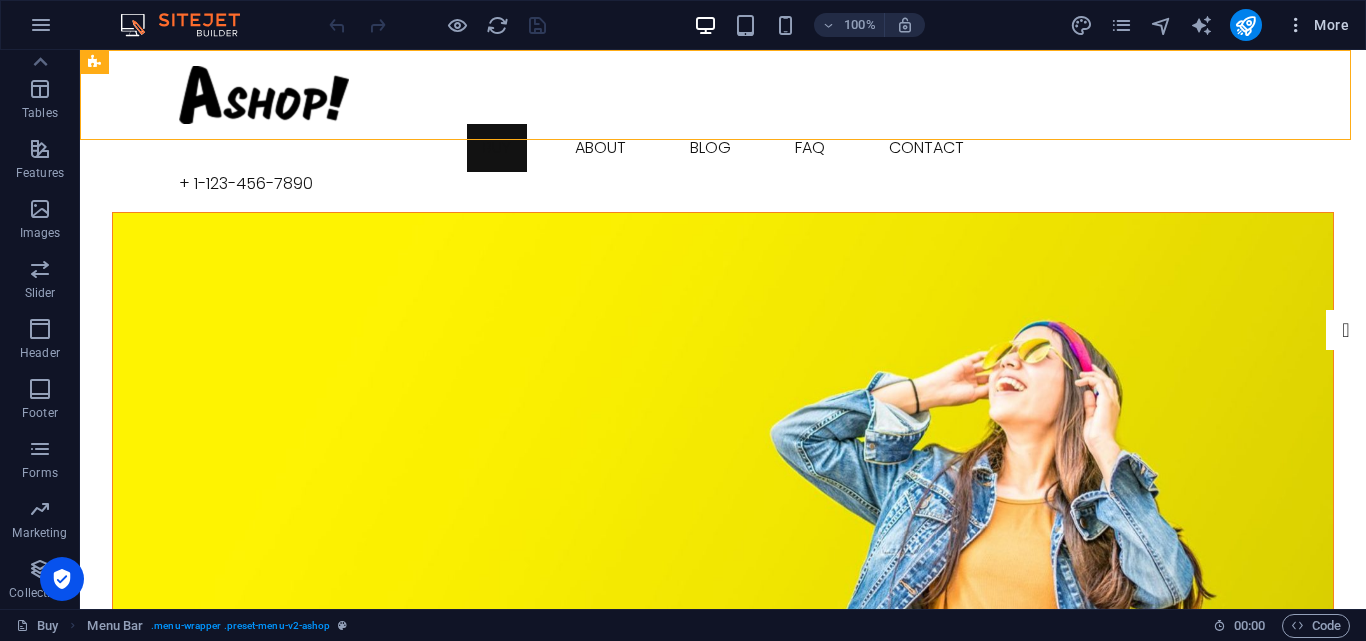 click at bounding box center (1296, 25) 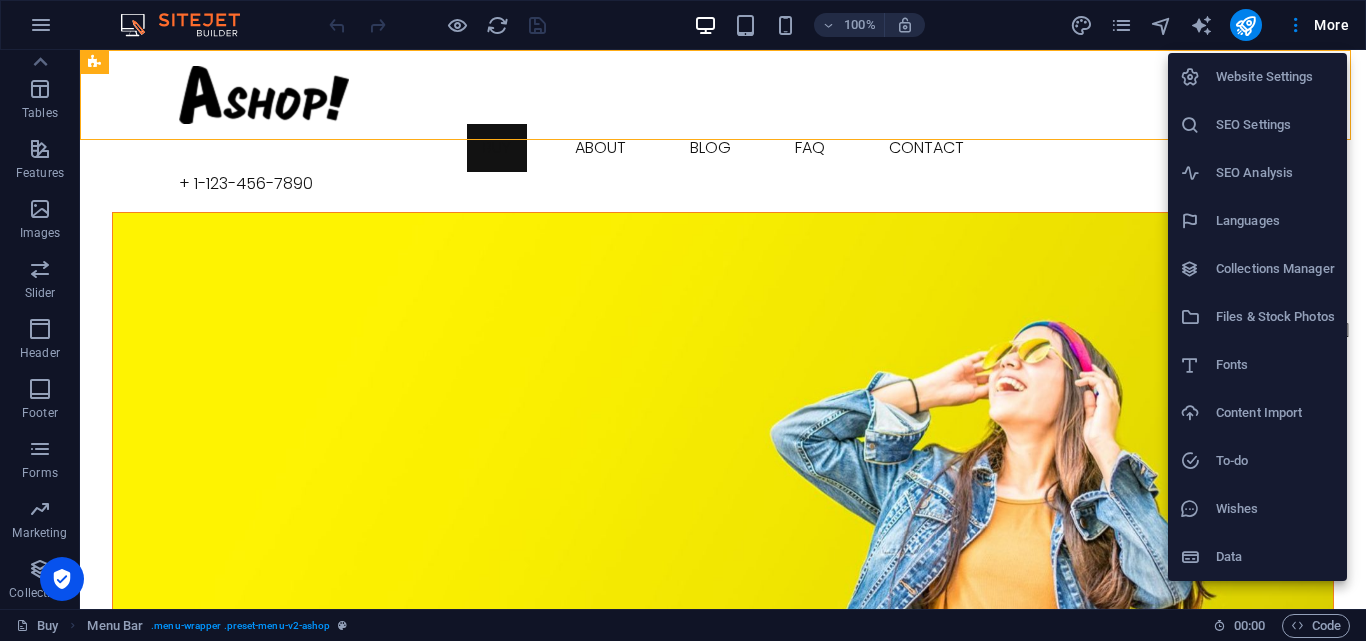 click on "Website Settings" at bounding box center (1275, 77) 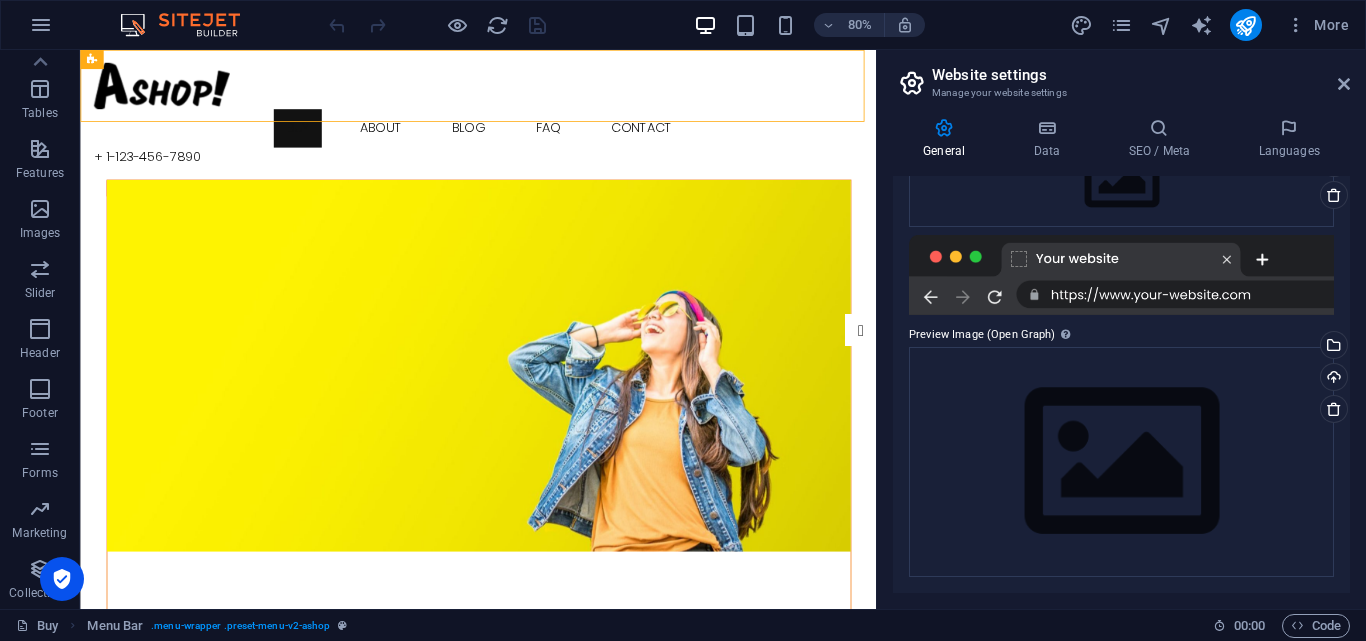 scroll, scrollTop: 0, scrollLeft: 0, axis: both 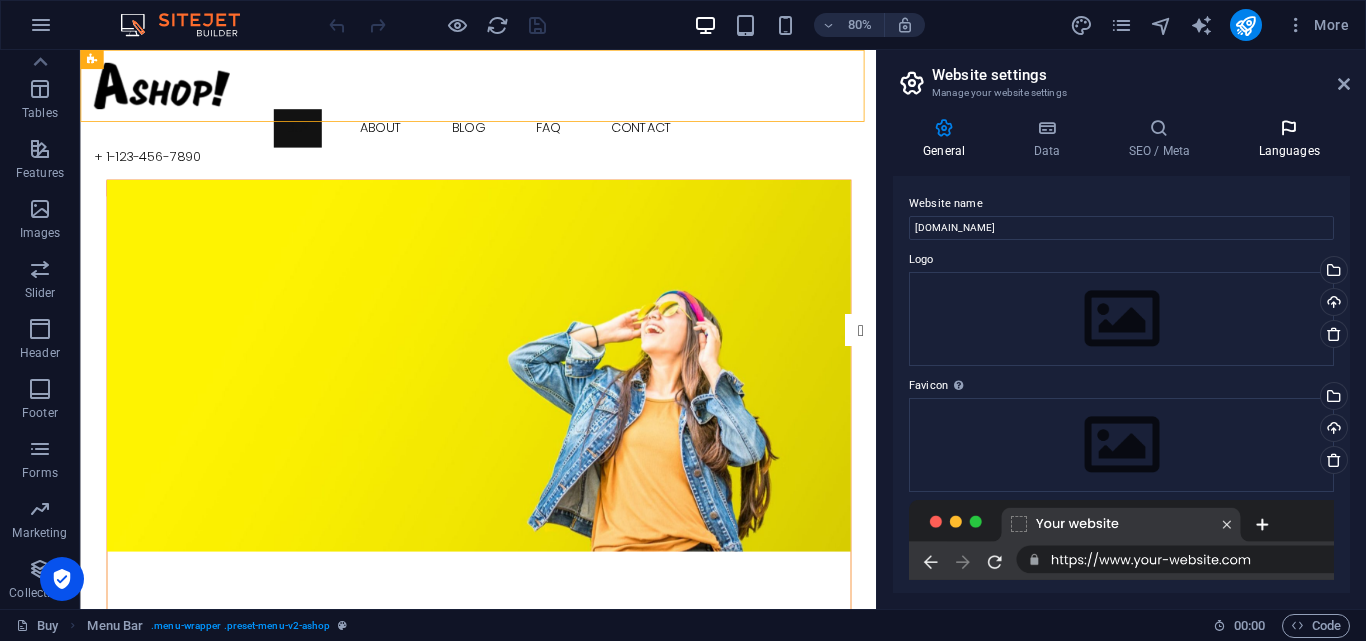 click on "Languages" at bounding box center (1289, 139) 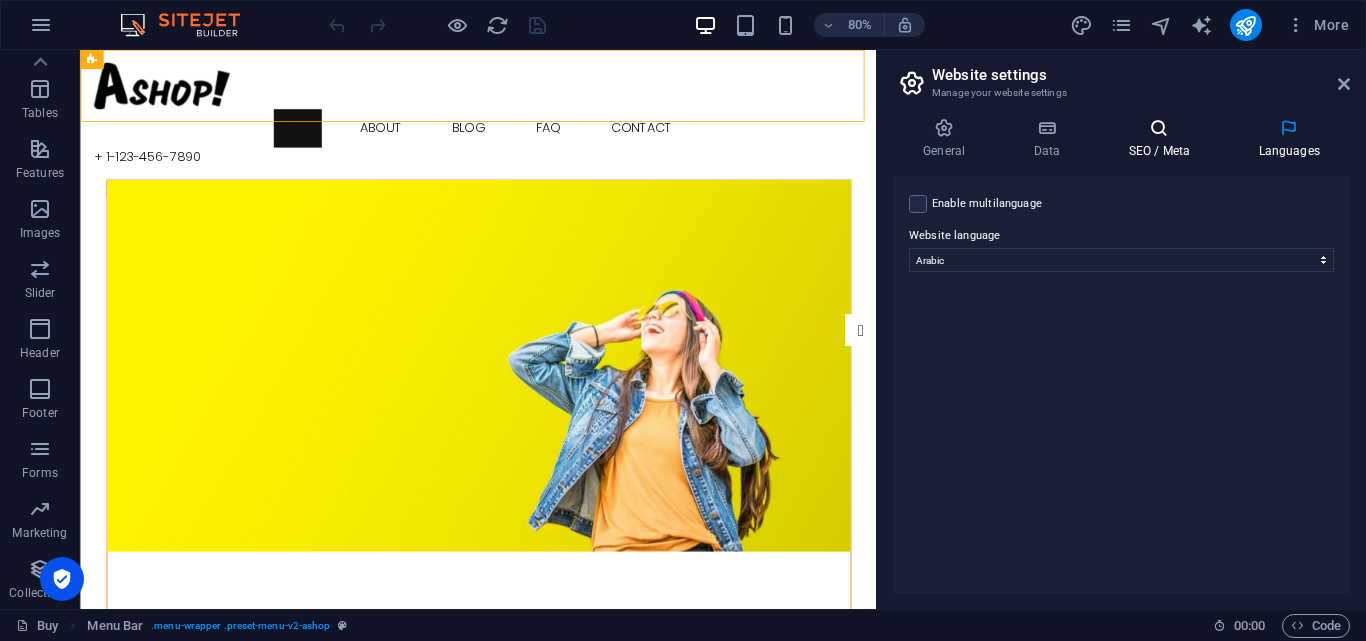 click on "SEO / Meta" at bounding box center (1163, 139) 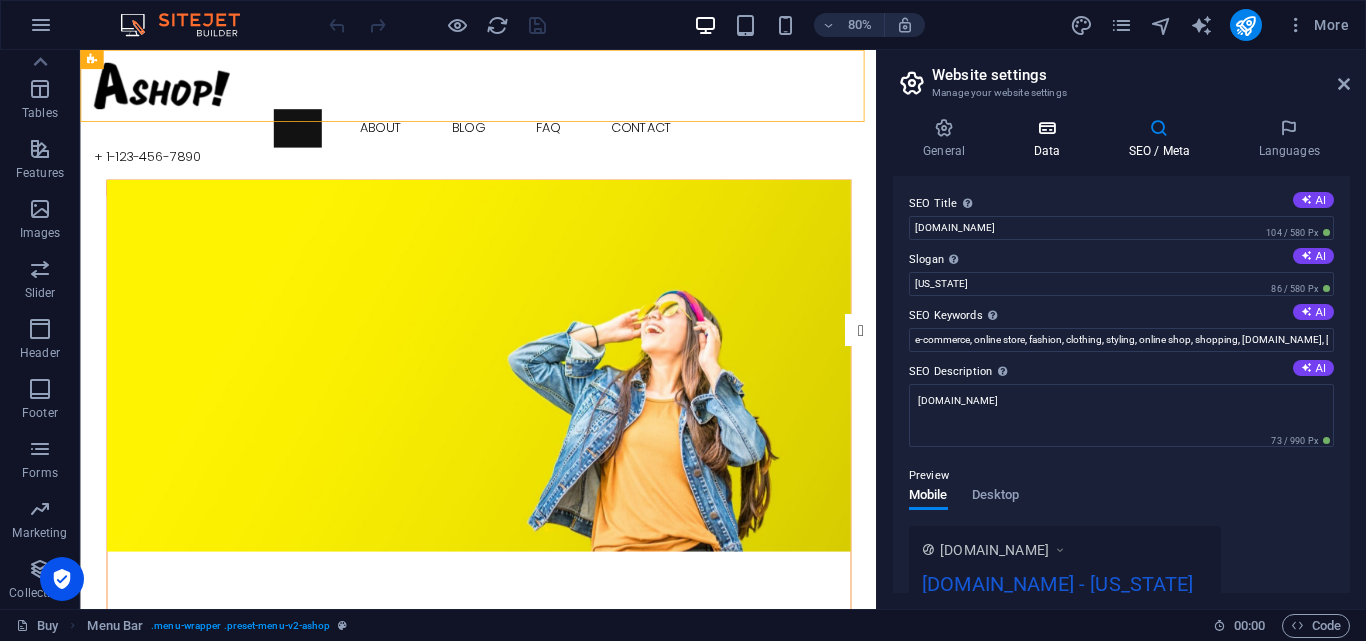 click on "Data" at bounding box center (1050, 139) 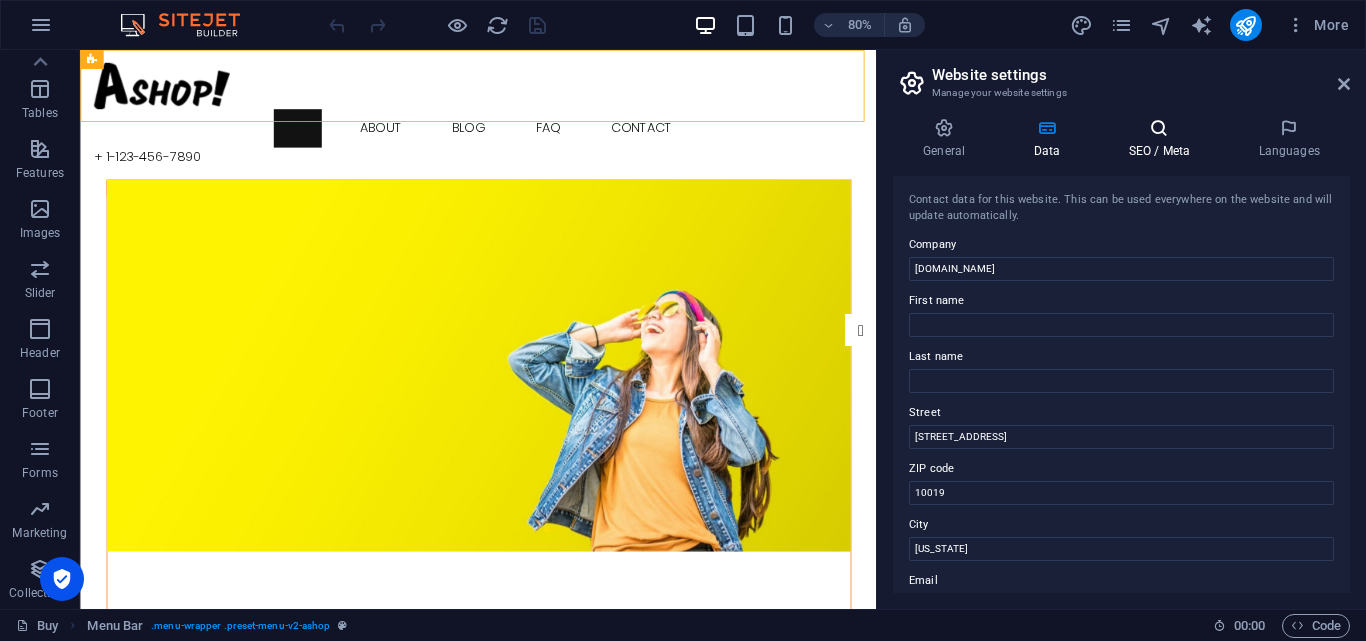 click at bounding box center (1159, 128) 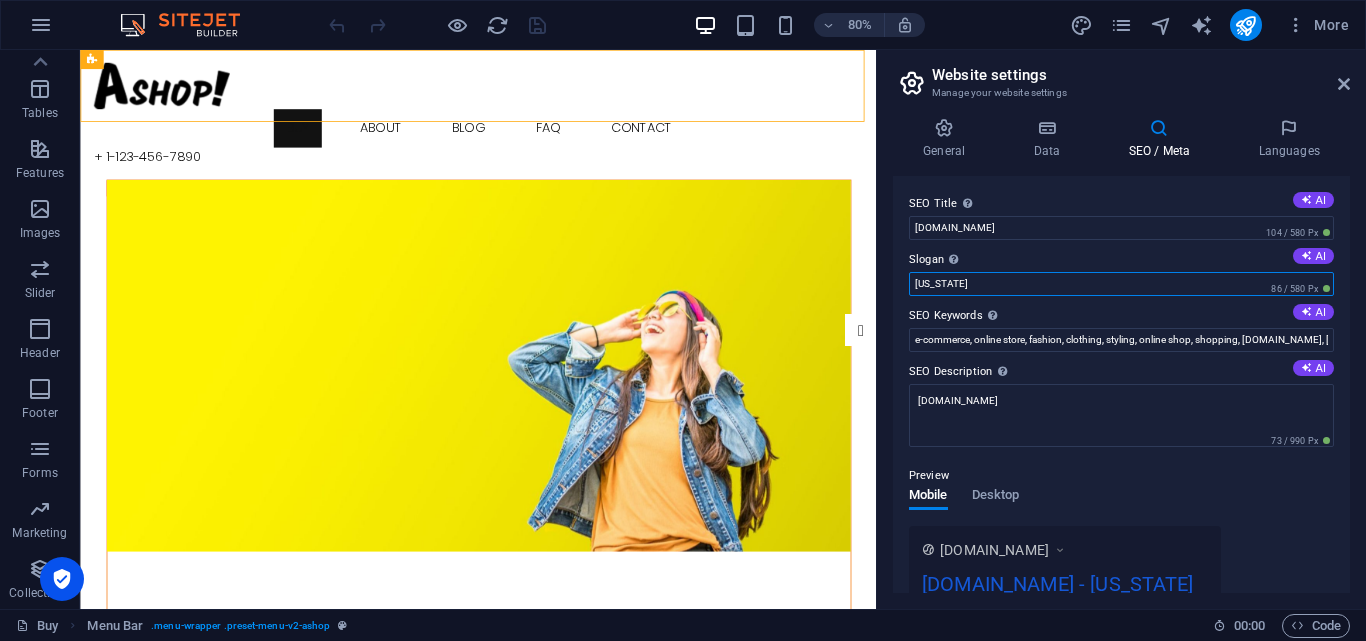 click on "[US_STATE]" at bounding box center (1121, 284) 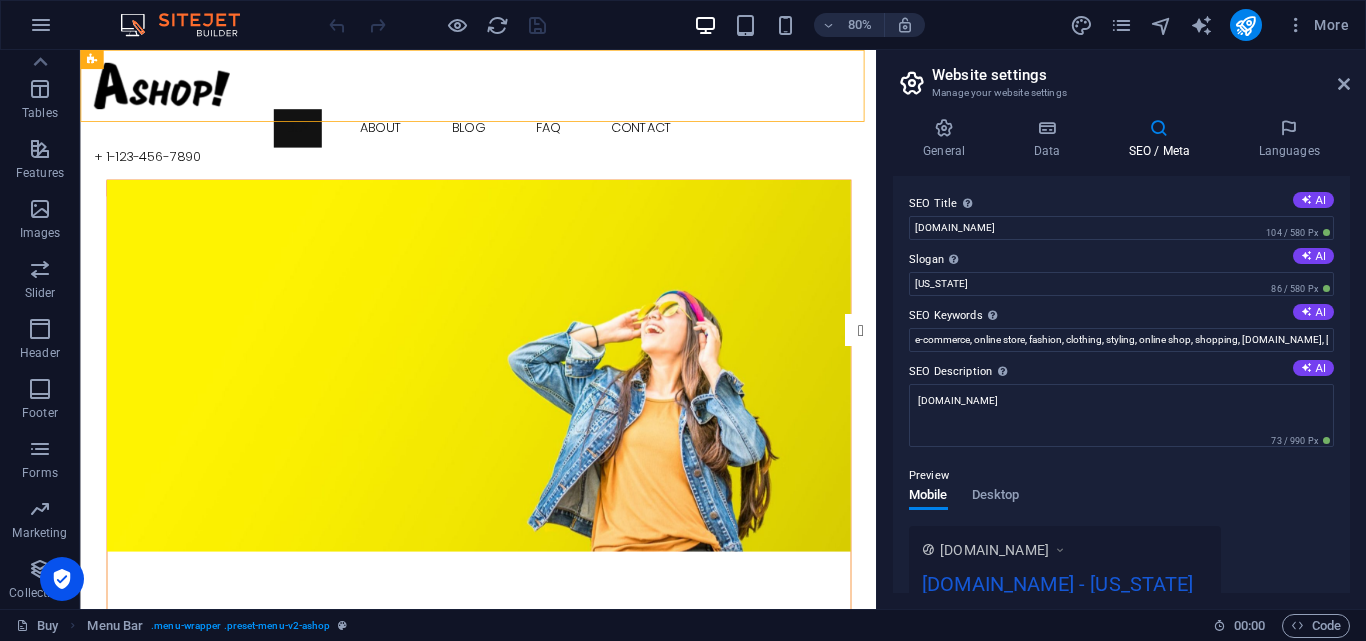 click on "Slogan The slogan of your website. AI" at bounding box center (1121, 260) 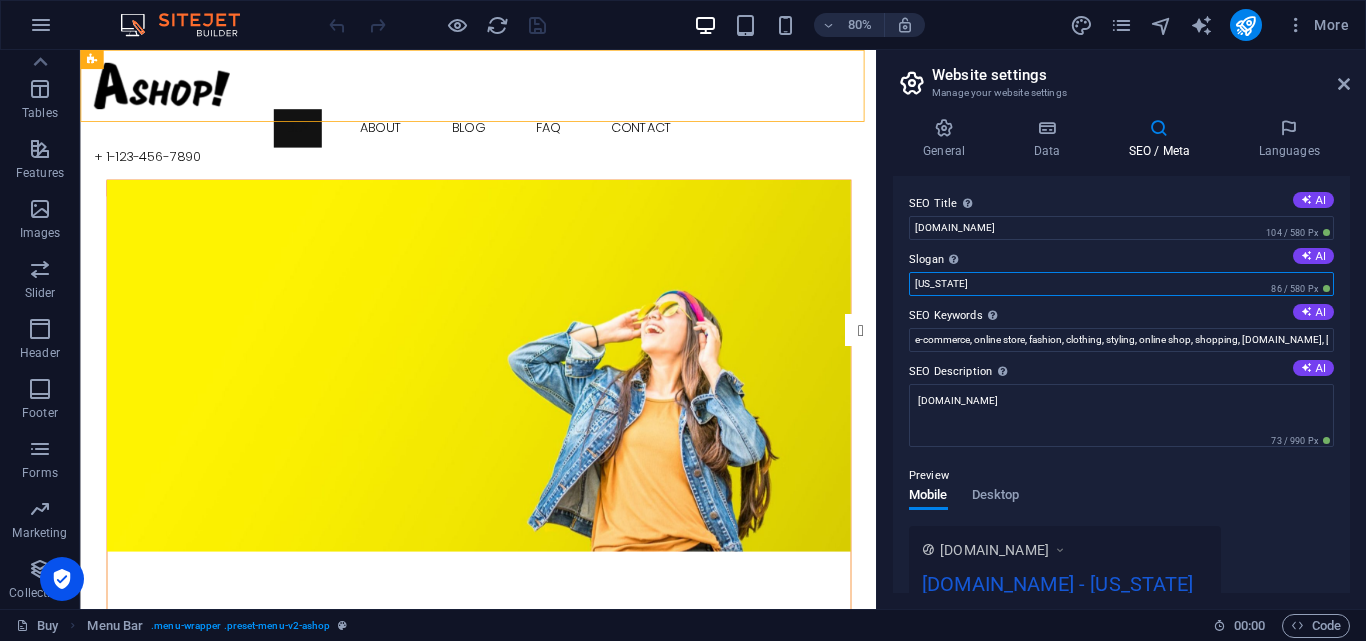 click on "[US_STATE]" at bounding box center (1121, 284) 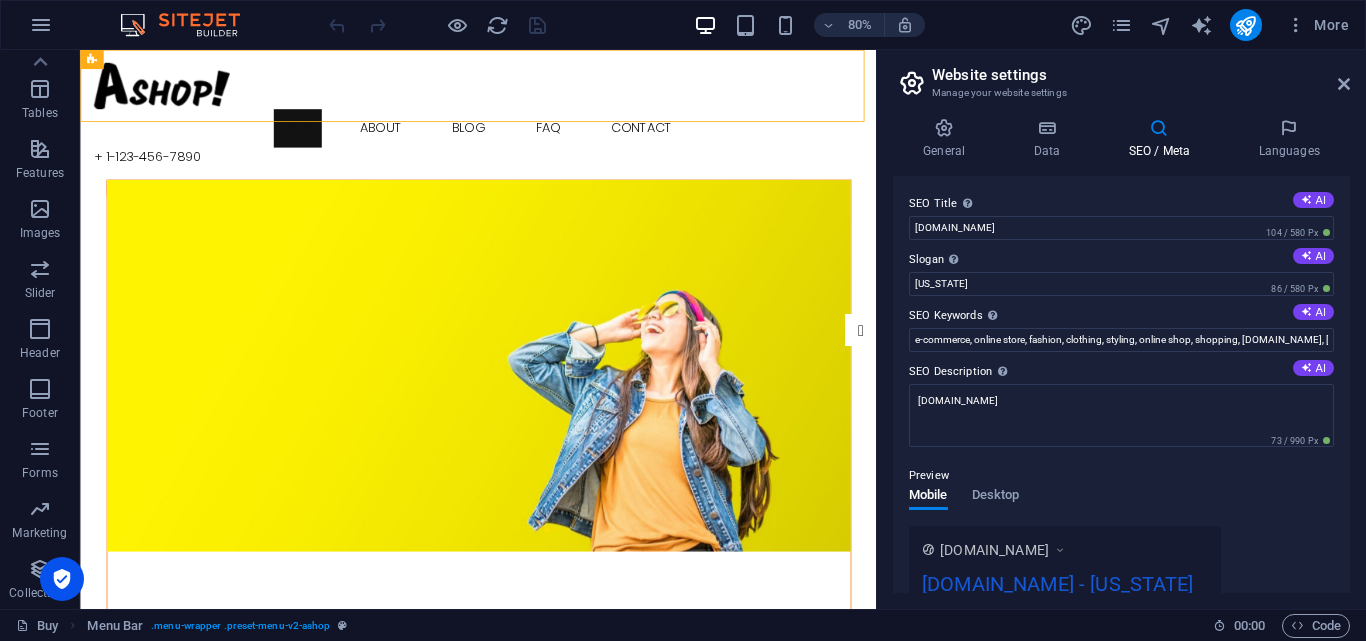 click on "Slogan The slogan of your website. AI" at bounding box center [1121, 260] 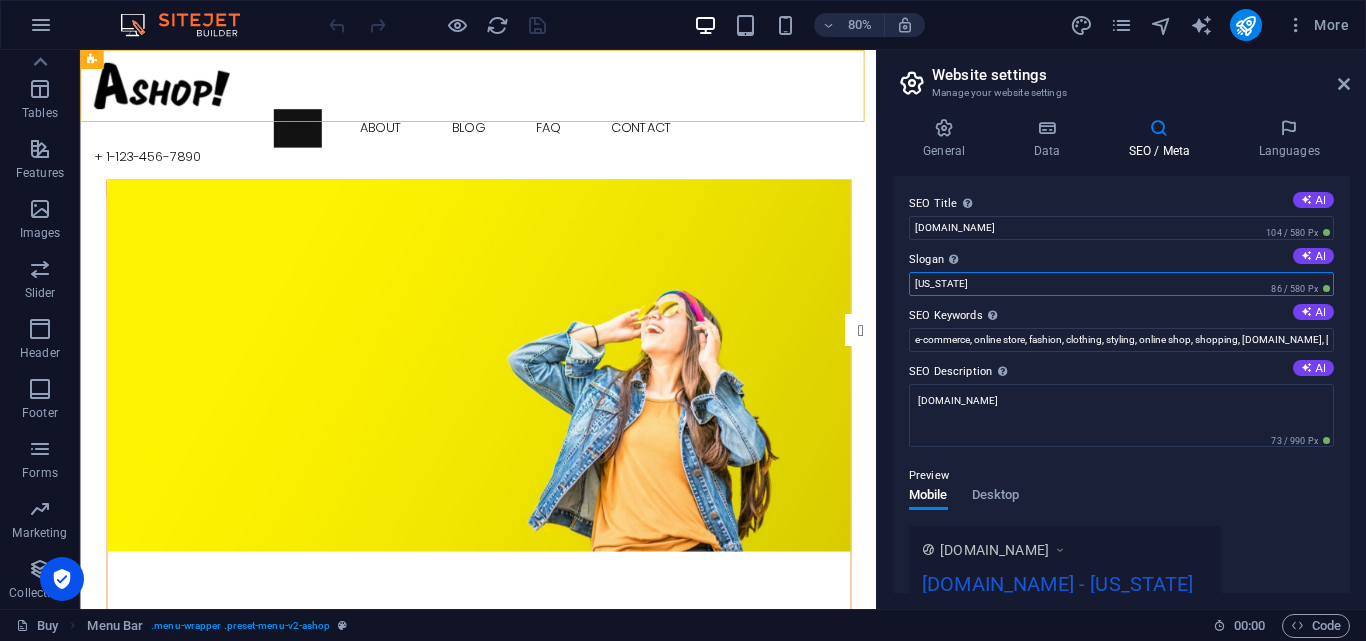 click on "[US_STATE]" at bounding box center [1121, 284] 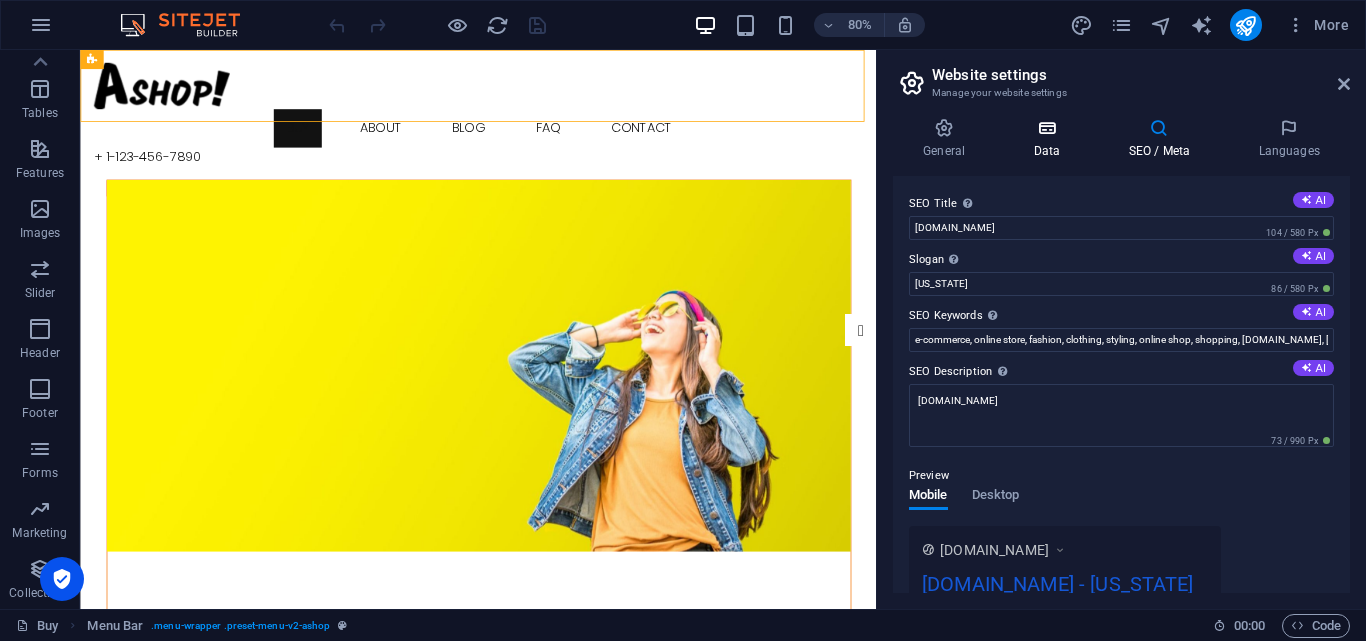 click on "Data" at bounding box center (1050, 139) 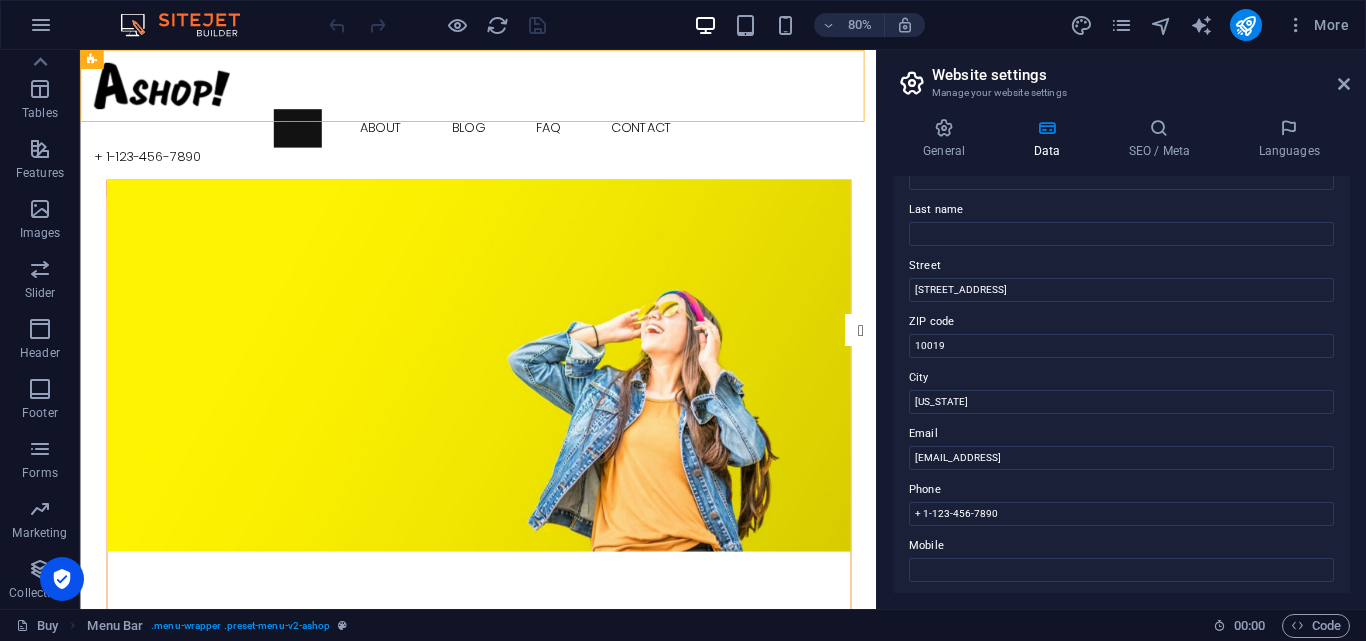 scroll, scrollTop: 0, scrollLeft: 0, axis: both 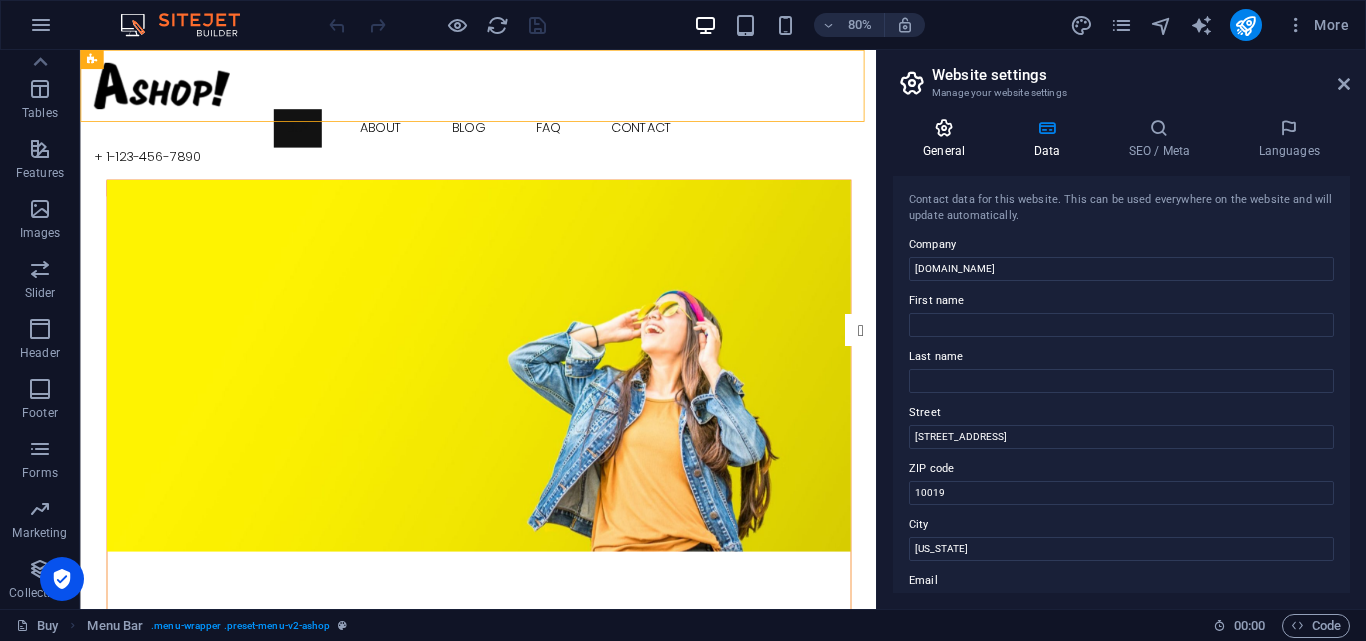click at bounding box center (944, 128) 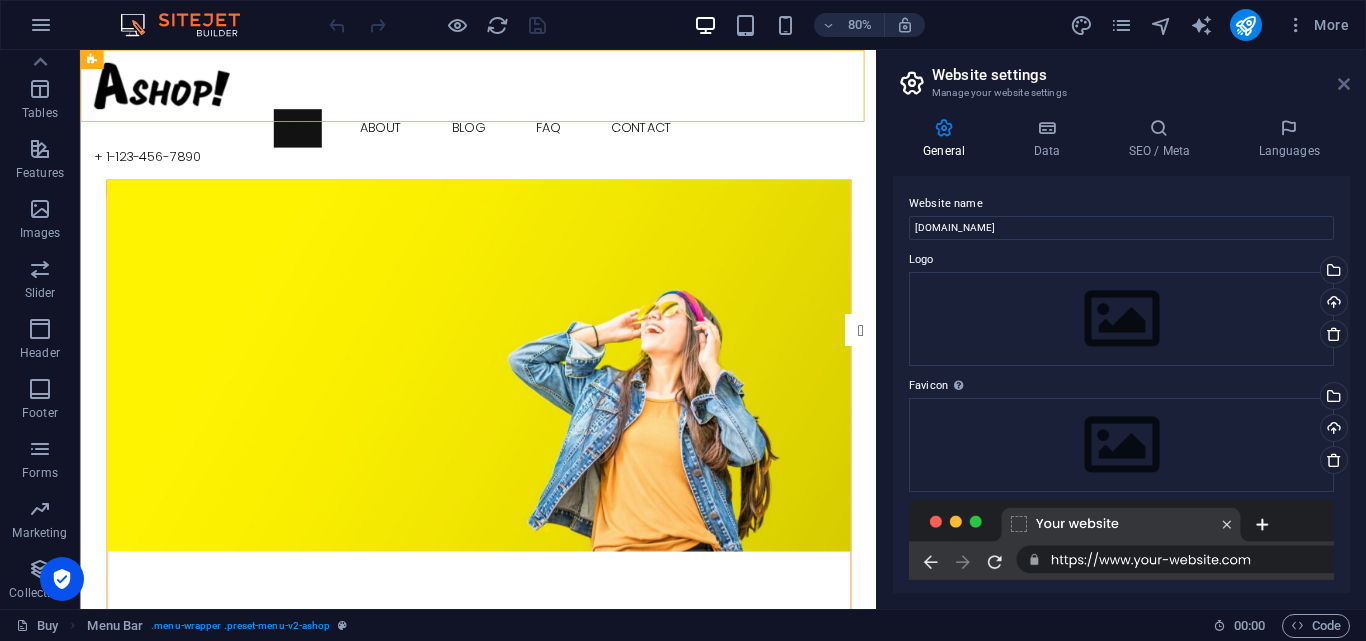 click at bounding box center (1344, 84) 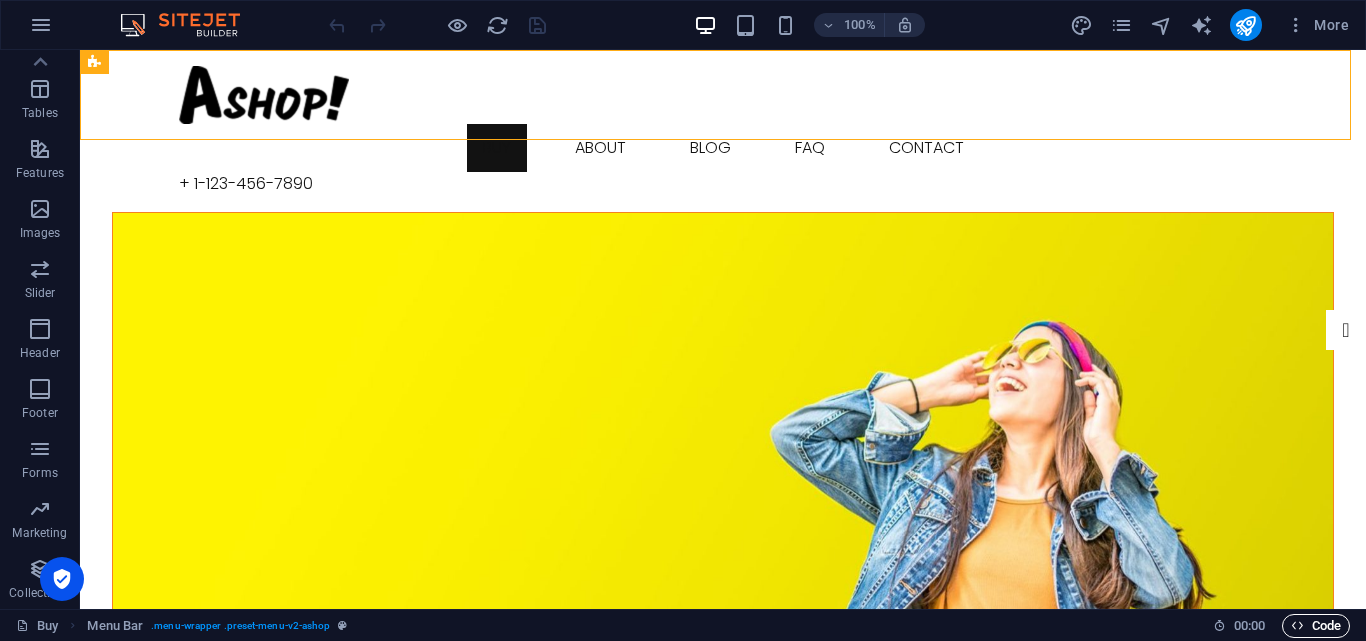 click on "Code" at bounding box center (1316, 626) 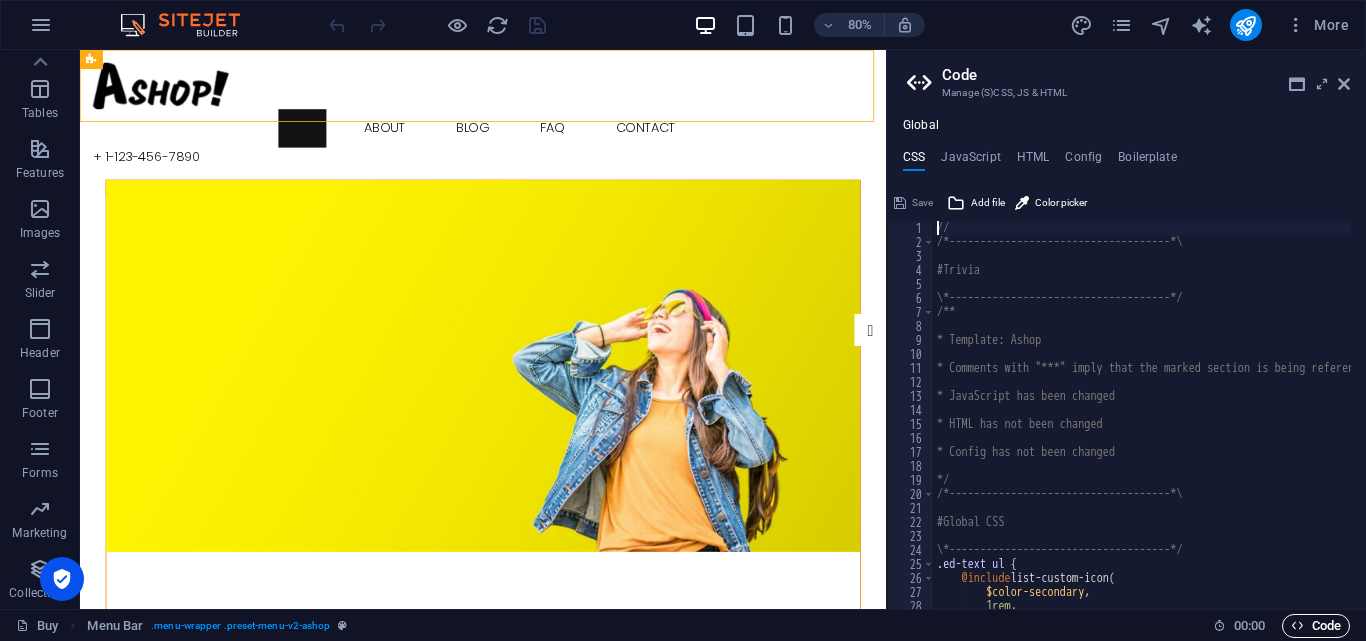 click on "Code" at bounding box center (1316, 626) 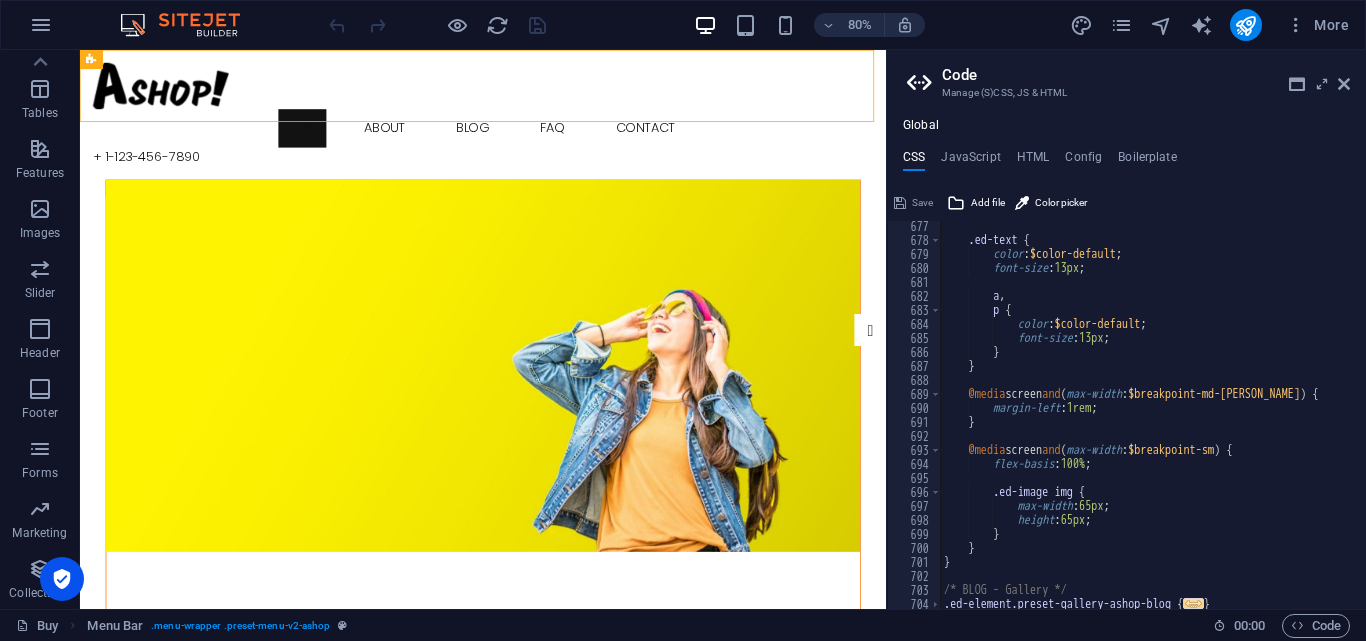 scroll, scrollTop: 2917, scrollLeft: 0, axis: vertical 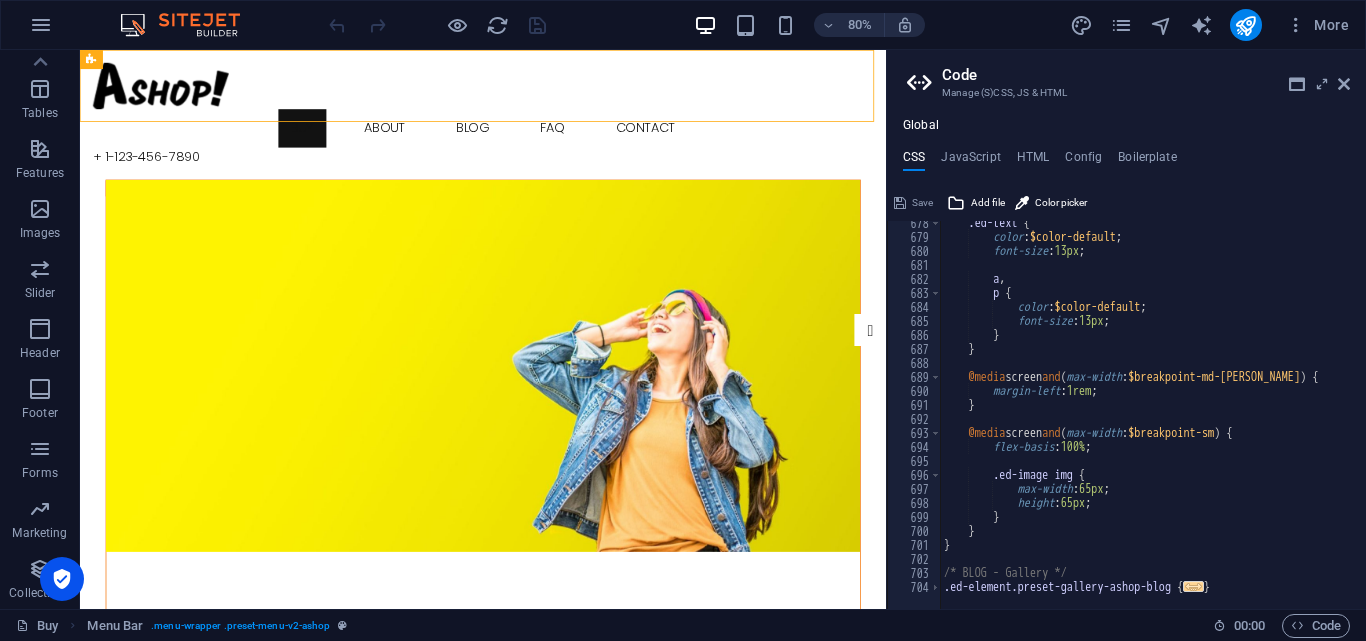 click at bounding box center [1240, 599] 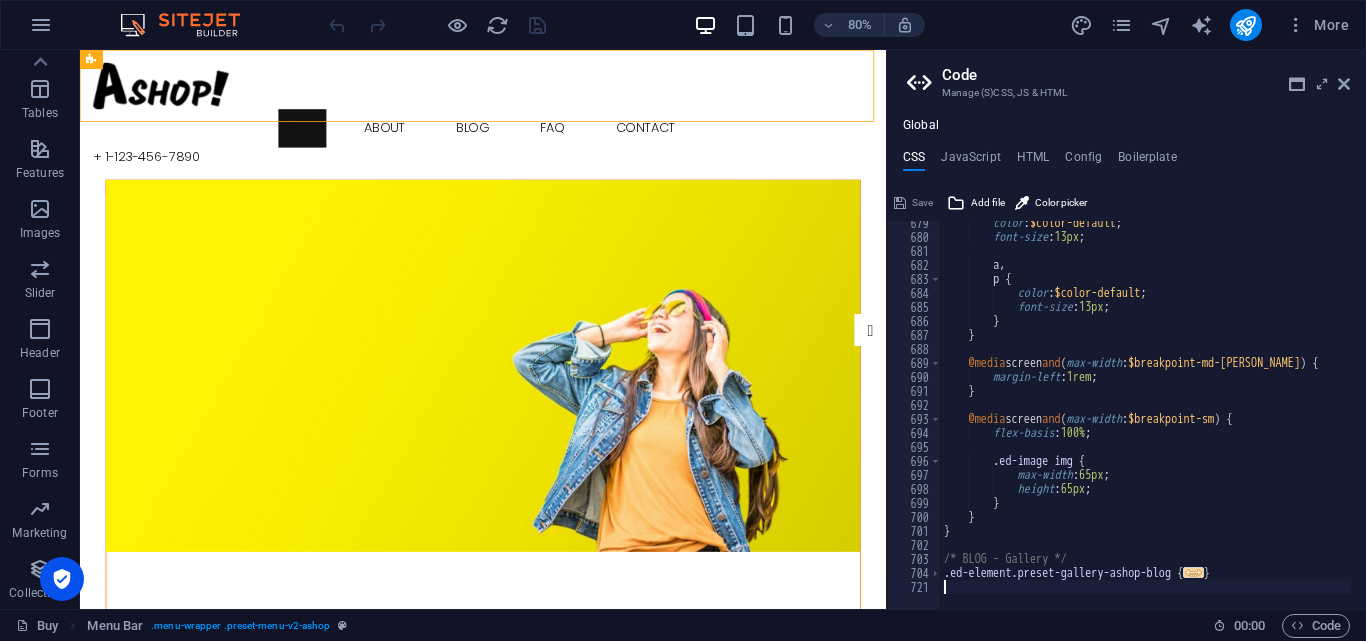 scroll, scrollTop: 2945, scrollLeft: 0, axis: vertical 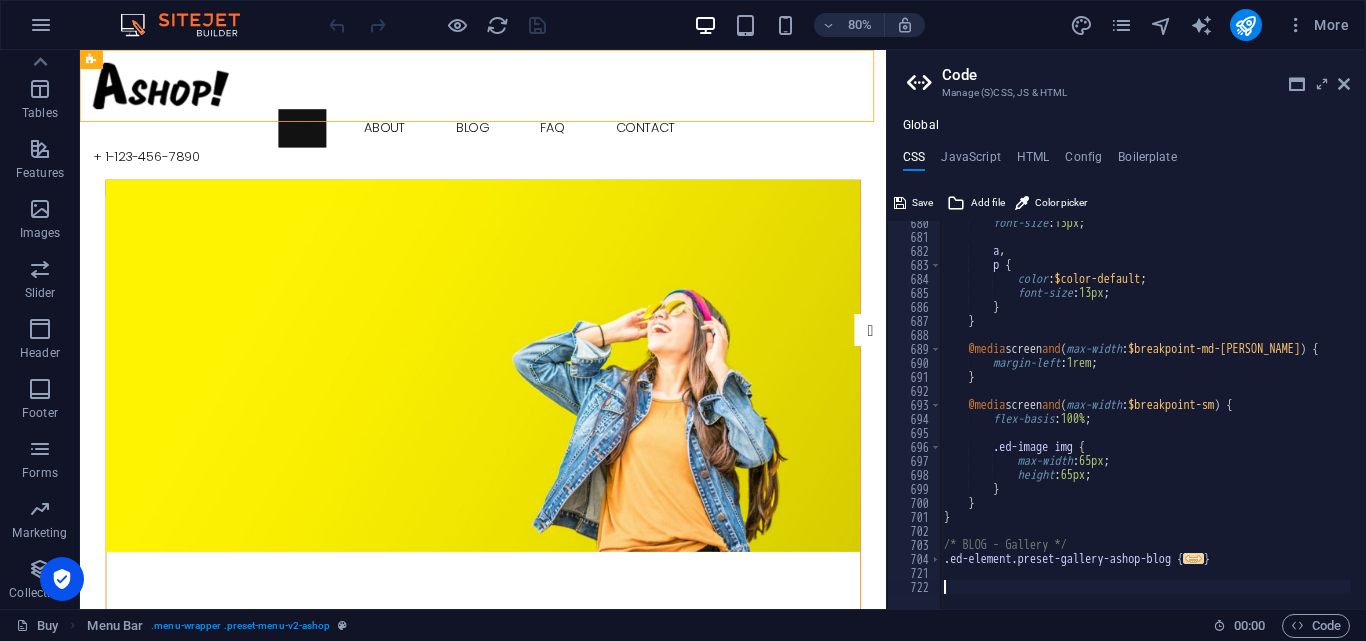 paste 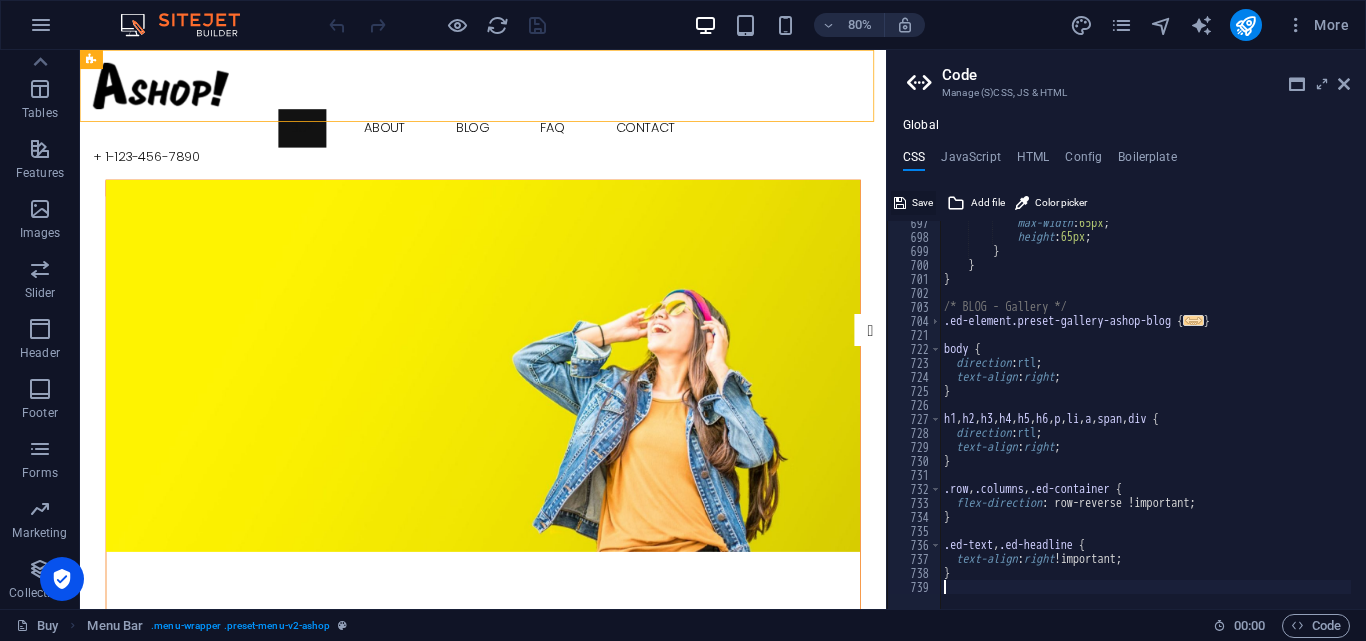 type 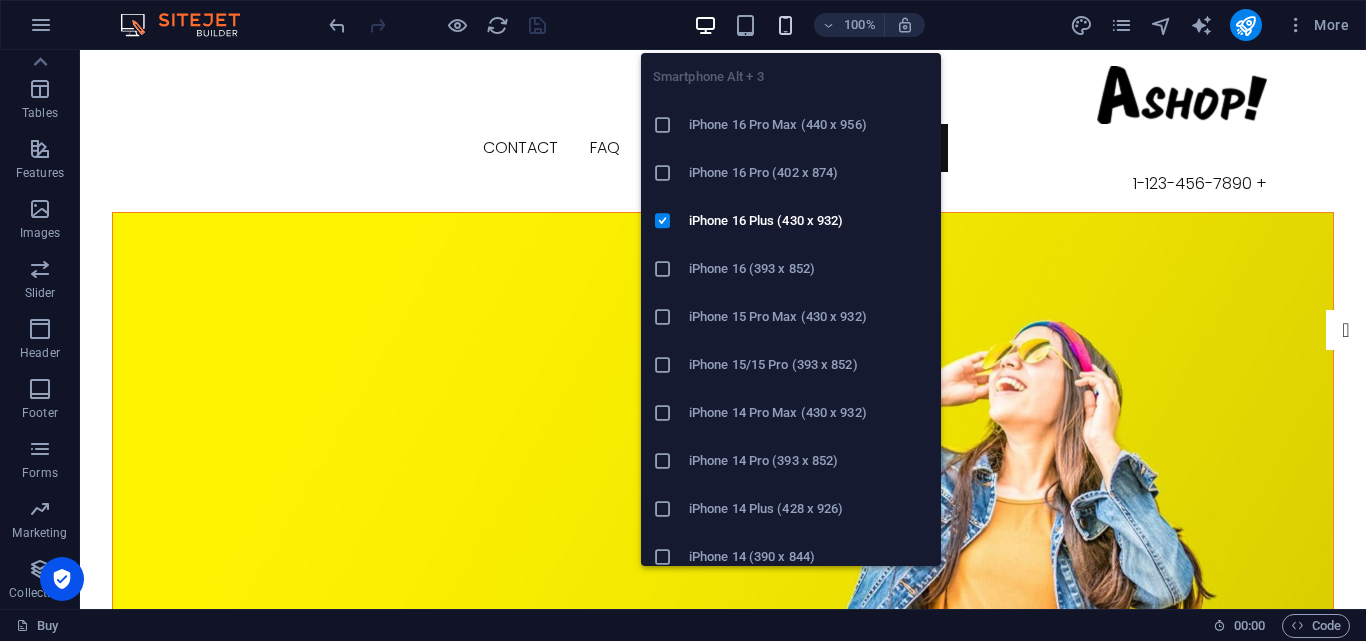 click at bounding box center [785, 25] 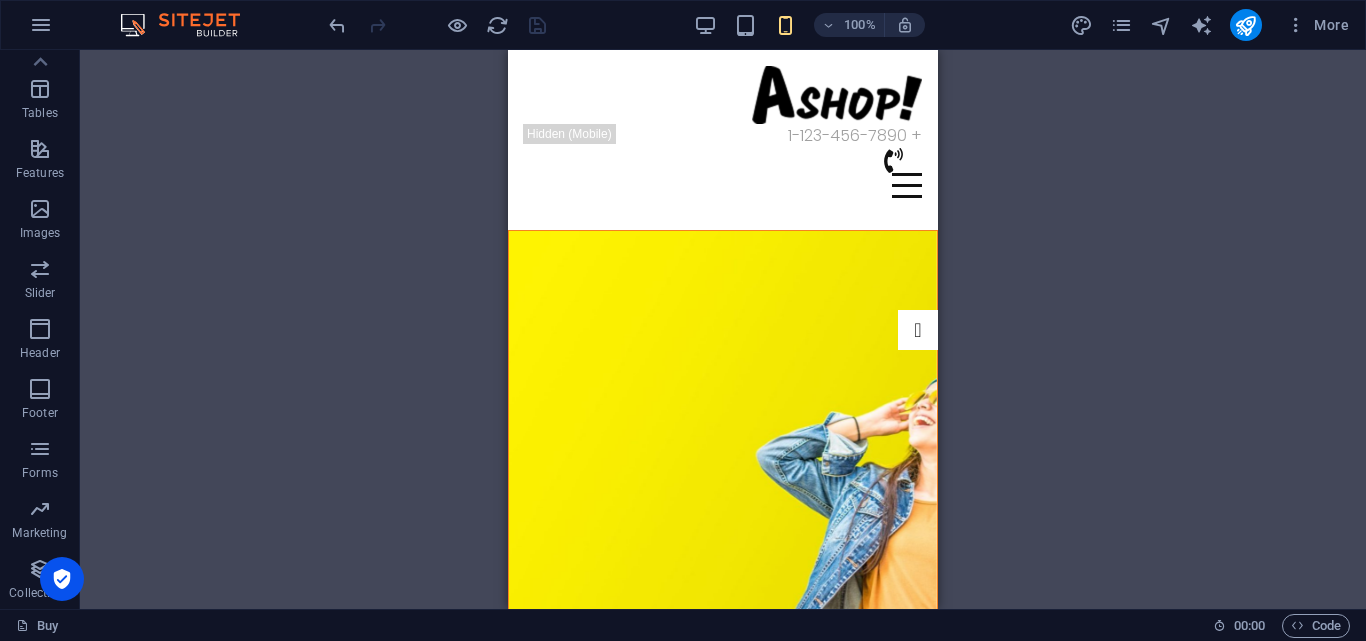 type 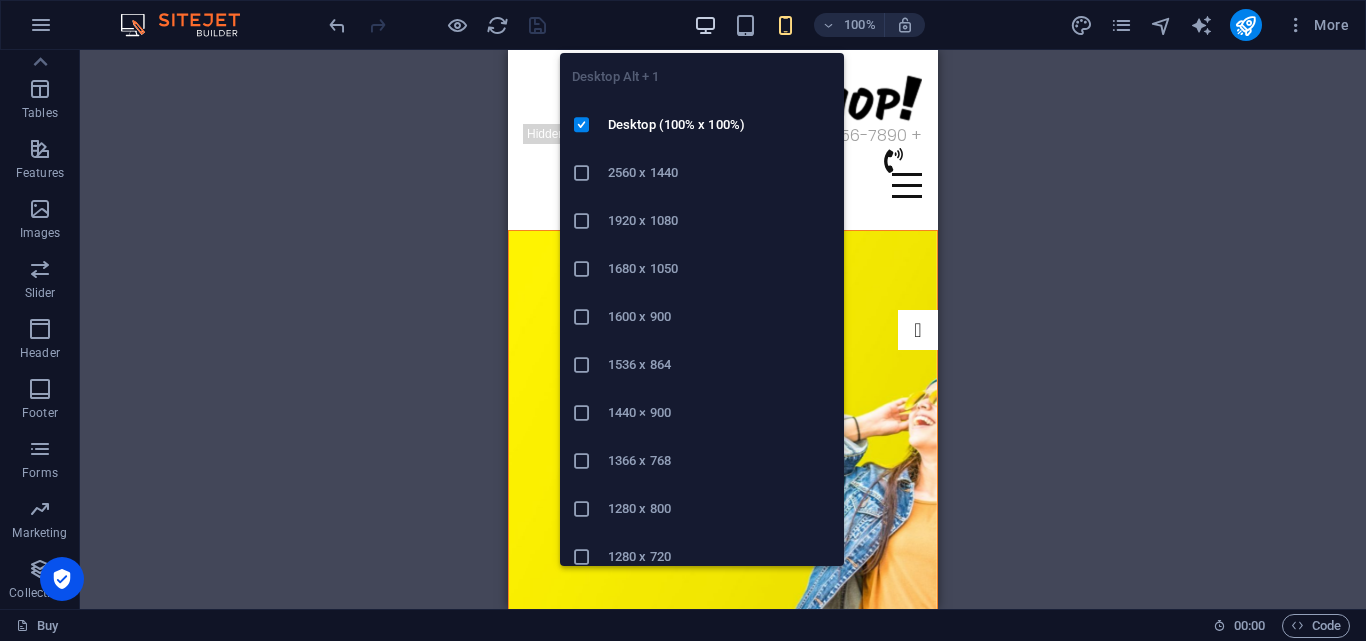 click at bounding box center [705, 25] 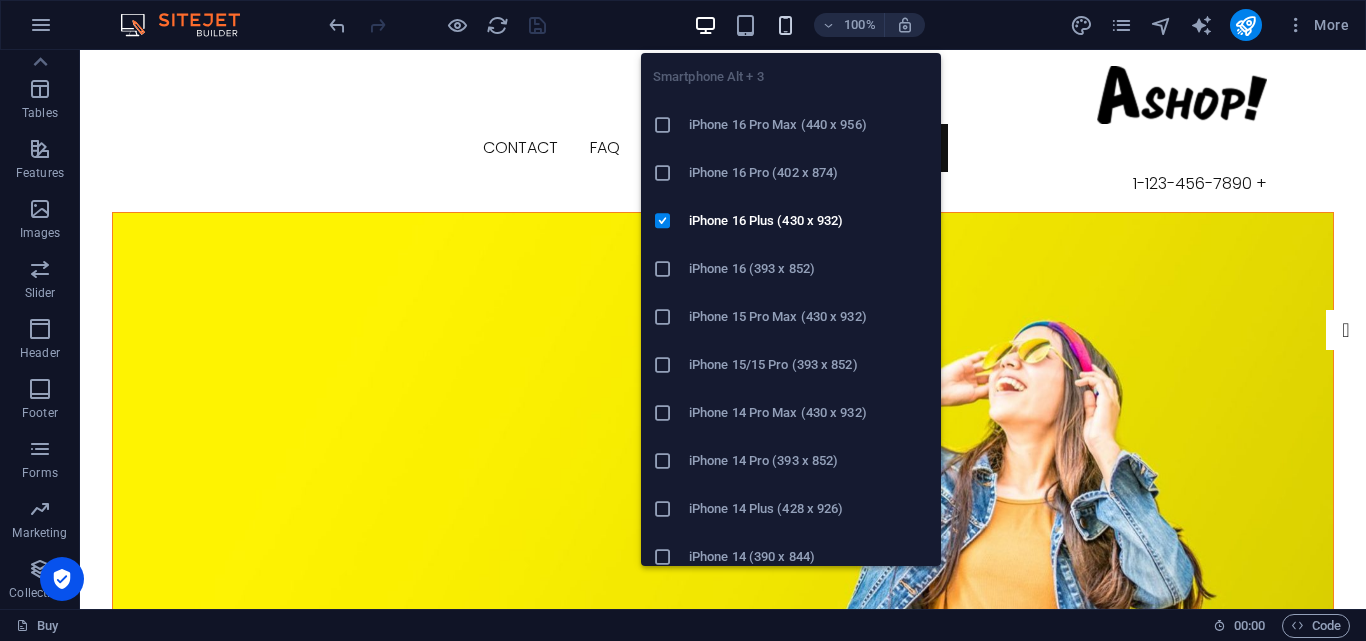 click at bounding box center (785, 25) 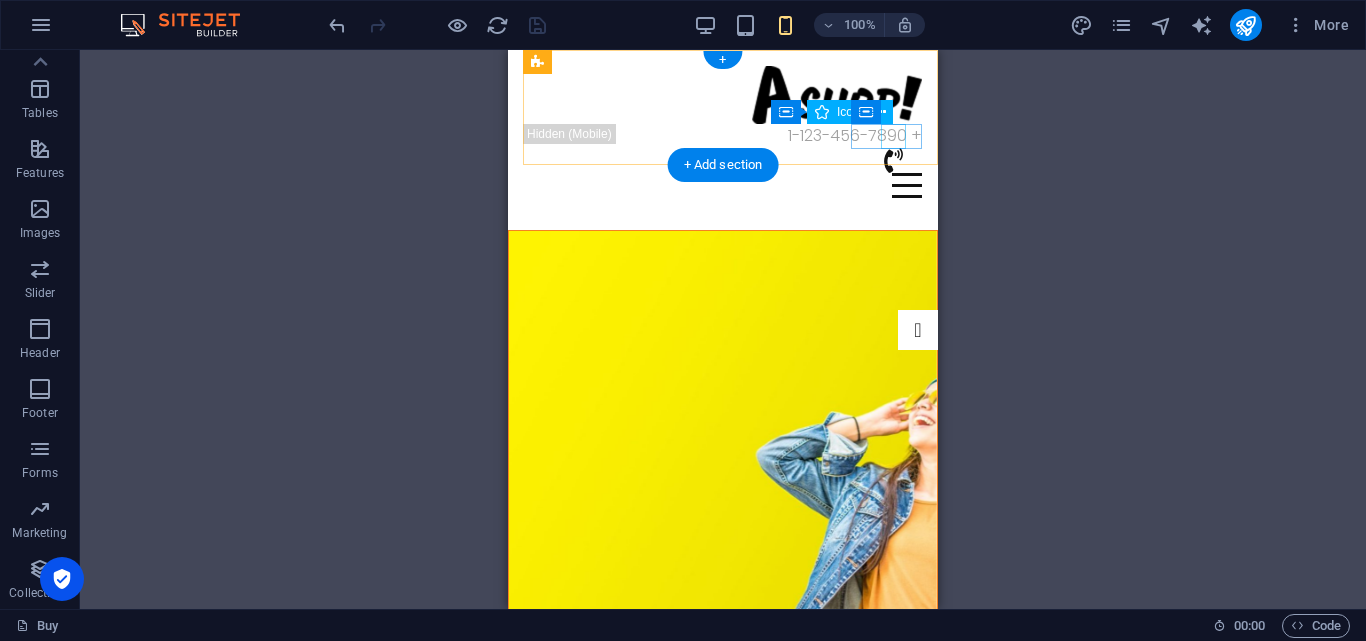 click at bounding box center [715, 160] 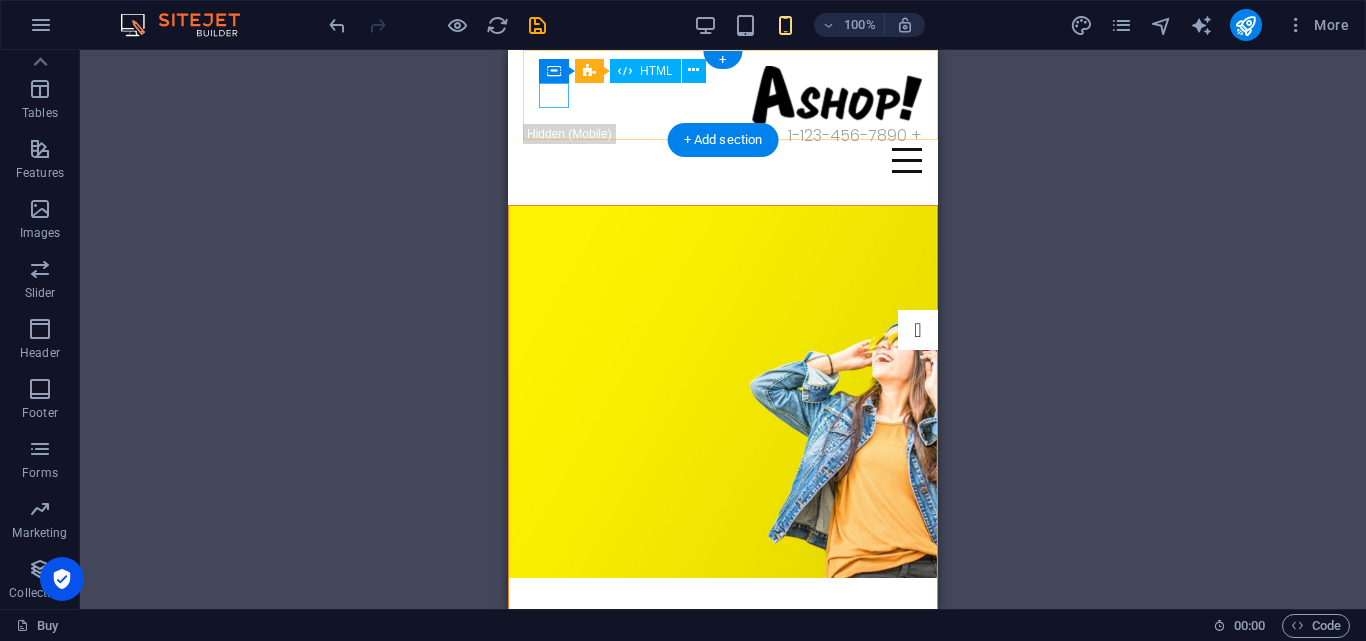 click at bounding box center [723, 160] 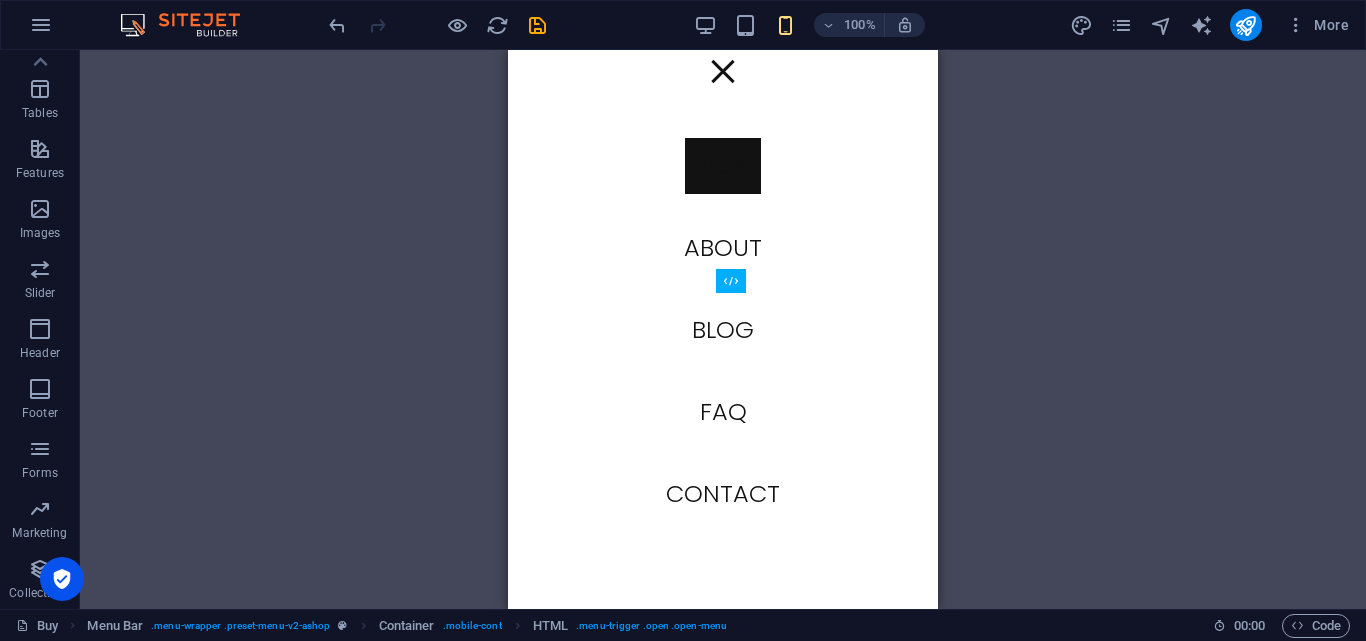scroll, scrollTop: 0, scrollLeft: 0, axis: both 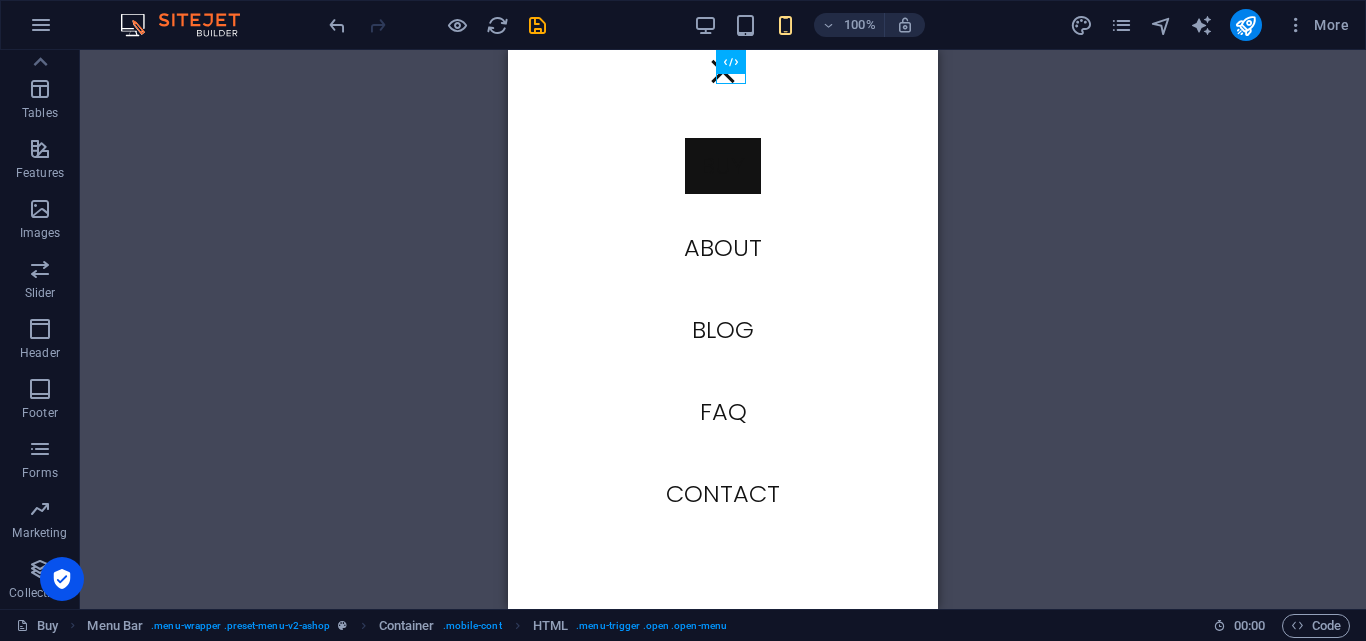 drag, startPoint x: 516, startPoint y: 91, endPoint x: 1020, endPoint y: 98, distance: 504.0486 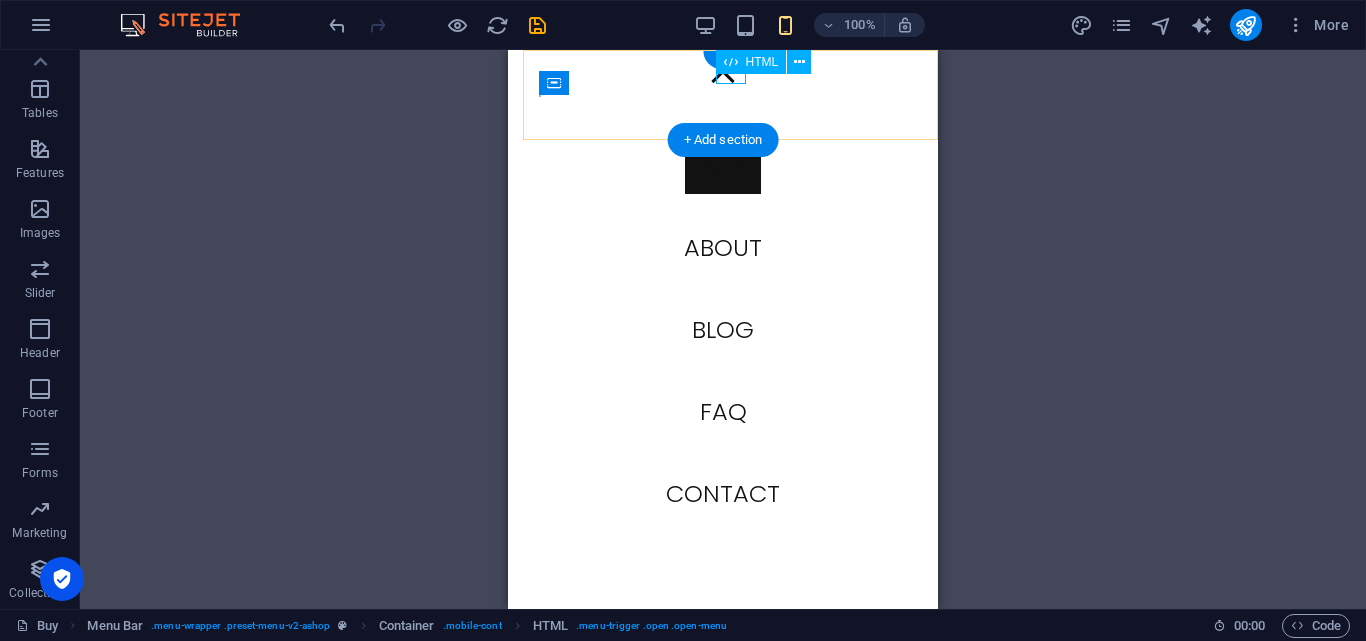 click at bounding box center (723, 71) 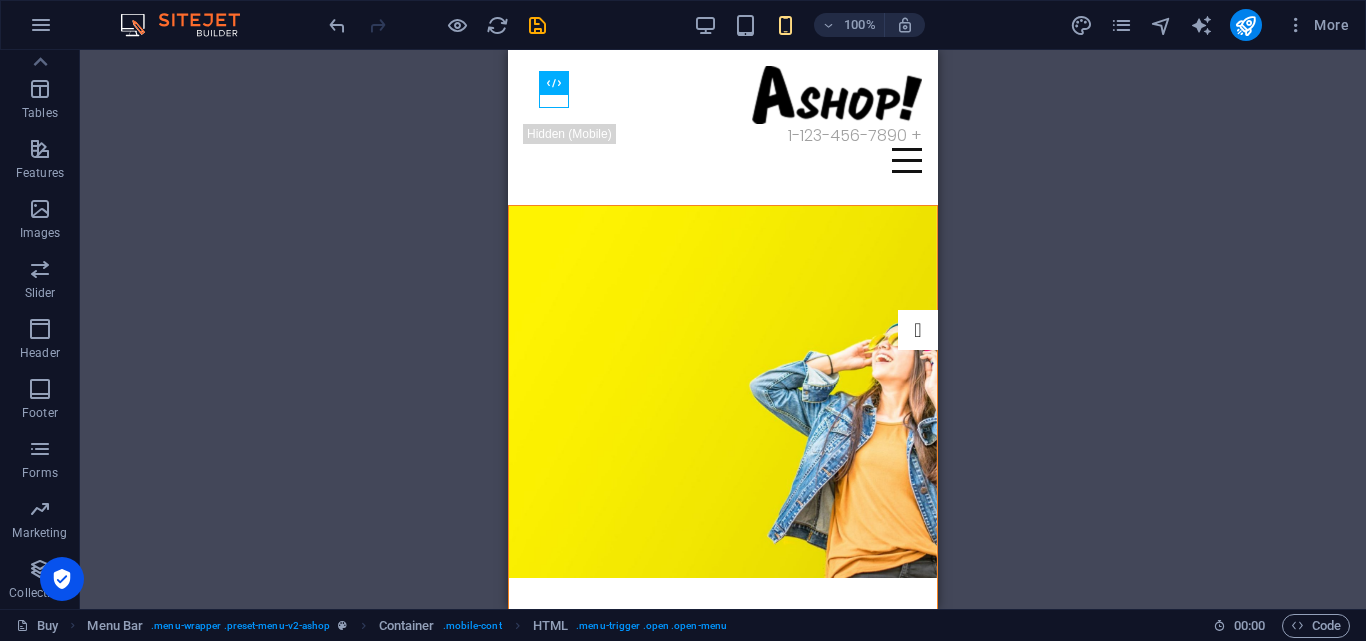 click on "Drag here to replace the existing content. Press “Ctrl” if you want to create a new element.
Preset   H2   Preset   Container   Preset   Preset   Container   Menu Bar   H3   Placeholder   Container   Menu   Image   Container   Icon   Container   HTML   Text" at bounding box center (723, 329) 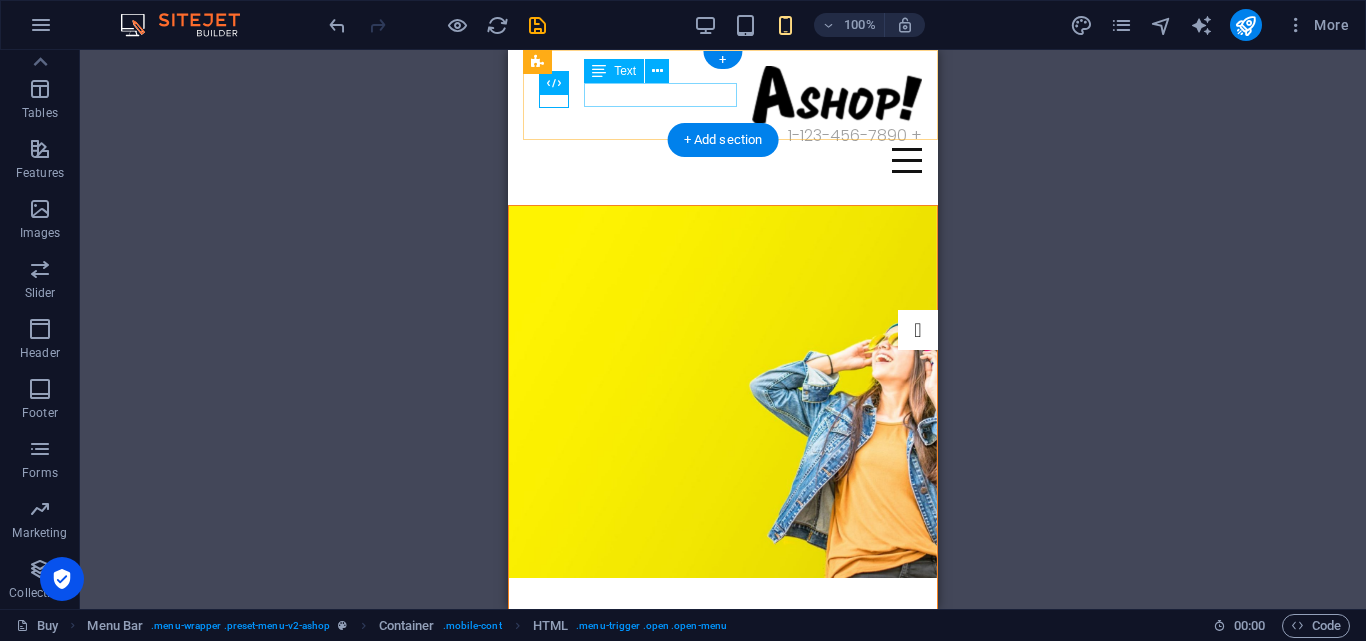 click on "+ 1-123-456-7890" at bounding box center (723, 136) 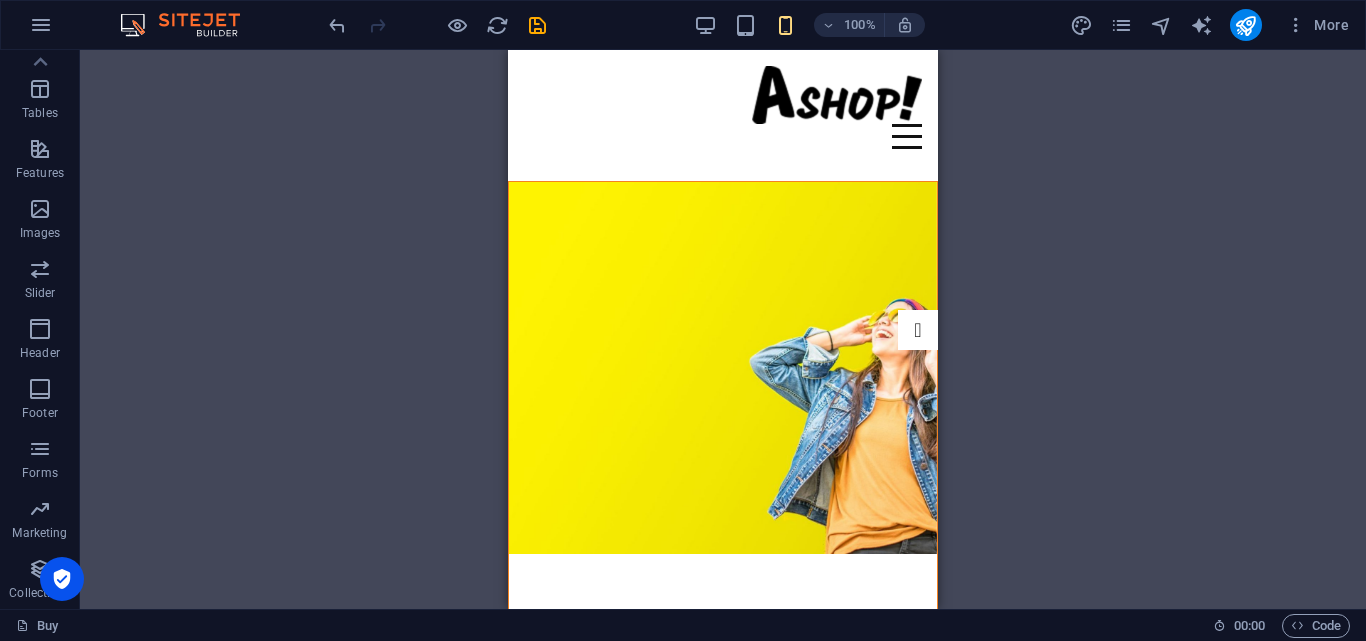 click on "Drag here to replace the existing content. Press “Ctrl” if you want to create a new element.
Preset   H2   Preset   Container   Preset   Preset   Container   Menu Bar   H3   Placeholder   Container   Menu   Image   Container   Icon   Container   HTML   Text" at bounding box center [723, 329] 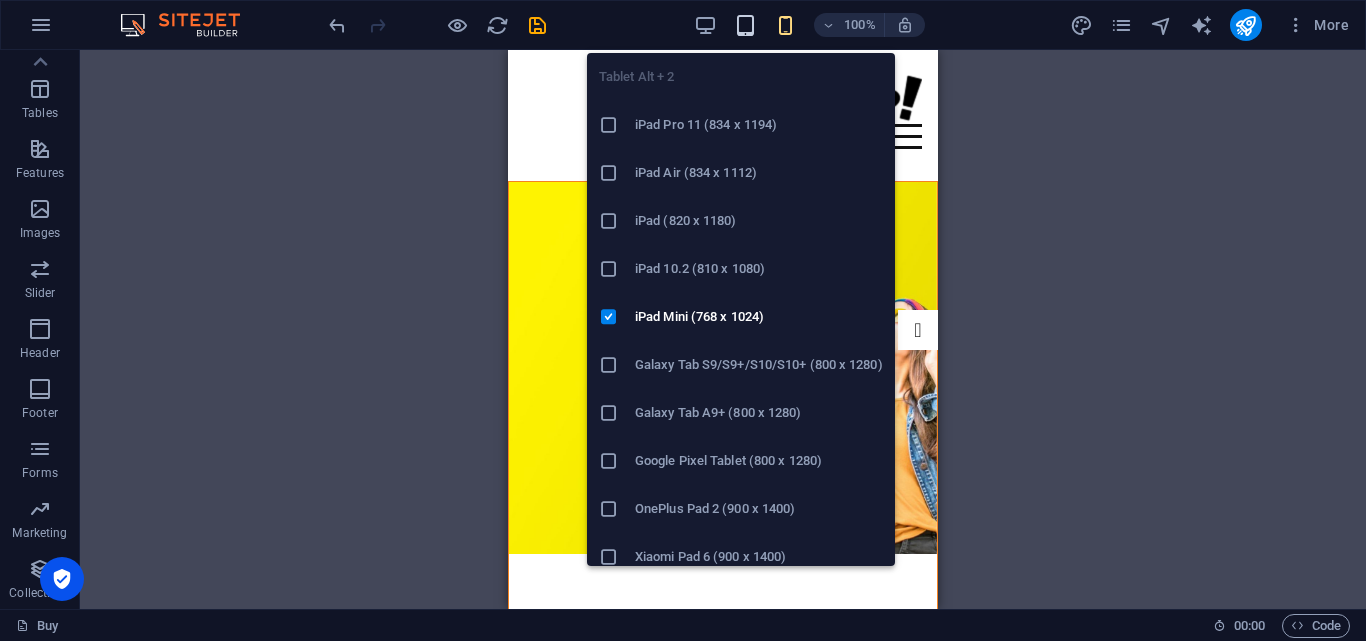 click at bounding box center [745, 25] 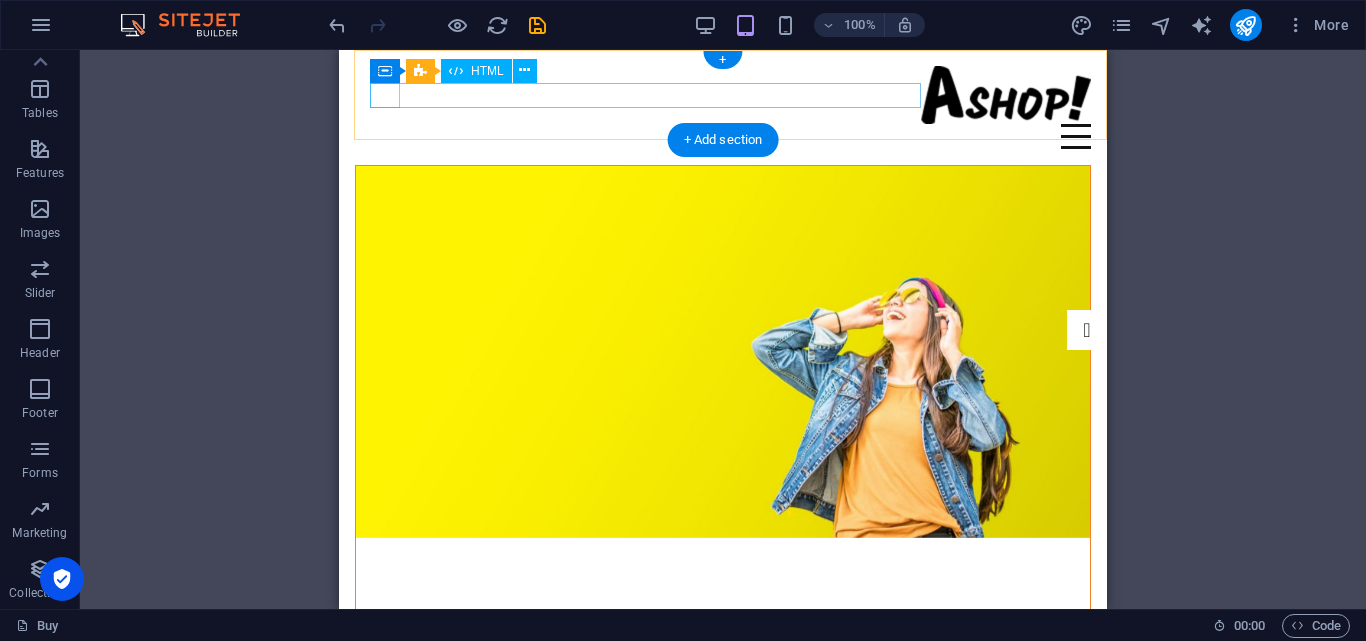 click at bounding box center (723, 136) 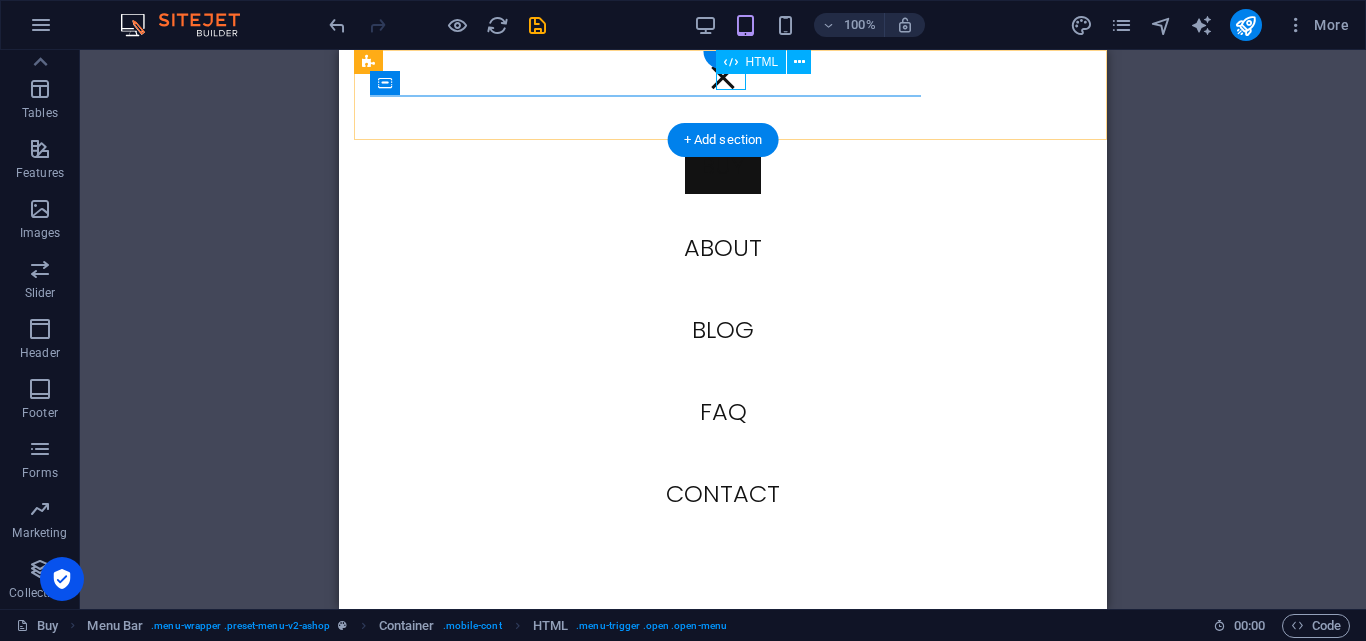click at bounding box center [723, 77] 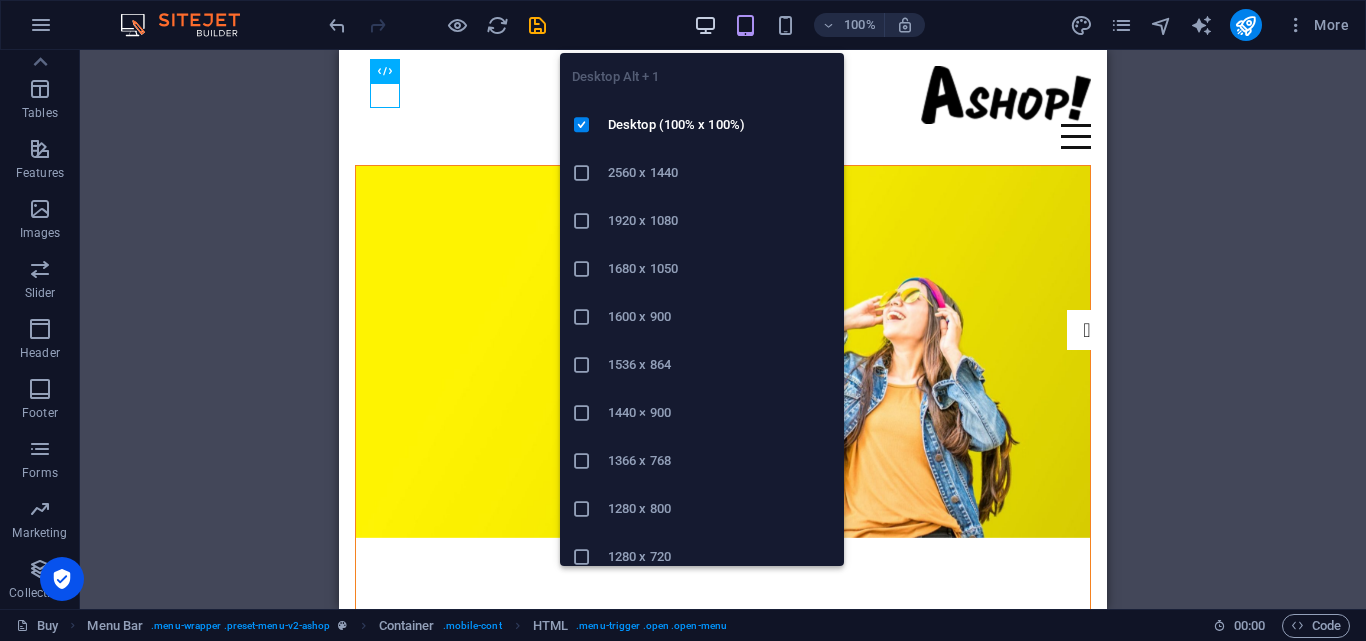 click at bounding box center [705, 25] 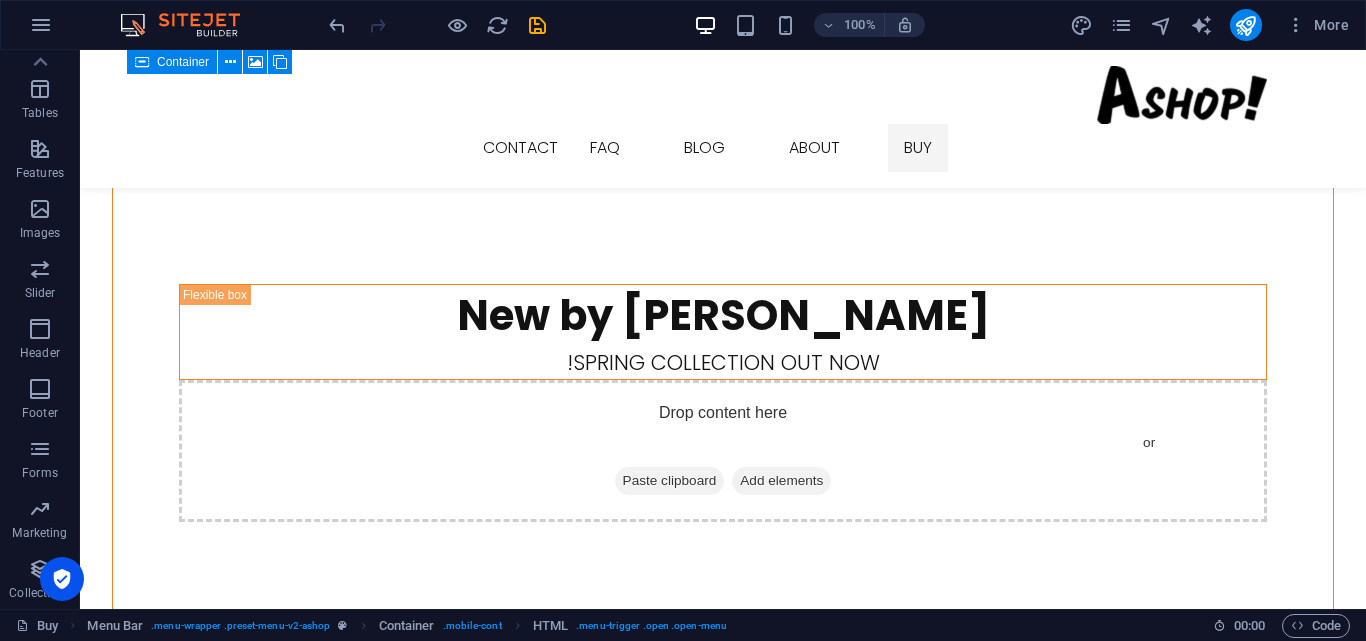 scroll, scrollTop: 0, scrollLeft: 0, axis: both 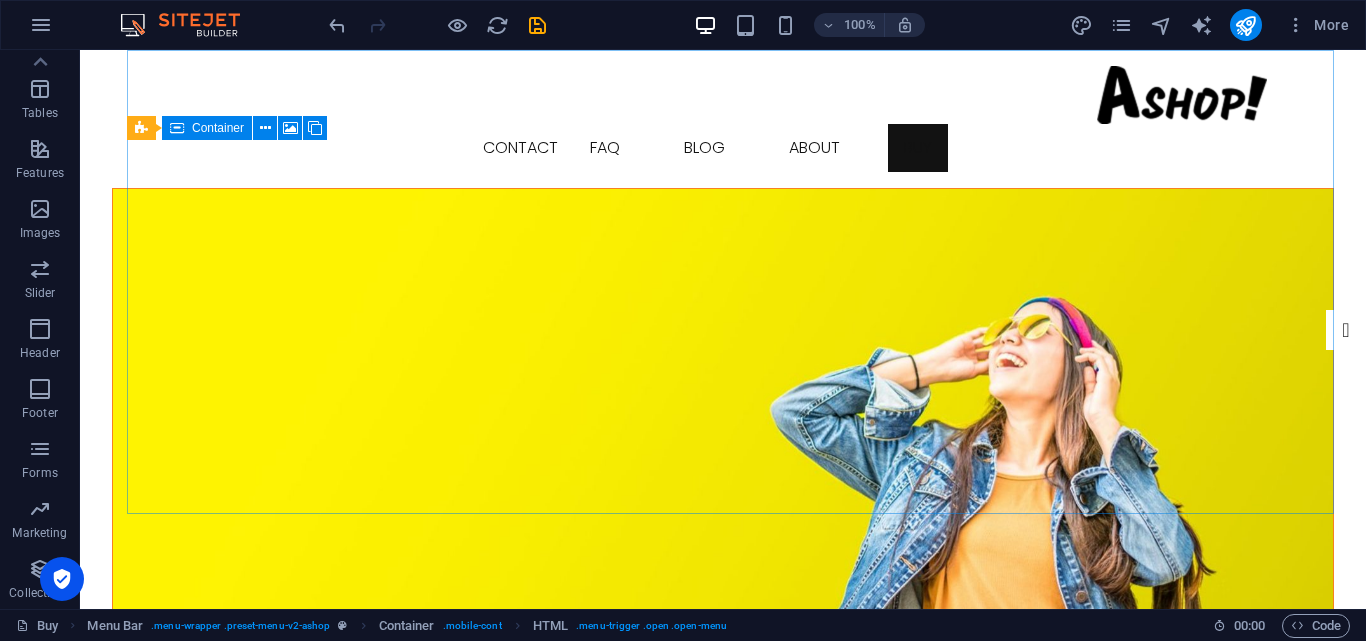 drag, startPoint x: 87, startPoint y: 98, endPoint x: 173, endPoint y: 96, distance: 86.023254 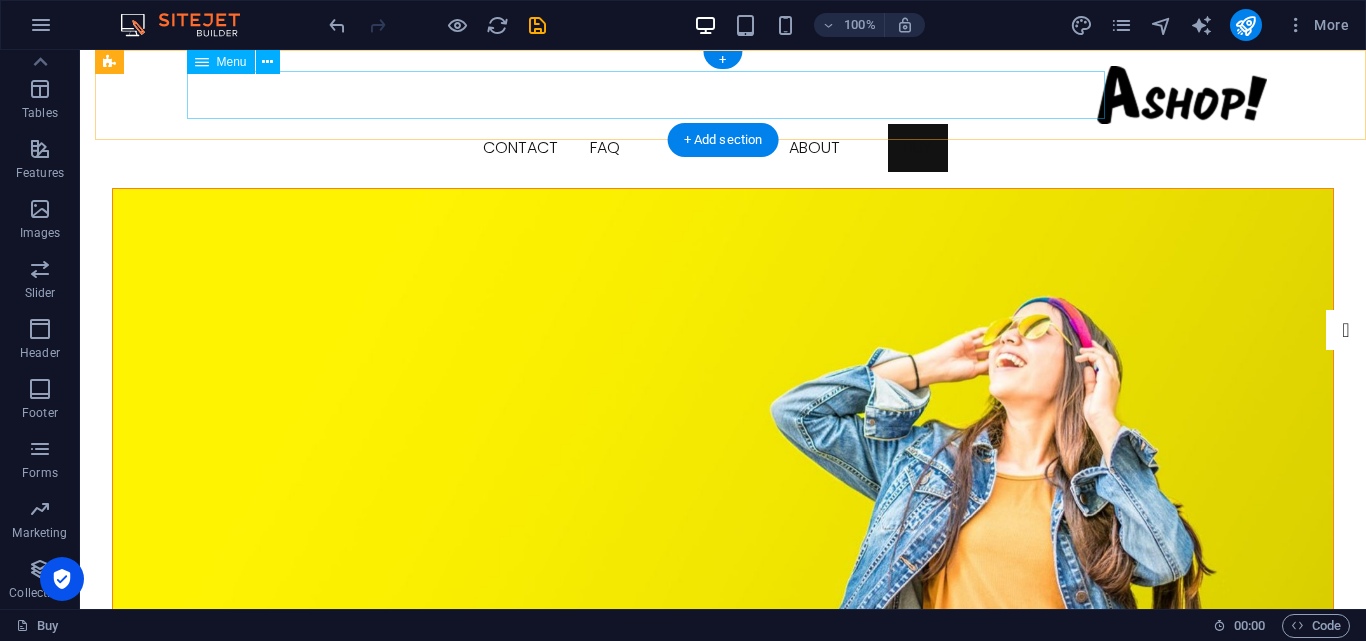 click on "Buy About Blog FAQ Contact" at bounding box center [723, 148] 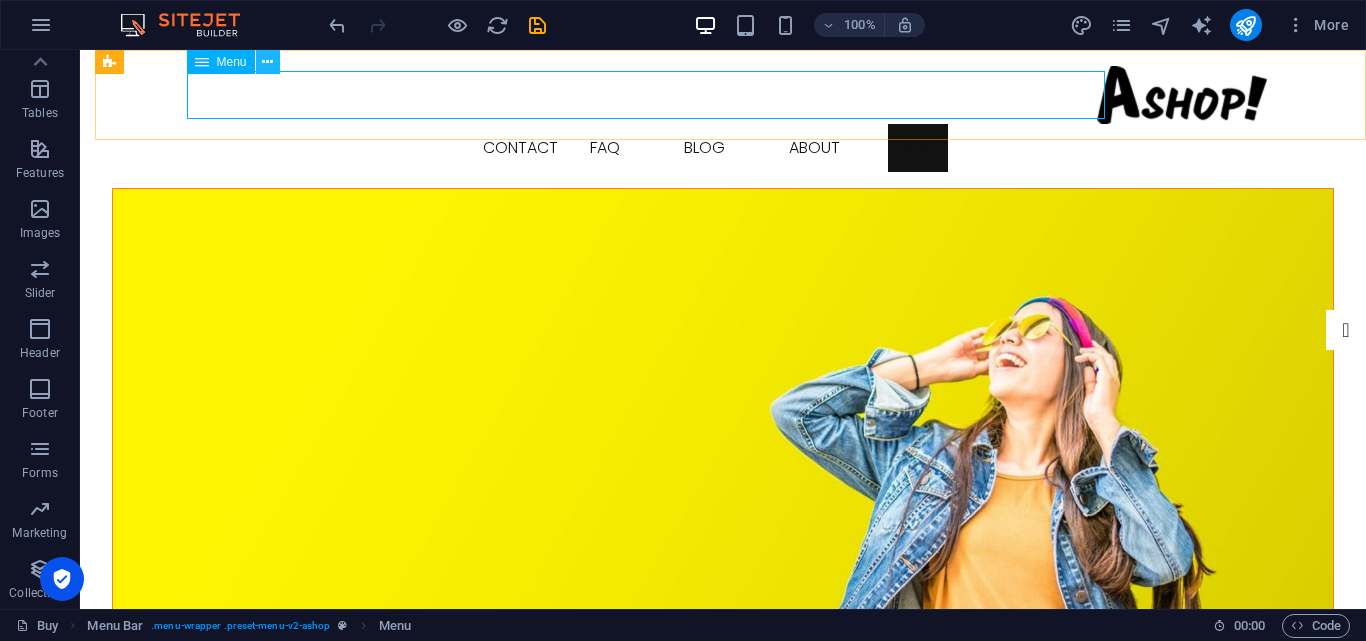click at bounding box center (267, 62) 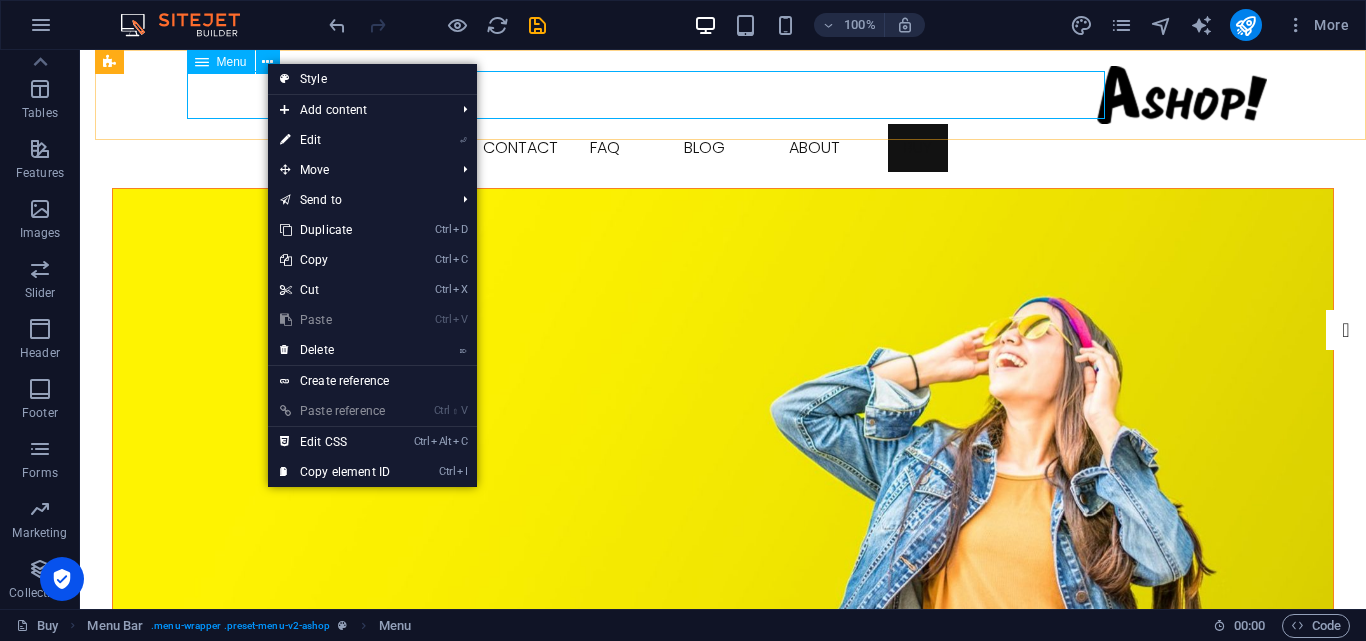 click on "Menu" at bounding box center [221, 62] 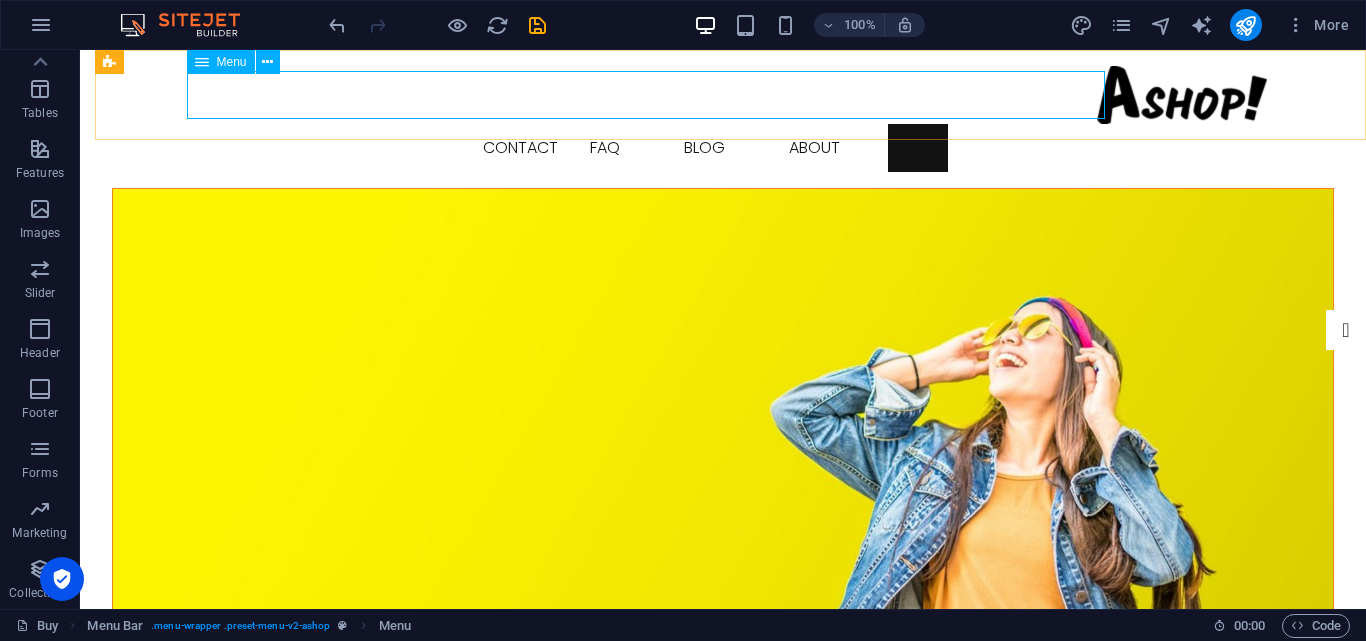 click on "Menu" at bounding box center [221, 62] 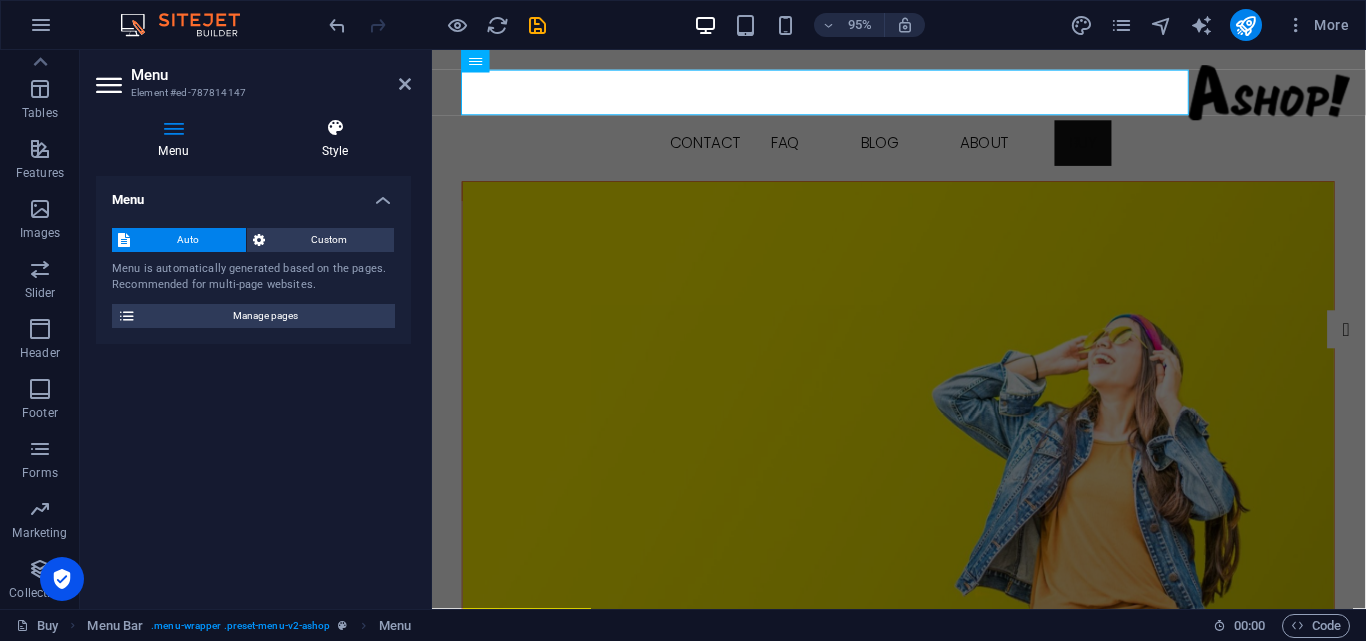 click on "Style" at bounding box center (335, 139) 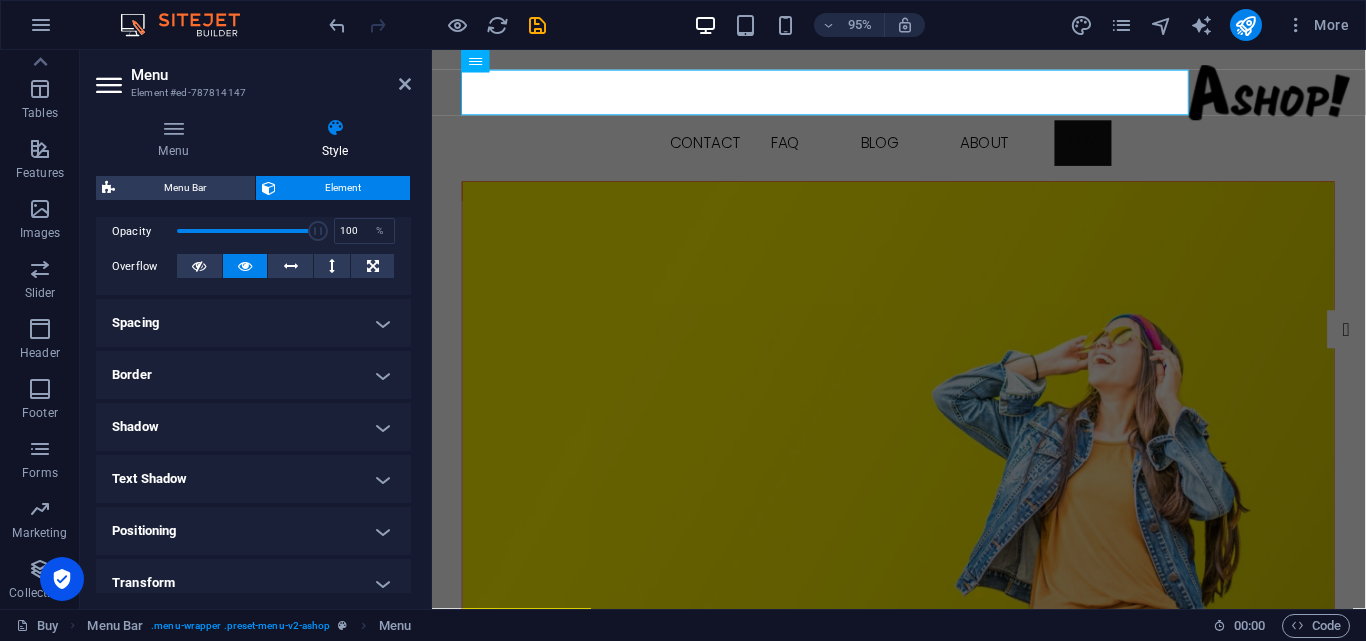 scroll, scrollTop: 305, scrollLeft: 0, axis: vertical 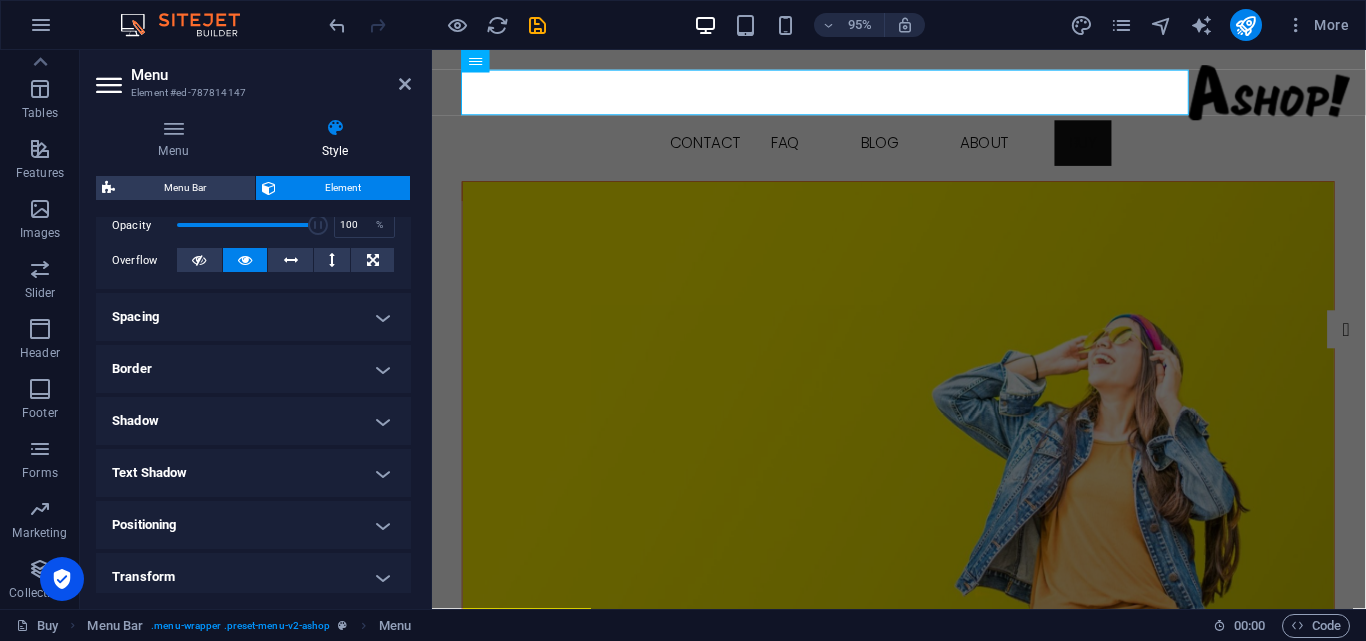 click on "Spacing" at bounding box center [253, 317] 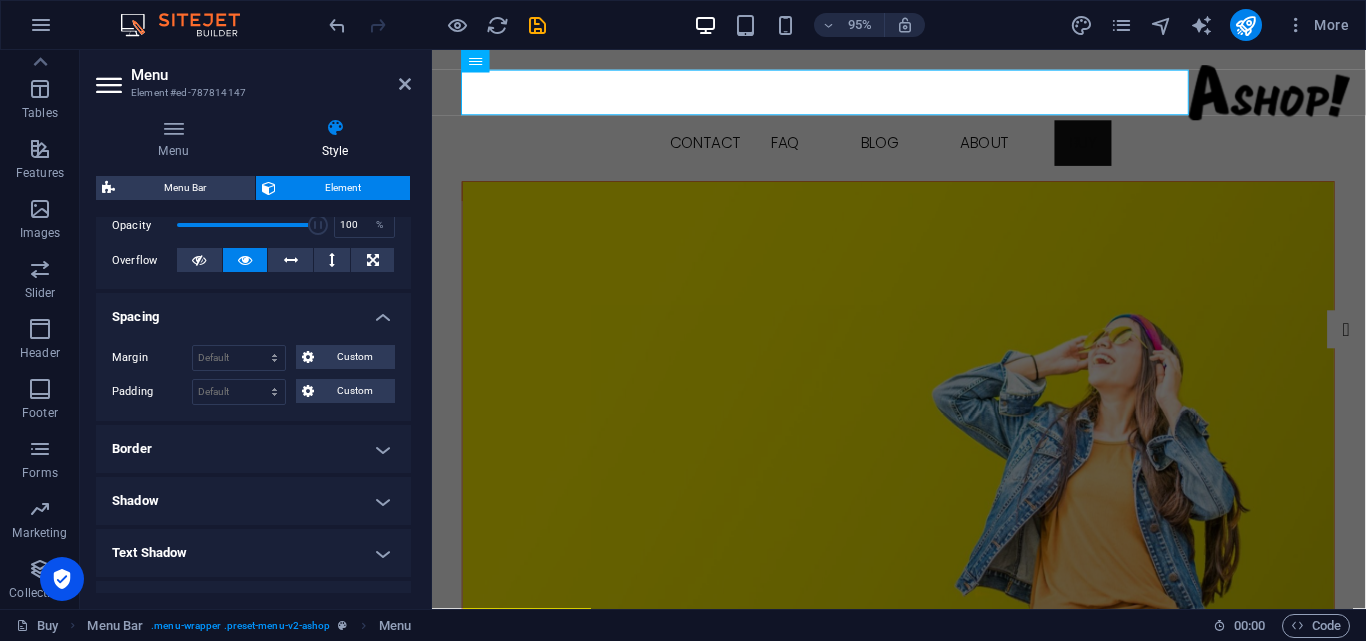 click on "Spacing" at bounding box center [253, 311] 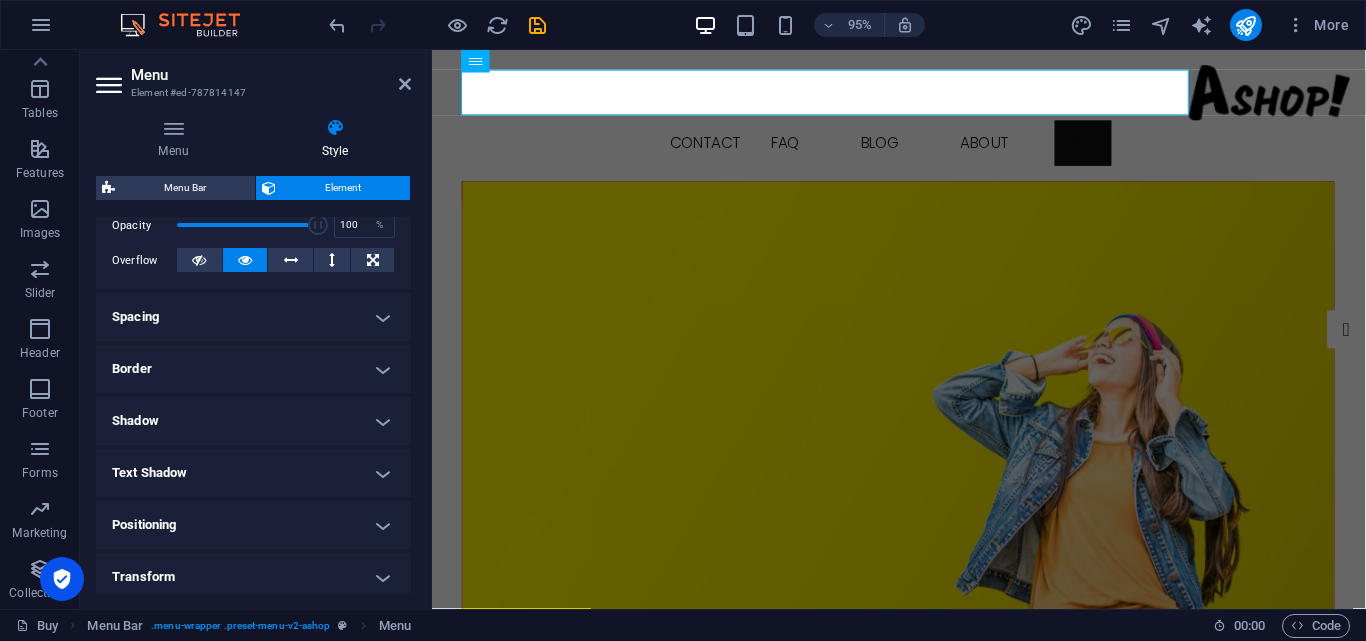 click on "Border" at bounding box center (253, 369) 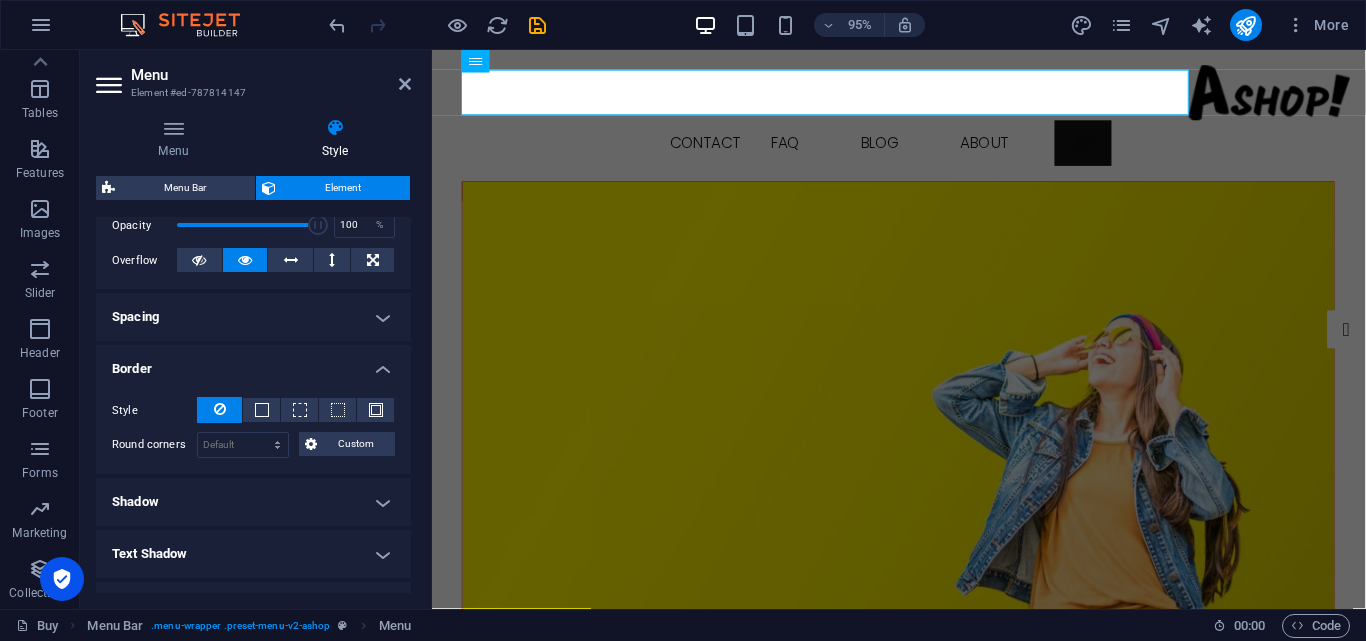 click on "Border" at bounding box center (253, 363) 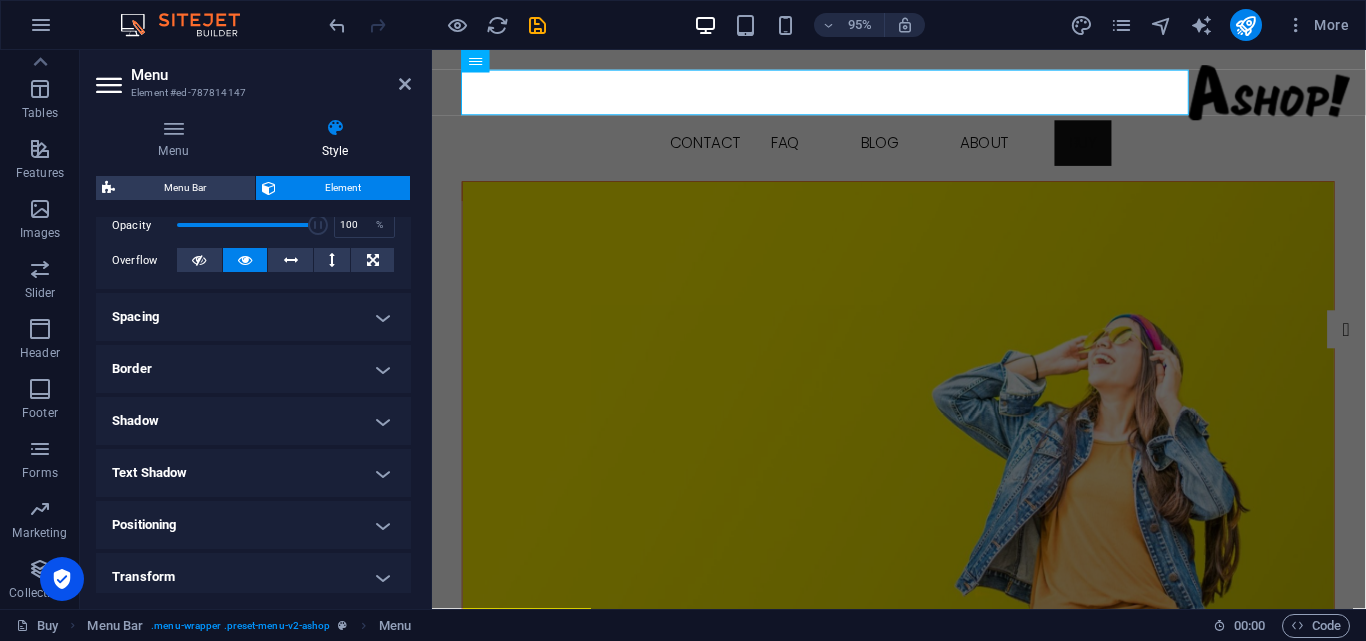 click on "Shadow" at bounding box center (253, 421) 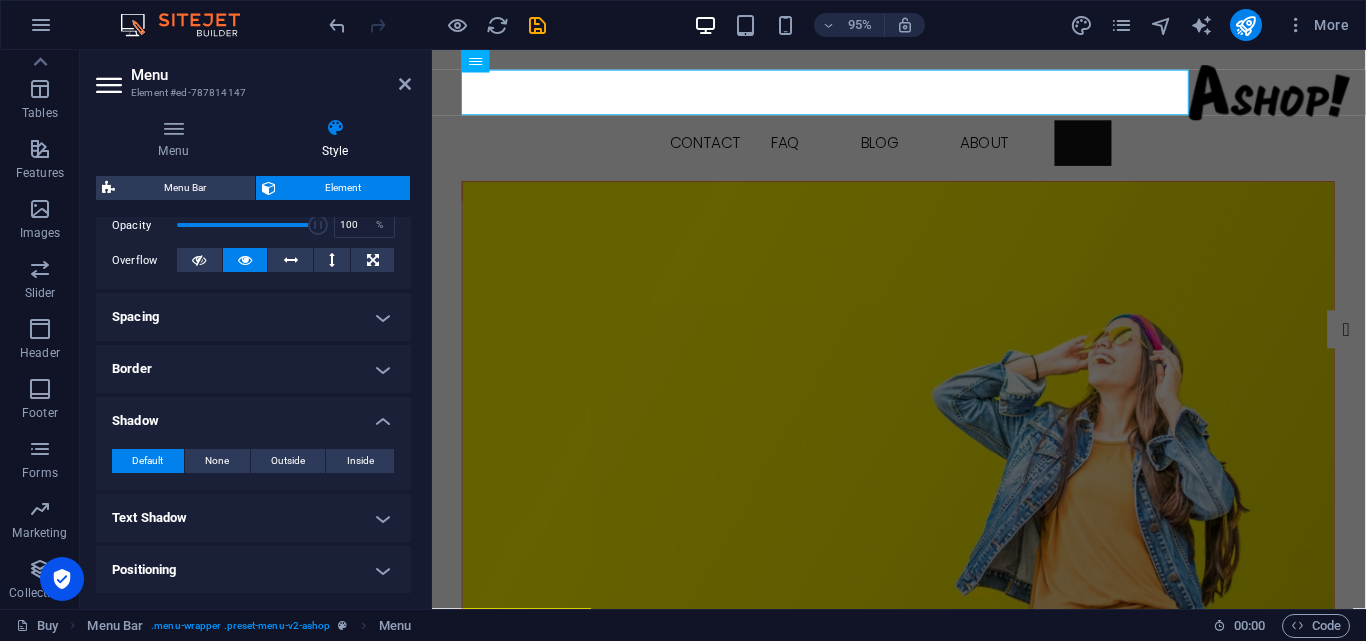 click on "Shadow" at bounding box center (253, 415) 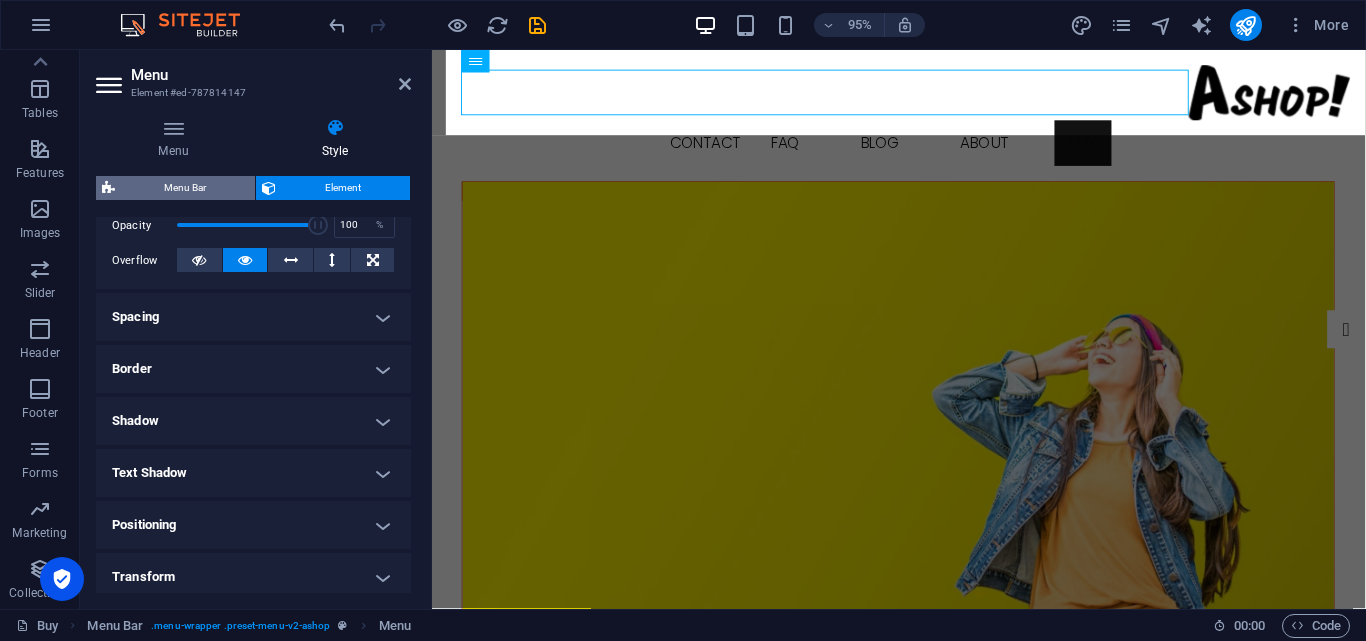 click on "Menu Bar" at bounding box center [185, 188] 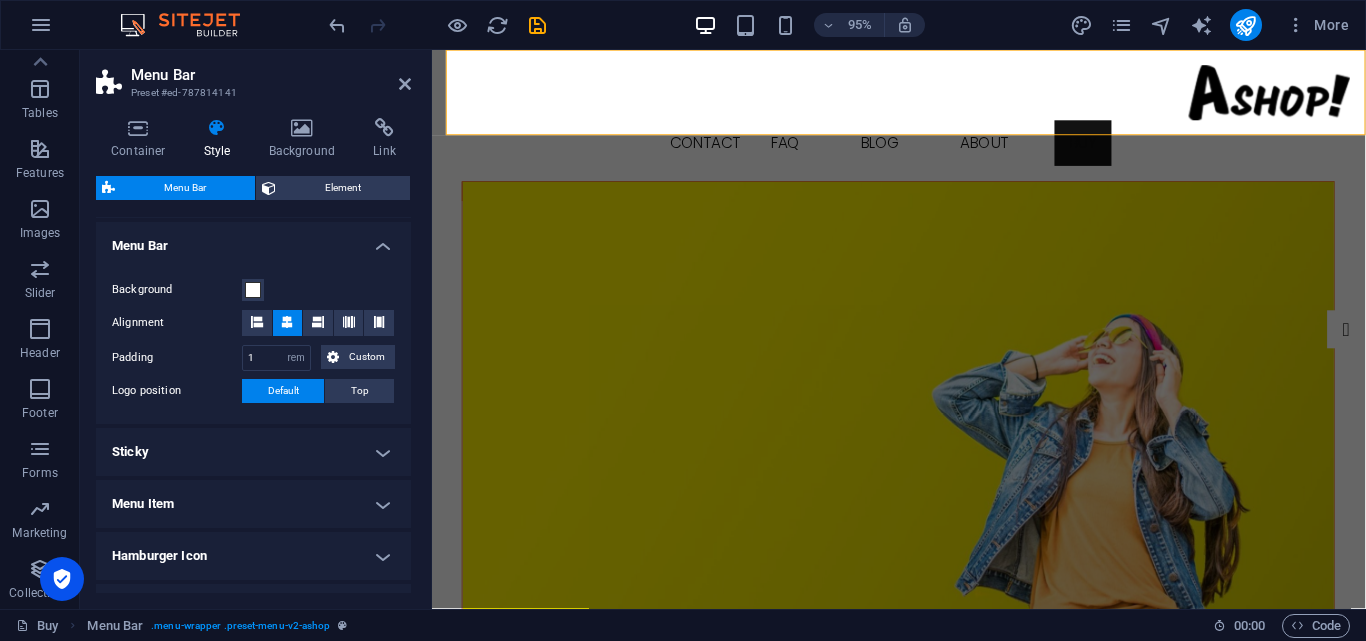 scroll, scrollTop: 337, scrollLeft: 0, axis: vertical 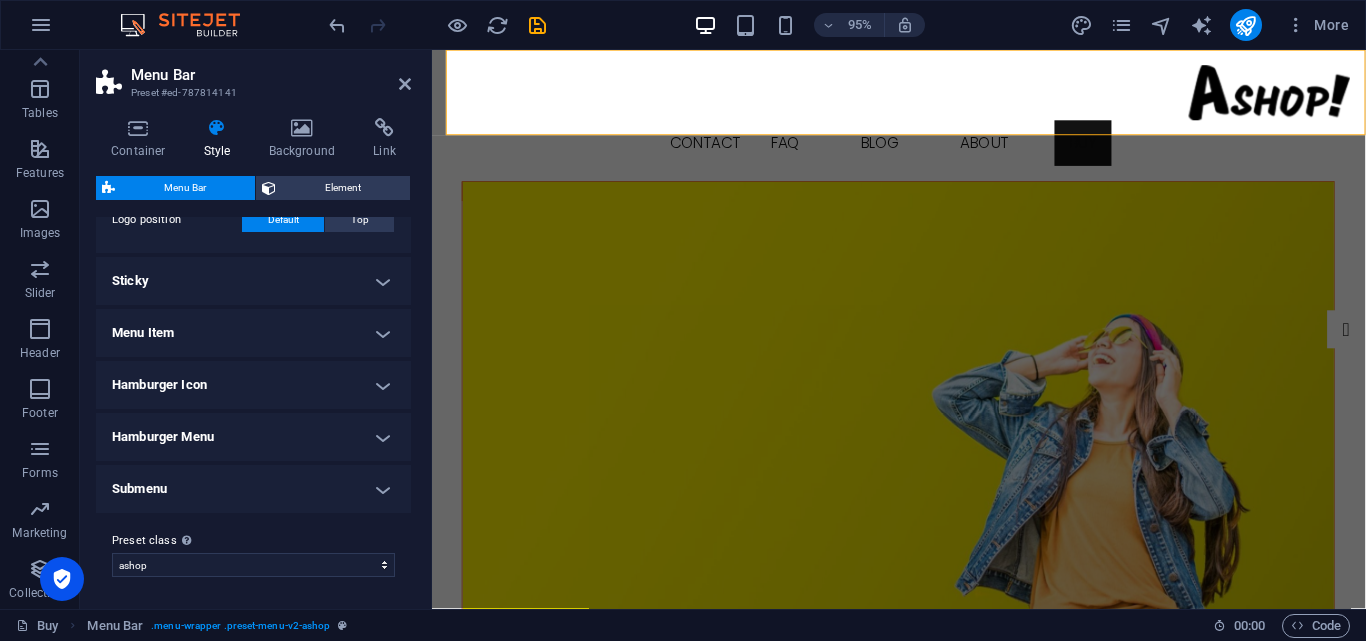 click on "Hamburger Icon" at bounding box center (253, 385) 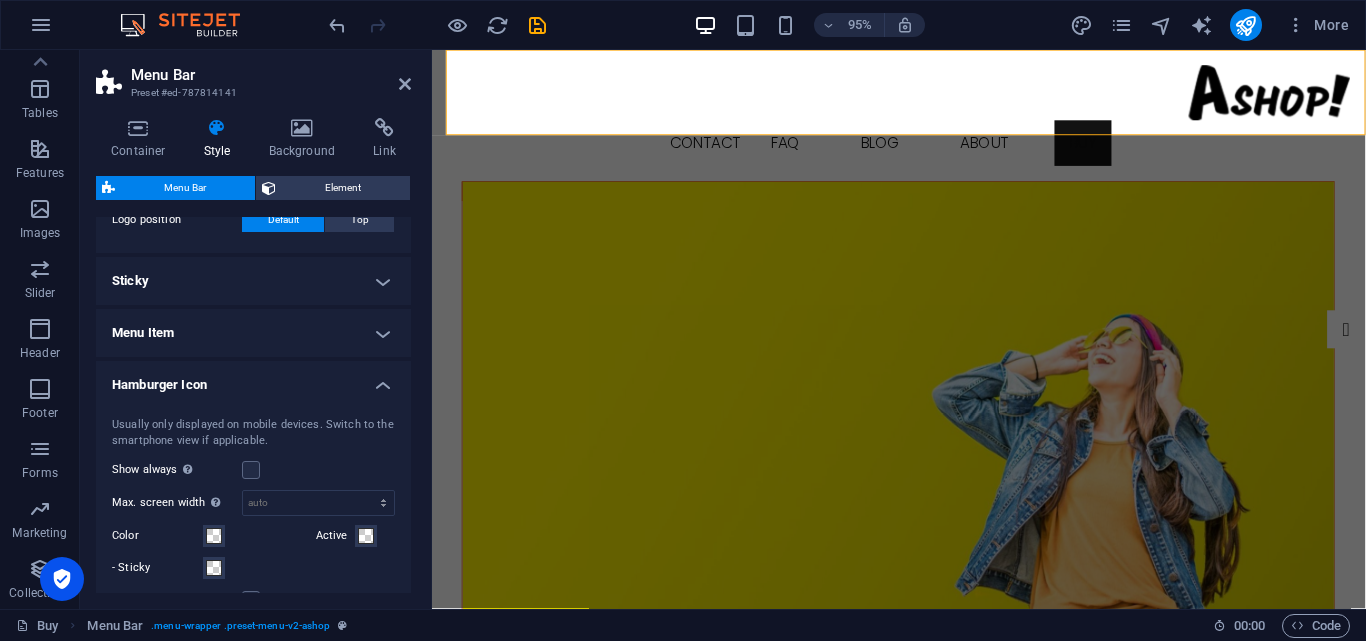 click on "Hamburger Icon" at bounding box center [253, 379] 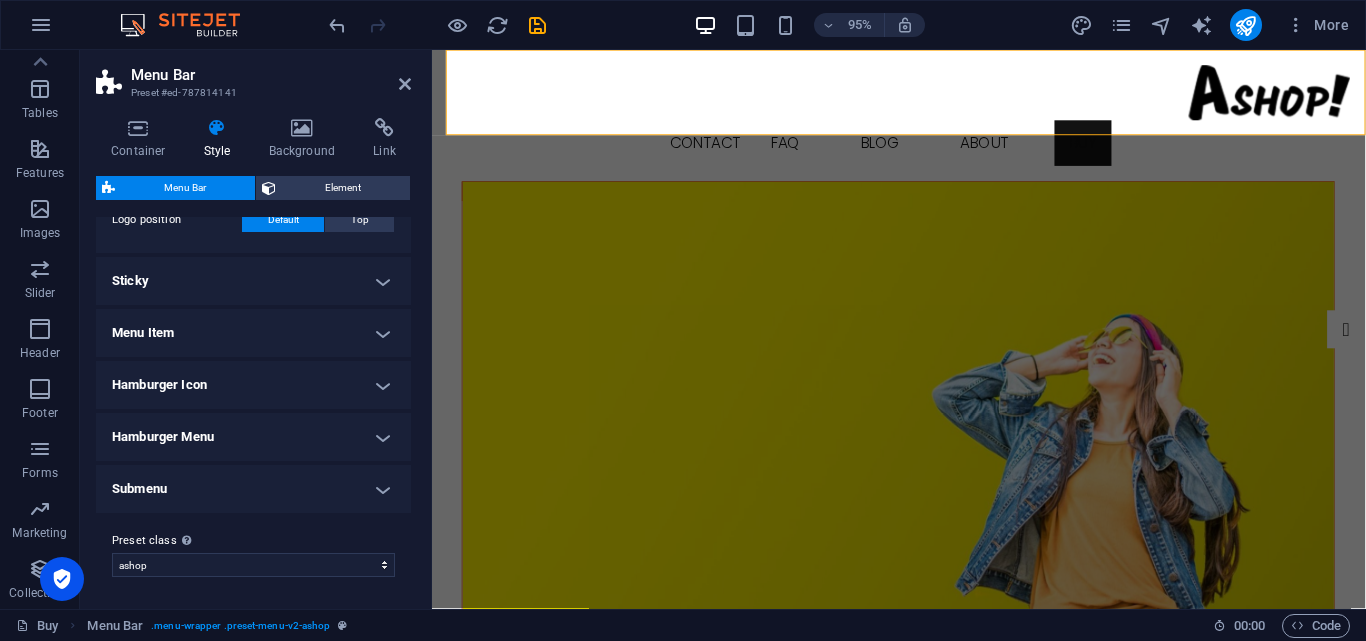 click on "Sticky" at bounding box center (253, 281) 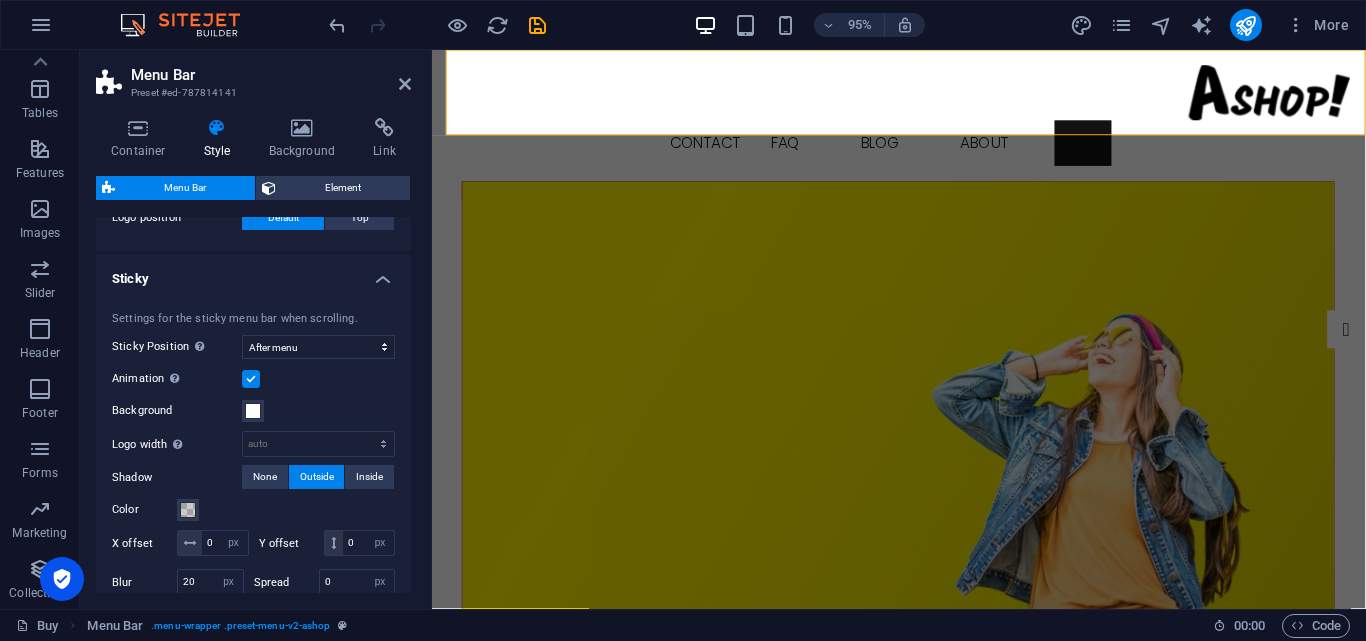 scroll, scrollTop: 501, scrollLeft: 0, axis: vertical 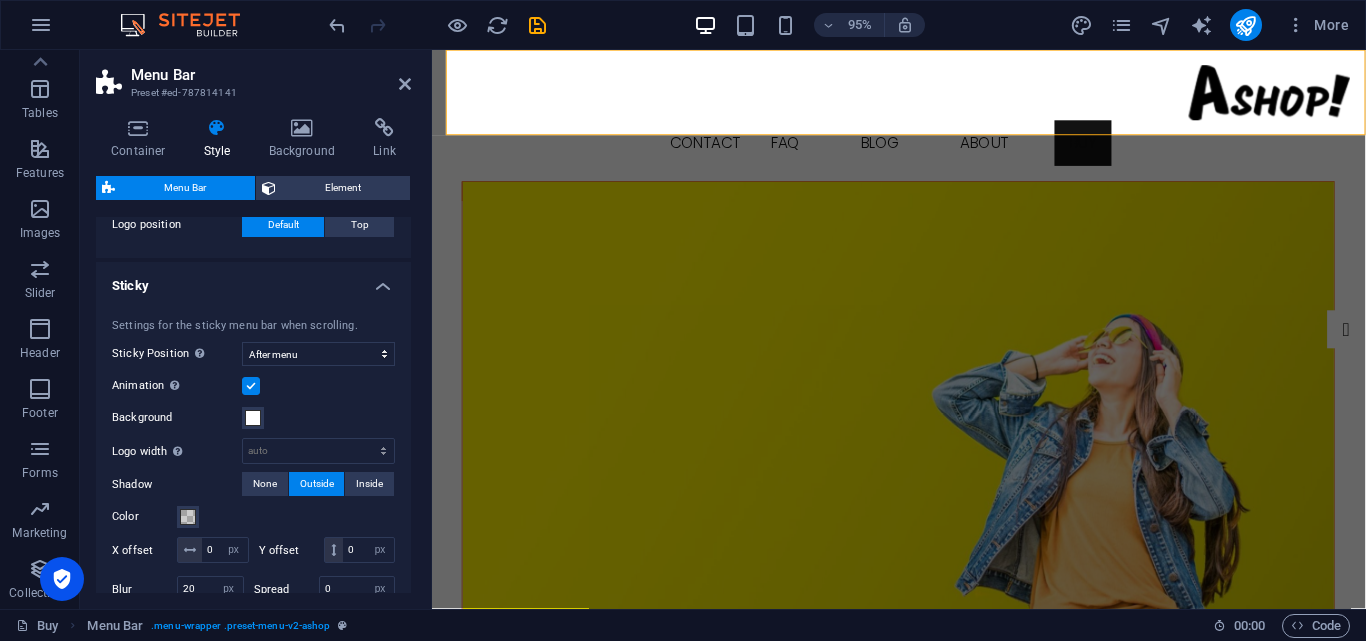 click on "Sticky" at bounding box center (253, 280) 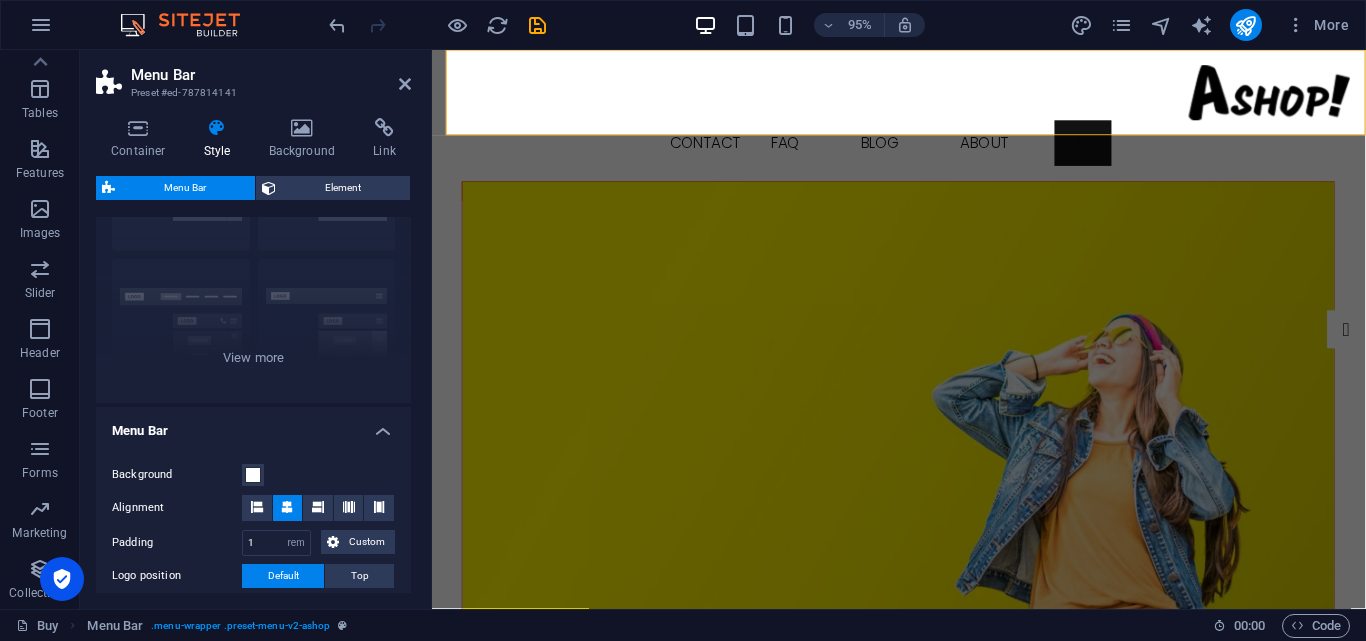 scroll, scrollTop: 0, scrollLeft: 0, axis: both 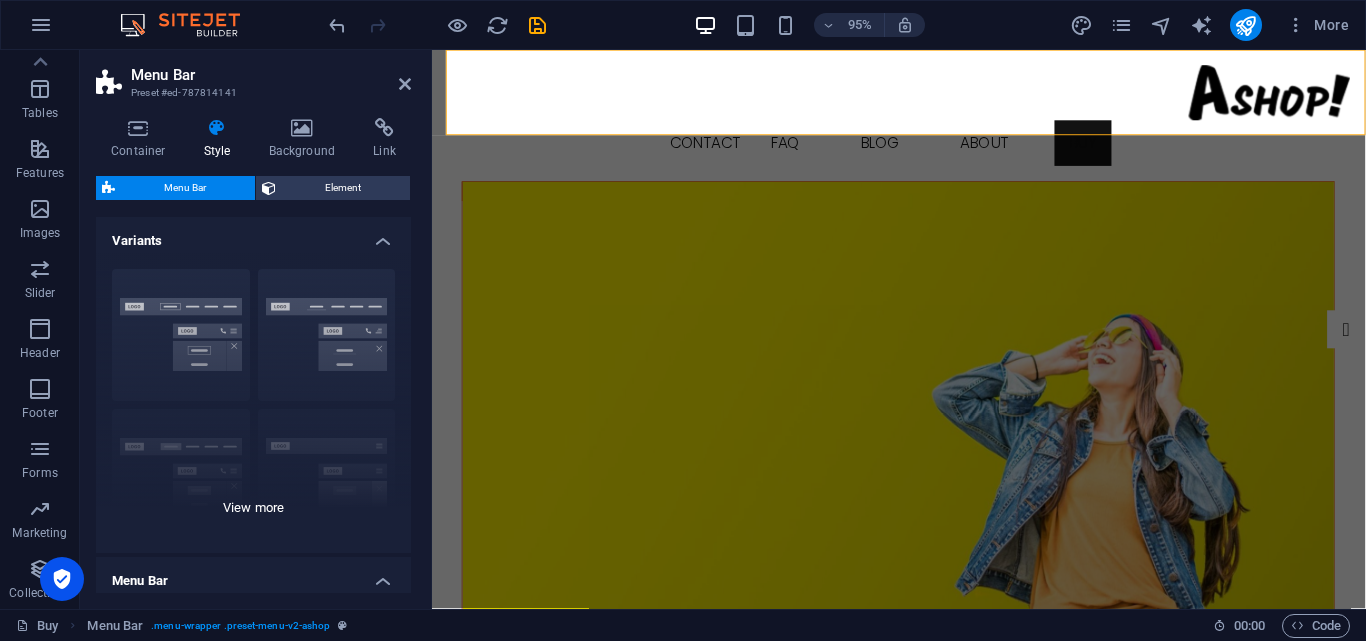 click on "Border Centered Default Fixed Loki Trigger Wide XXL" at bounding box center (253, 403) 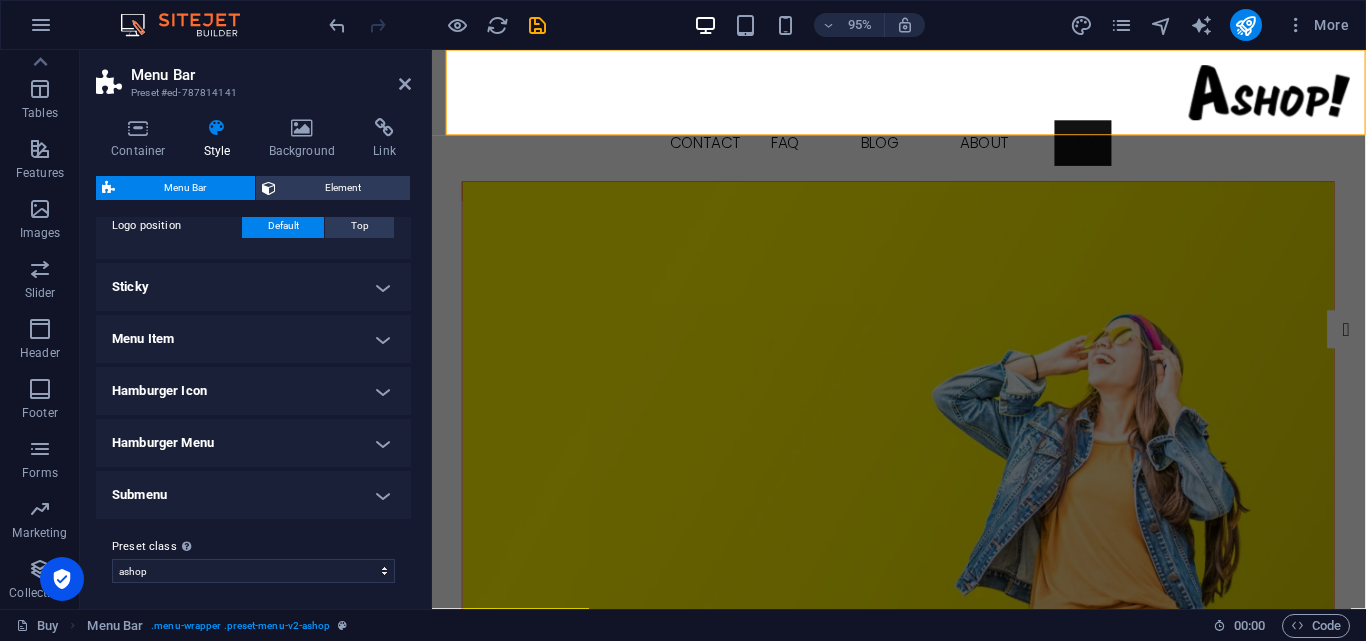 scroll, scrollTop: 790, scrollLeft: 0, axis: vertical 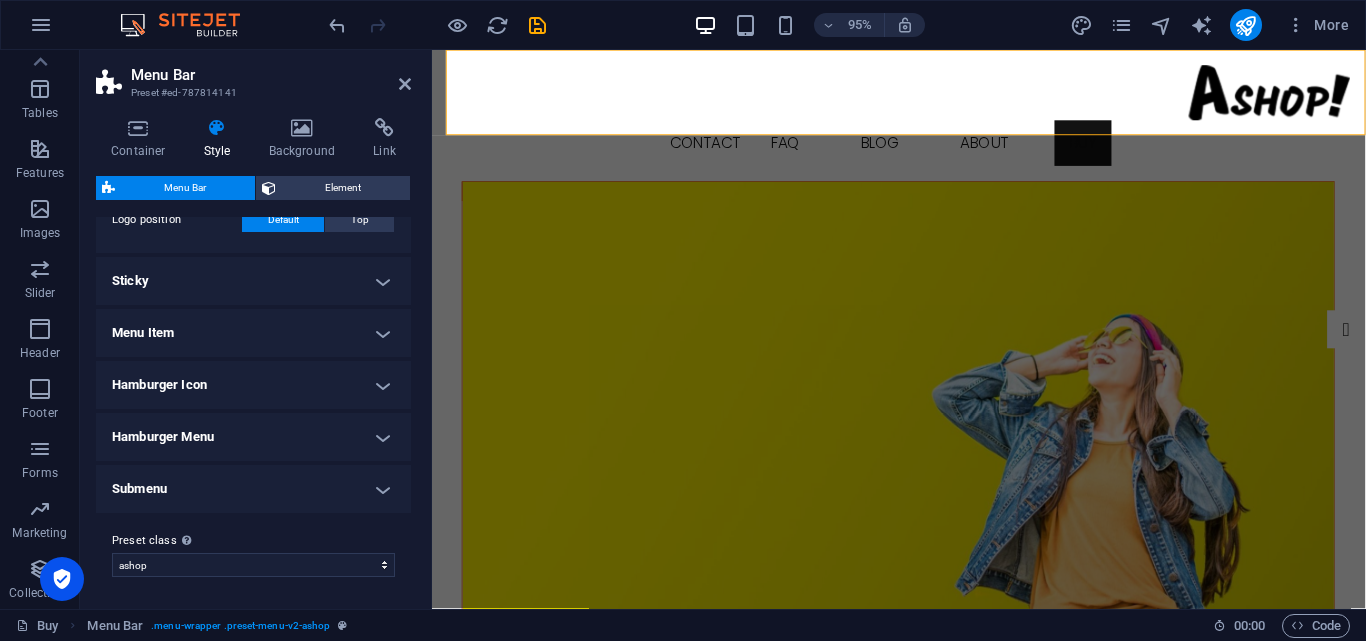 click on "Sticky" at bounding box center [253, 281] 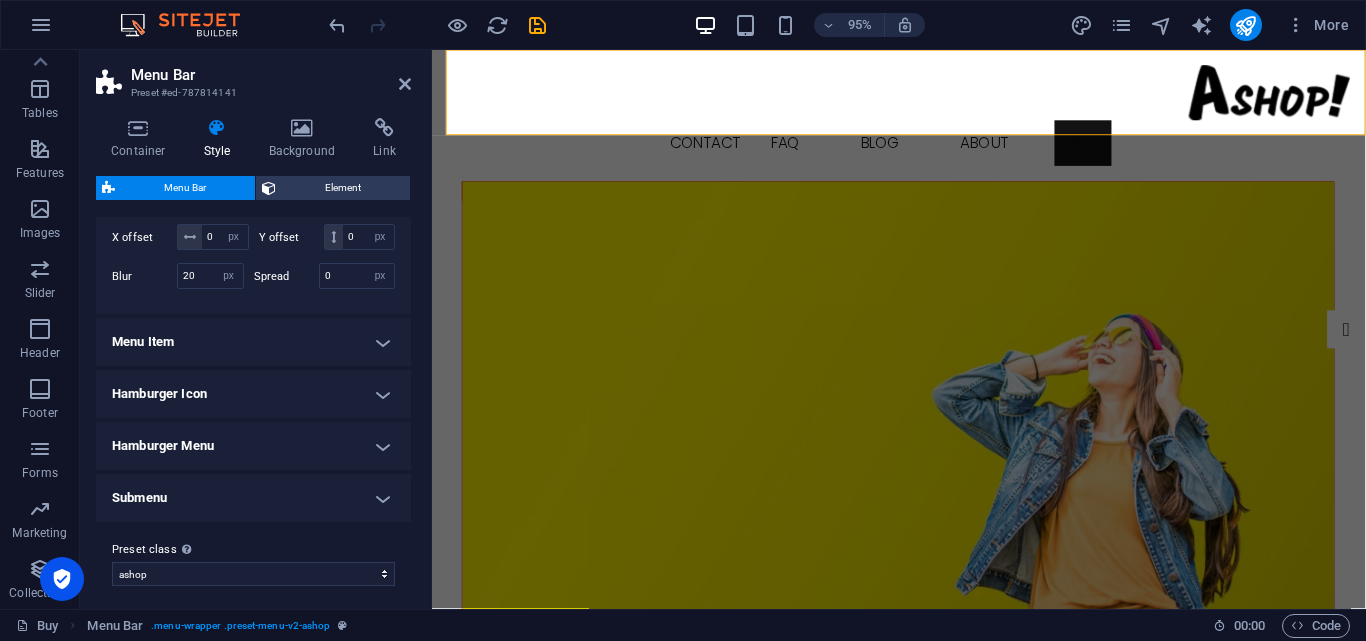 scroll, scrollTop: 1133, scrollLeft: 0, axis: vertical 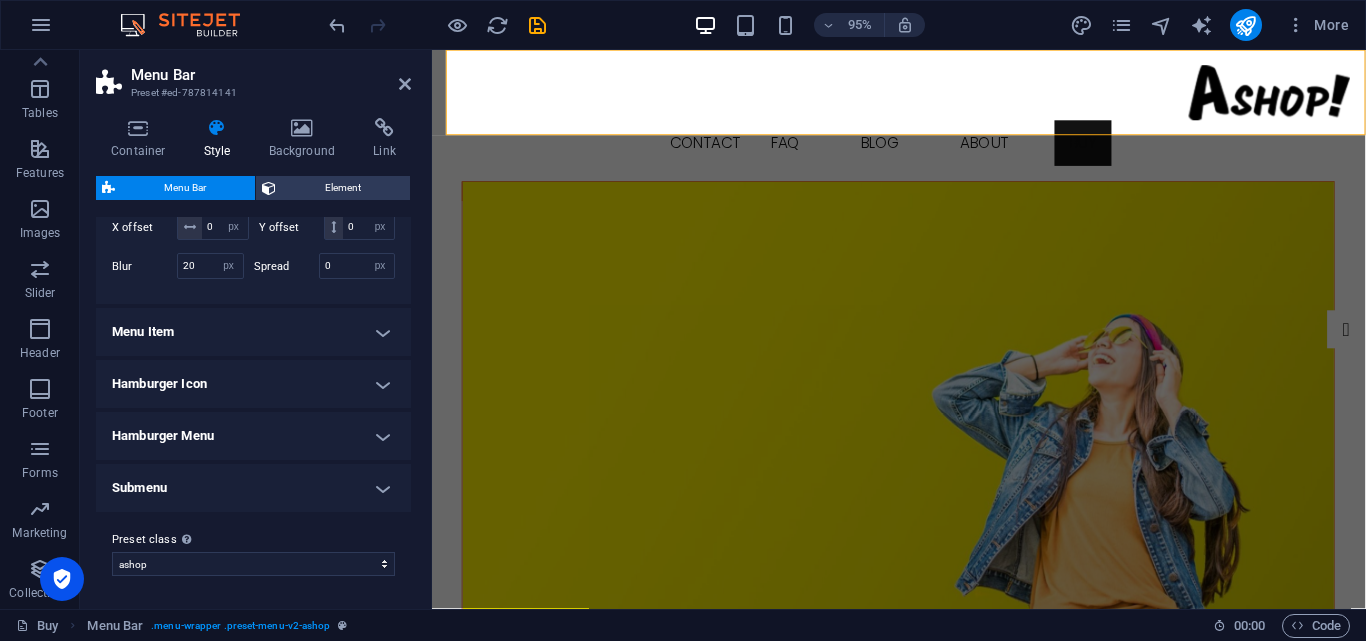 click on "Menu Item" at bounding box center (253, 332) 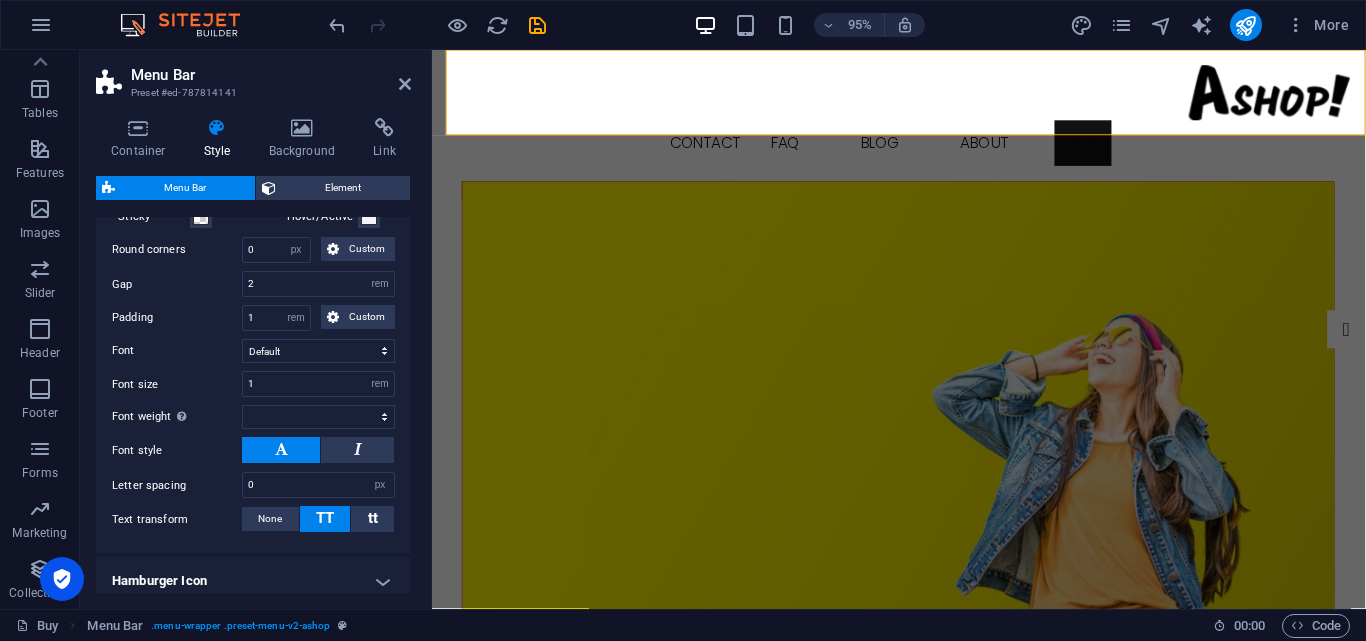 scroll, scrollTop: 1417, scrollLeft: 0, axis: vertical 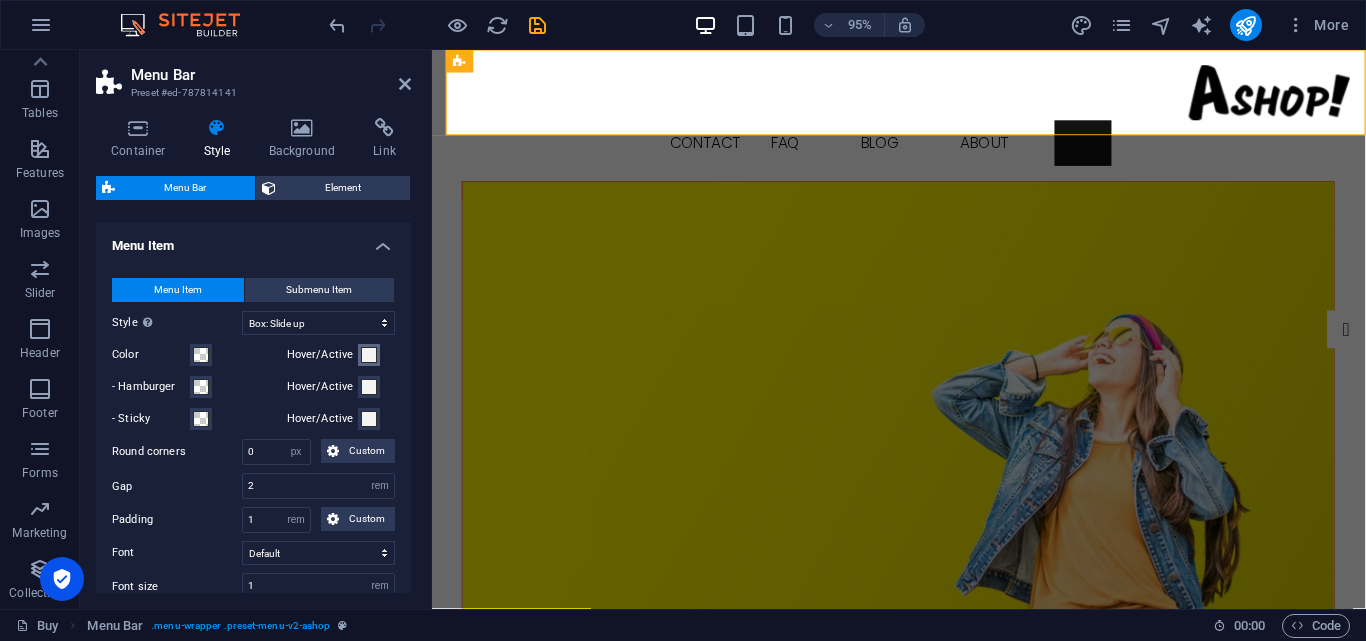 click at bounding box center (369, 355) 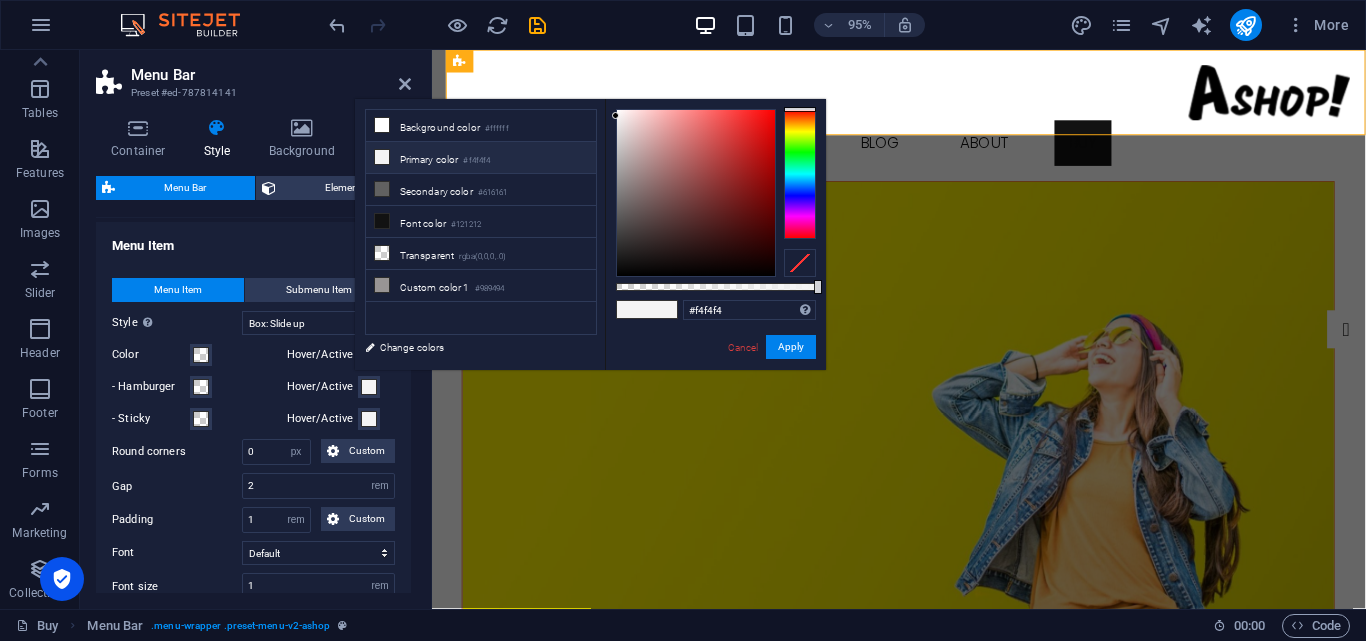 click at bounding box center (369, 355) 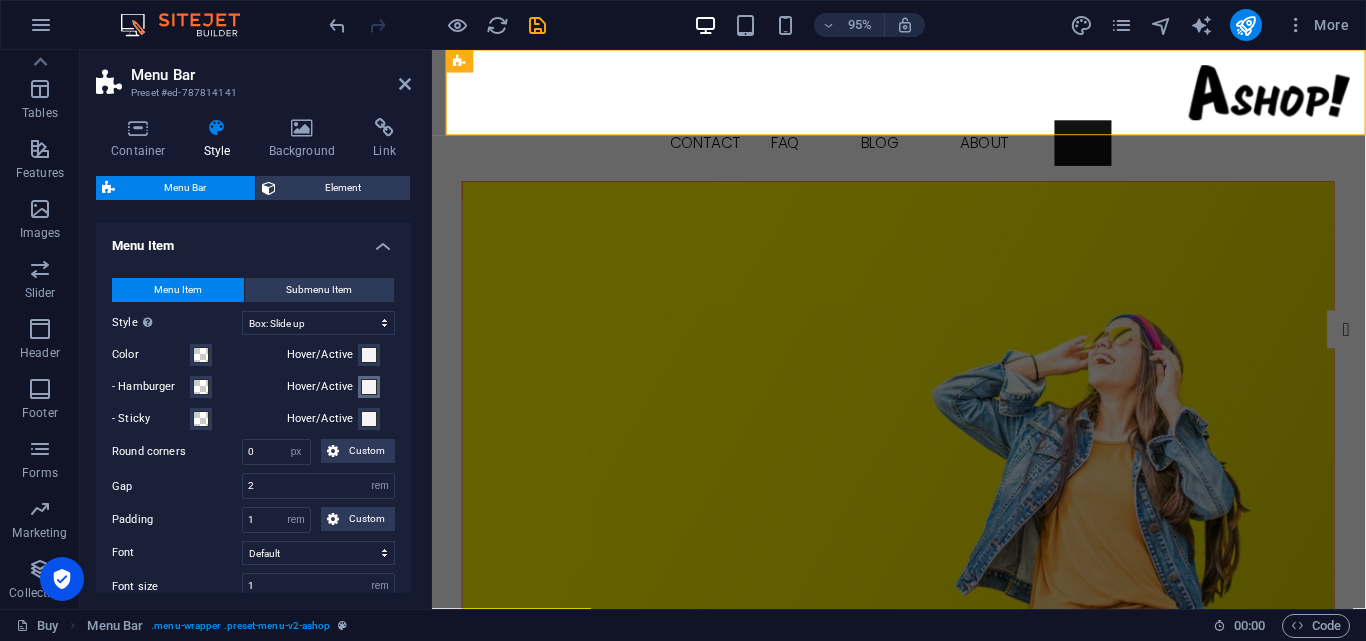 click at bounding box center (369, 387) 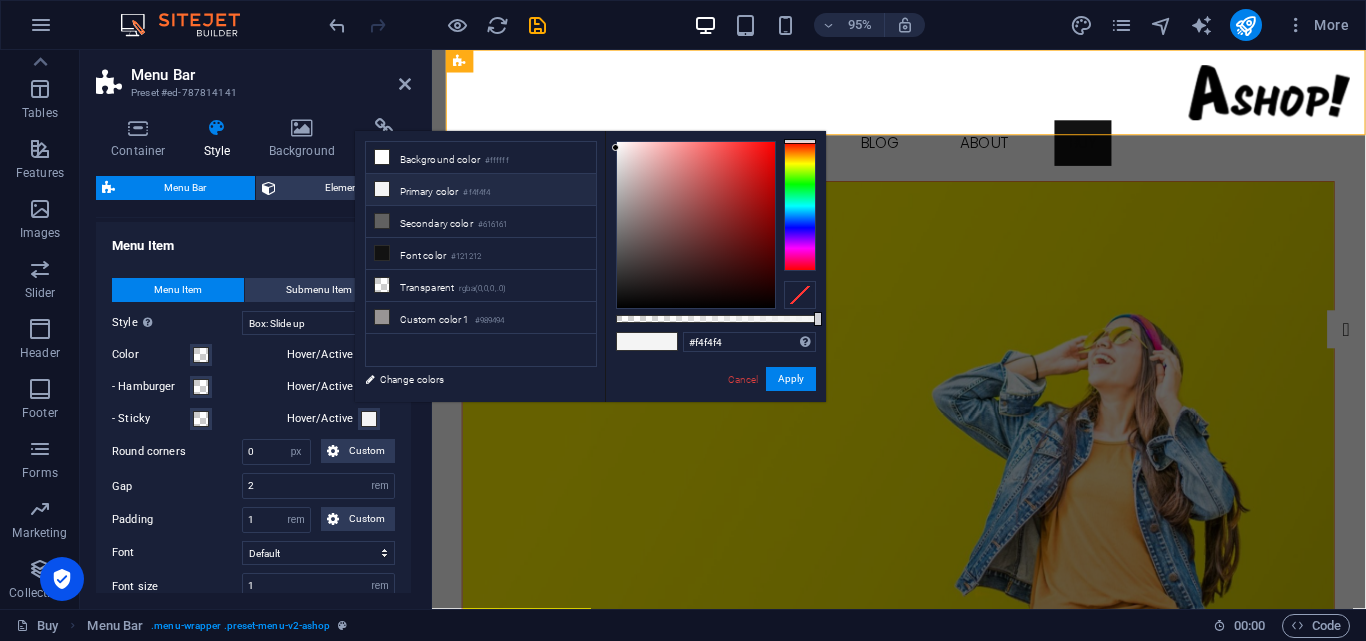 click at bounding box center (369, 387) 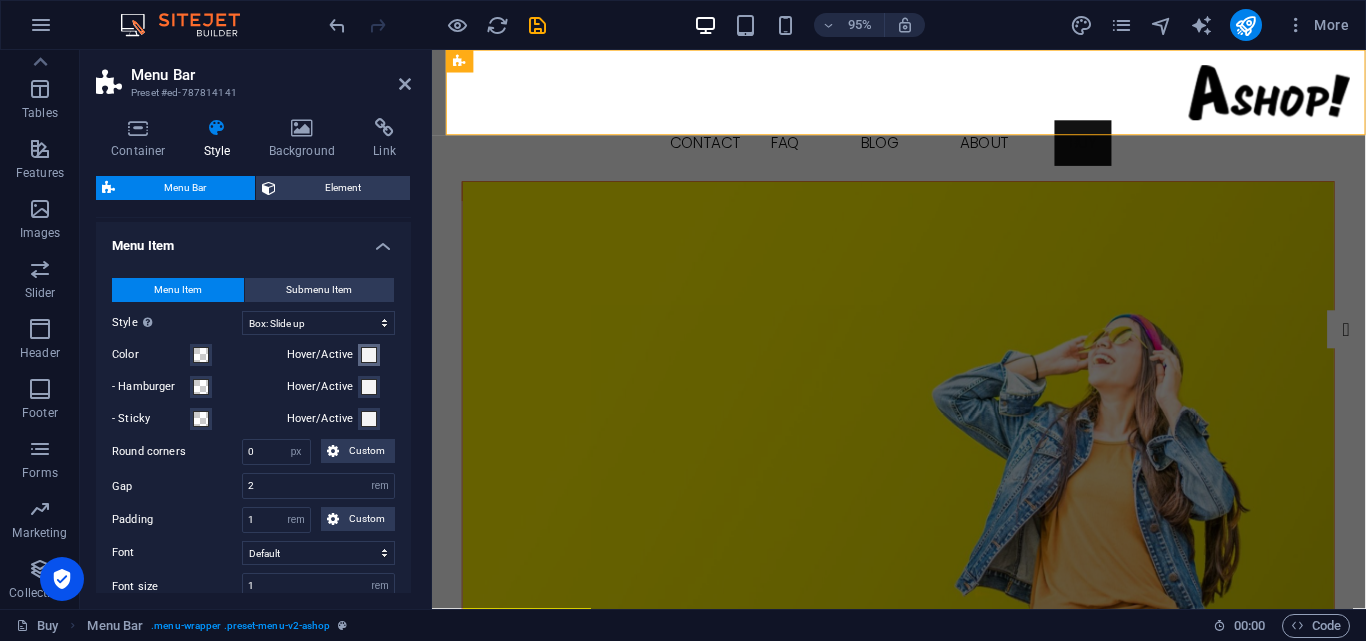 click at bounding box center [369, 355] 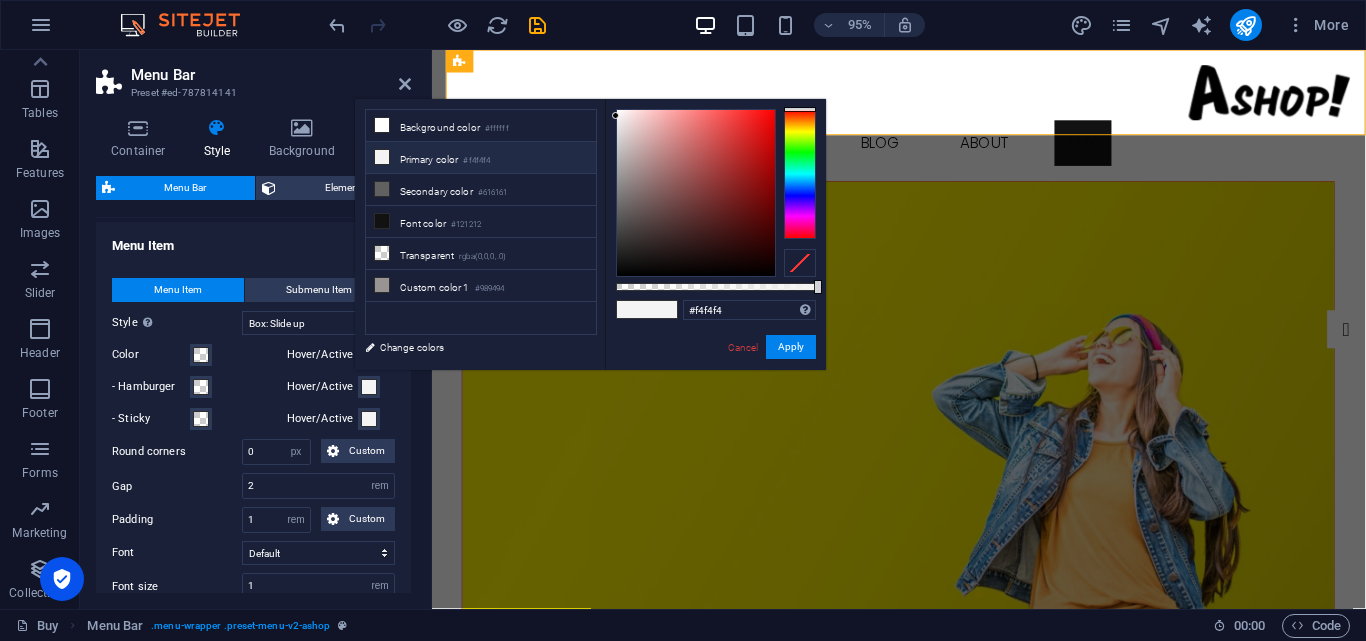 click at bounding box center (369, 355) 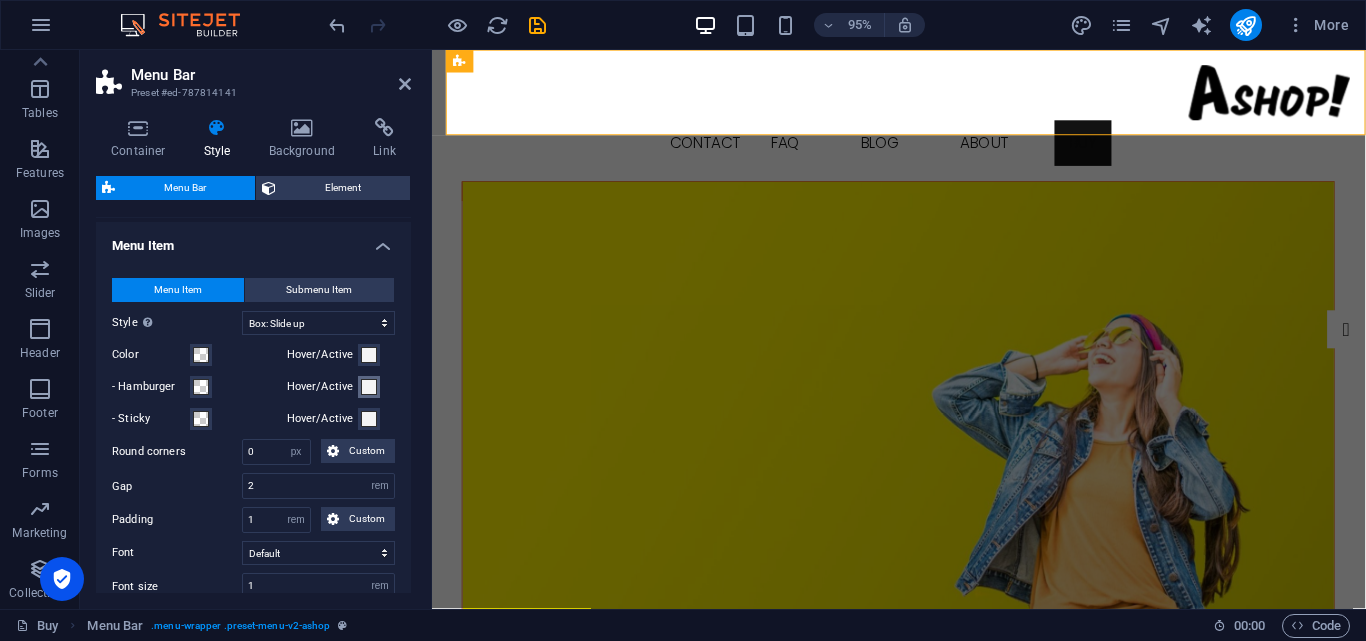 click at bounding box center [369, 387] 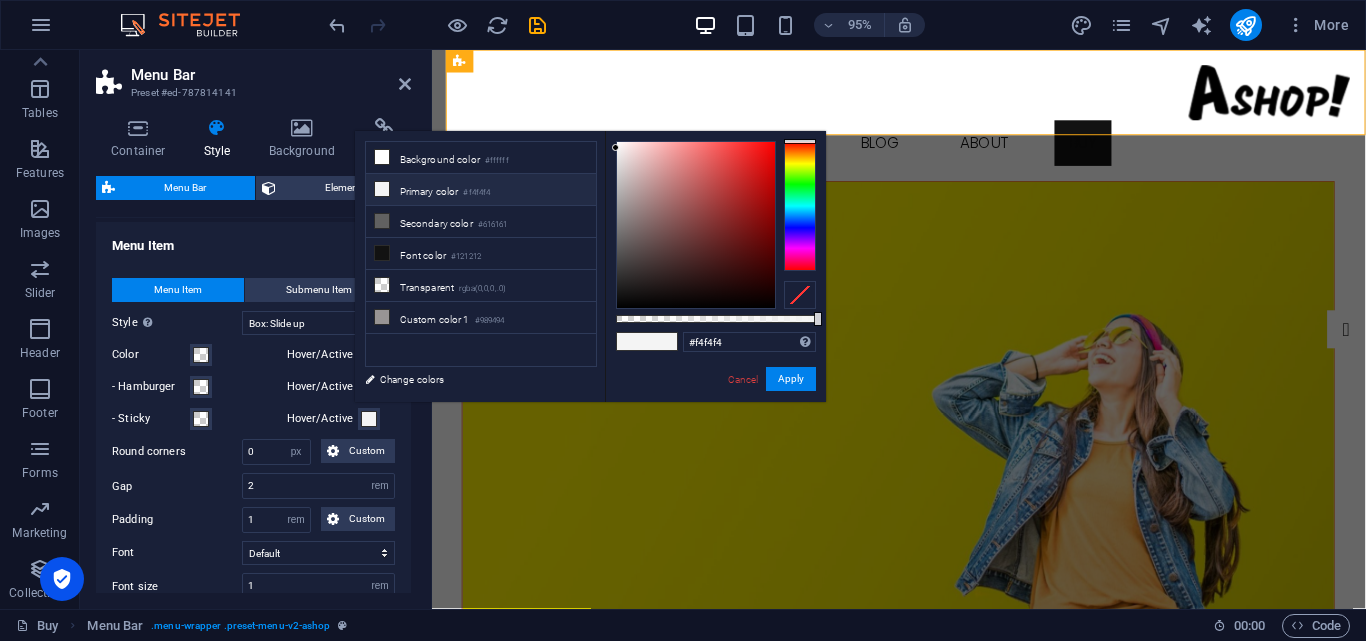 click at bounding box center [369, 387] 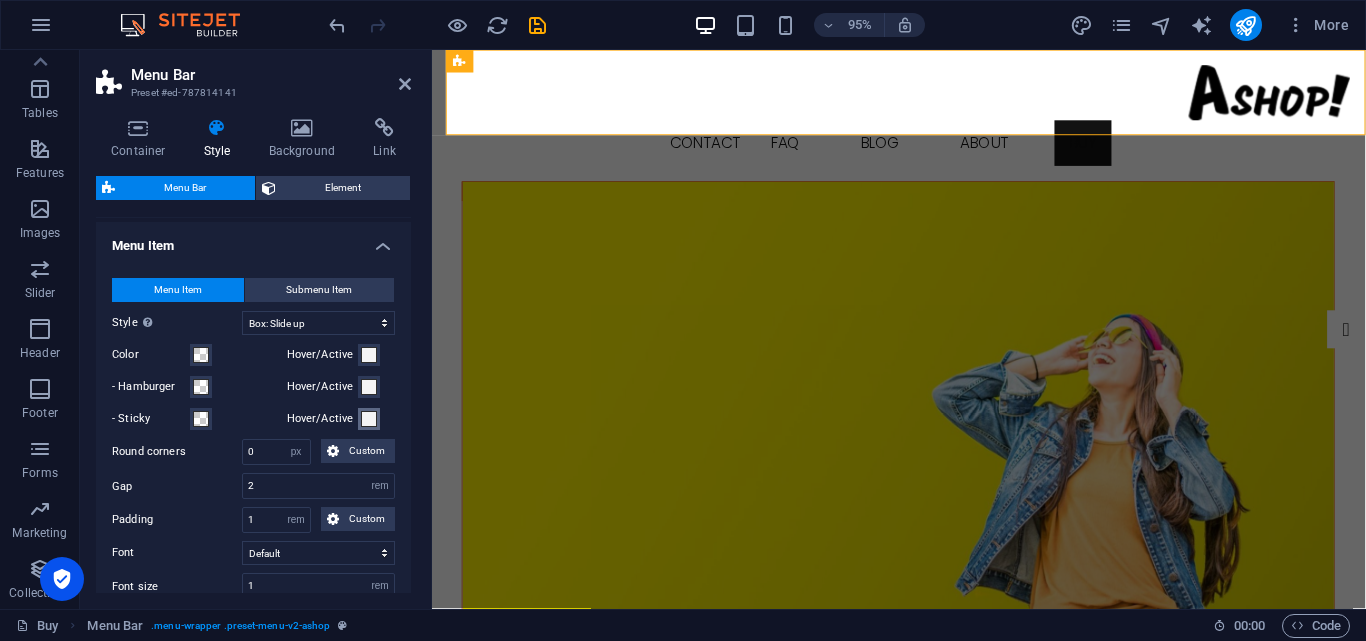 click at bounding box center [369, 419] 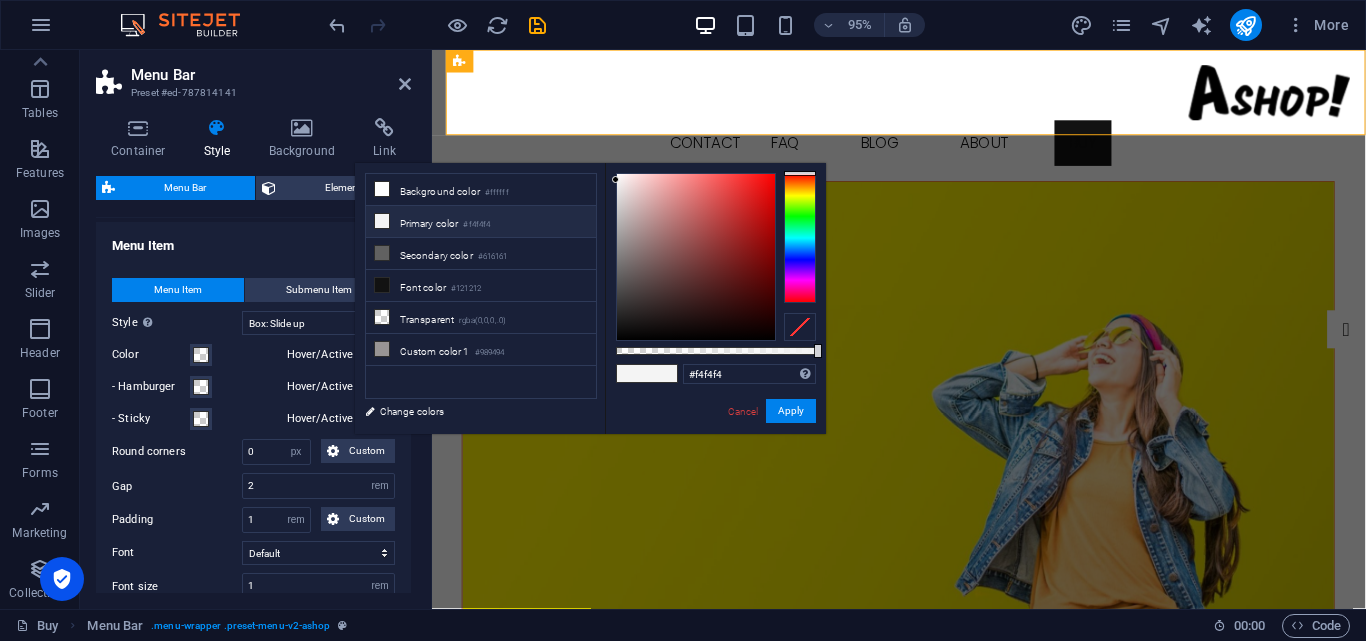 click at bounding box center [369, 419] 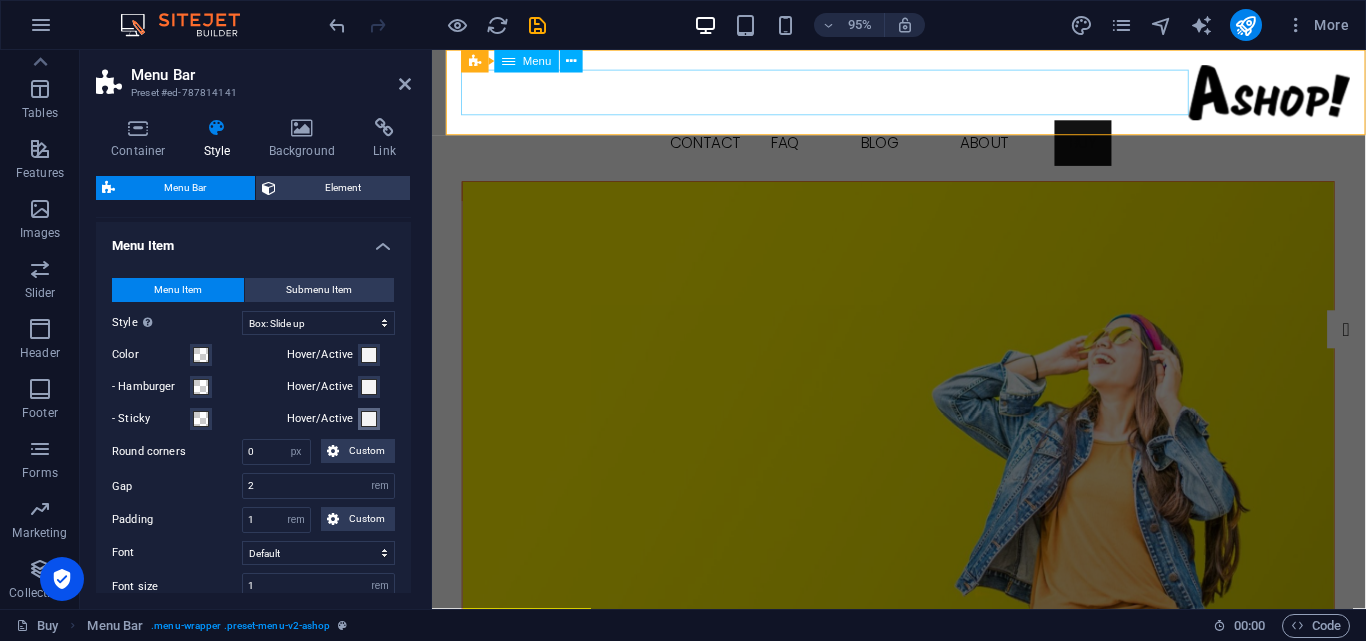 select 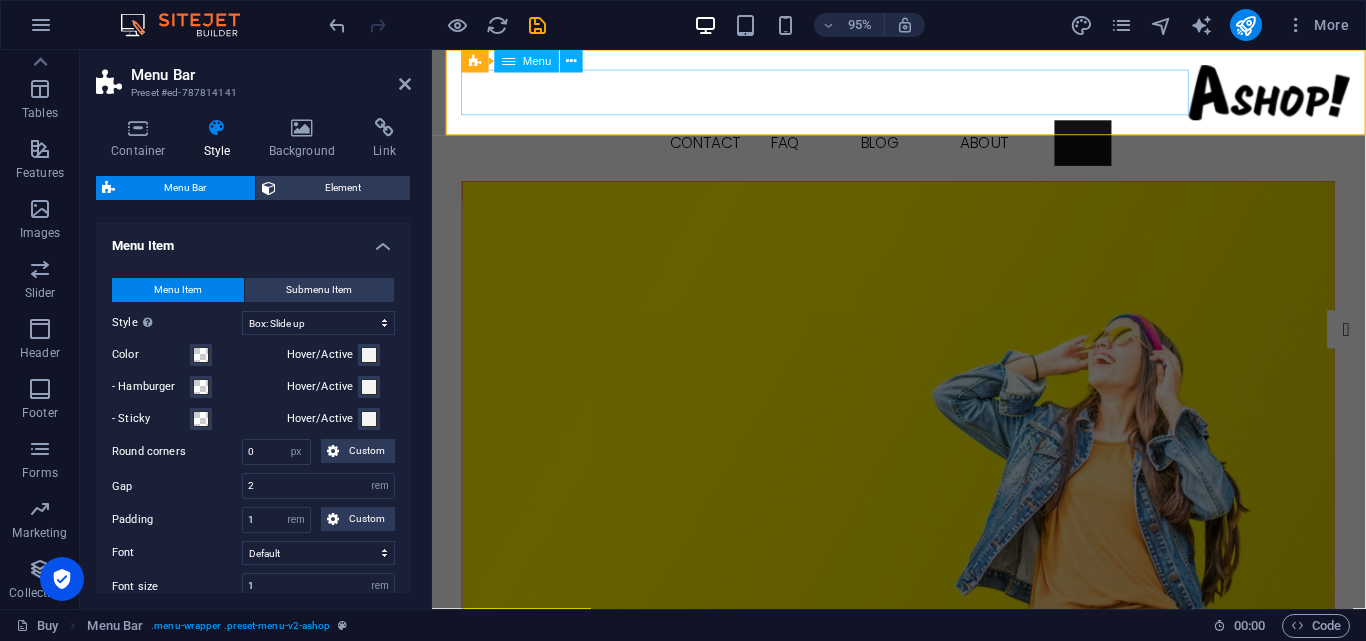 click on "Buy About Blog FAQ Contact" at bounding box center (923, 148) 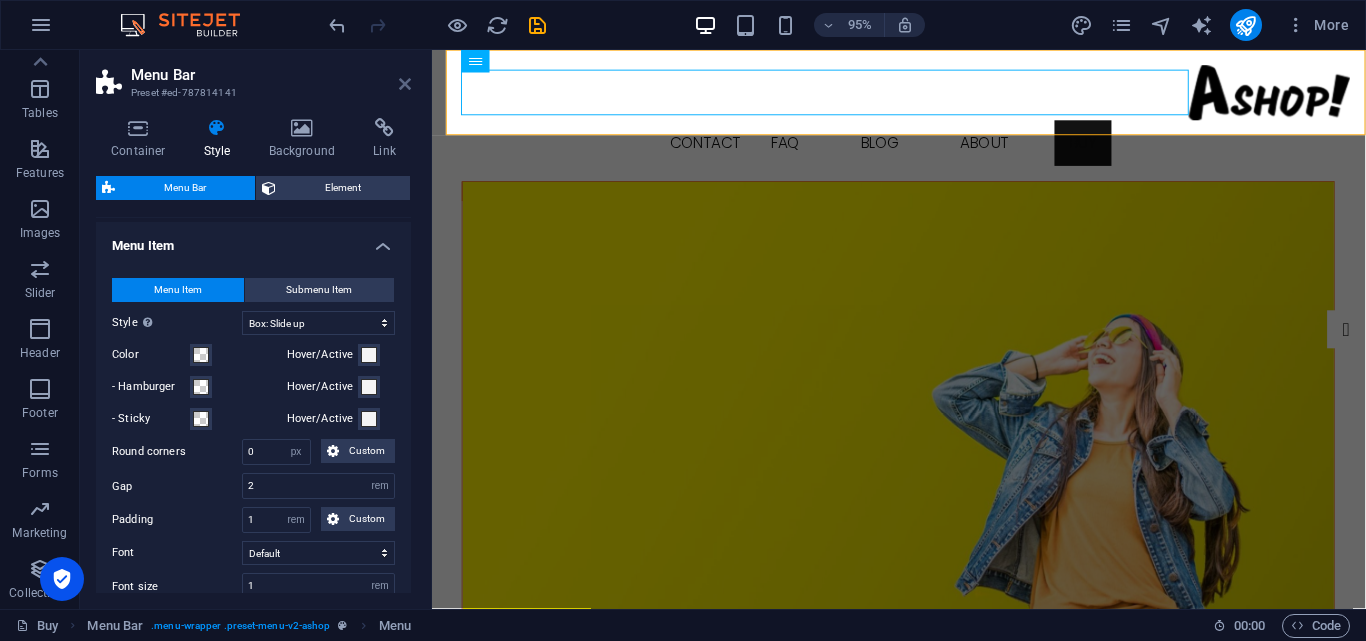 click at bounding box center (405, 84) 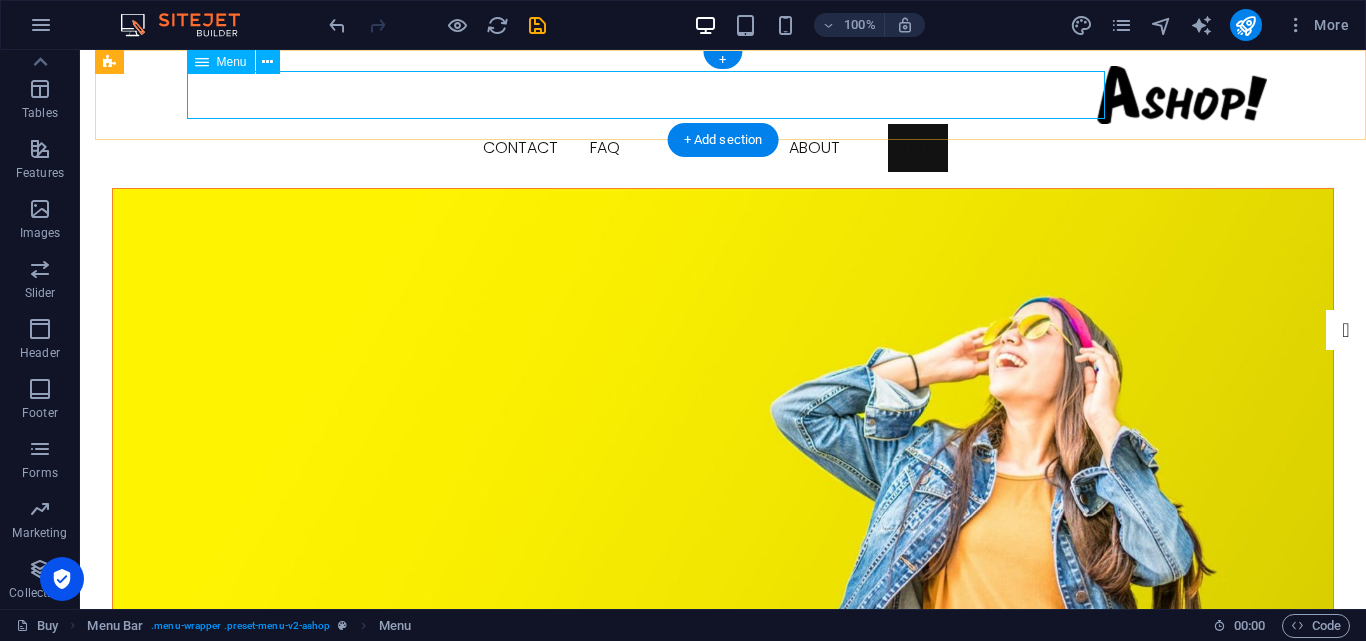 click on "Buy About Blog FAQ Contact" at bounding box center [723, 148] 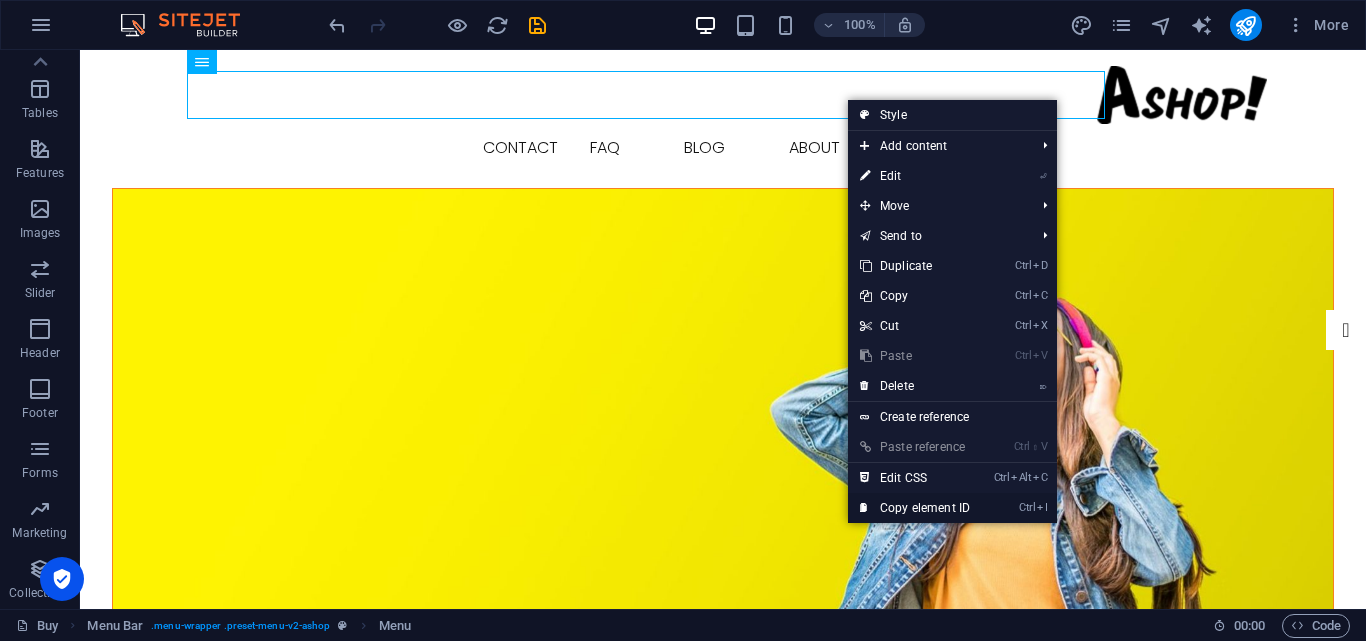 click on "Ctrl I  Copy element ID" at bounding box center [915, 508] 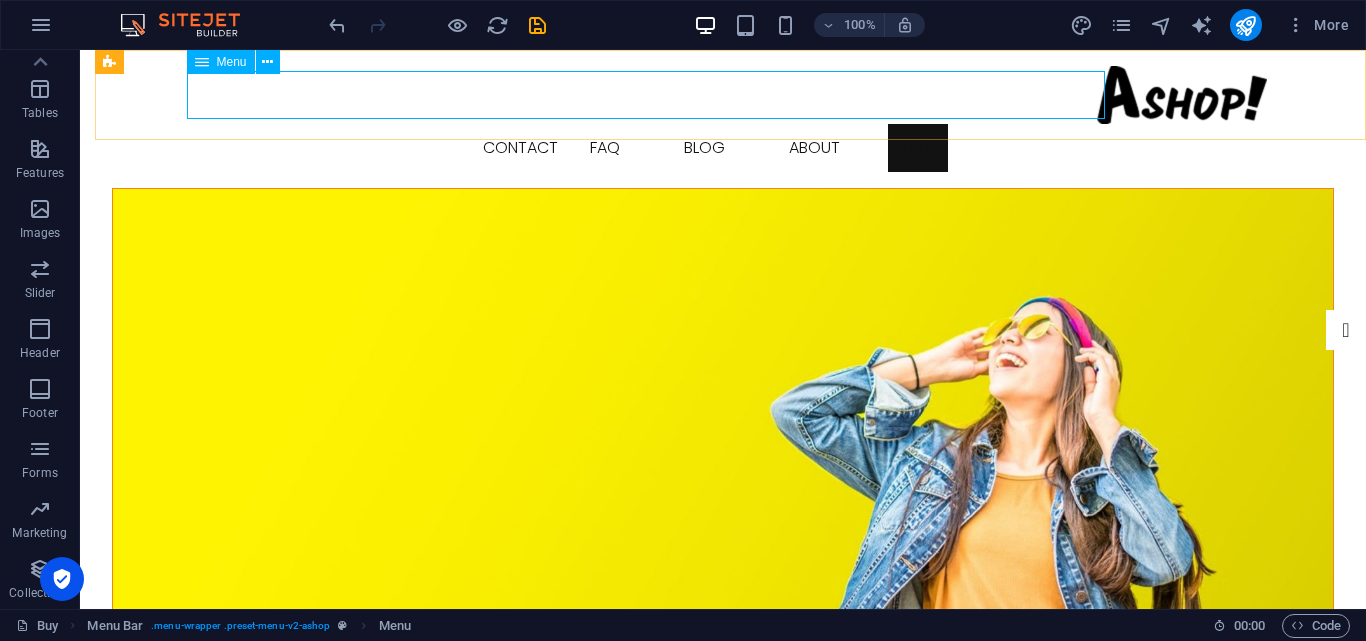 click on "Menu" at bounding box center [232, 62] 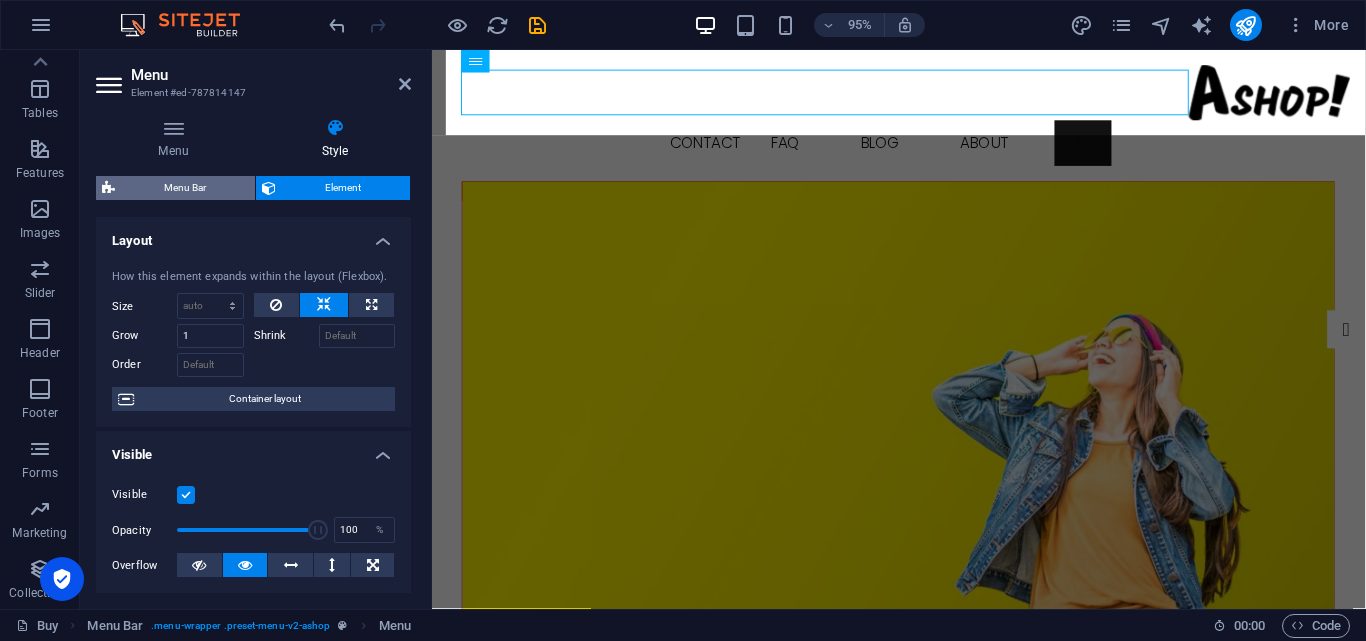 click on "Menu Bar" at bounding box center (185, 188) 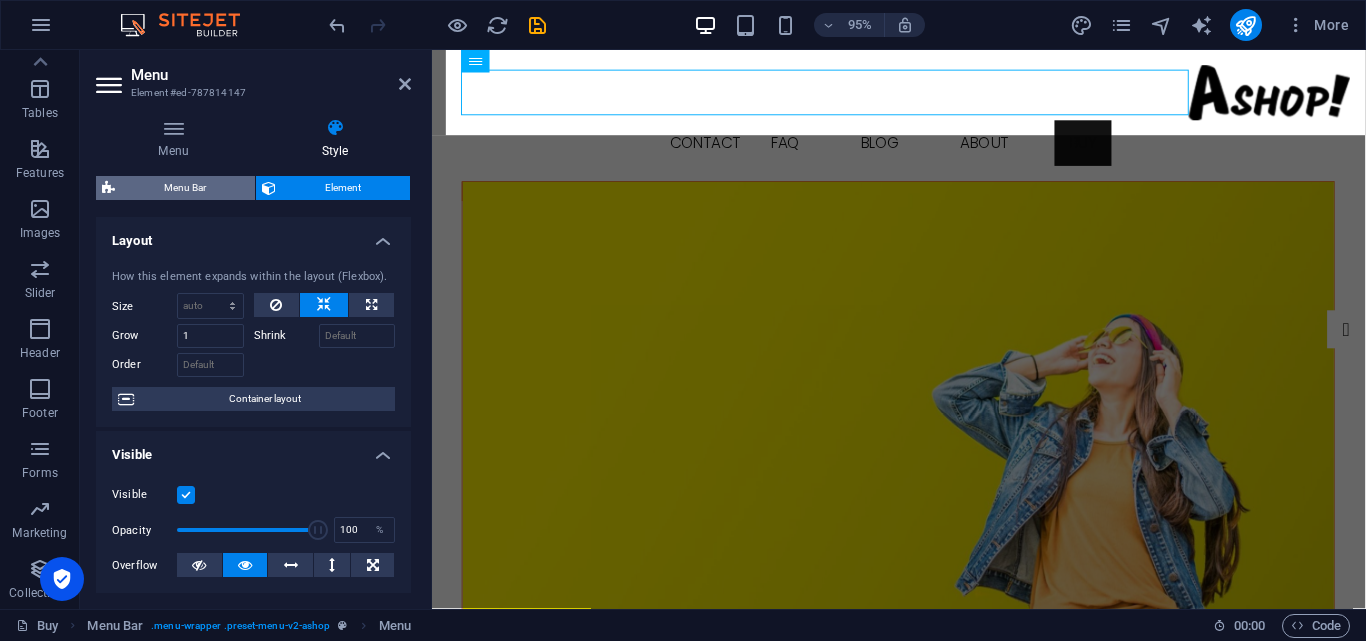 select on "px" 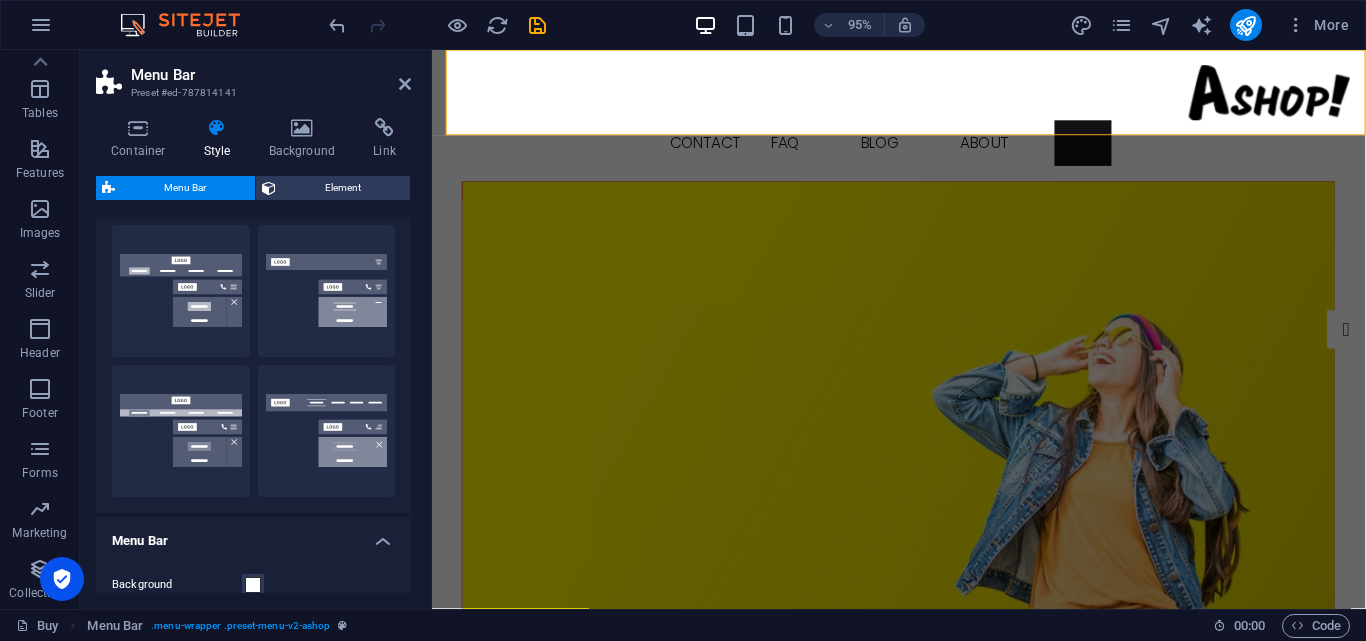 scroll, scrollTop: 339, scrollLeft: 0, axis: vertical 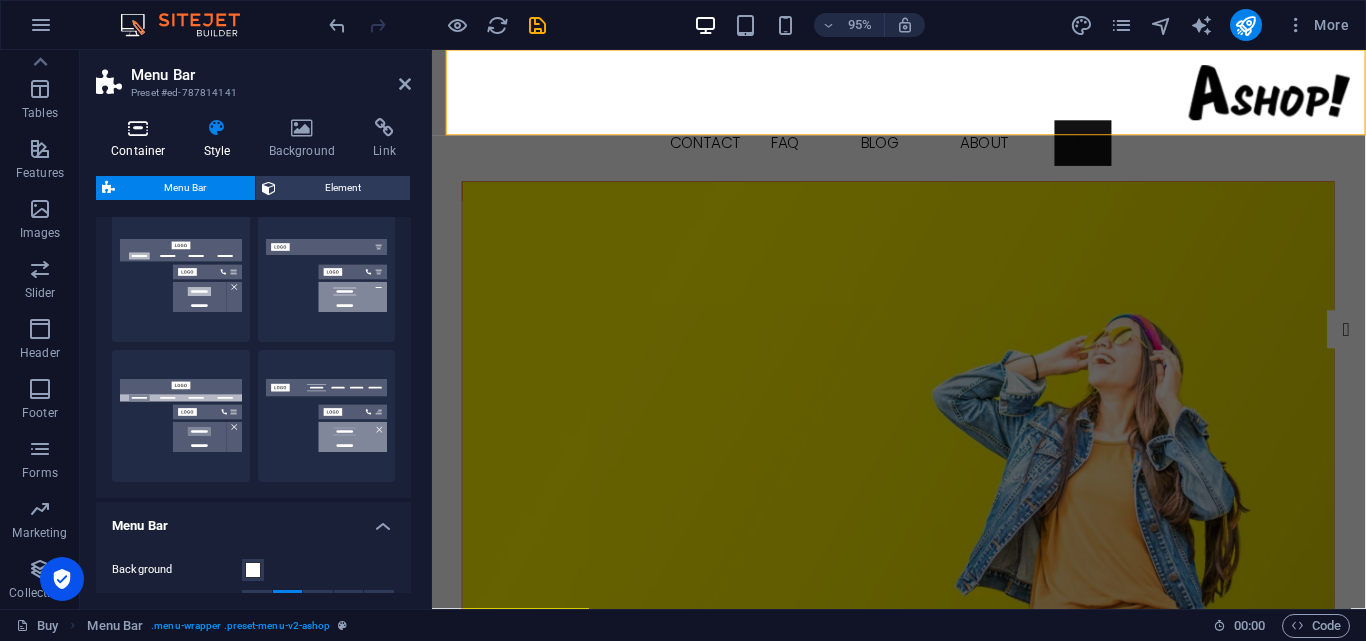 click at bounding box center [138, 128] 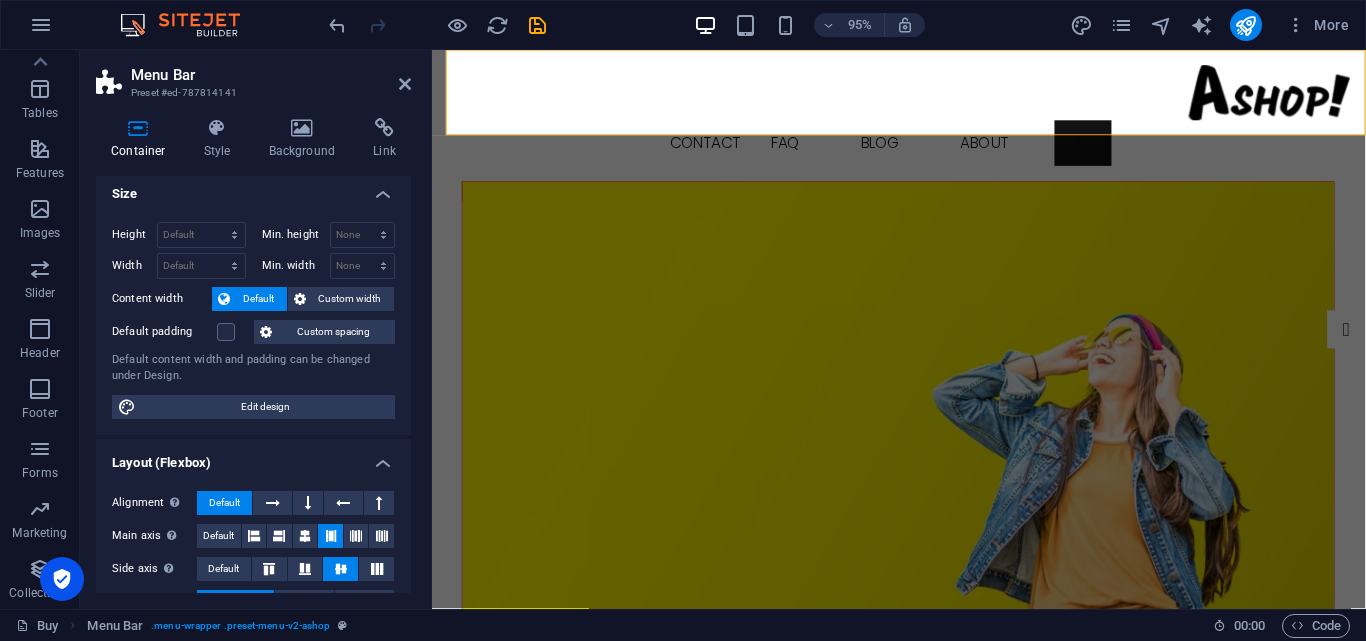 scroll, scrollTop: 0, scrollLeft: 0, axis: both 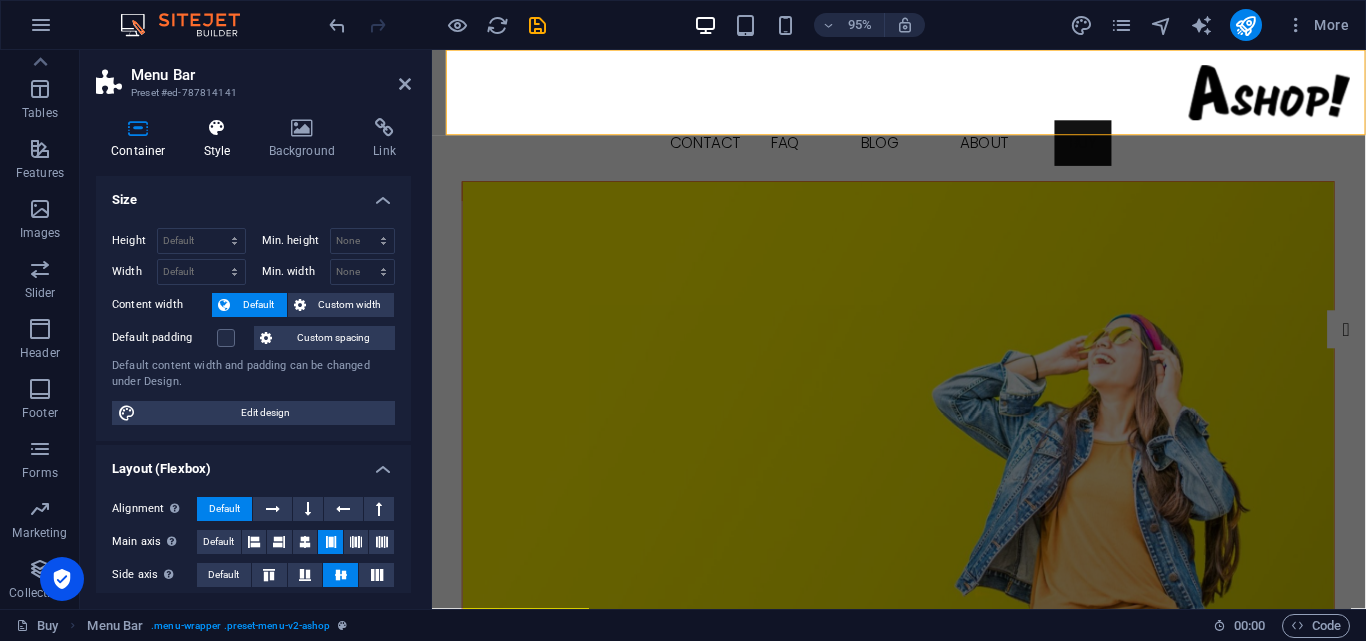 click at bounding box center (217, 128) 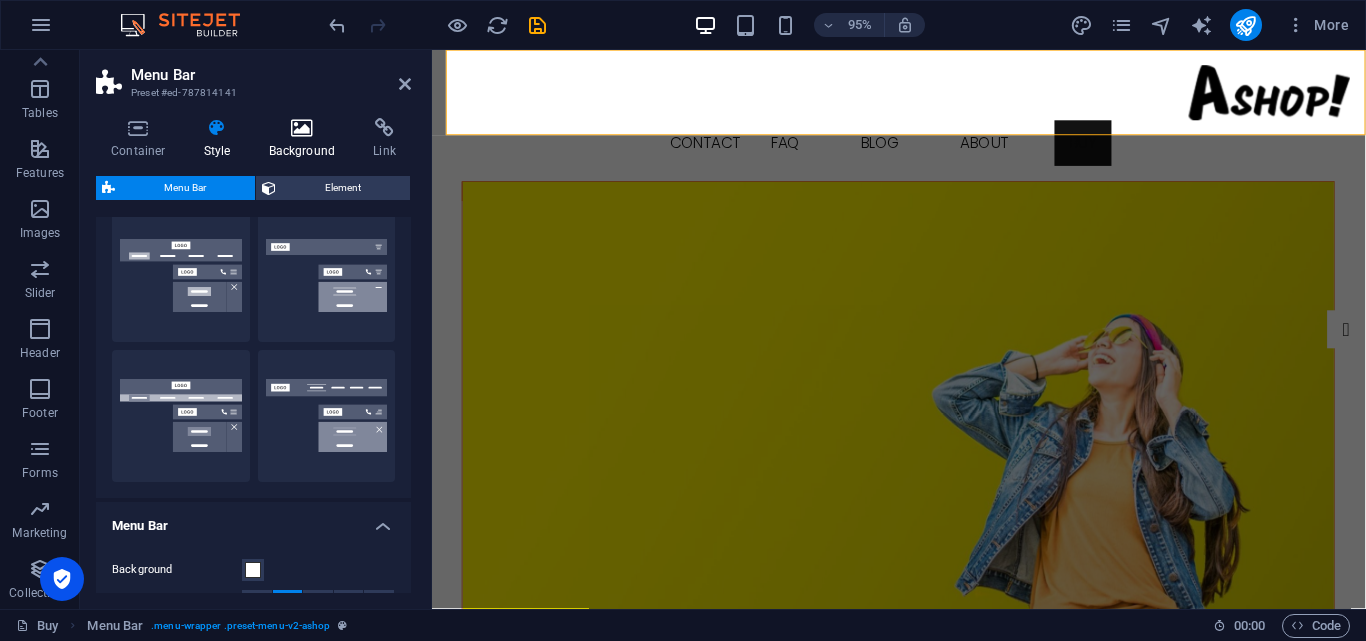 click on "Background" at bounding box center [306, 139] 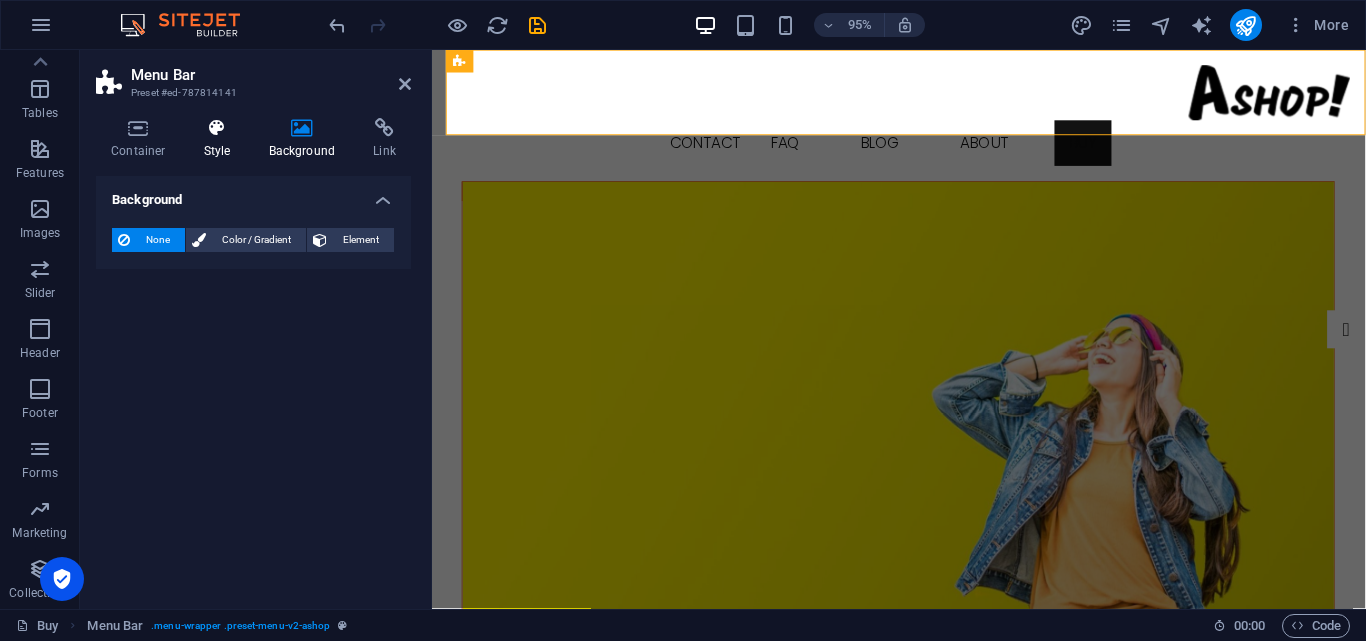 click on "Style" at bounding box center [221, 139] 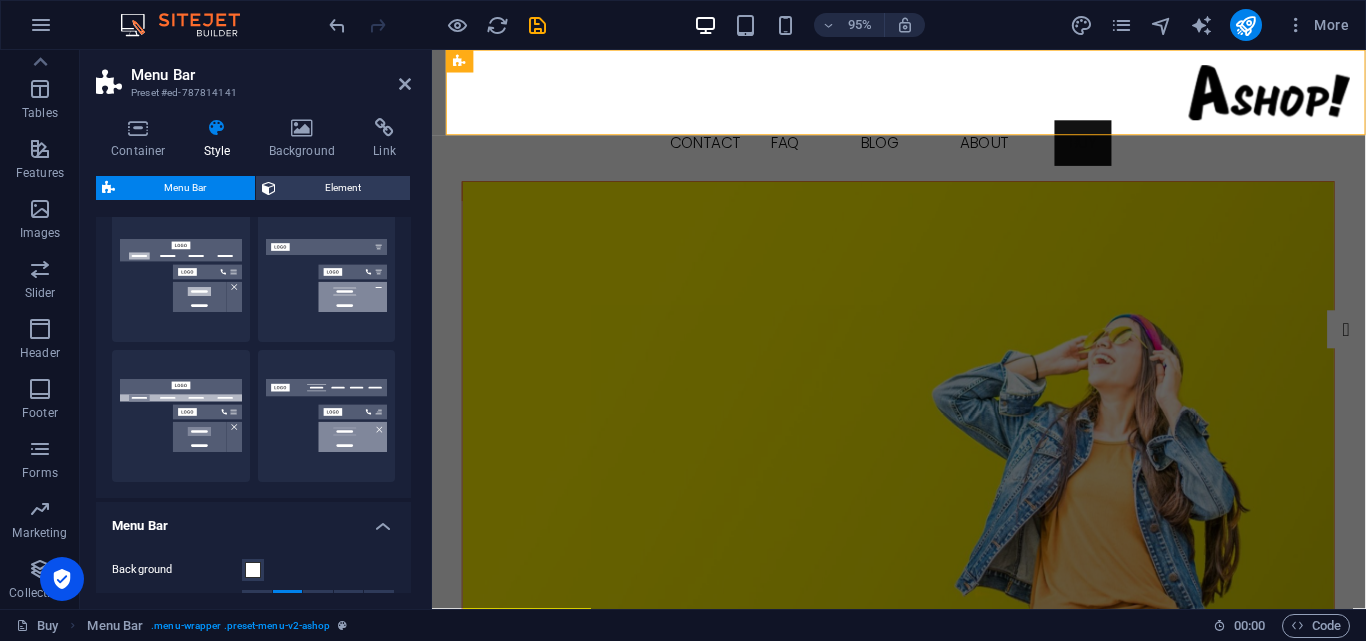click on "Menu Bar" at bounding box center (185, 188) 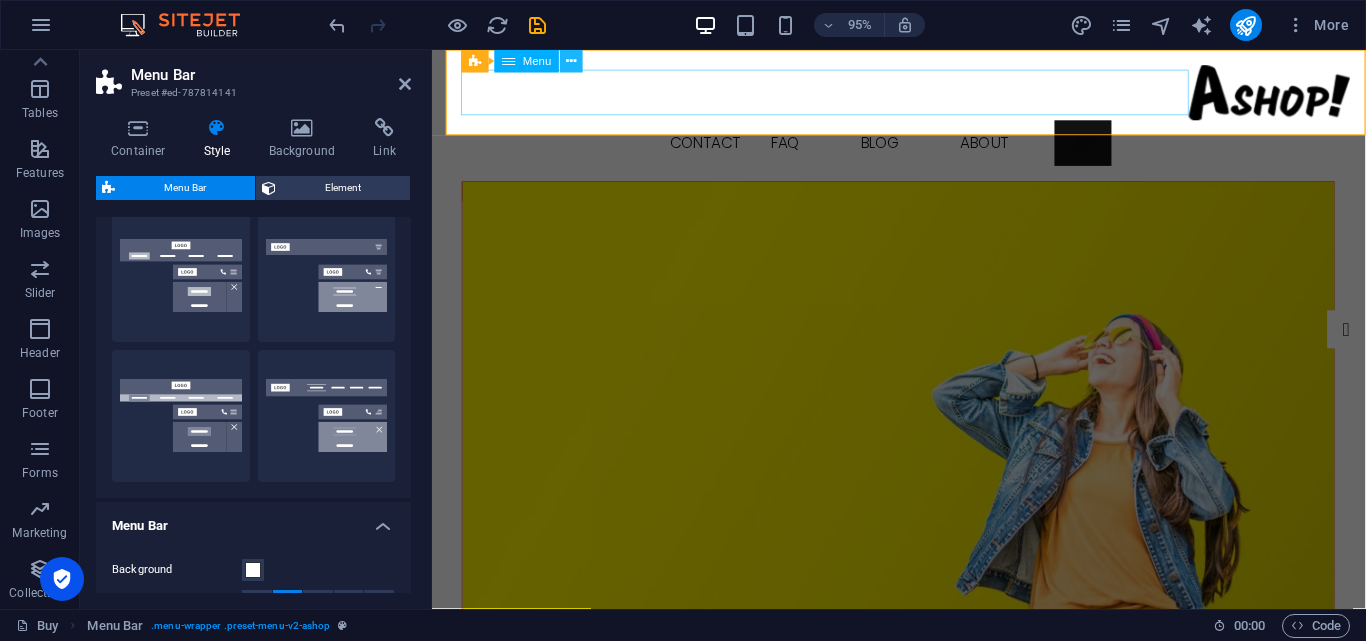 click at bounding box center (571, 61) 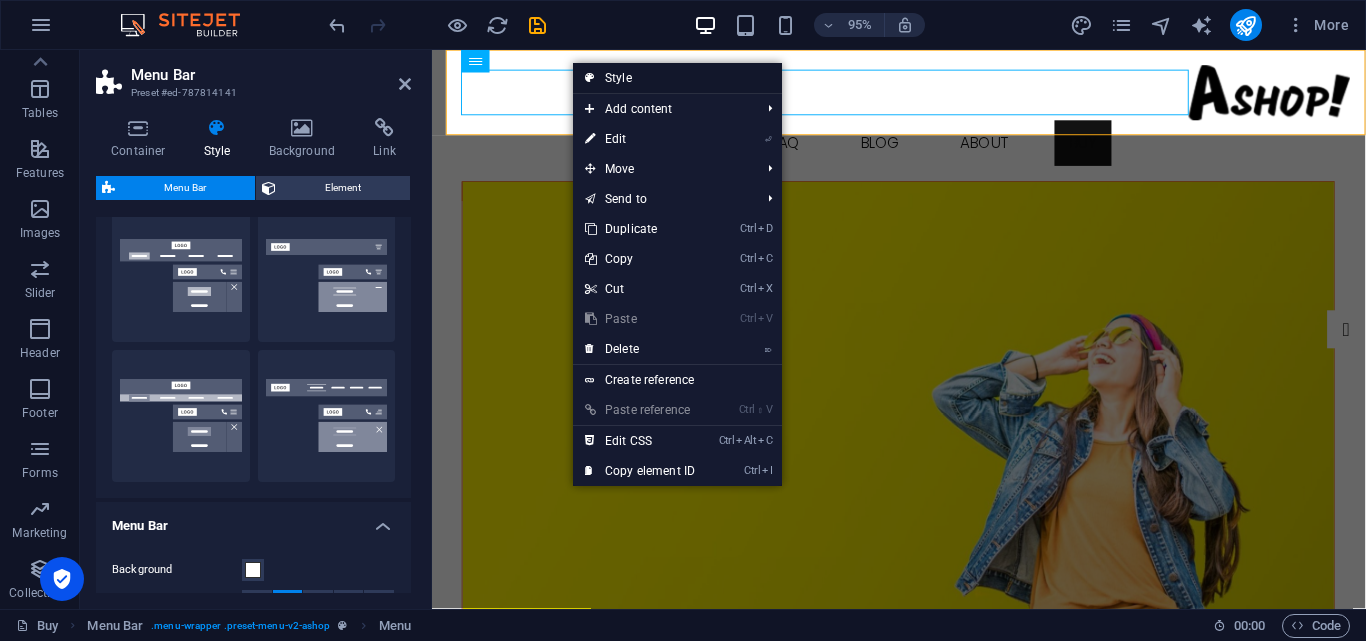 click on "Style" at bounding box center [677, 78] 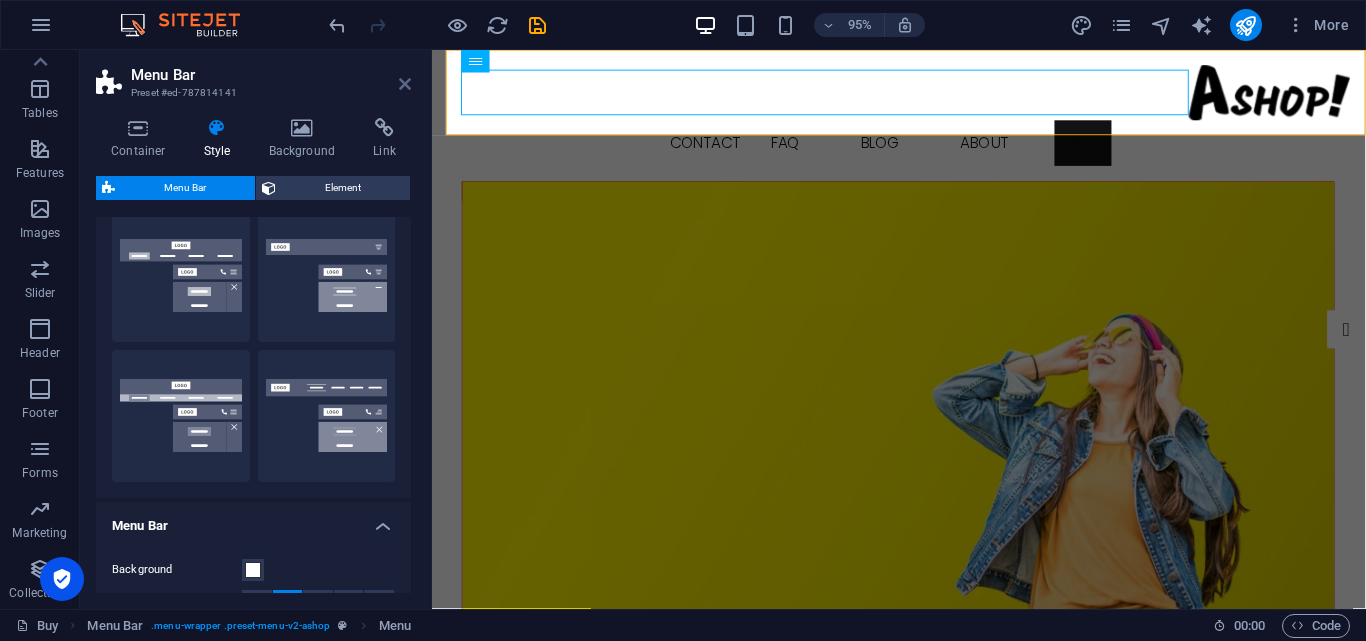 click at bounding box center (405, 84) 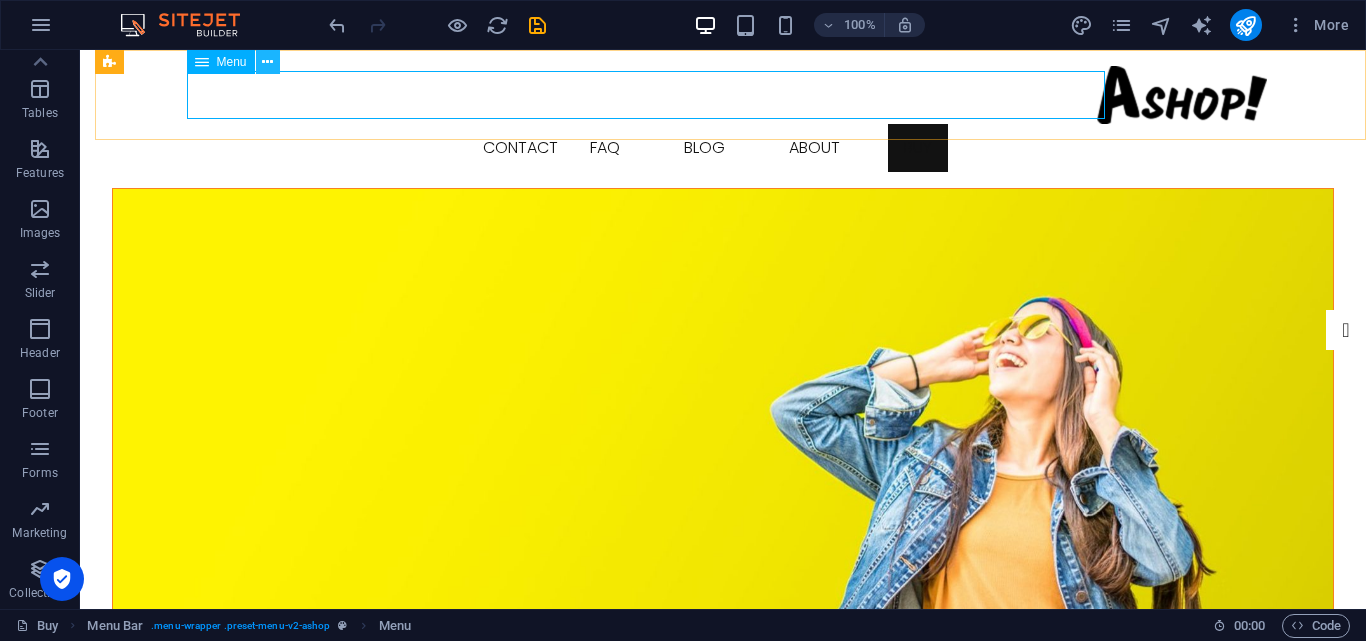 click at bounding box center (267, 62) 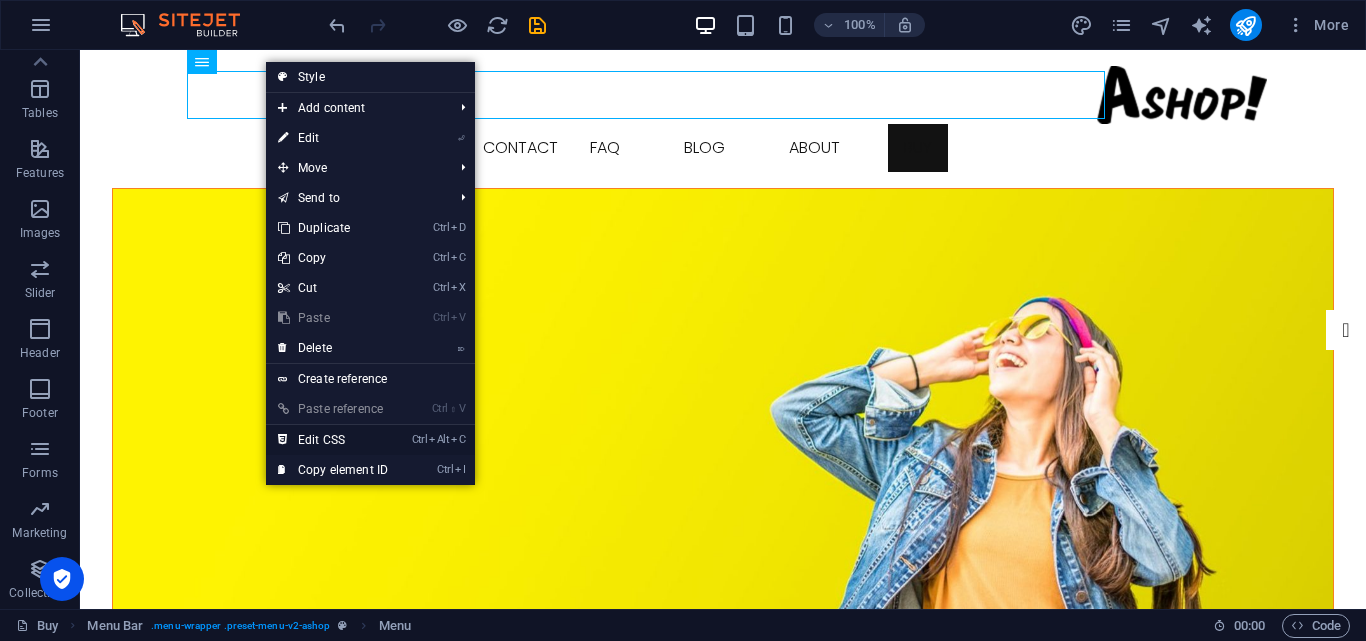 click on "Ctrl Alt C  Edit CSS" at bounding box center (333, 440) 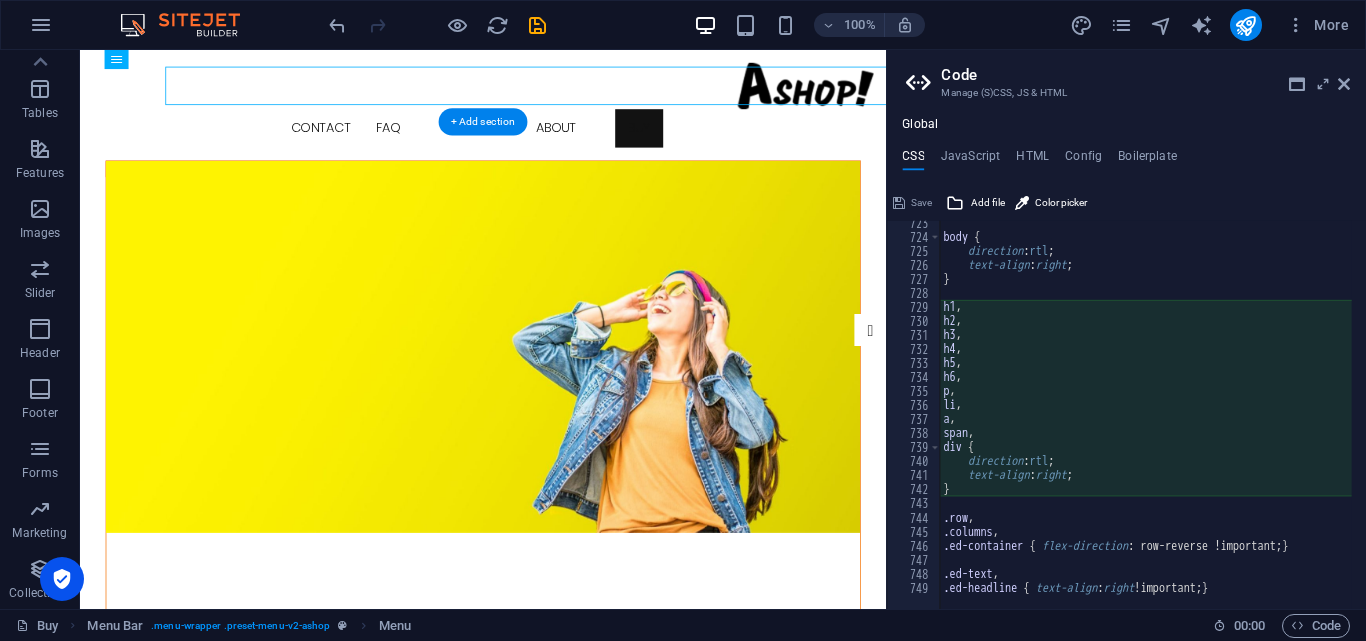 type on "direction: rtl;" 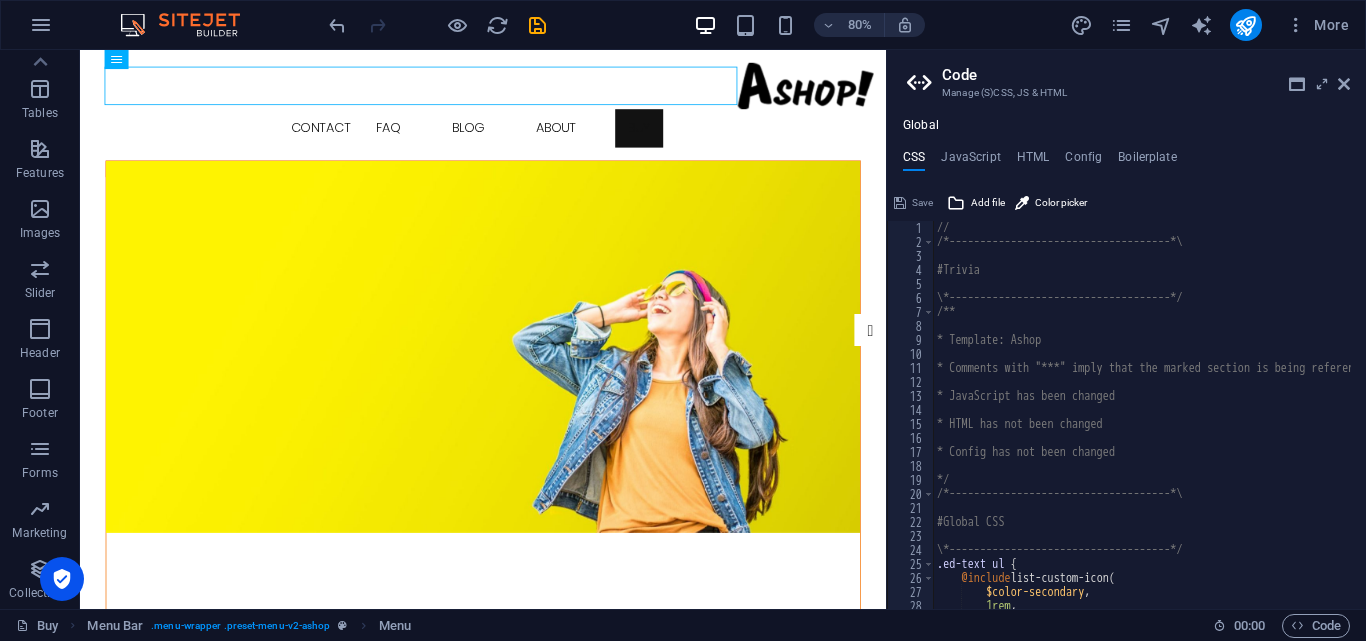 scroll, scrollTop: 0, scrollLeft: 0, axis: both 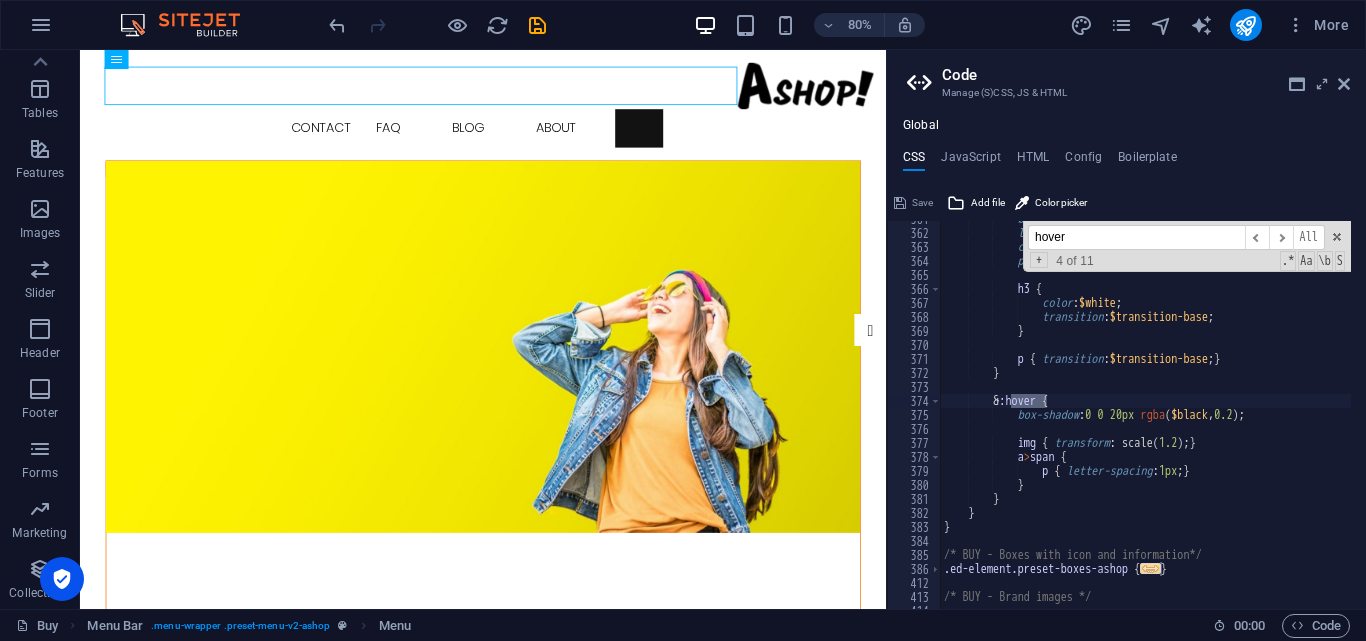 type on "hover" 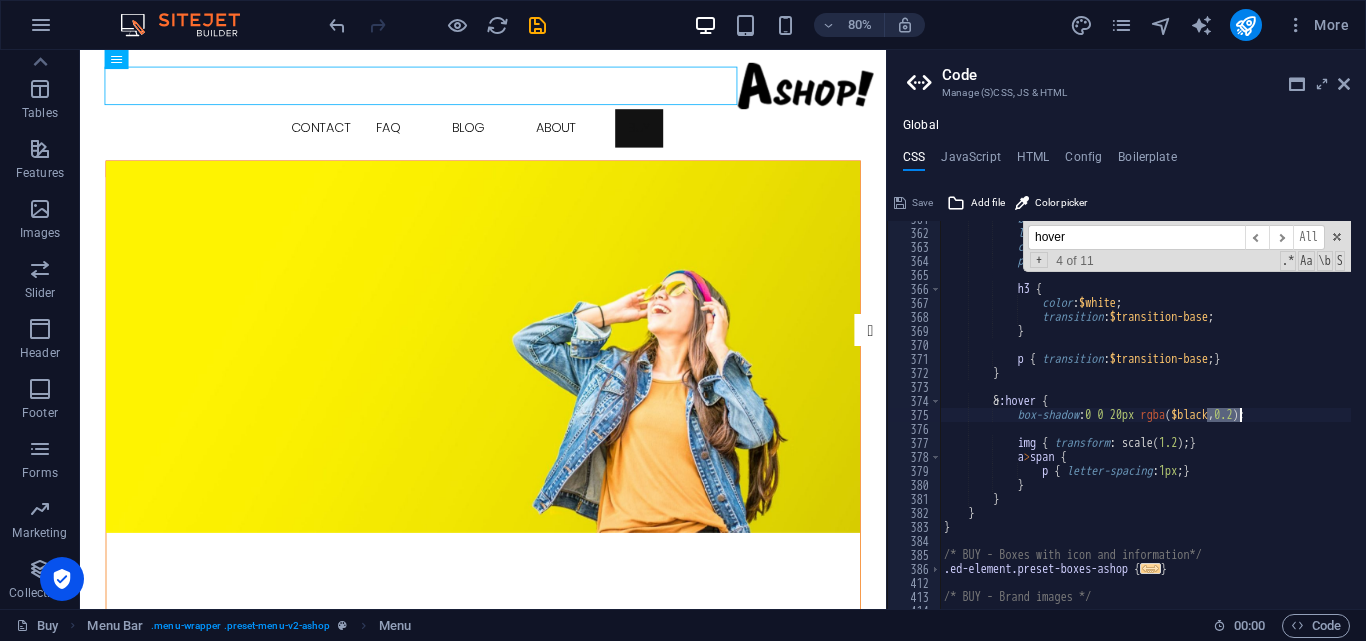 drag, startPoint x: 1205, startPoint y: 413, endPoint x: 1238, endPoint y: 415, distance: 33.06055 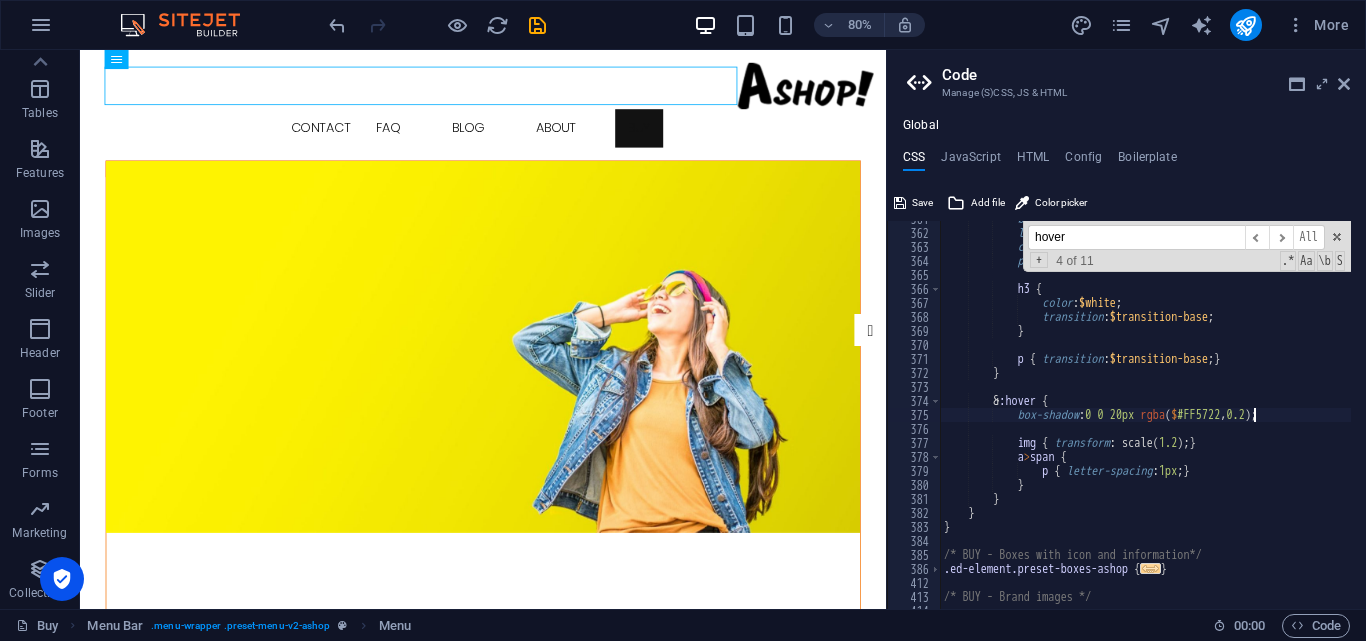 click on "bottom :  0 ;                left :  0 ;                color :  $white ;                padding :  1rem ;                          h3   {                     color :  $white ;                     transition :  $transition-base ;                }                          p   {   transition :  $transition-base ;  }           }                & :hover   {                box-shadow :  0   0   20px   rgba ( $ #FF5722 ,  0.2 ) ;                          img   {   transform : scale ( 1.2 ) ;  }                a > span   {                     p   {   letter-spacing :  1px ;  }                }           }      } } /* BUY - Boxes with icon and information*/ .ed-element.preset-boxes-ashop   { ... } /* BUY - Brand images */" at bounding box center (1240, 412) 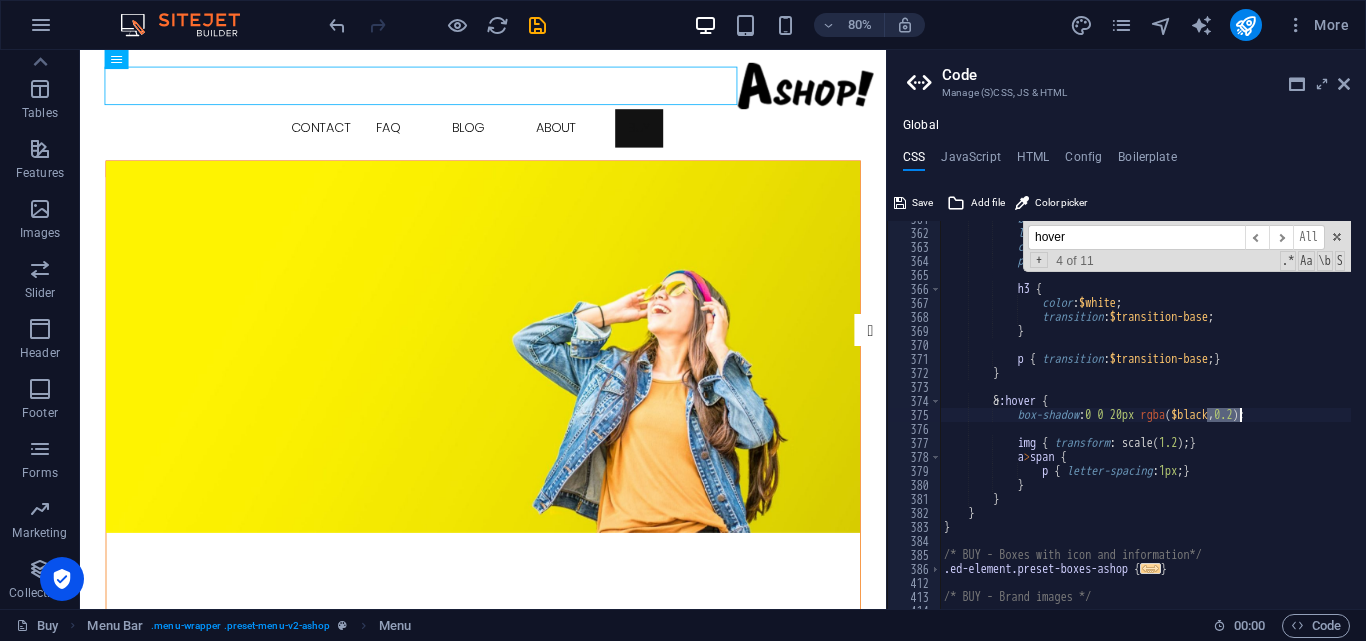 click on "bottom :  0 ;                left :  0 ;                color :  $white ;                padding :  1rem ;                          h3   {                     color :  $white ;                     transition :  $transition-base ;                }                          p   {   transition :  $transition-base ;  }           }                & :hover   {                box-shadow :  0   0   20px   rgba ( $black ,  0.2 ) ;                          img   {   transform : scale ( 1.2 ) ;  }                a > span   {                     p   {   letter-spacing :  1px ;  }                }           }      } } /* BUY - Boxes with icon and information*/ .ed-element.preset-boxes-ashop   { ... } /* BUY - Brand images */" at bounding box center (1240, 412) 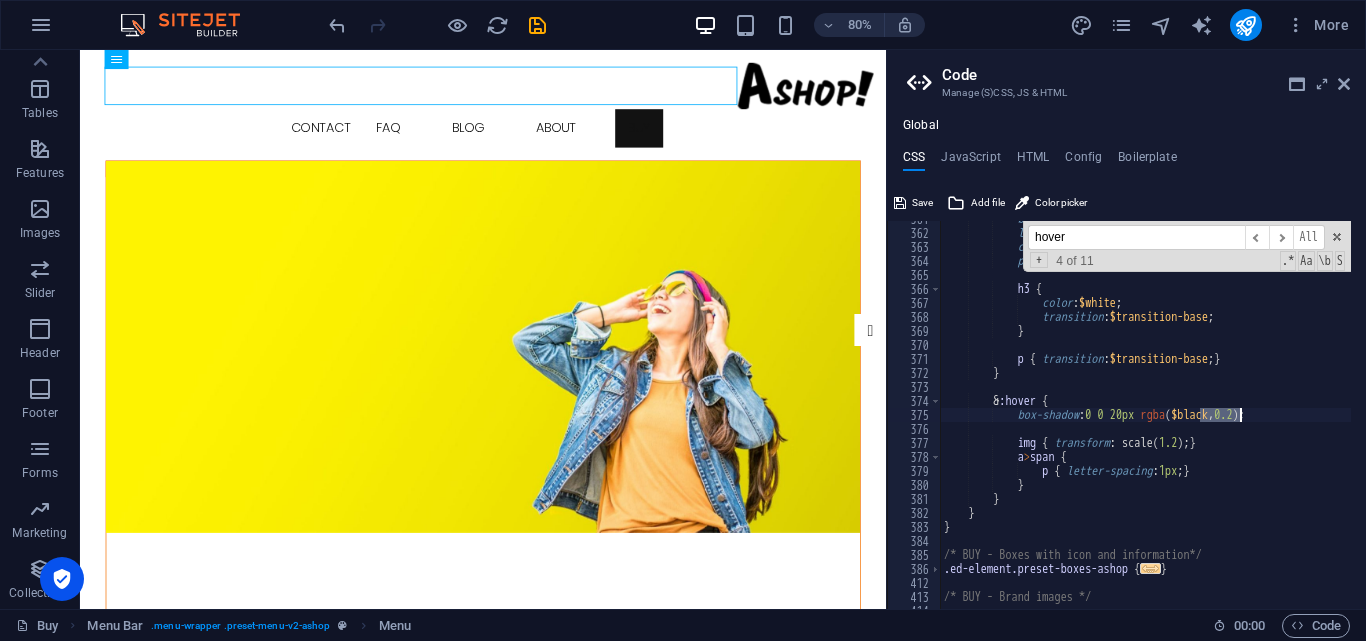 drag, startPoint x: 1200, startPoint y: 414, endPoint x: 1240, endPoint y: 413, distance: 40.012497 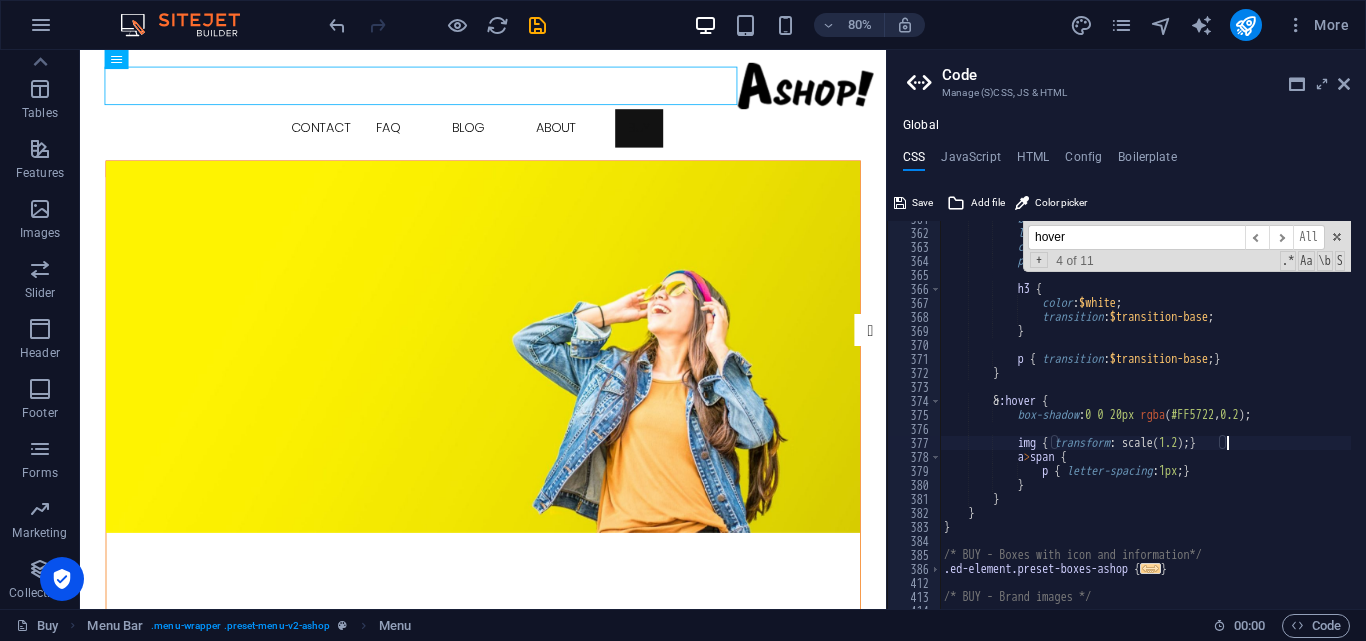 click on "bottom :  0 ;                left :  0 ;                color :  $white ;                padding :  1rem ;                          h3   {                     color :  $white ;                     transition :  $transition-base ;                }                          p   {   transition :  $transition-base ;  }           }                & :hover   {                box-shadow :  0   0   20px   rgba ( #FF5722 ,  0.2 ) ;                          img   {   transform : scale ( 1.2 ) ;  }                a > span   {                     p   {   letter-spacing :  1px ;  }                }           }      } } /* BUY - Boxes with icon and information*/ .ed-element.preset-boxes-ashop   { ... } /* BUY - Brand images */" at bounding box center [1240, 412] 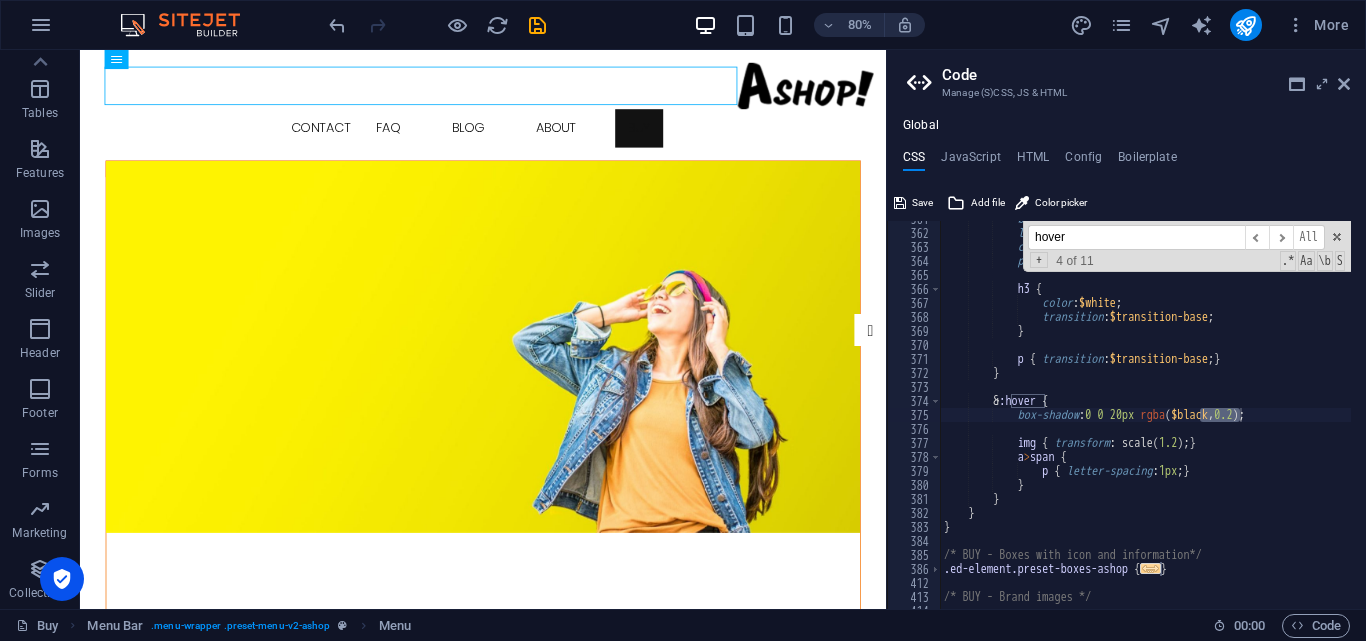 click on "hover" at bounding box center (1136, 237) 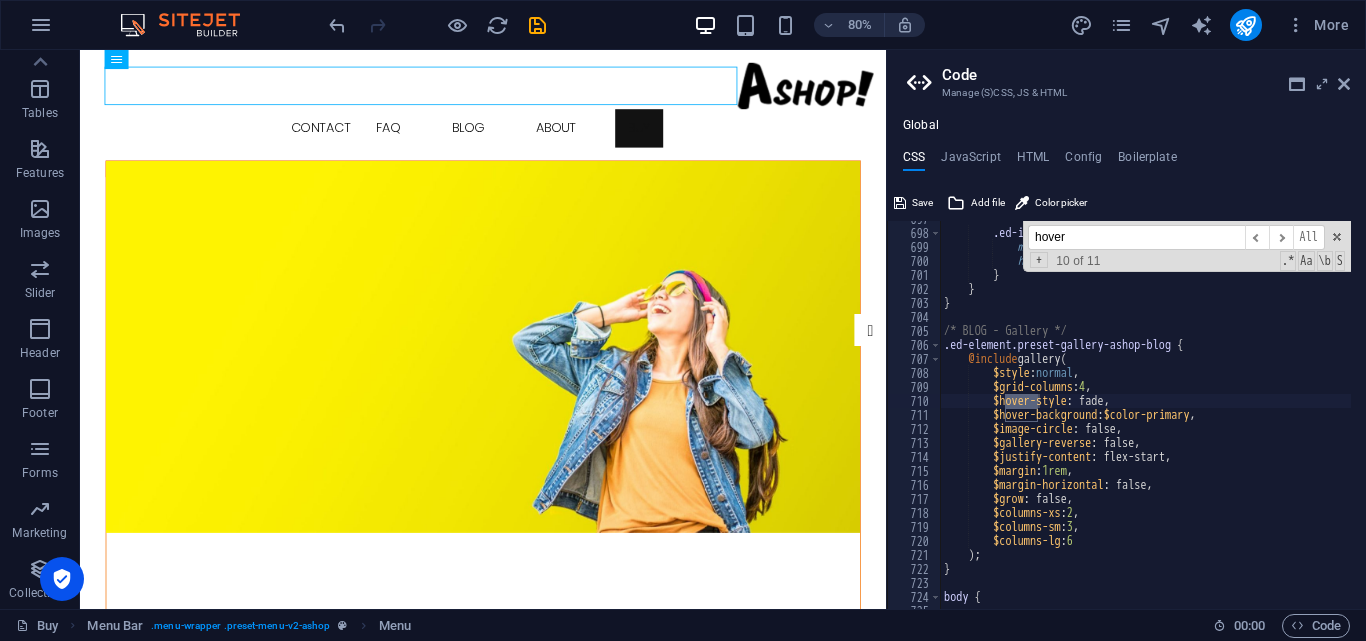 scroll, scrollTop: 5512, scrollLeft: 0, axis: vertical 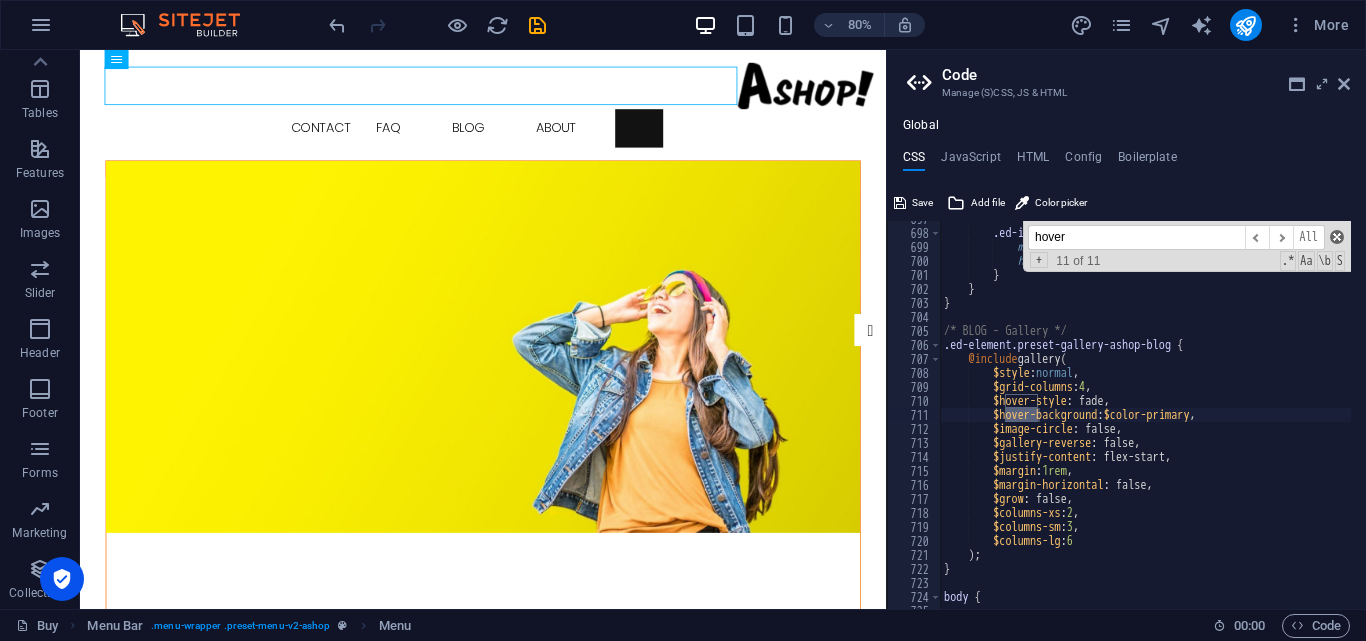 click at bounding box center [1337, 237] 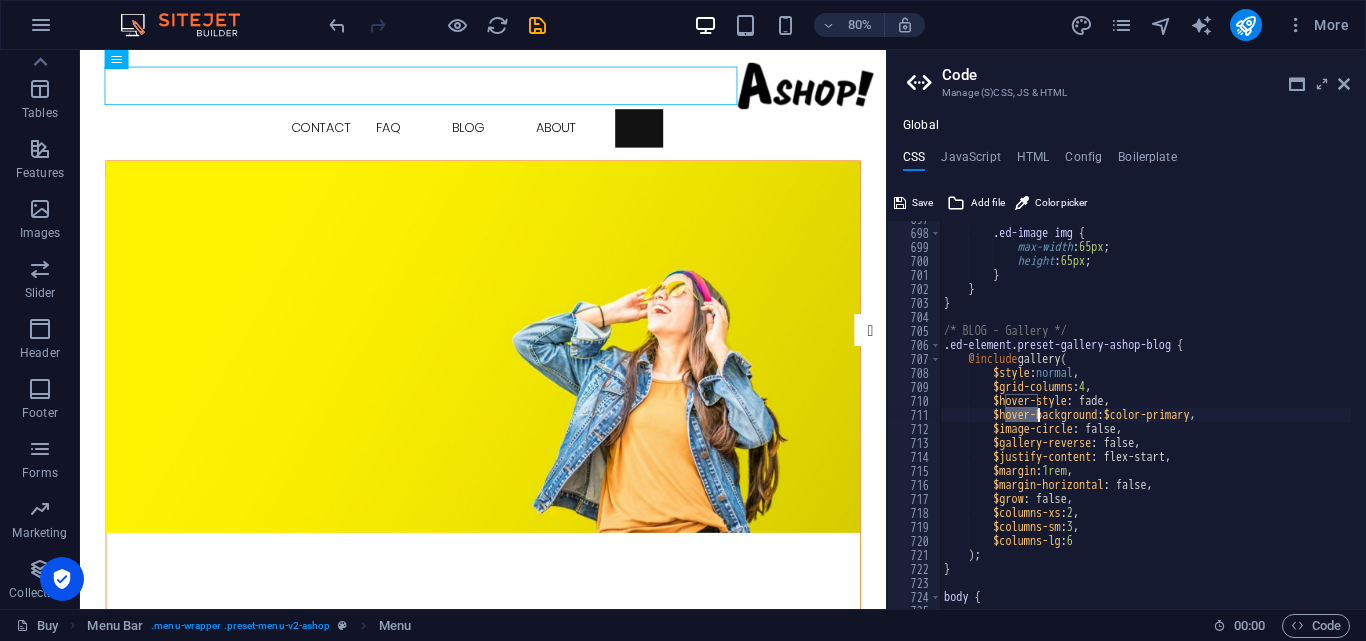 click on ".ed-image   img   {                max-width :  65px ;                height :  65px ;           }      } } /* BLOG - Gallery */ .ed-element.preset-gallery-ashop-blog   {      @include  gallery (           $style :  normal ,            $grid-columns :  4 ,            $hover-style : fade,            $hover-background :  $color-primary ,            $image-circle : false,            $gallery-reverse : false,            $justify-content : flex-start,            $margin :  1rem ,            $margin-horizontal : false,            $grow : false,            $columns-xs :  2 ,            $columns-sm :  3 ,            $columns-lg :  6      ) ; } body   {" at bounding box center [1240, 412] 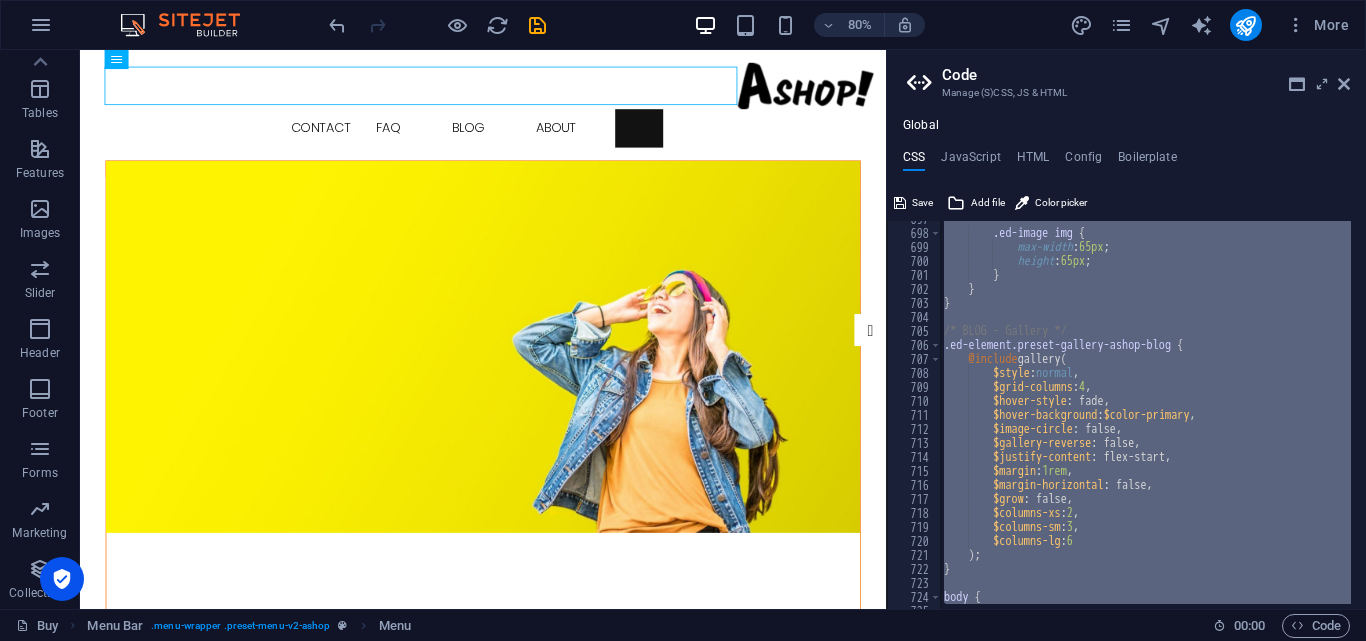 click on ".ed-image   img   {                max-width :  65px ;                height :  65px ;           }      } } /* BLOG - Gallery */ .ed-element.preset-gallery-ashop-blog   {      @include  gallery (           $style :  normal ,            $grid-columns :  4 ,            $hover-style : fade,            $hover-background :  $color-primary ,            $image-circle : false,            $gallery-reverse : false,            $justify-content : flex-start,            $margin :  1rem ,            $margin-horizontal : false,            $grow : false,            $columns-xs :  2 ,            $columns-sm :  3 ,            $columns-lg :  6      ) ; } body   { hover ​ ​ All Replace All + 11 of 11 .* Aa \b S" at bounding box center [1145, 415] 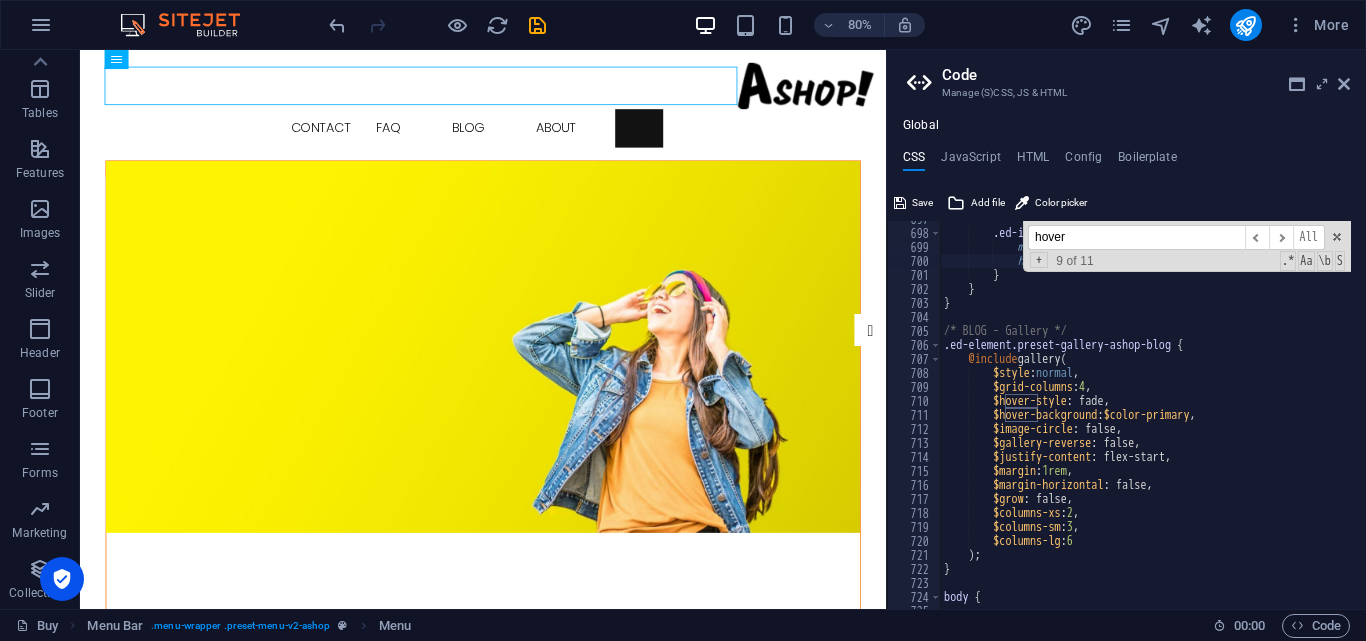 paste on ".preset-menu-v2-ashop" 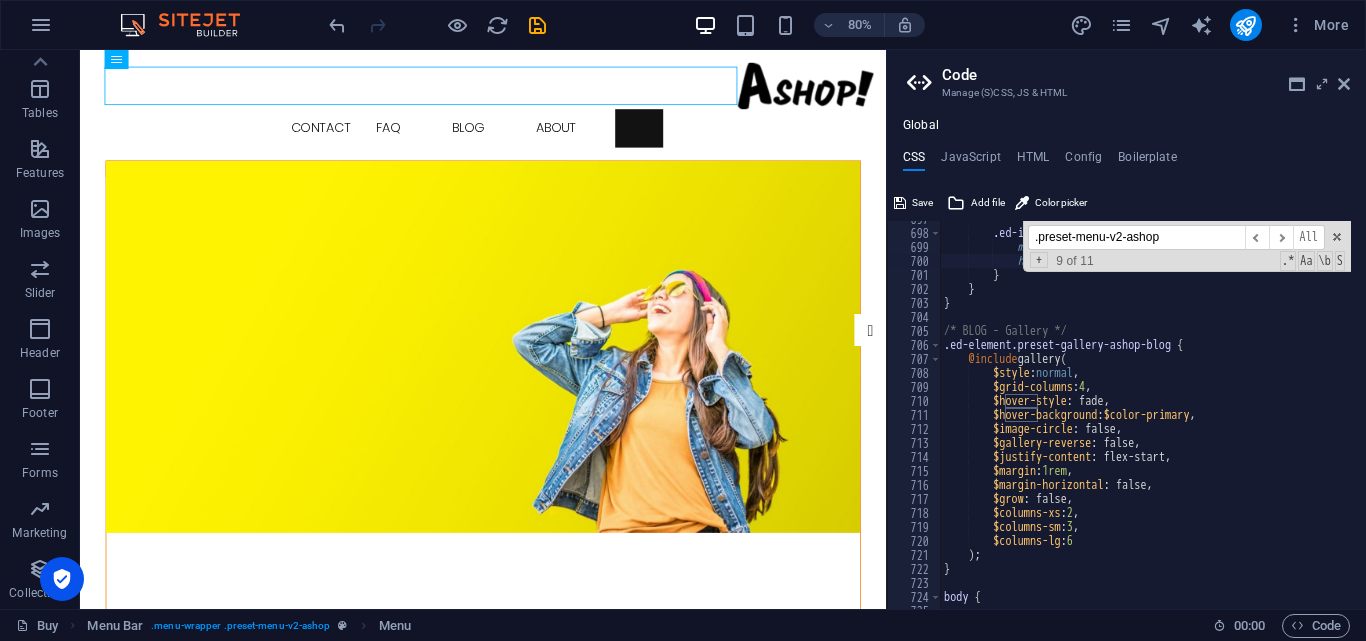 scroll, scrollTop: 570, scrollLeft: 0, axis: vertical 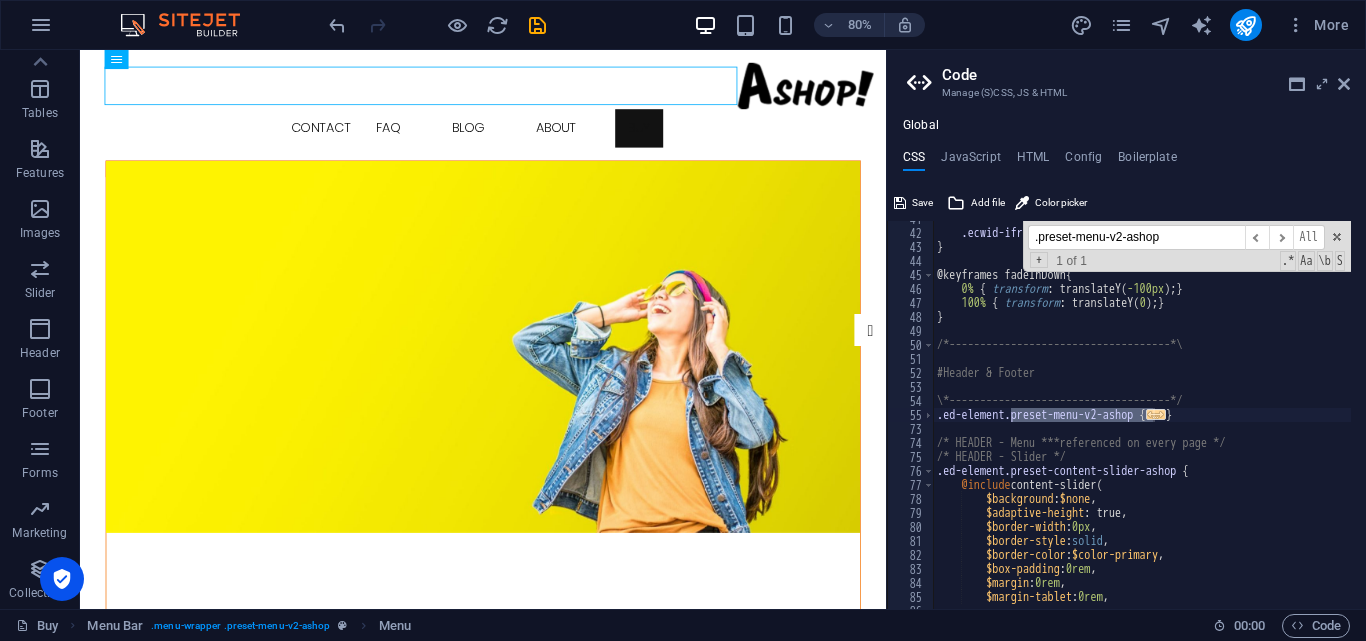 type on ".preset-menu-v2-ashop" 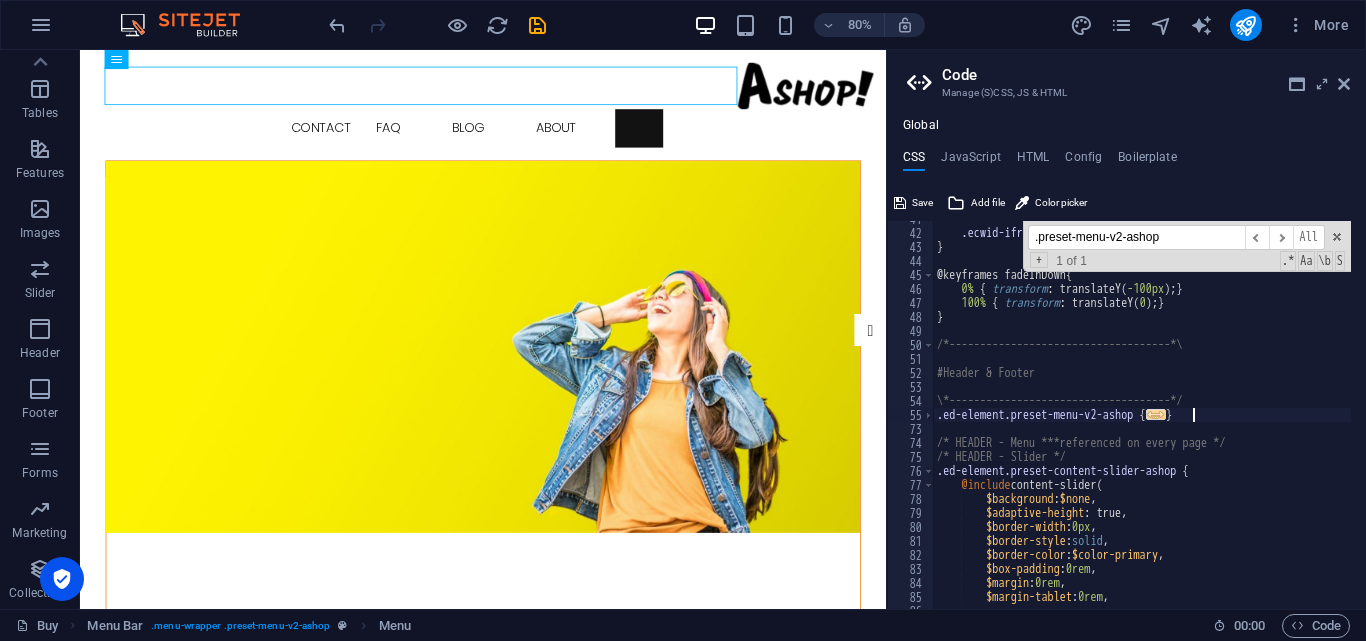 click on ".ecwid-iframe   {   background :  $color-background  !important;  } } @keyframes fadeInDown  {      0%   {   transform : translateY ( -100px ) ;  }      100%   {   transform : translateY ( 0 ) ;  } } /*------------------------------------*\     #Header & Footer \*------------------------------------*/ .ed-element.preset-menu-v2-ashop   { ... } /* HEADER - Menu ***referenced on every page */ /* HEADER - Slider */ .ed-element.preset-content-slider-ashop   {      @include  content-slider (           $background :  $none ,            $adaptive-height : true,            $border-width :  0px ,            $border-style :  solid ,            $border-color :  $color-primary ,            $box-padding :  0rem ,            $margin :  0rem ,            $margin-tablet :  0rem ," at bounding box center (1233, 412) 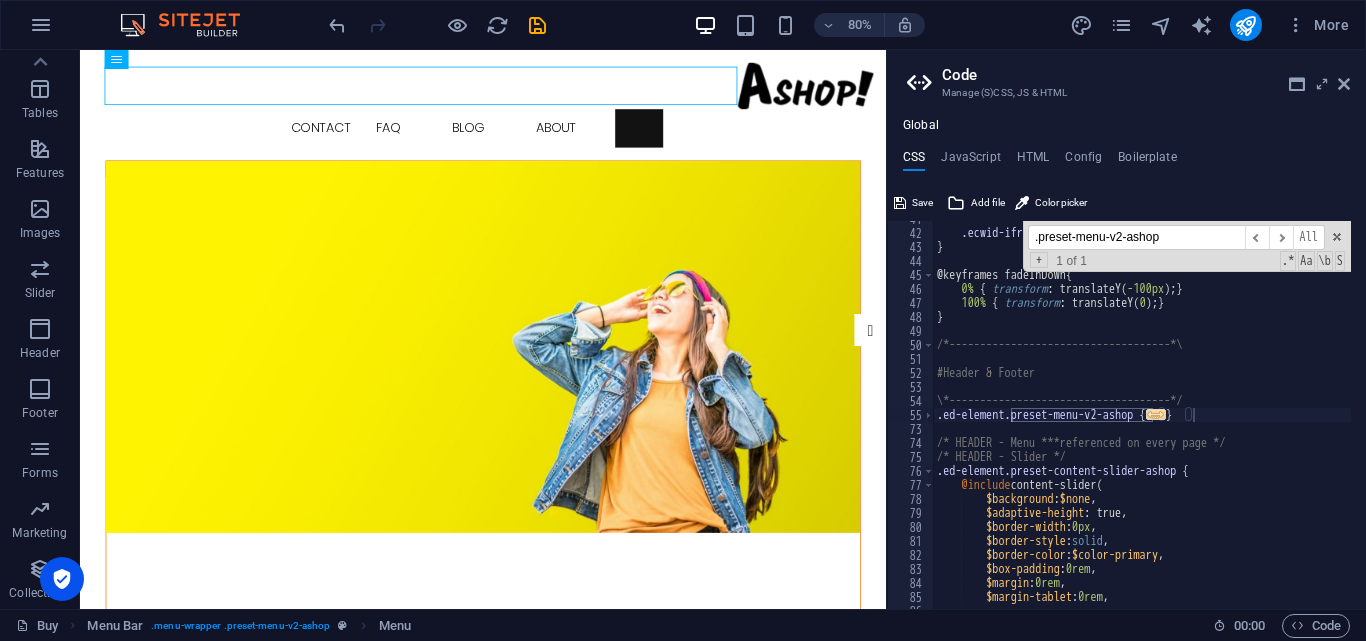 click on ".preset-menu-v2-ashop" at bounding box center (1136, 237) 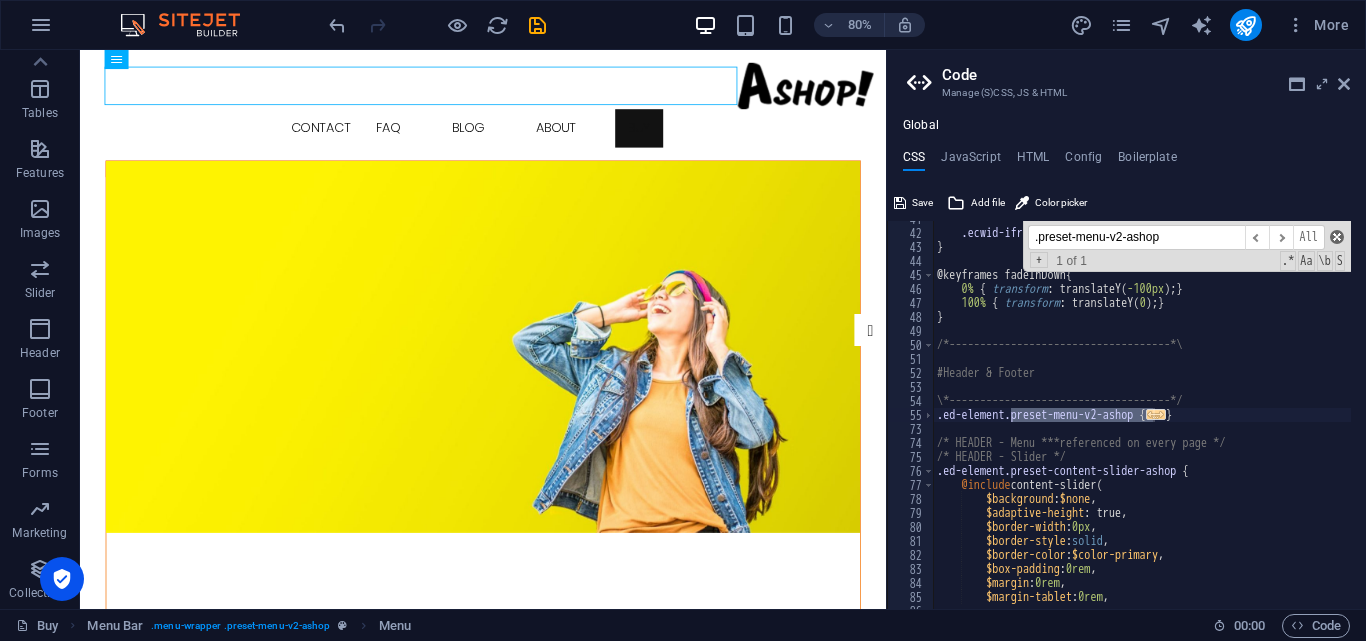 click at bounding box center [1337, 237] 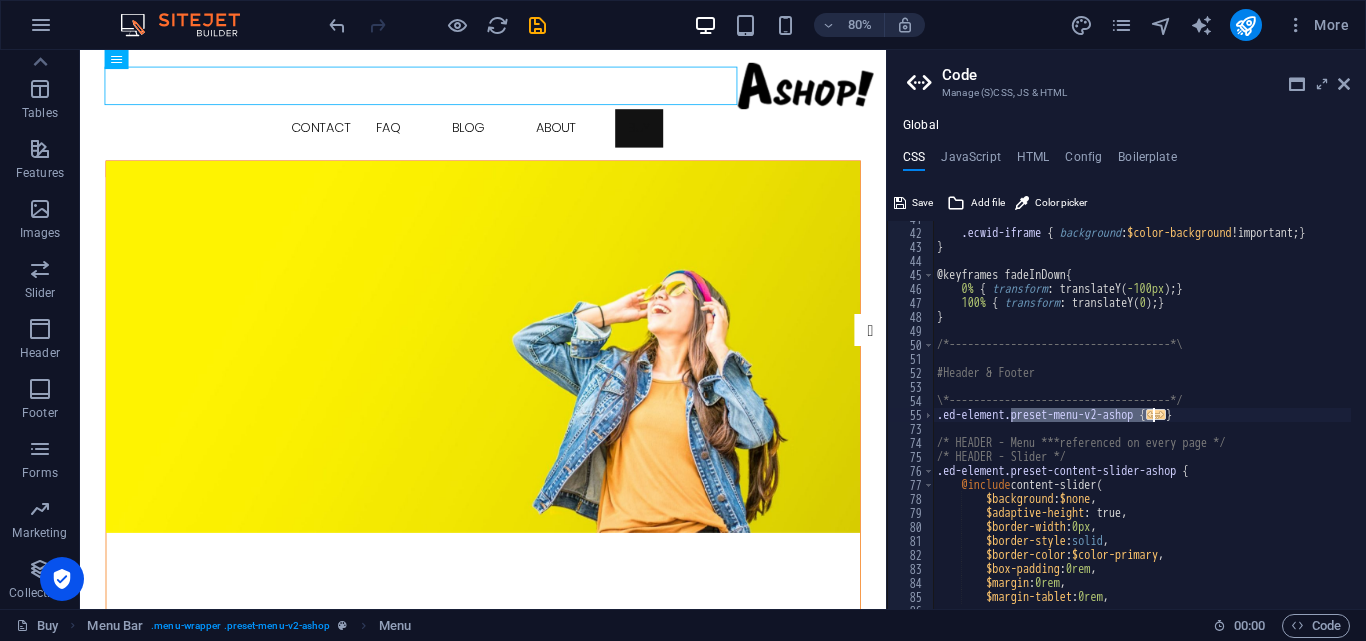 click on ".ecwid-iframe   {   background :  $color-background  !important;  } } @keyframes fadeInDown  {      0%   {   transform : translateY ( -100px ) ;  }      100%   {   transform : translateY ( 0 ) ;  } } /*------------------------------------*\     #Header & Footer \*------------------------------------*/ .ed-element.preset-menu-v2-ashop   { ... } /* HEADER - Menu ***referenced on every page */ /* HEADER - Slider */ .ed-element.preset-content-slider-ashop   {      @include  content-slider (           $background :  $none ,            $adaptive-height : true,            $border-width :  0px ,            $border-style :  solid ,            $border-color :  $color-primary ,            $box-padding :  0rem ,            $margin :  0rem ,            $margin-tablet :  0rem ," at bounding box center (1233, 412) 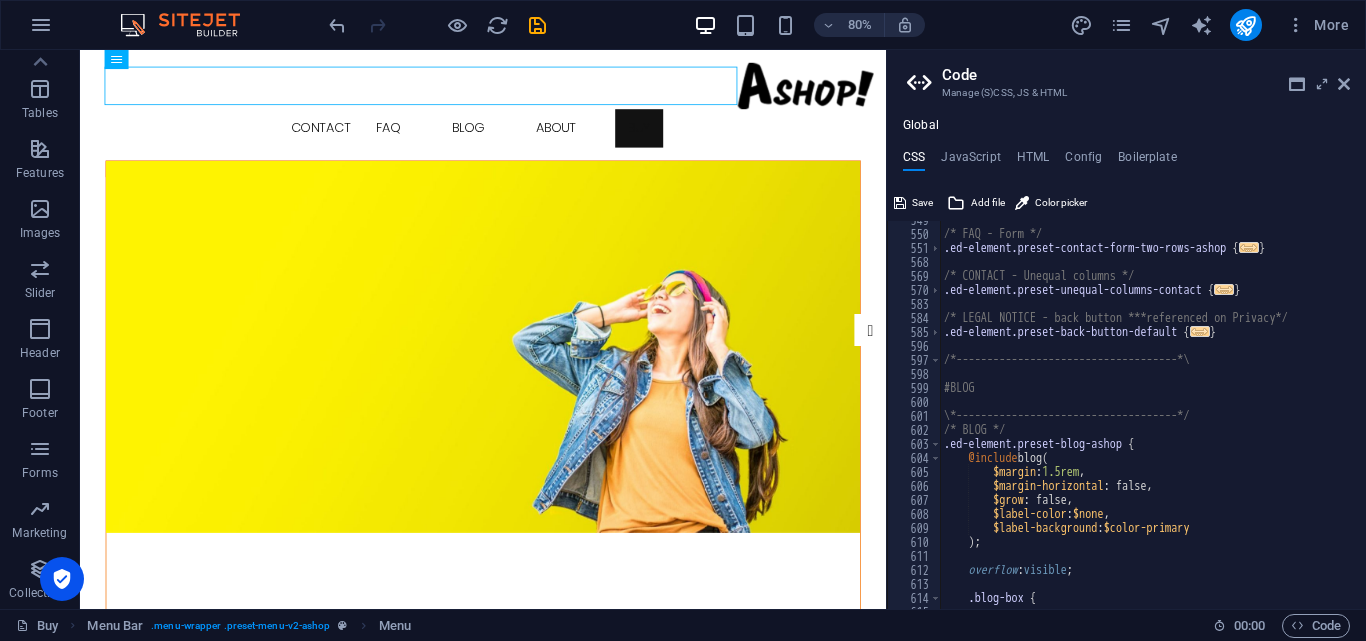 scroll, scrollTop: 5871, scrollLeft: 0, axis: vertical 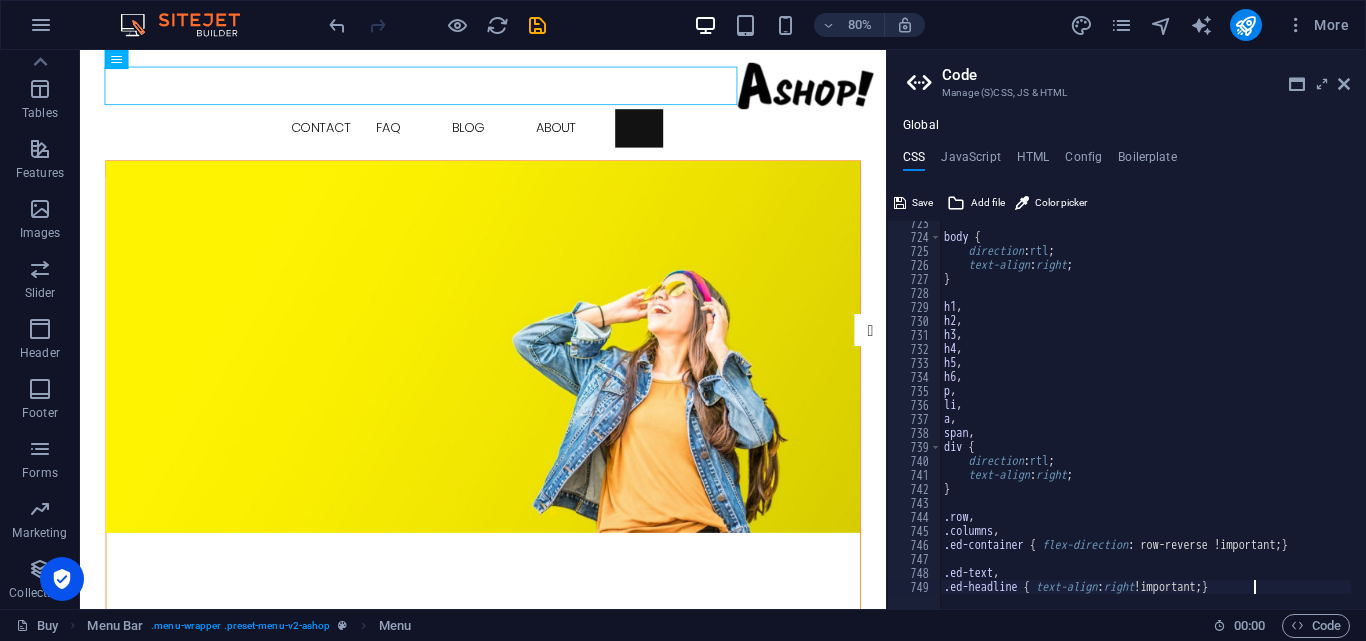 click on "body   {      direction :  rtl ;      text-align :  right ; } h1 , h2 , h3 , h4 , h5 , h6 , p , li , a , span , div   {      direction :  rtl ;      text-align :  right ; } .row , .columns , .ed-container   {   flex-direction : row-reverse !important;  } .ed-text , .ed-headline   {   text-align :  right  !important;  }" at bounding box center (1240, 416) 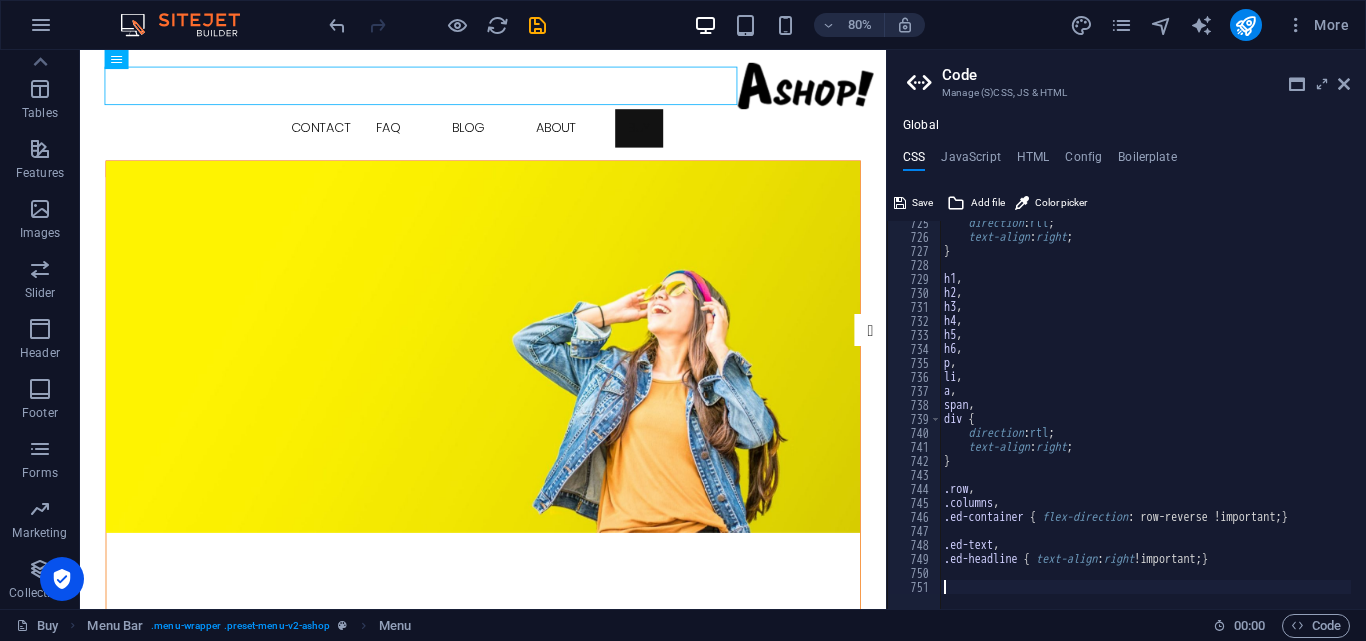 paste on "}" 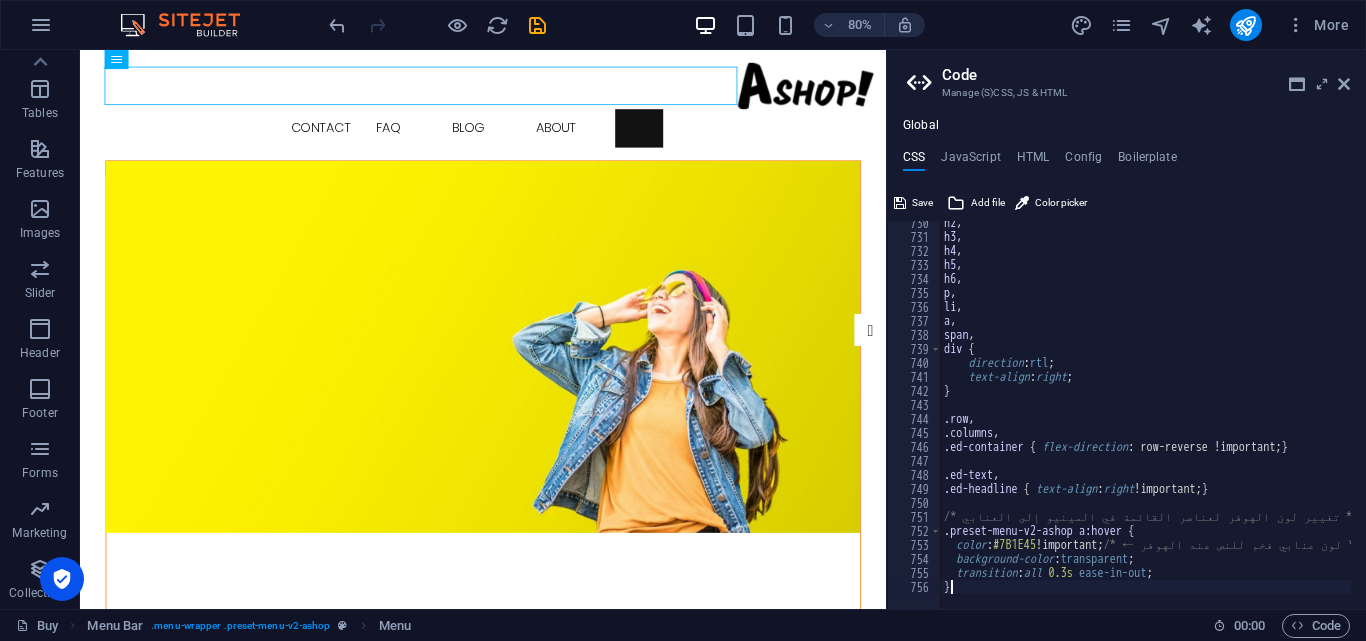 scroll, scrollTop: 5969, scrollLeft: 0, axis: vertical 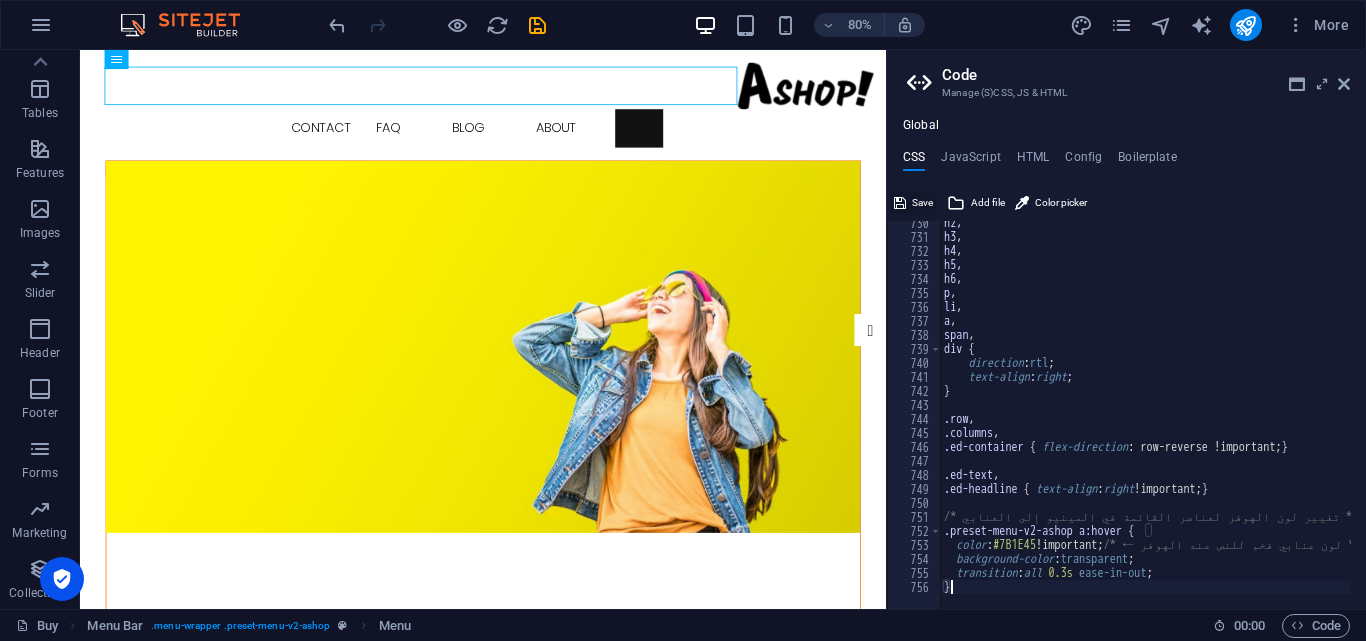 type on "}" 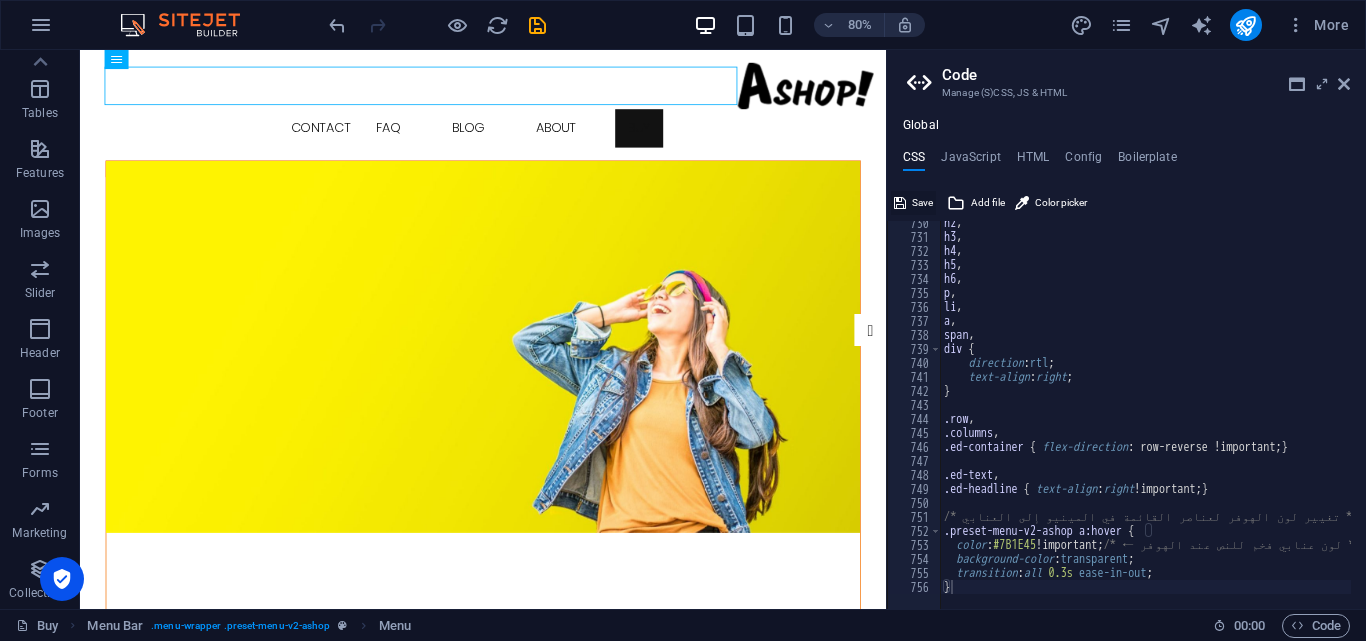 click on "Save" at bounding box center (922, 203) 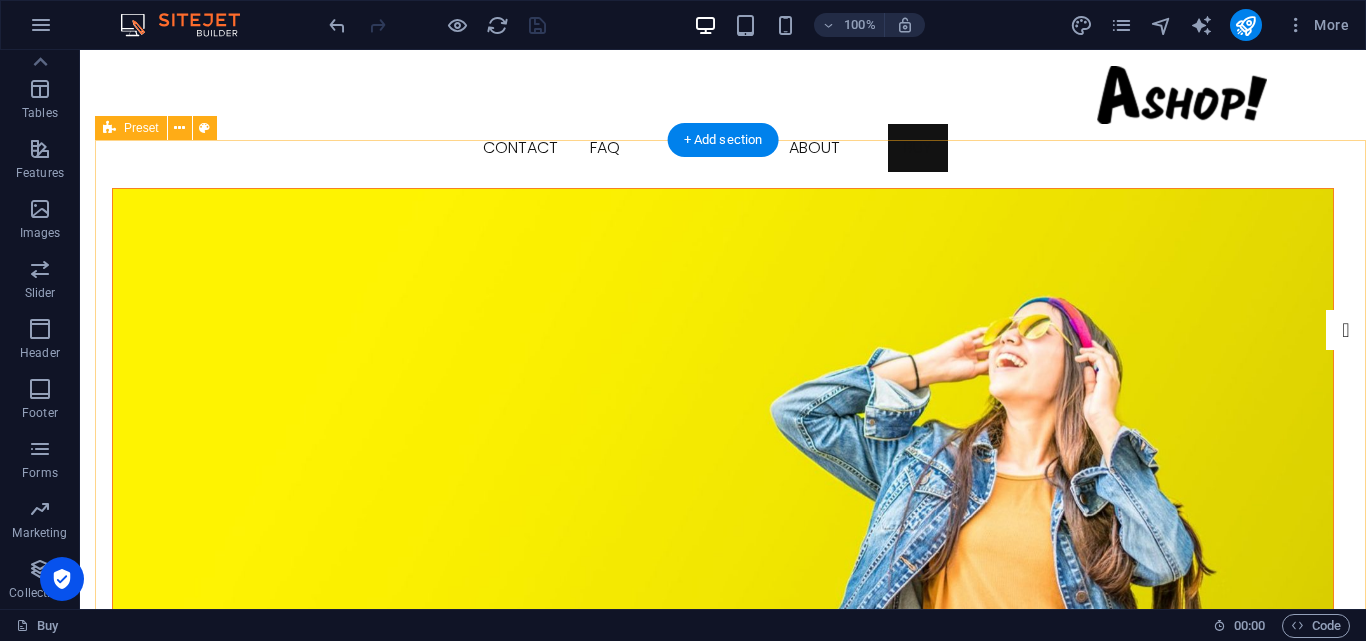 click on "New by Ashop Spring collection out now! Drop content here or  Add elements  Paste clipboard
Drop content here or  Add elements  Paste clipboard Hello Spring New Outfits for you
Season Sale Up to - 50% Discount Drop content here or  Add elements  Paste clipboard" at bounding box center [723, 1723] 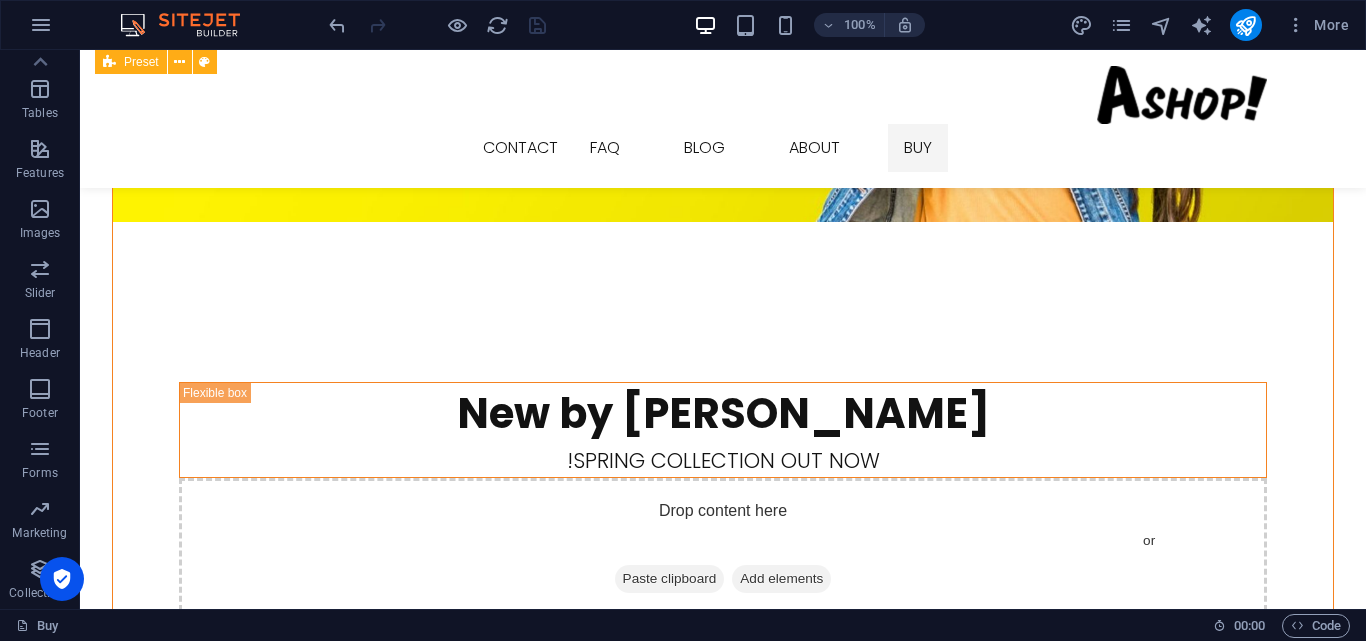 scroll, scrollTop: 0, scrollLeft: 0, axis: both 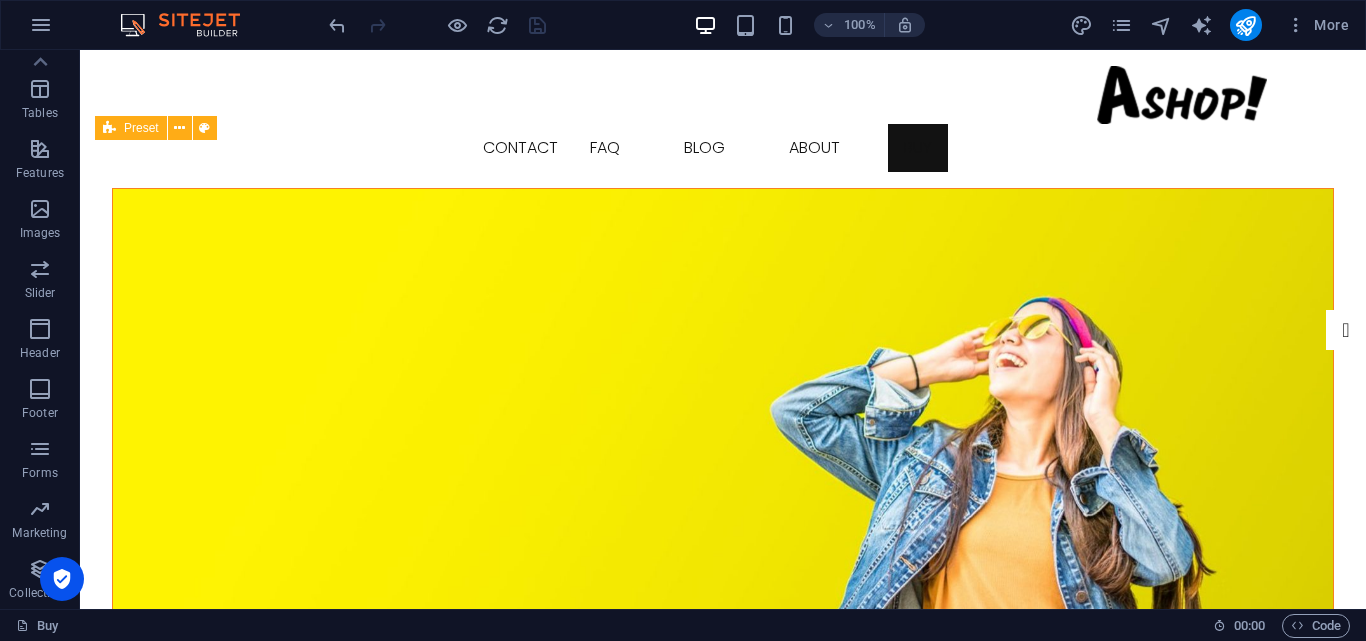 drag, startPoint x: 86, startPoint y: 93, endPoint x: 174, endPoint y: 68, distance: 91.48224 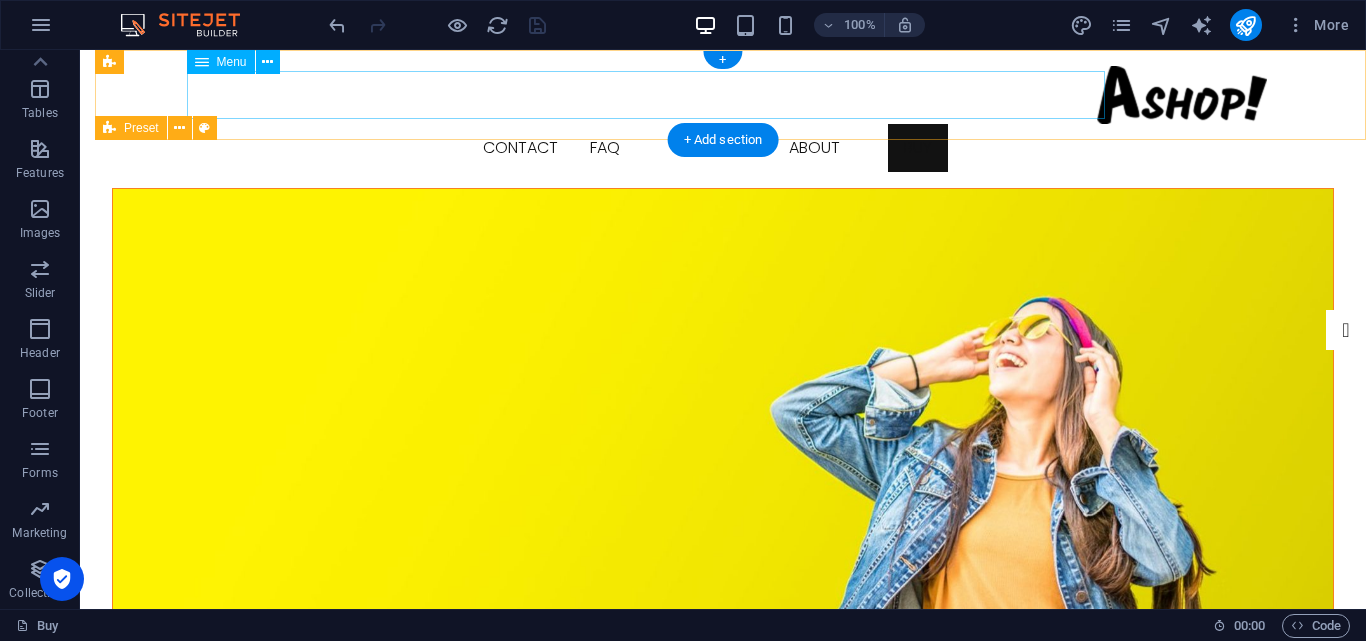 click on "Buy About Blog FAQ Contact" at bounding box center (723, 148) 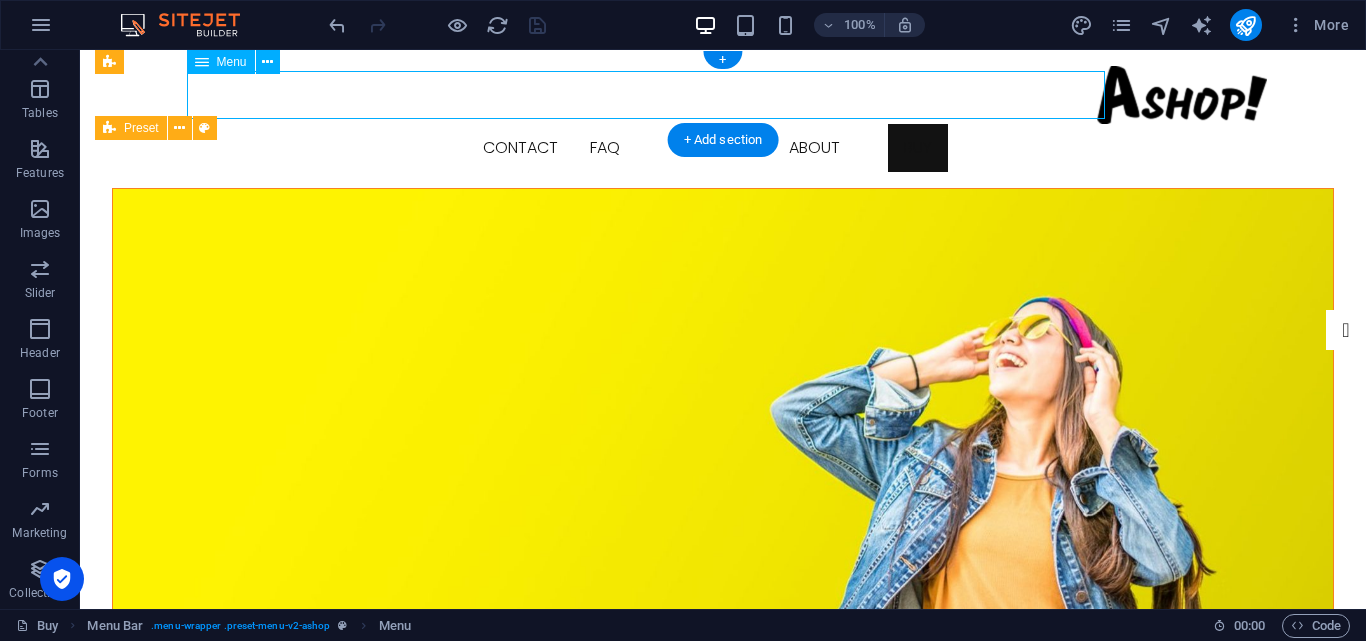 click on "Buy About Blog FAQ Contact" at bounding box center [723, 148] 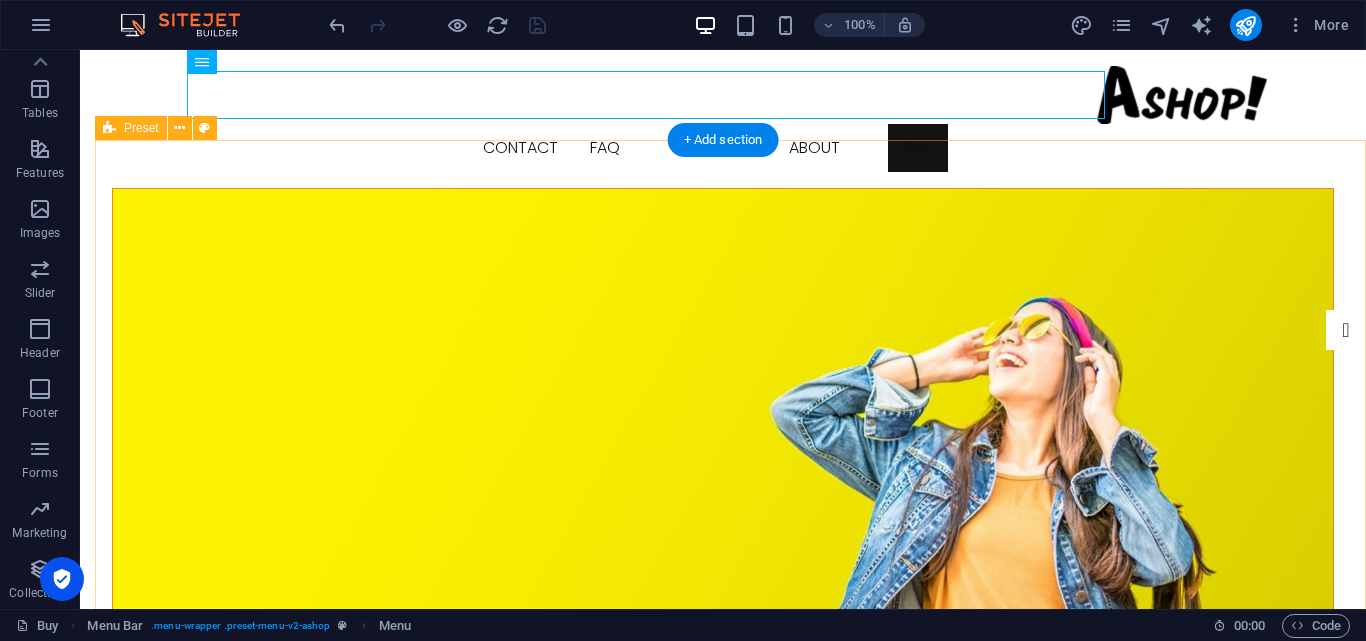 click on "New by Ashop Spring collection out now! Drop content here or  Add elements  Paste clipboard
Drop content here or  Add elements  Paste clipboard Hello Spring New Outfits for you
Season Sale Up to - 50% Discount Drop content here or  Add elements  Paste clipboard" at bounding box center (723, 1723) 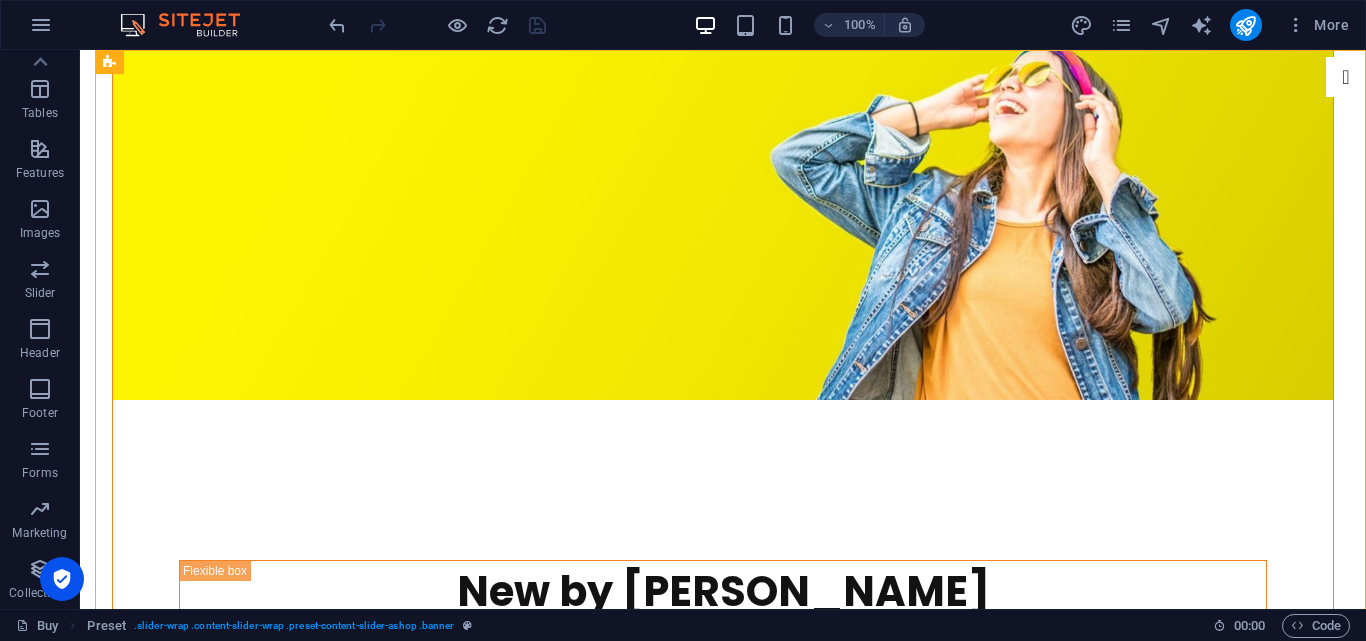 scroll, scrollTop: 0, scrollLeft: 0, axis: both 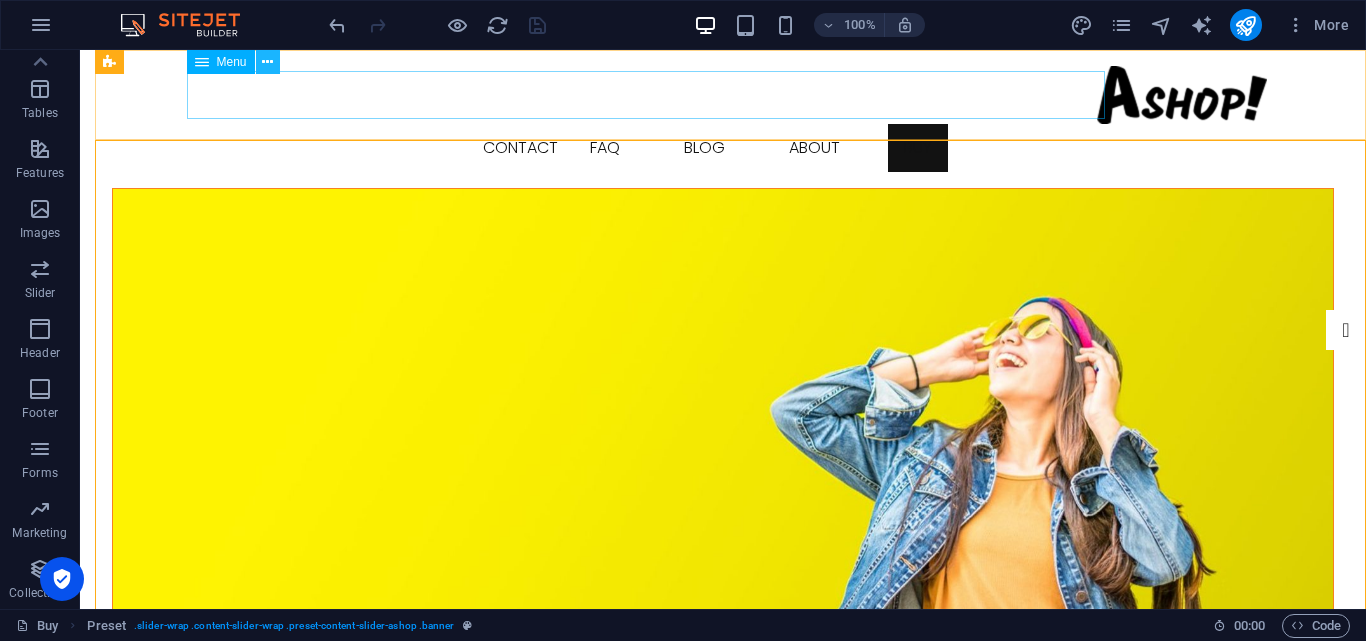 click at bounding box center (267, 62) 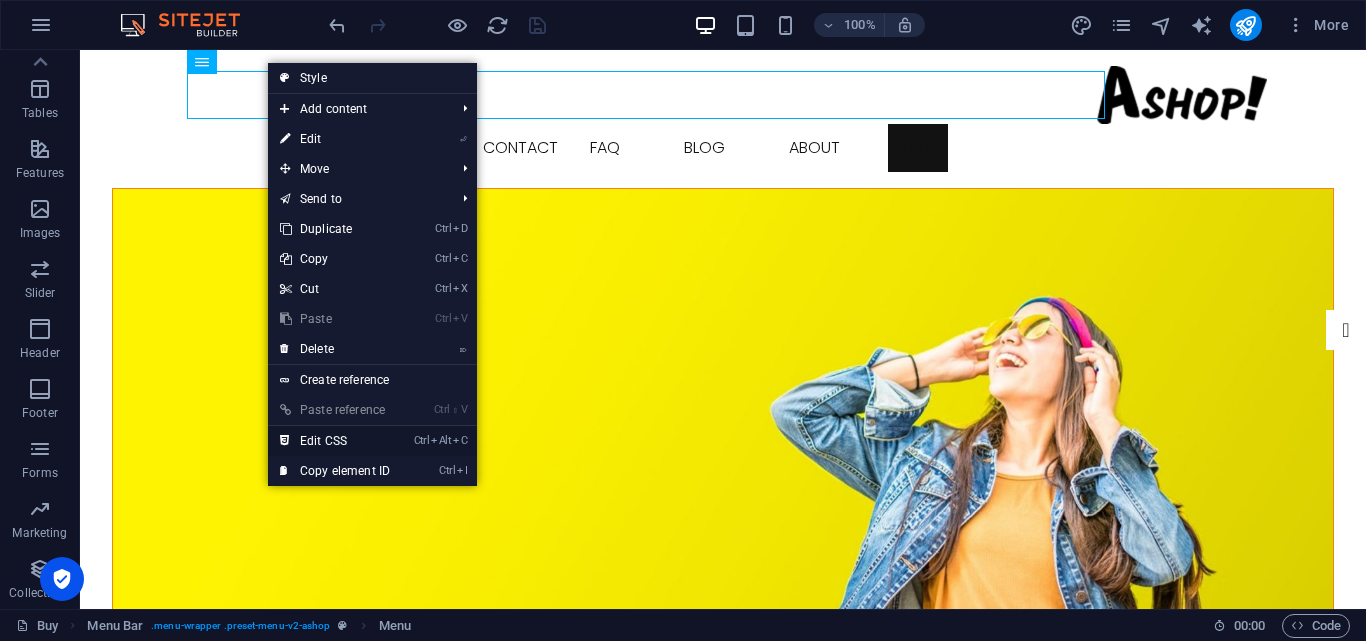 click on "Ctrl Alt C  Edit CSS" at bounding box center [335, 441] 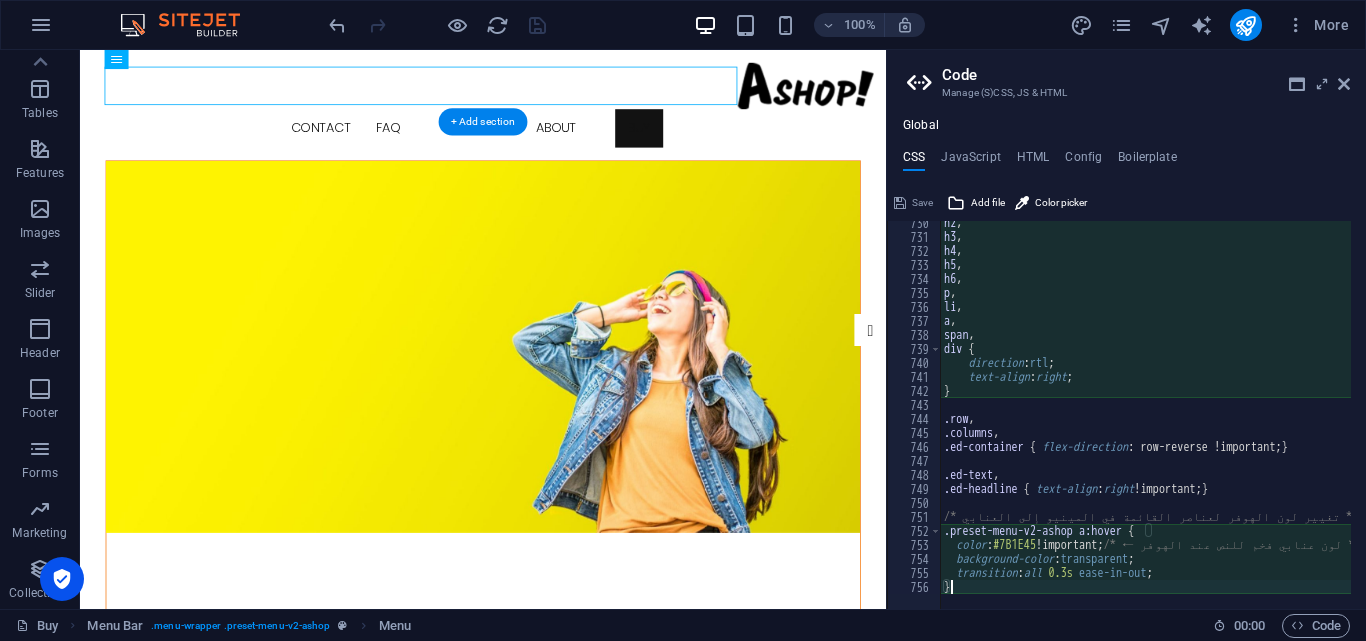scroll, scrollTop: 5969, scrollLeft: 0, axis: vertical 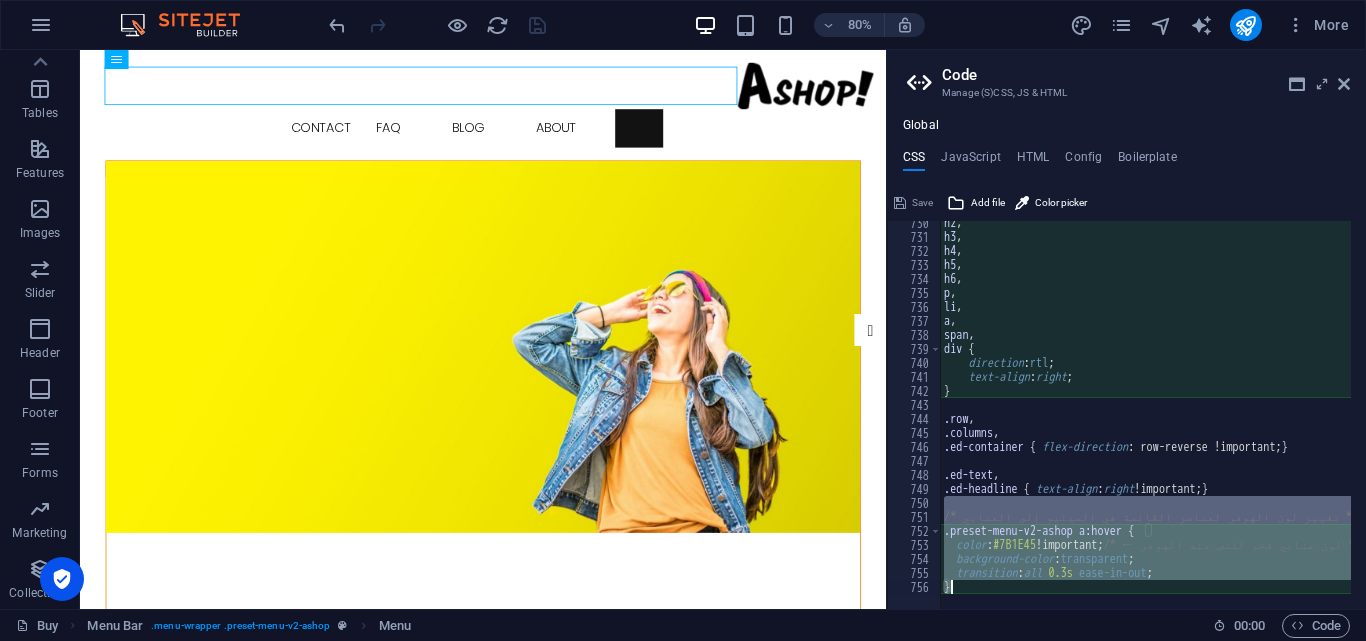 drag, startPoint x: 982, startPoint y: 502, endPoint x: 946, endPoint y: 630, distance: 132.96616 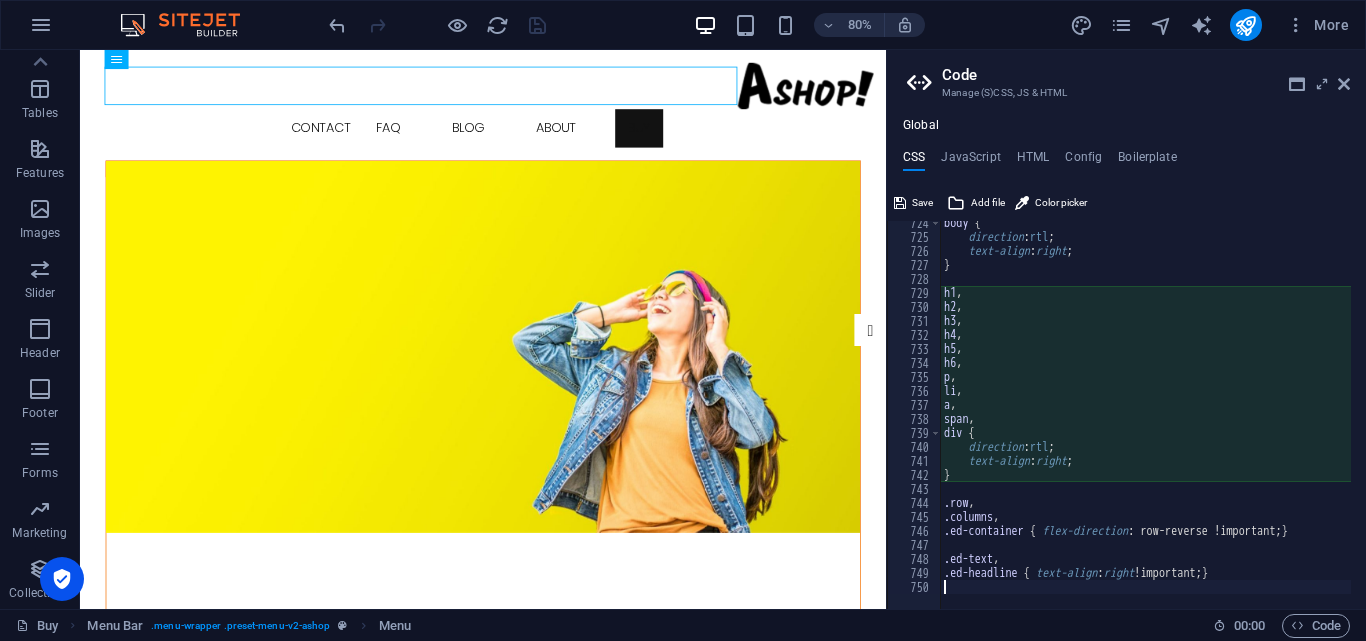 scroll, scrollTop: 5871, scrollLeft: 0, axis: vertical 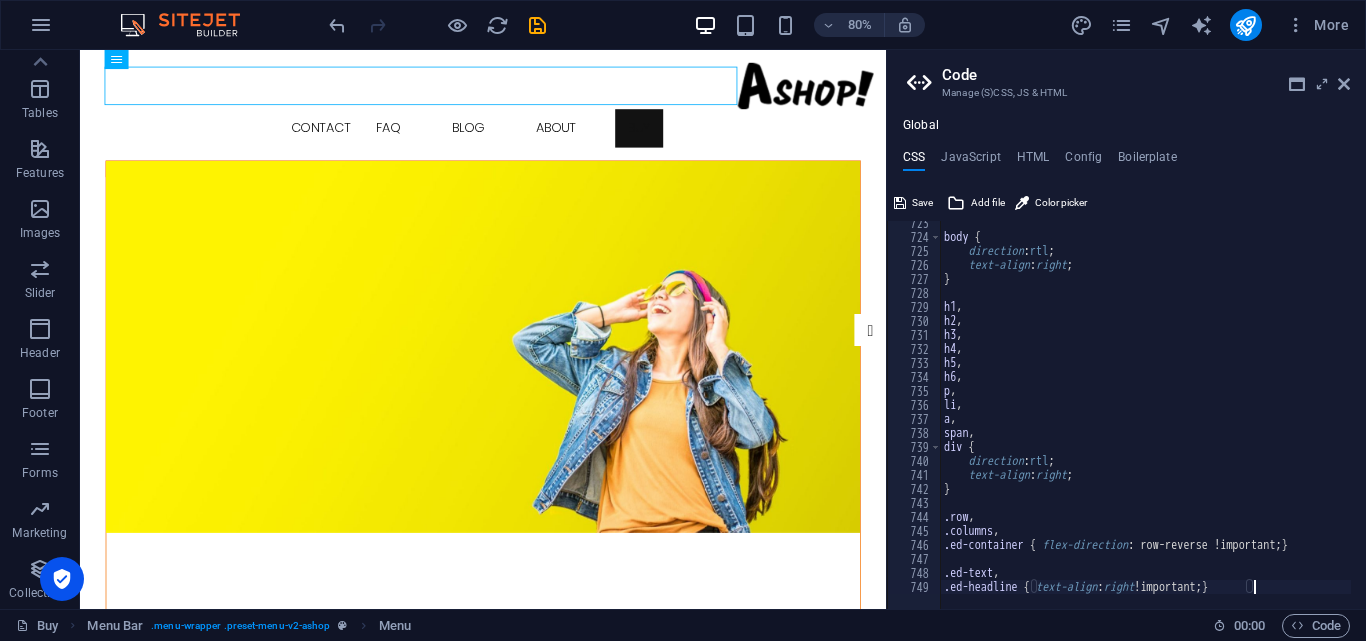 click on "body   {      direction :  rtl ;      text-align :  right ; } h1 , h2 , h3 , h4 , h5 , h6 , p , li , a , span , div   {      direction :  rtl ;      text-align :  right ; } .row , .columns , .ed-container   {   flex-direction : row-reverse !important;  } .ed-text , .ed-headline   {   text-align :  right  !important;  }" at bounding box center [1240, 416] 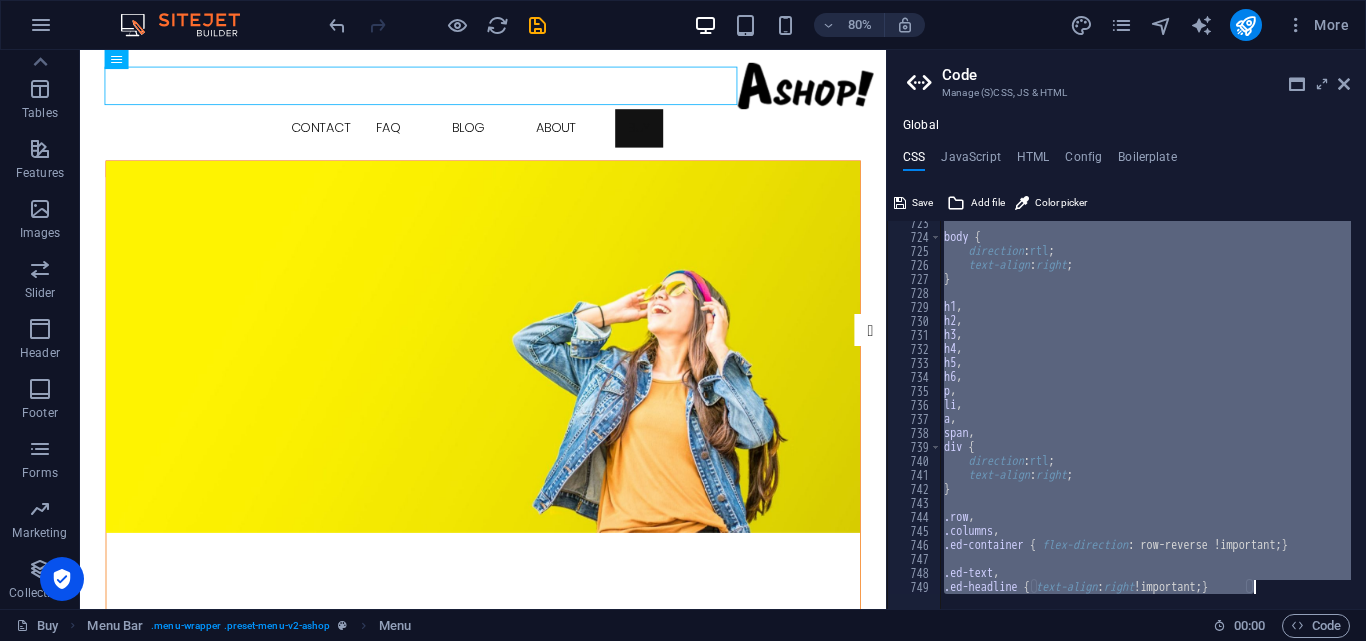 click on "body   {      direction :  rtl ;      text-align :  right ; } h1 , h2 , h3 , h4 , h5 , h6 , p , li , a , span , div   {      direction :  rtl ;      text-align :  right ; } .row , .columns , .ed-container   {   flex-direction : row-reverse !important;  } .ed-text , .ed-headline   {   text-align :  right  !important;  } .preset-menu-v2-ashop ​ ​ All Replace All + 1 of 1 .* Aa \b S" at bounding box center [1145, 415] 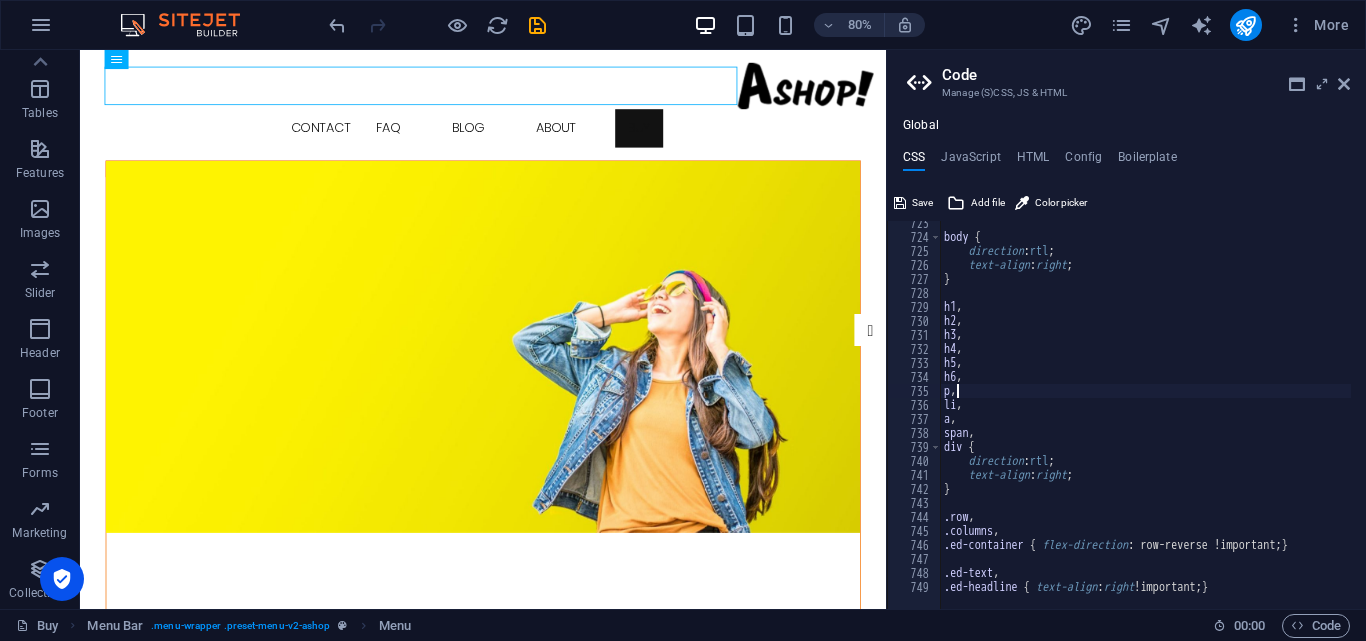 scroll, scrollTop: 5545, scrollLeft: 0, axis: vertical 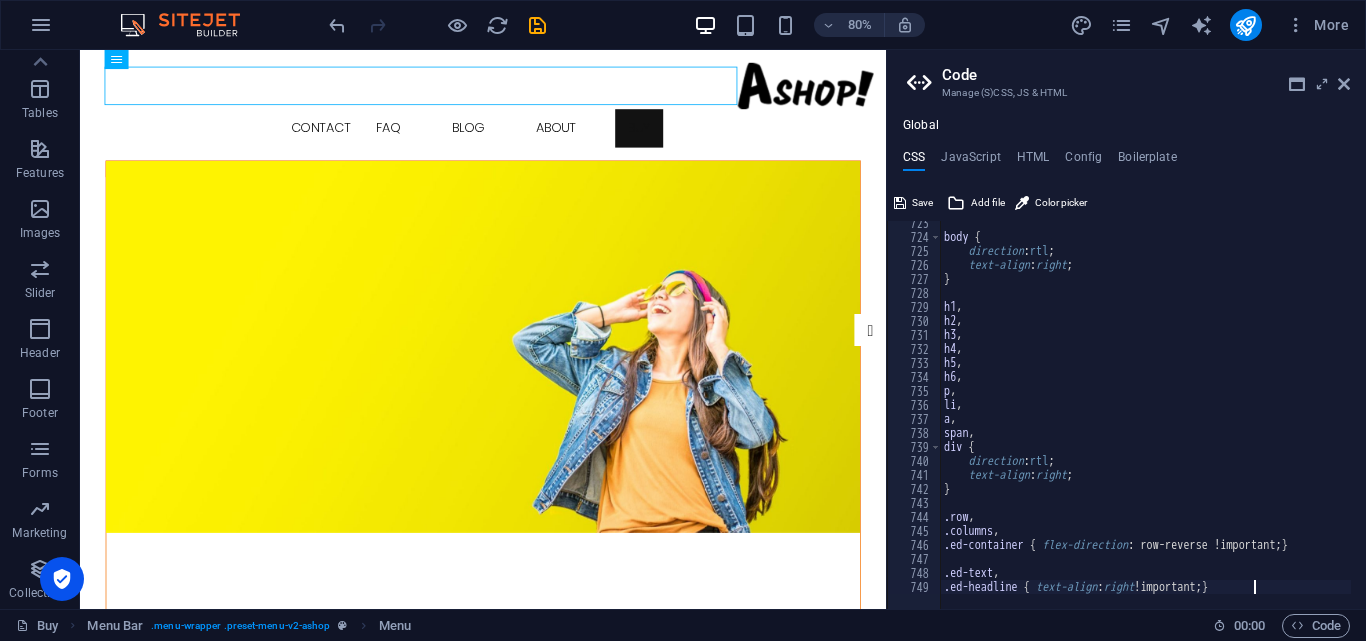 click on "body   {      direction :  rtl ;      text-align :  right ; } h1 , h2 , h3 , h4 , h5 , h6 , p , li , a , span , div   {      direction :  rtl ;      text-align :  right ; } .row , .columns , .ed-container   {   flex-direction : row-reverse !important;  } .ed-text , .ed-headline   {   text-align :  right  !important;  }" at bounding box center (1240, 416) 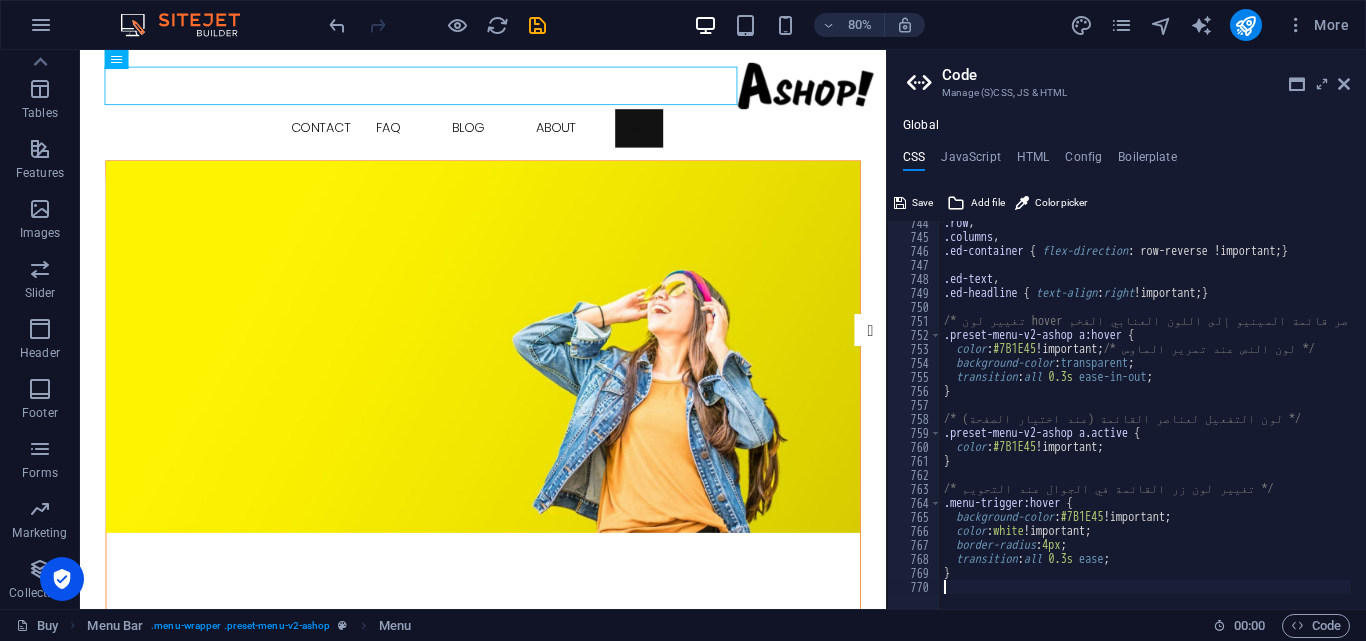 scroll, scrollTop: 6165, scrollLeft: 0, axis: vertical 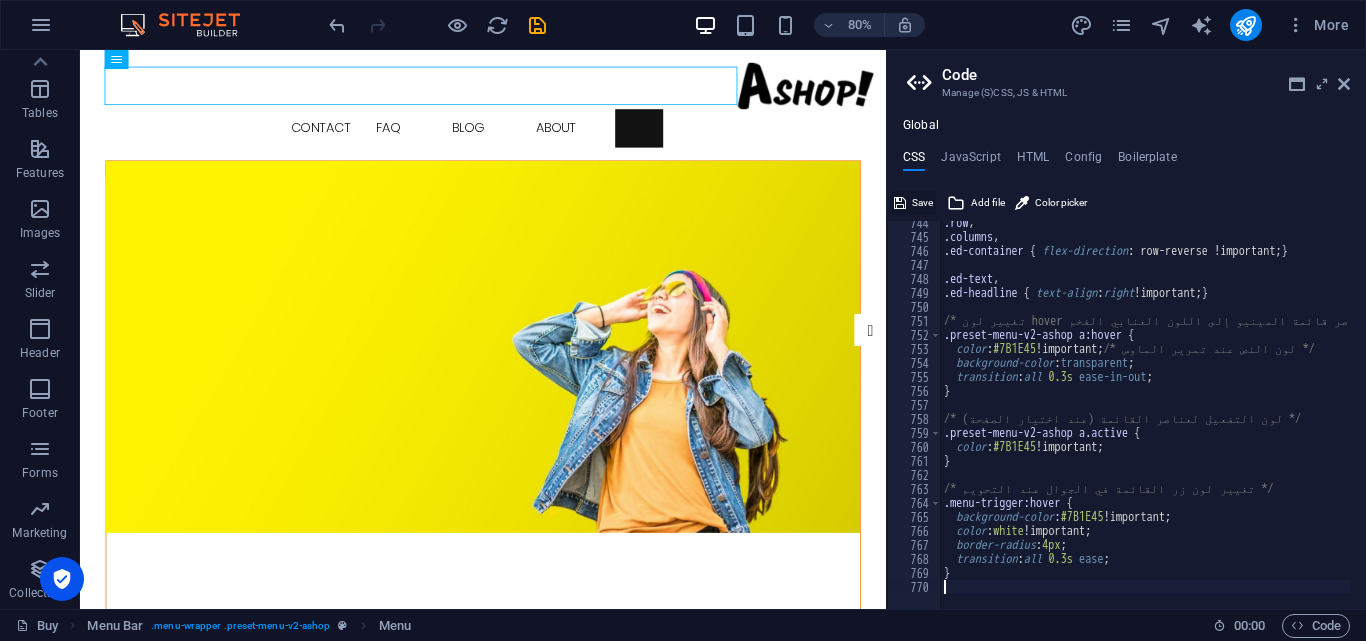 type 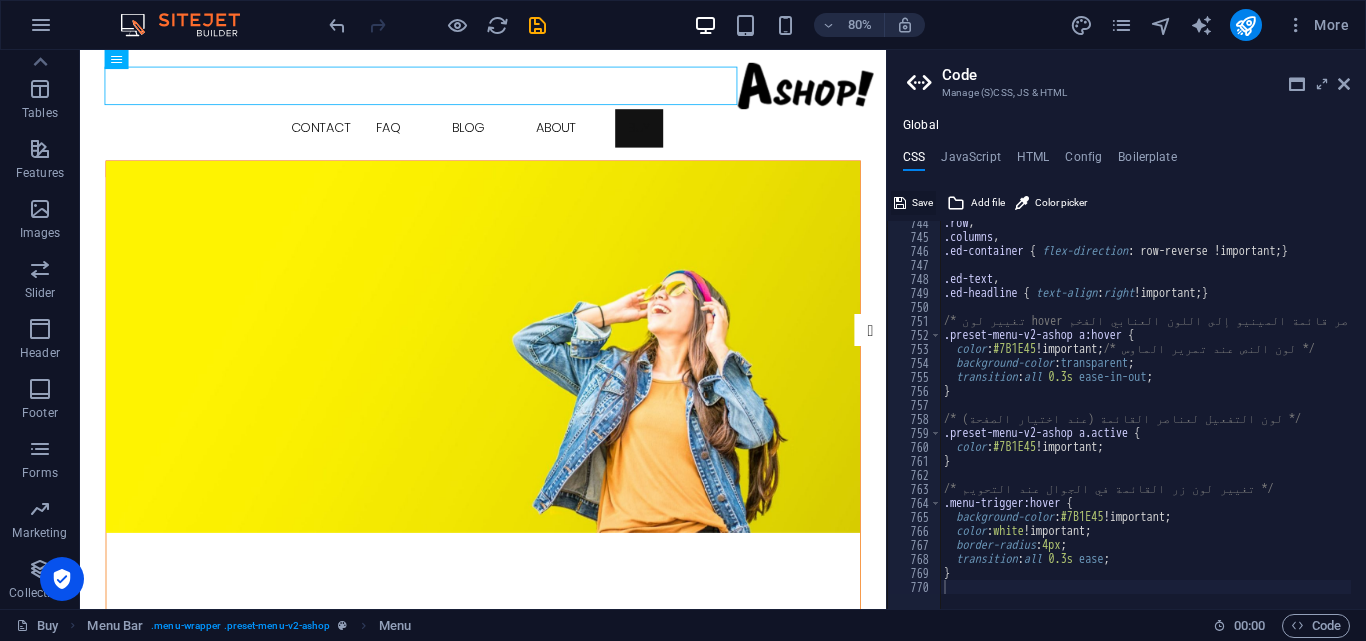 click on "Save" at bounding box center (922, 203) 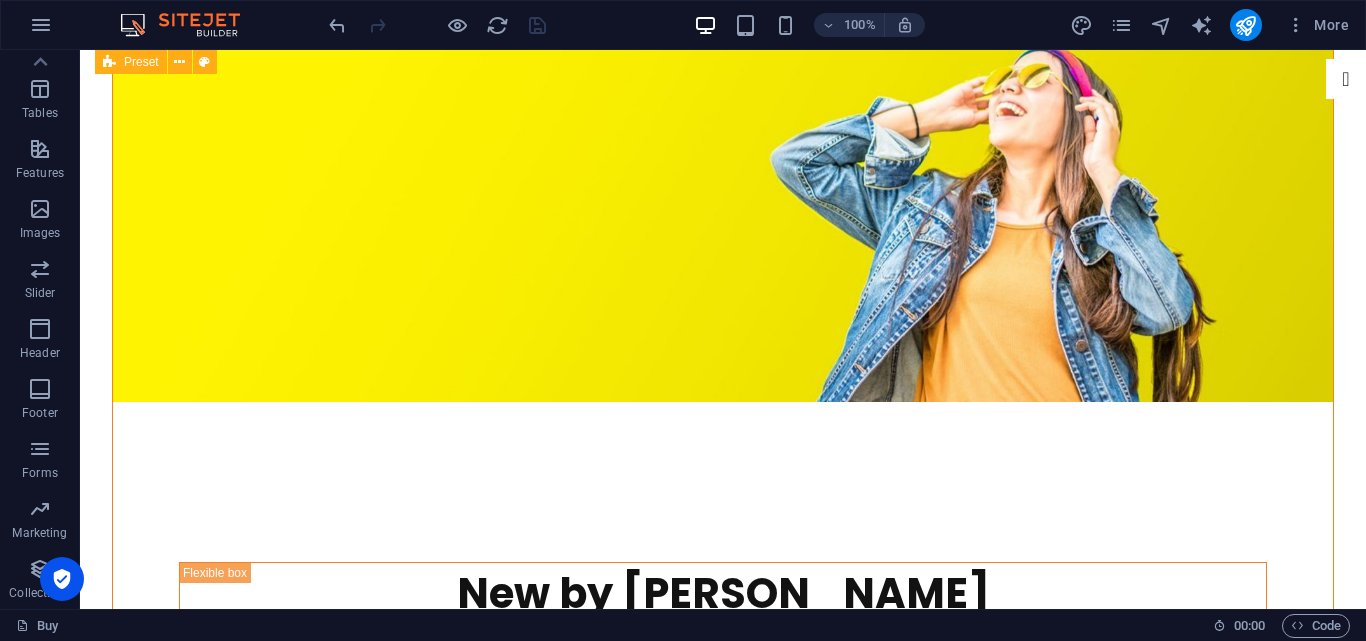 scroll, scrollTop: 0, scrollLeft: 0, axis: both 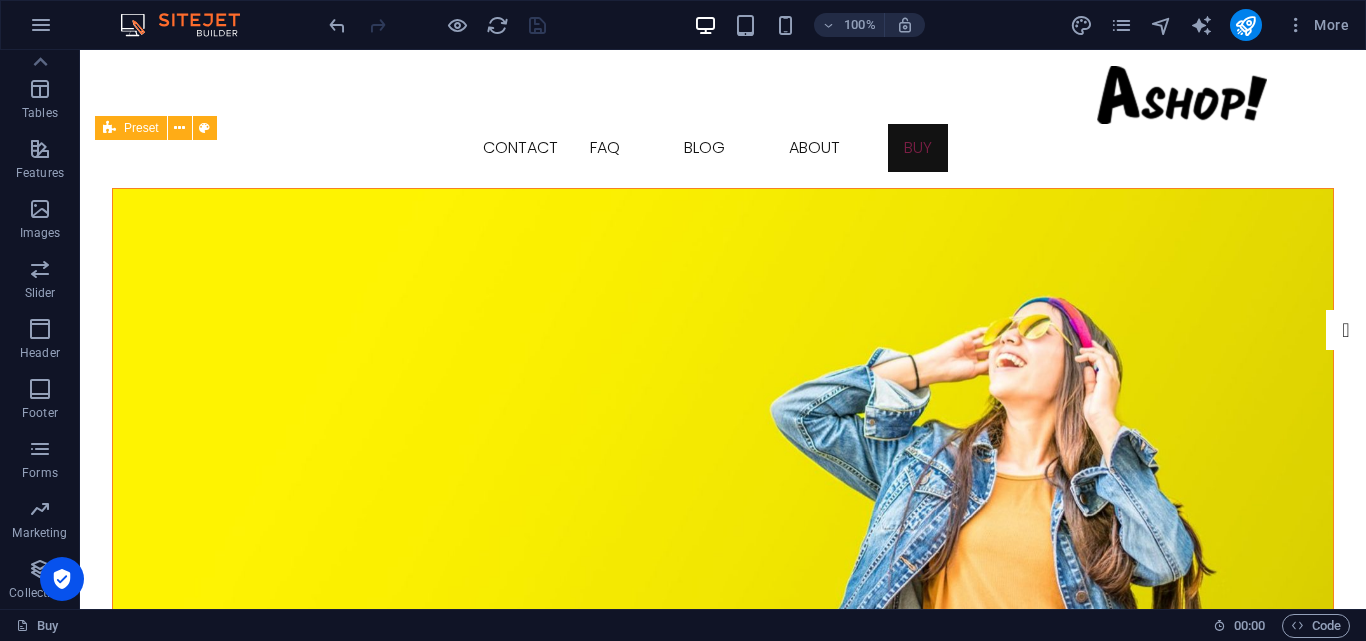 drag, startPoint x: 88, startPoint y: 92, endPoint x: 178, endPoint y: 74, distance: 91.78235 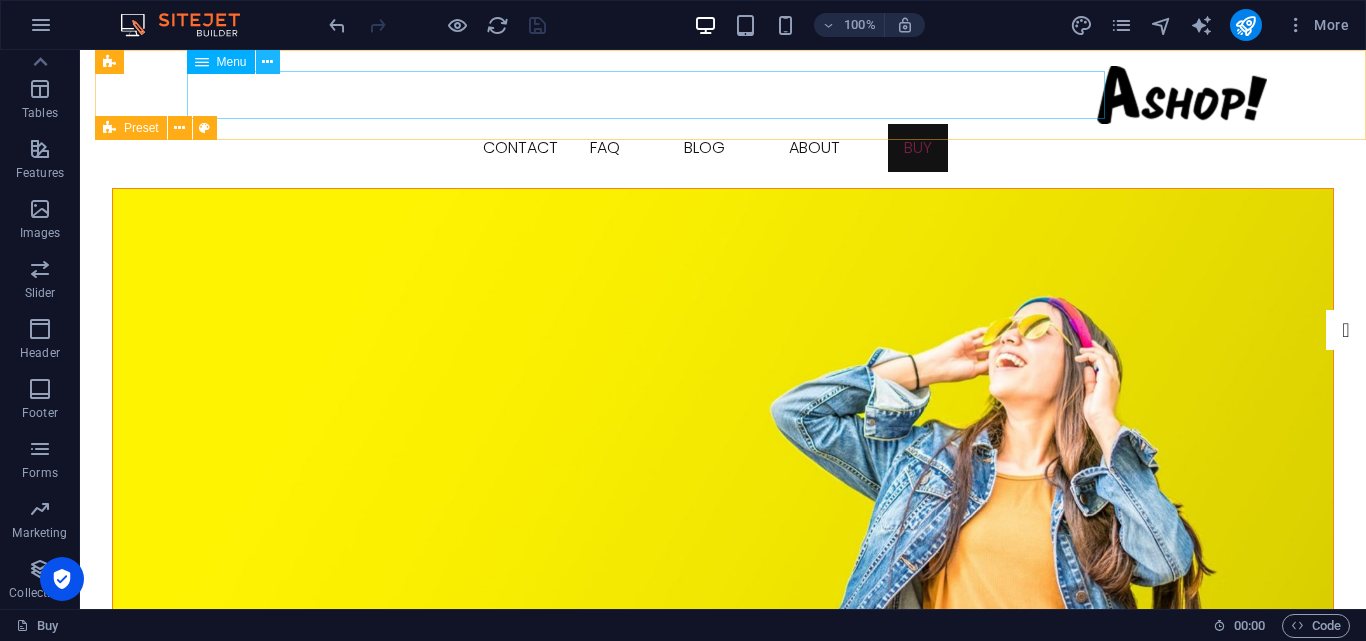 click at bounding box center [267, 62] 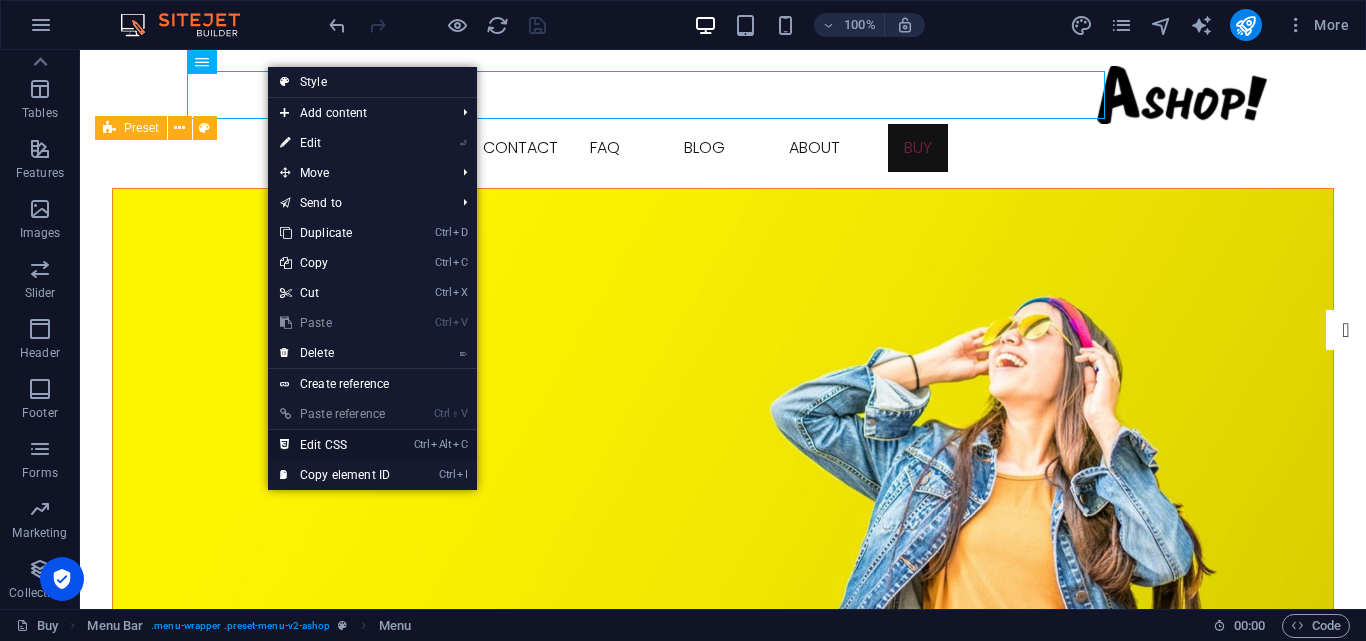 click on "Ctrl Alt C  Edit CSS" at bounding box center [335, 445] 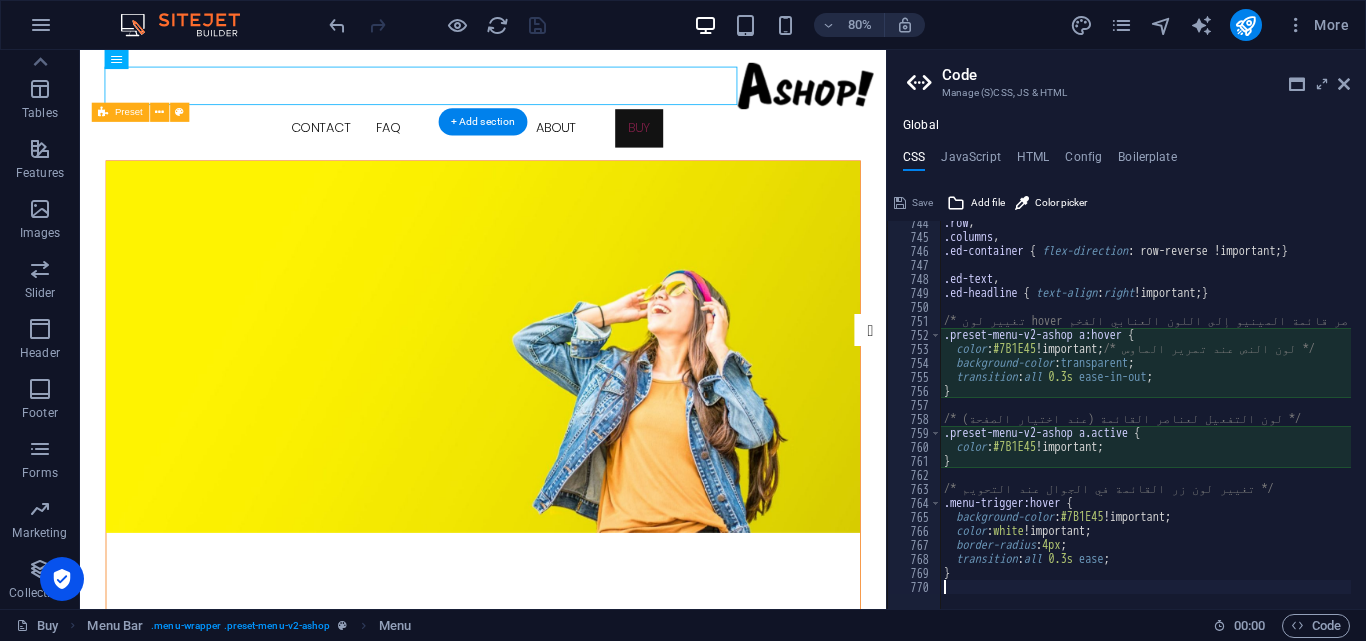 scroll, scrollTop: 6114, scrollLeft: 0, axis: vertical 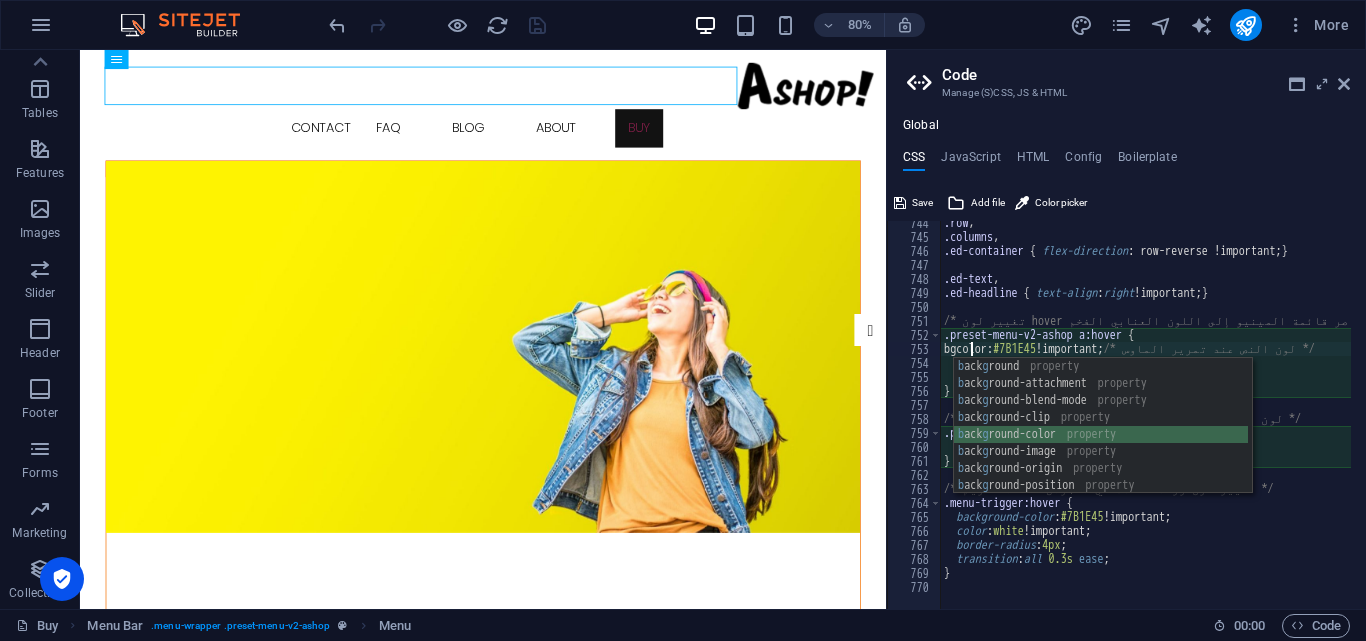 click on "b ack g round property b ack g round-attachment property b ack g round-blend-mode property b ack g round-clip property b ack g round-color property b ack g round-image property b ack g round-origin property b ack g round-position property b ack g round-position-x property" at bounding box center [1101, 443] 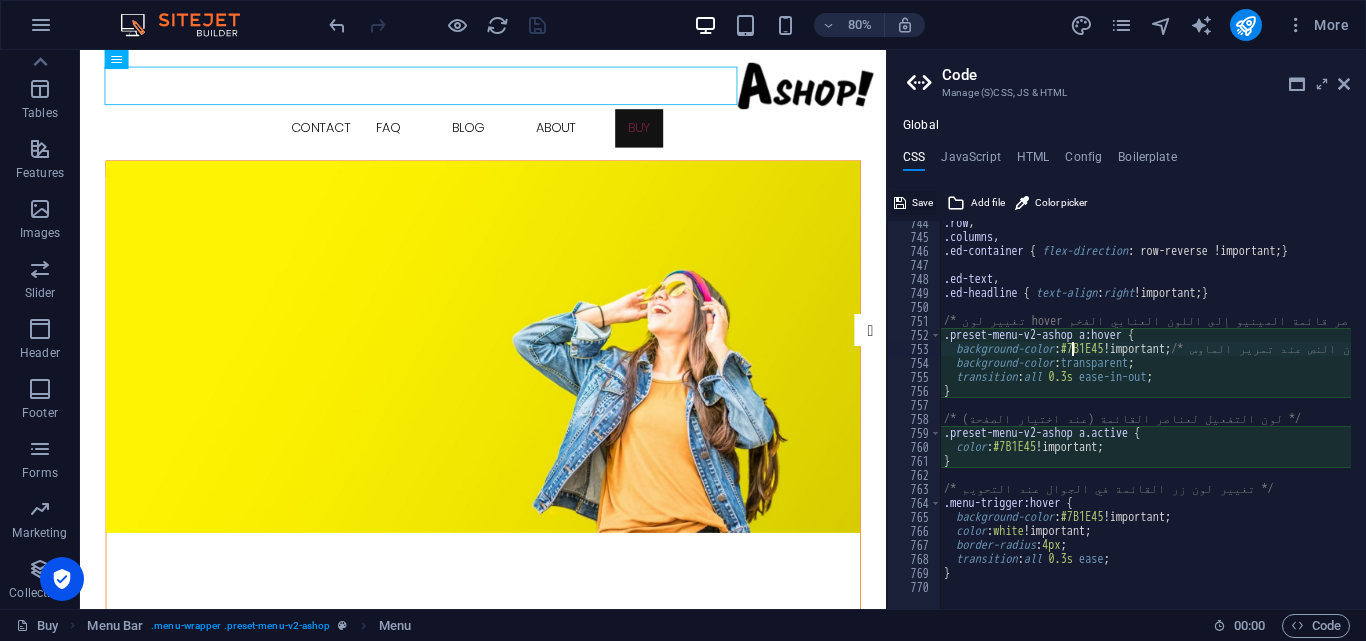 type on "background-color: #7B1E45 !important; /* لون النص عند تمرير الماوس */" 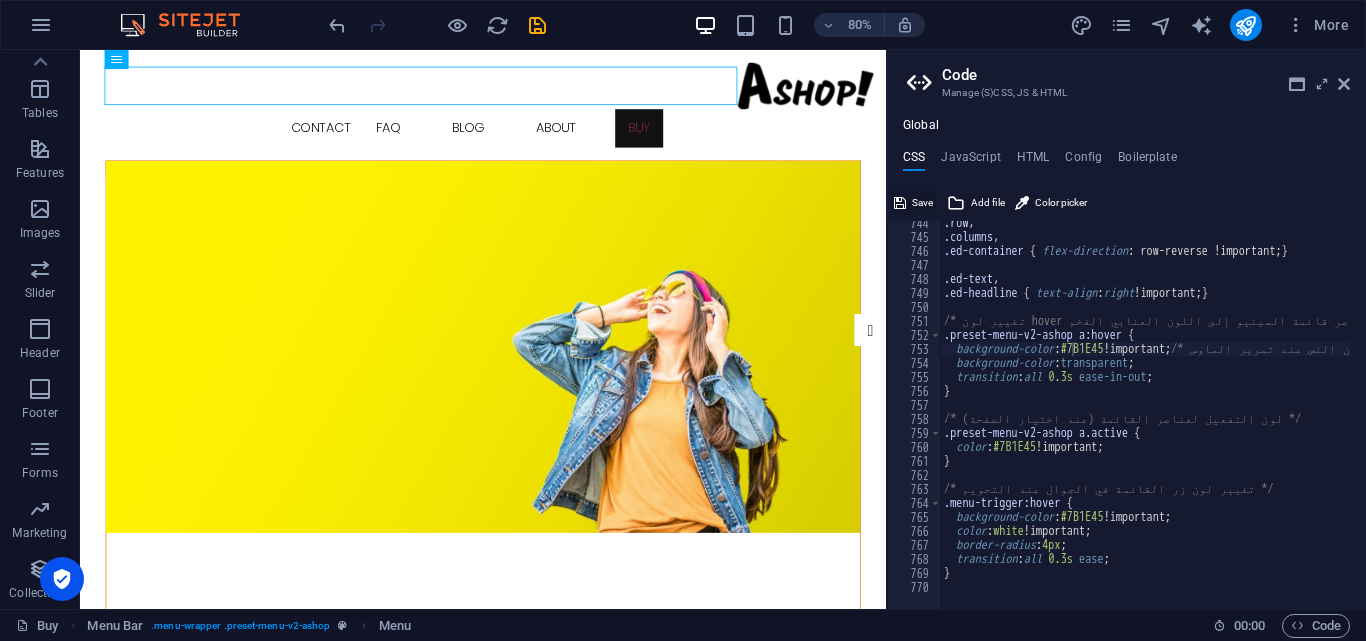 click on "Save" at bounding box center [922, 203] 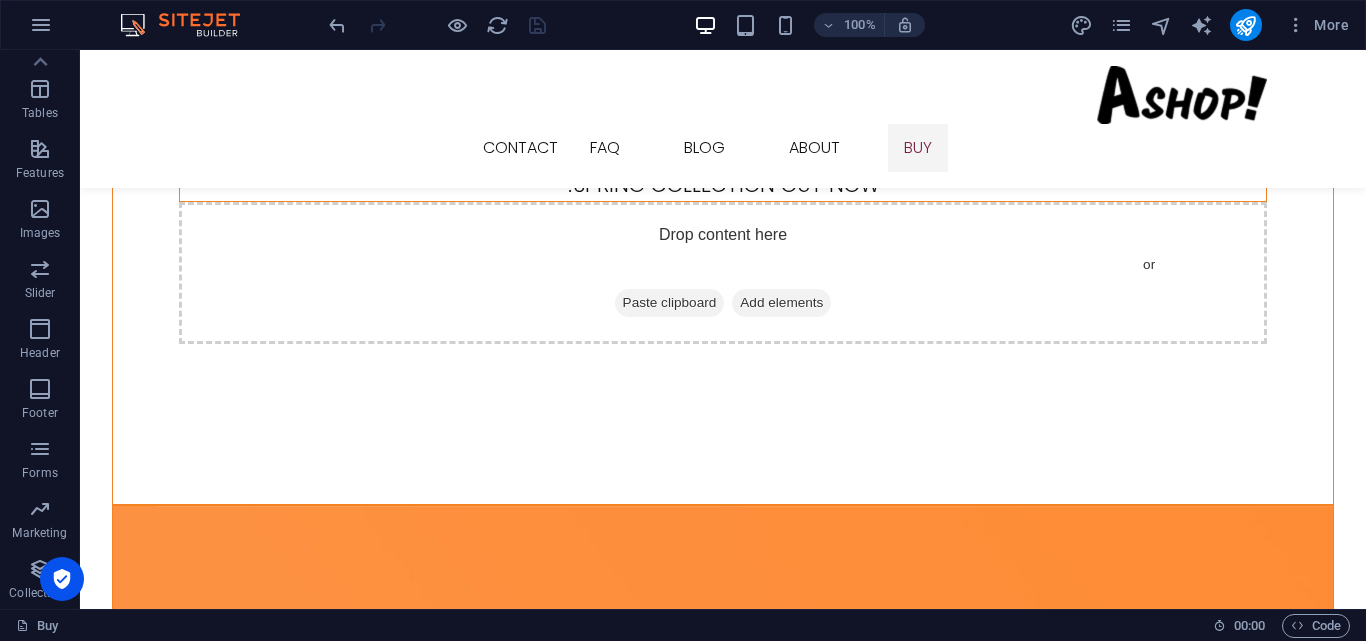 scroll, scrollTop: 0, scrollLeft: 0, axis: both 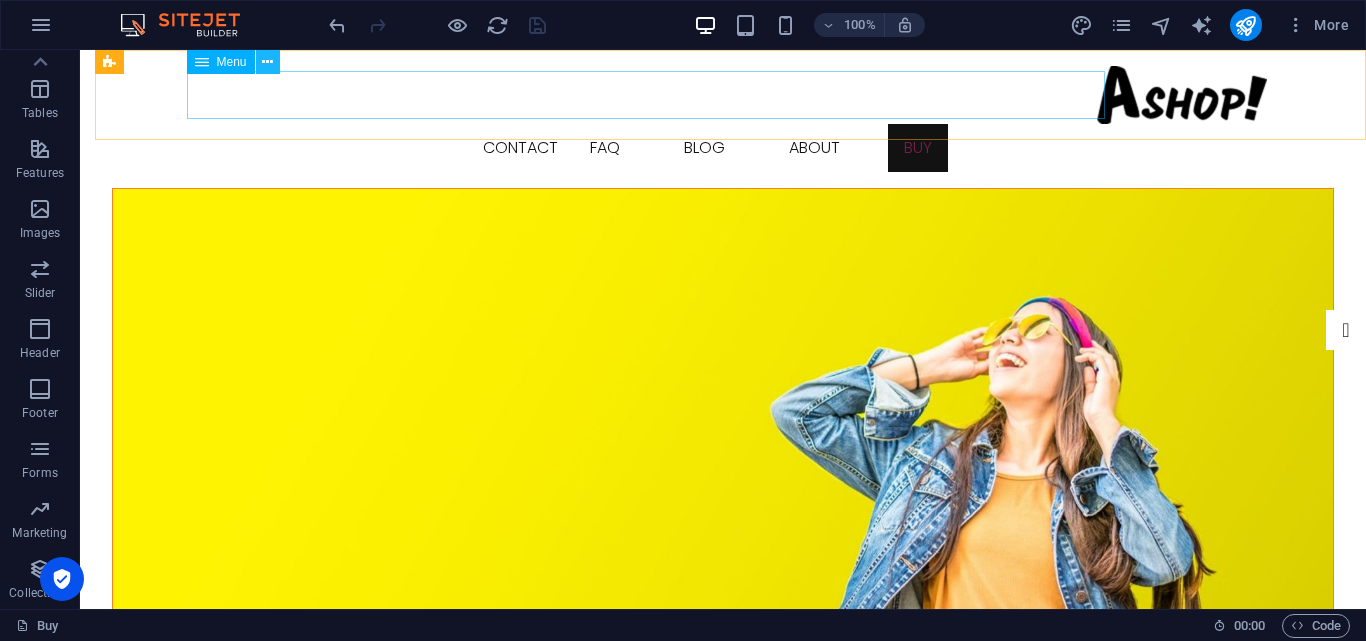 click at bounding box center (267, 62) 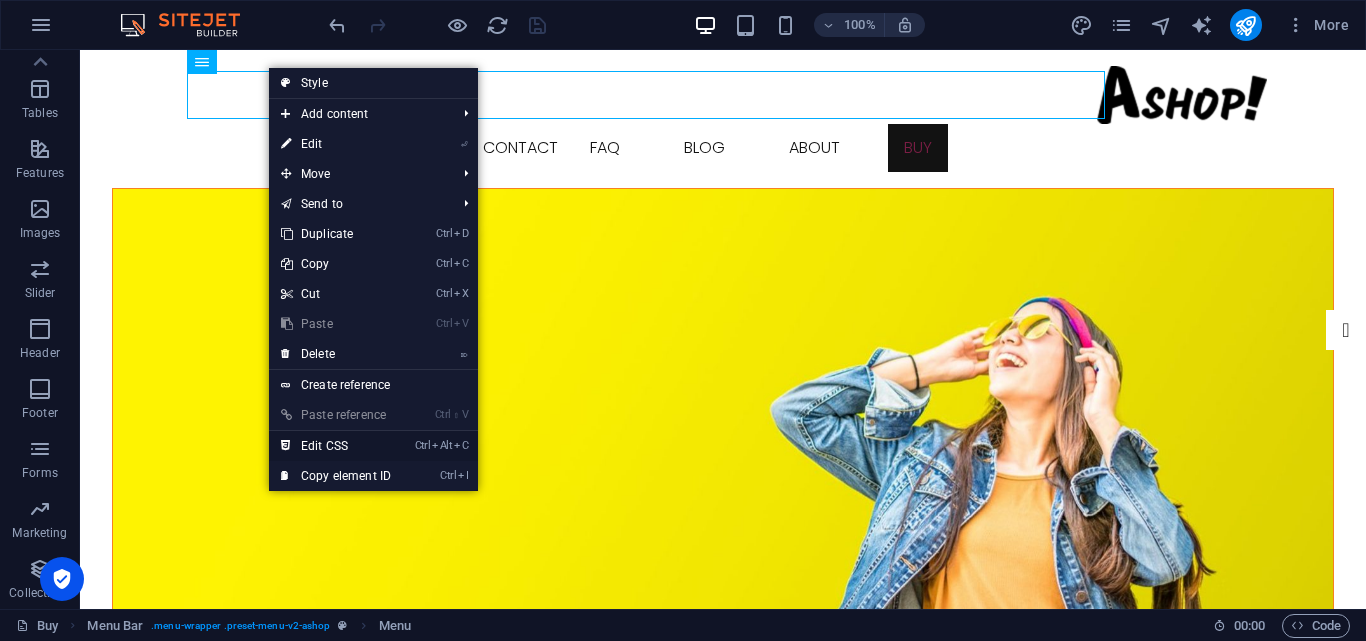 click on "Ctrl Alt C  Edit CSS" at bounding box center [336, 446] 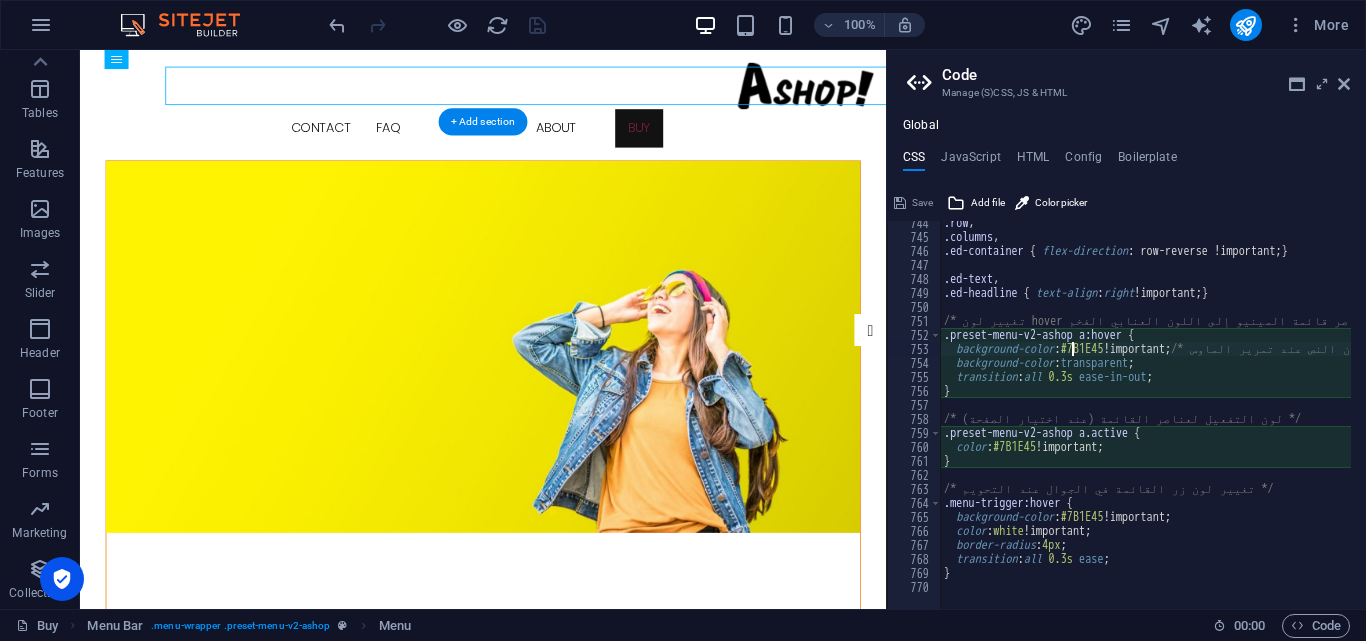scroll, scrollTop: 6114, scrollLeft: 0, axis: vertical 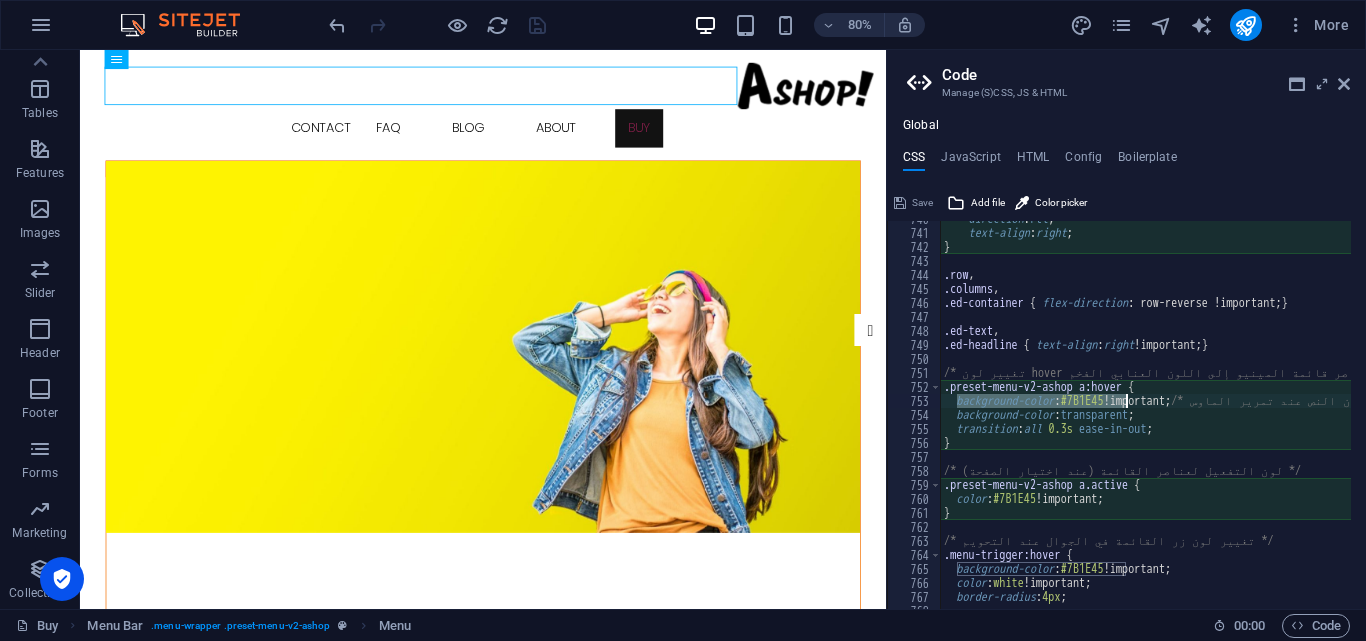 drag, startPoint x: 958, startPoint y: 399, endPoint x: 1124, endPoint y: 402, distance: 166.0271 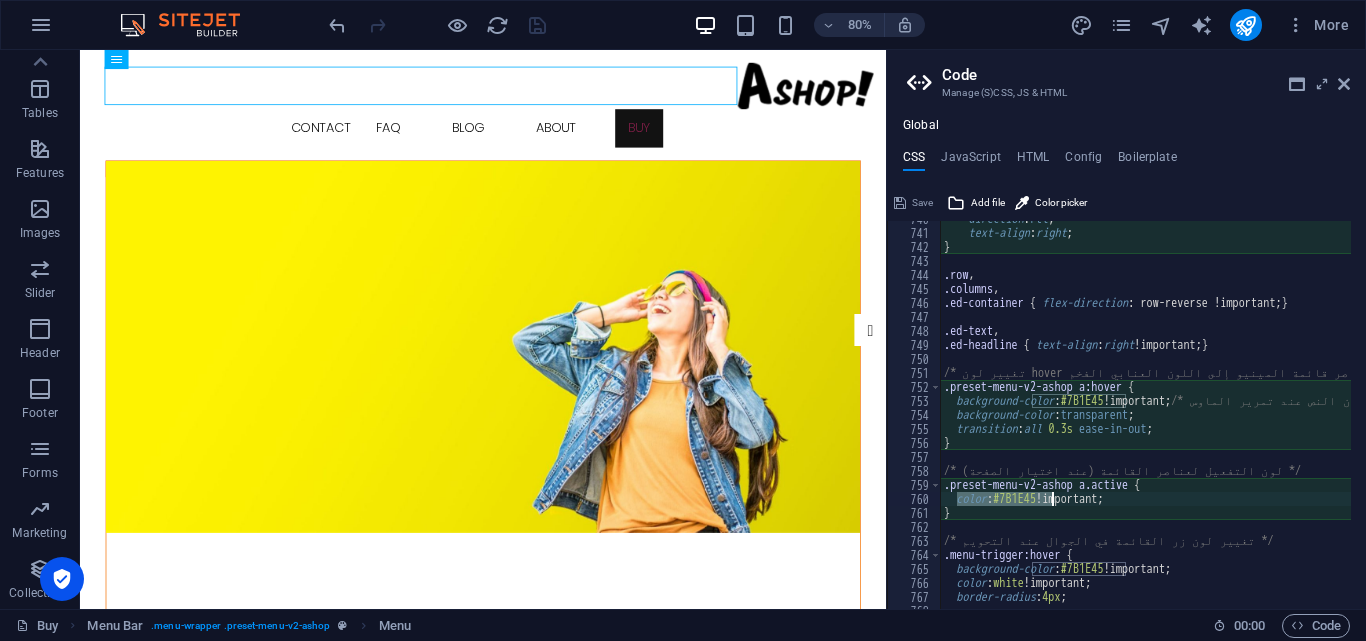 drag, startPoint x: 958, startPoint y: 498, endPoint x: 1050, endPoint y: 499, distance: 92.00543 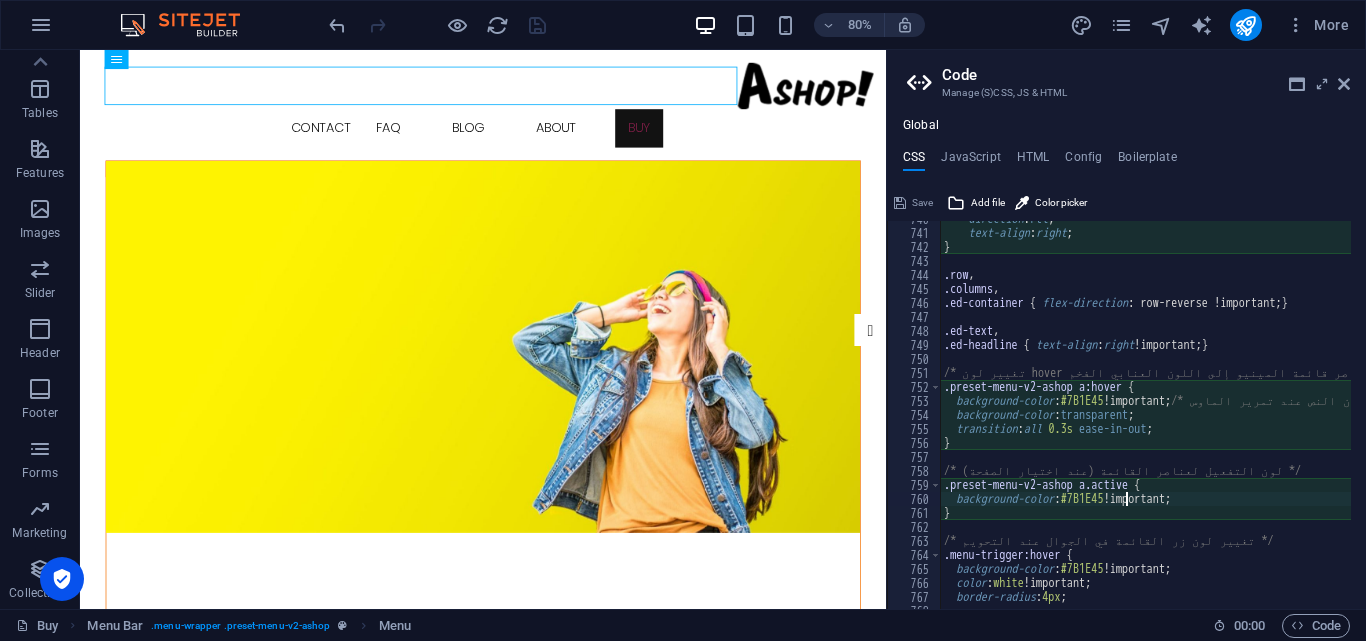 type on "background-color: #7B1E45 !important;" 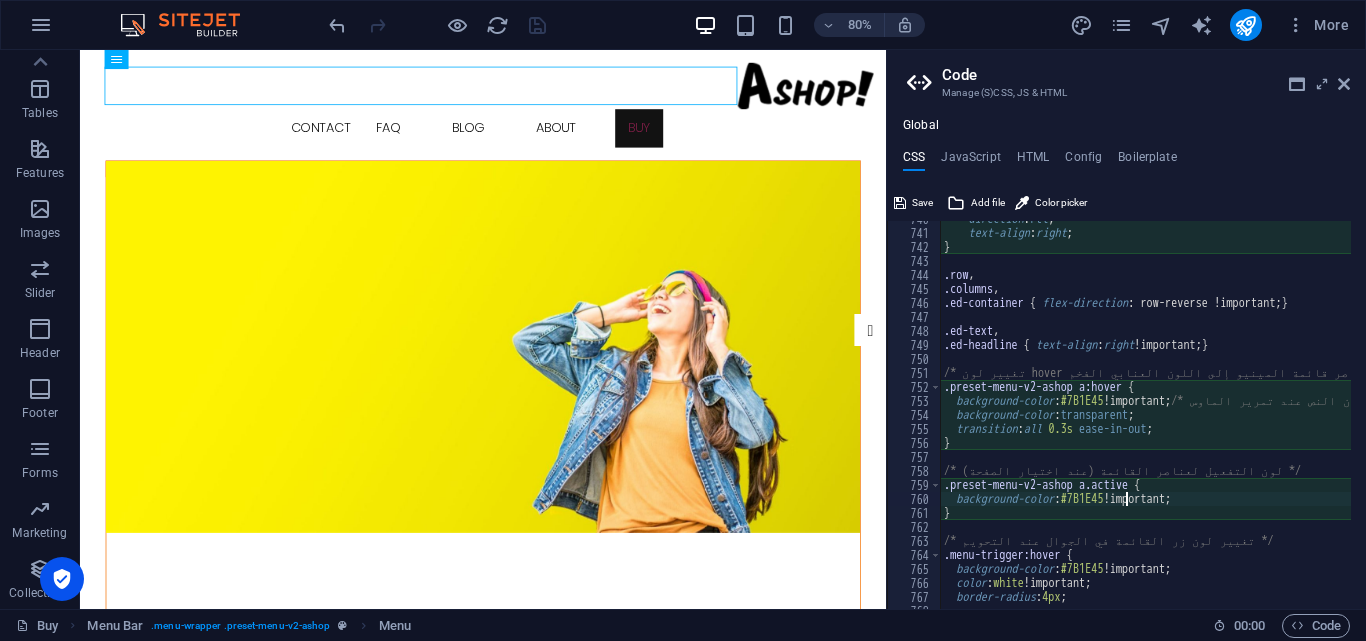 scroll, scrollTop: 6165, scrollLeft: 0, axis: vertical 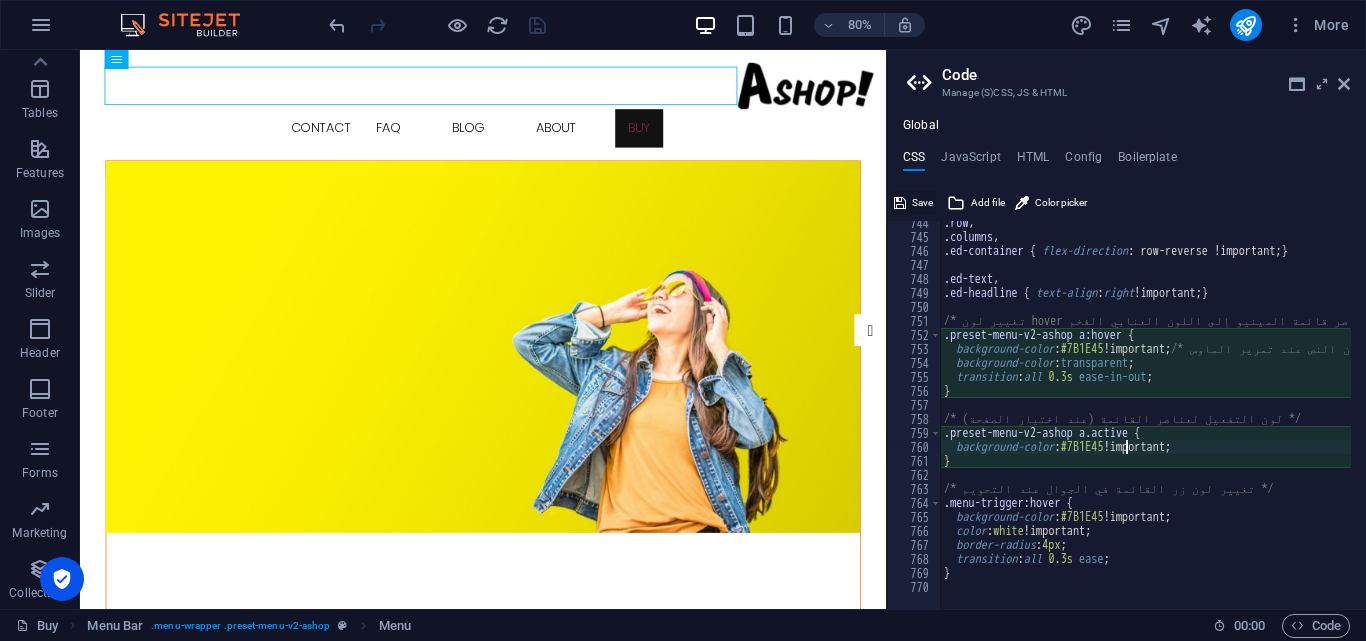 click on "Save" at bounding box center [913, 203] 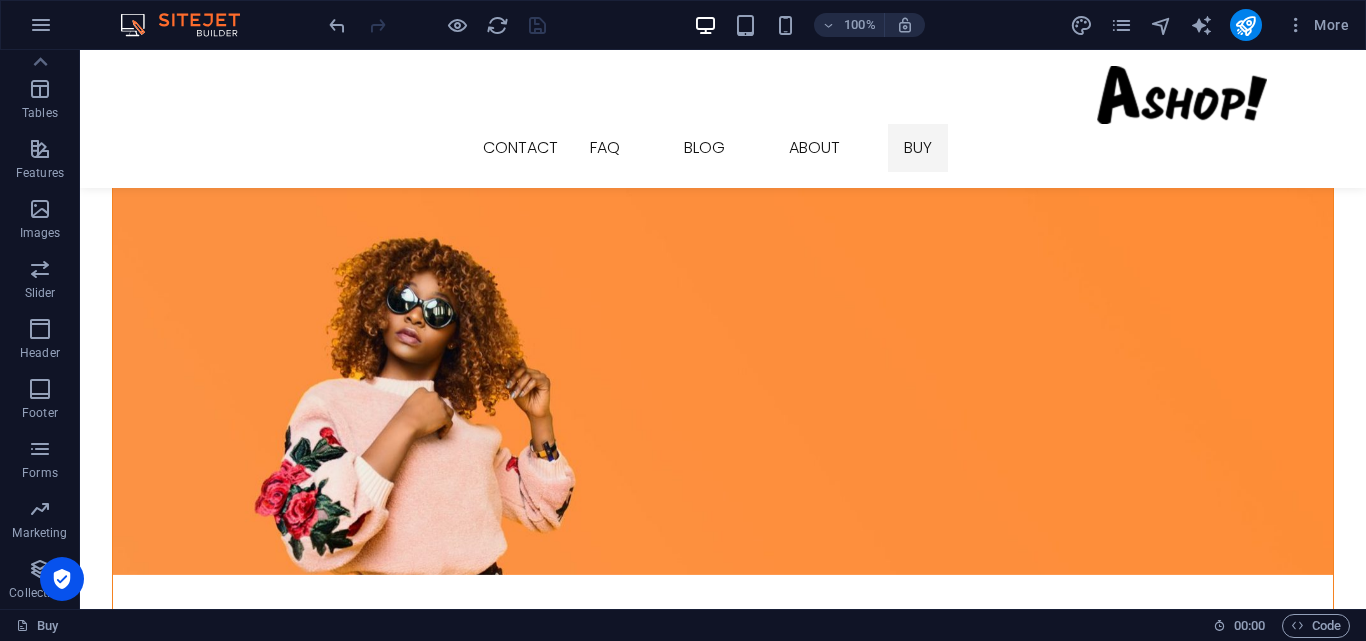 scroll, scrollTop: 0, scrollLeft: 0, axis: both 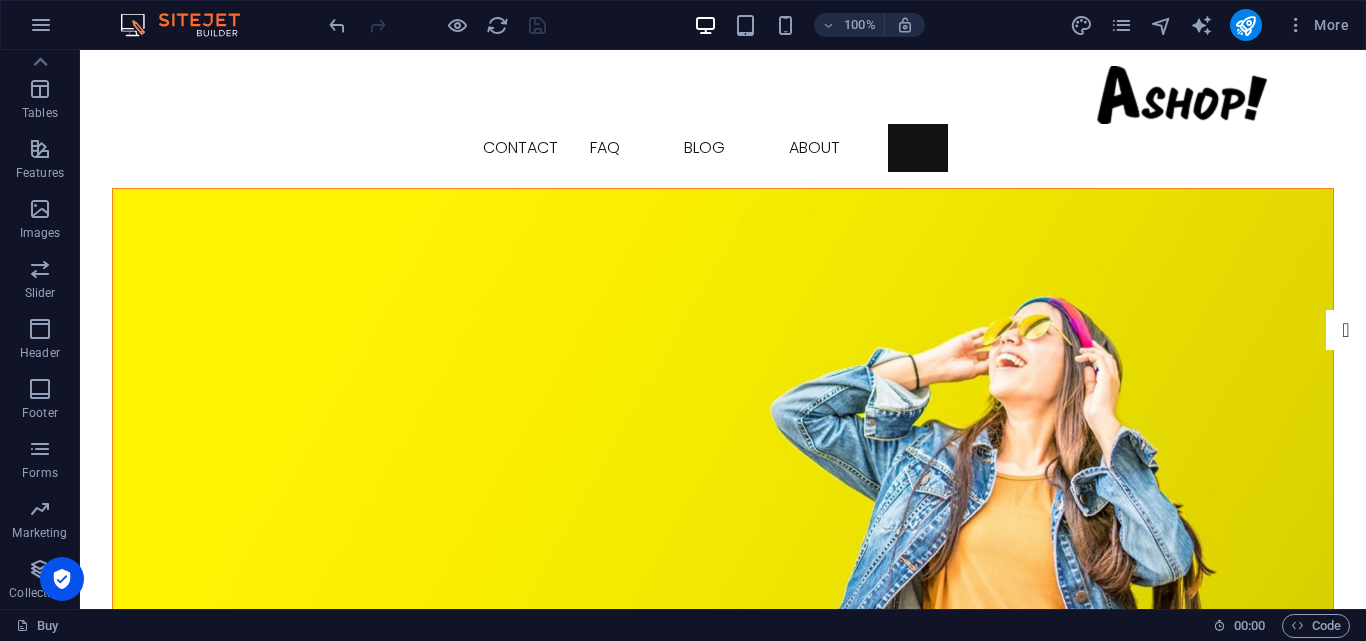 drag, startPoint x: 87, startPoint y: 86, endPoint x: 177, endPoint y: 58, distance: 94.254974 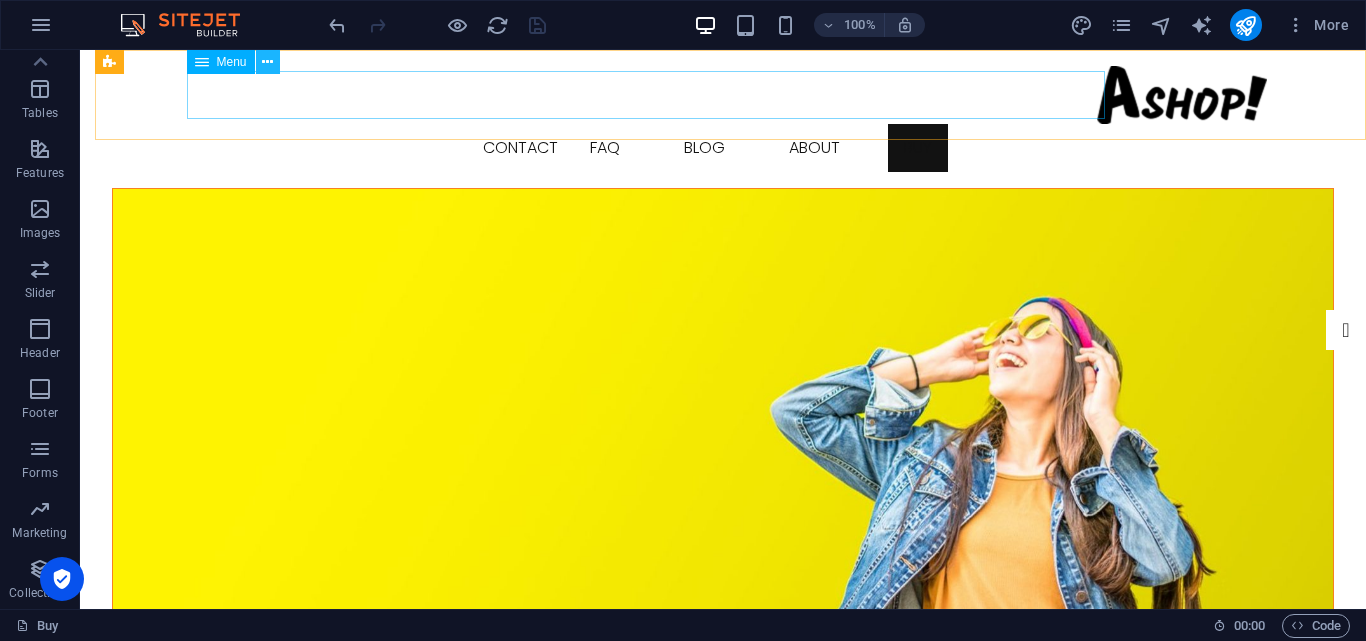 click at bounding box center [267, 62] 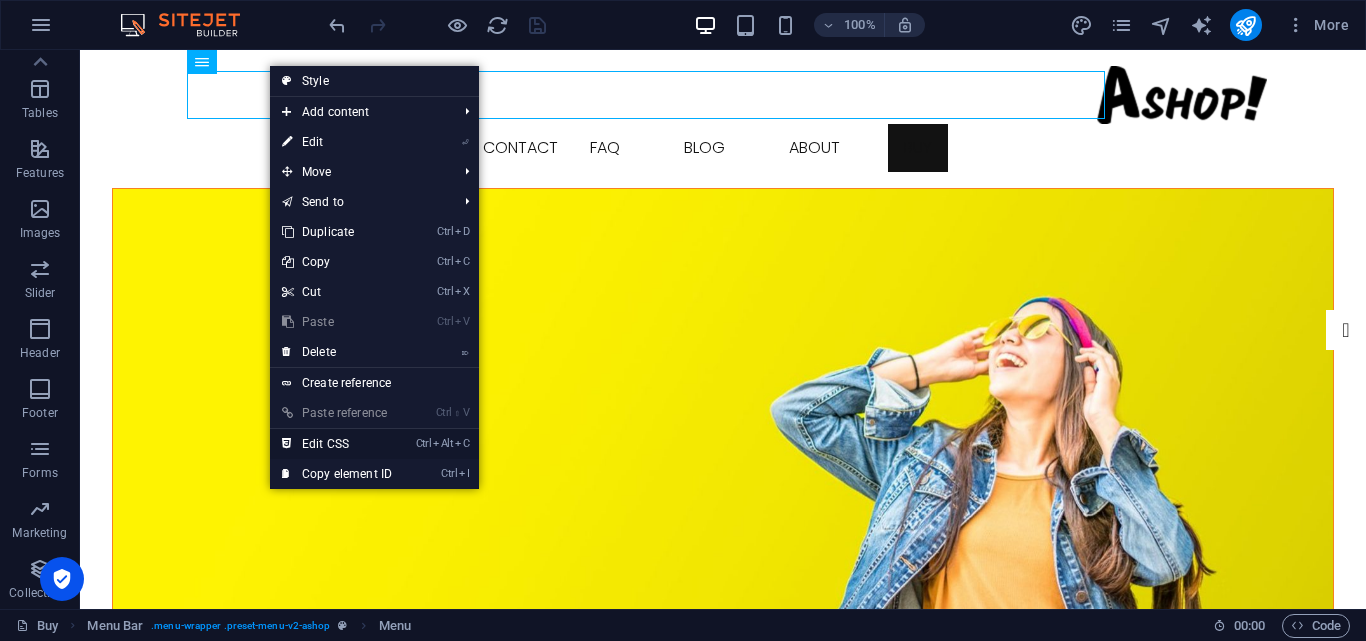 click on "Ctrl Alt C  Edit CSS" at bounding box center (337, 444) 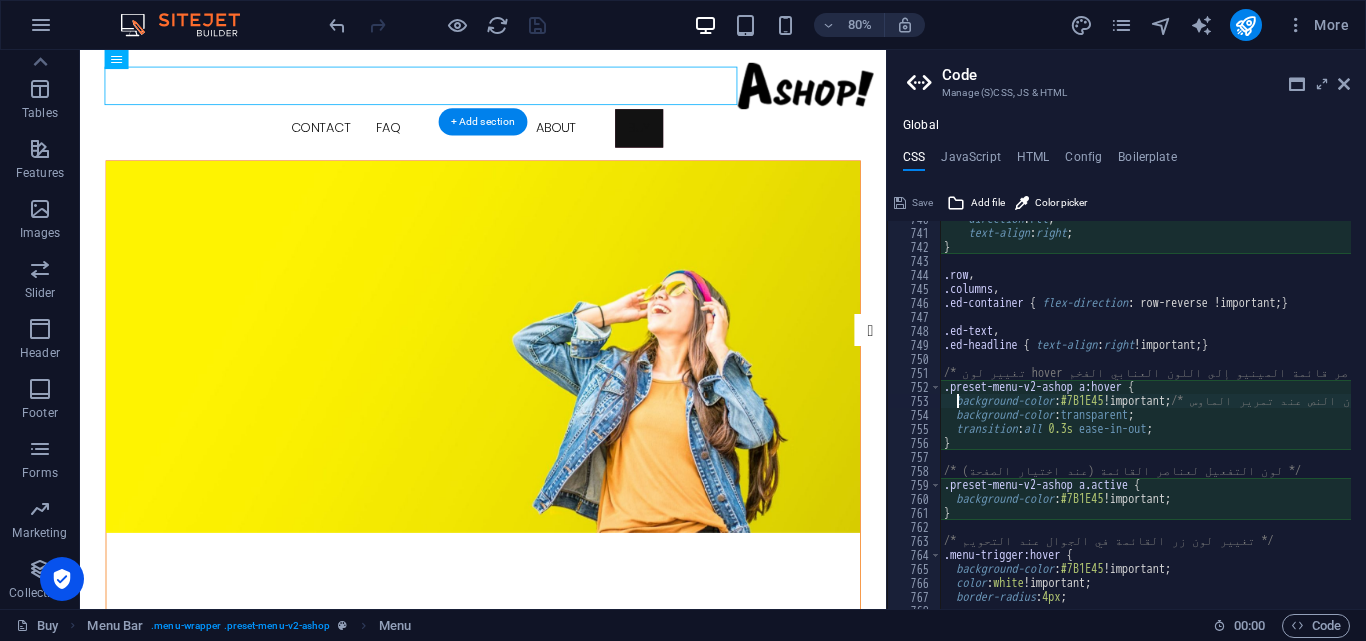 scroll, scrollTop: 6114, scrollLeft: 0, axis: vertical 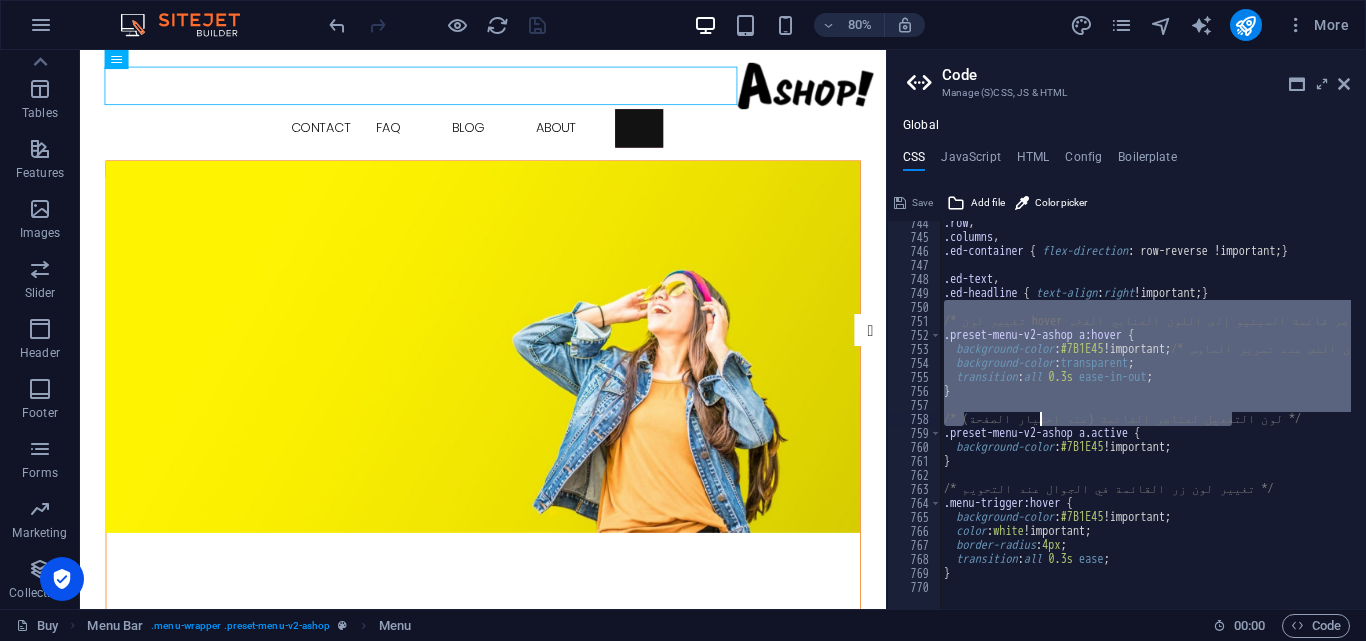 drag, startPoint x: 944, startPoint y: 314, endPoint x: 1040, endPoint y: 425, distance: 146.7549 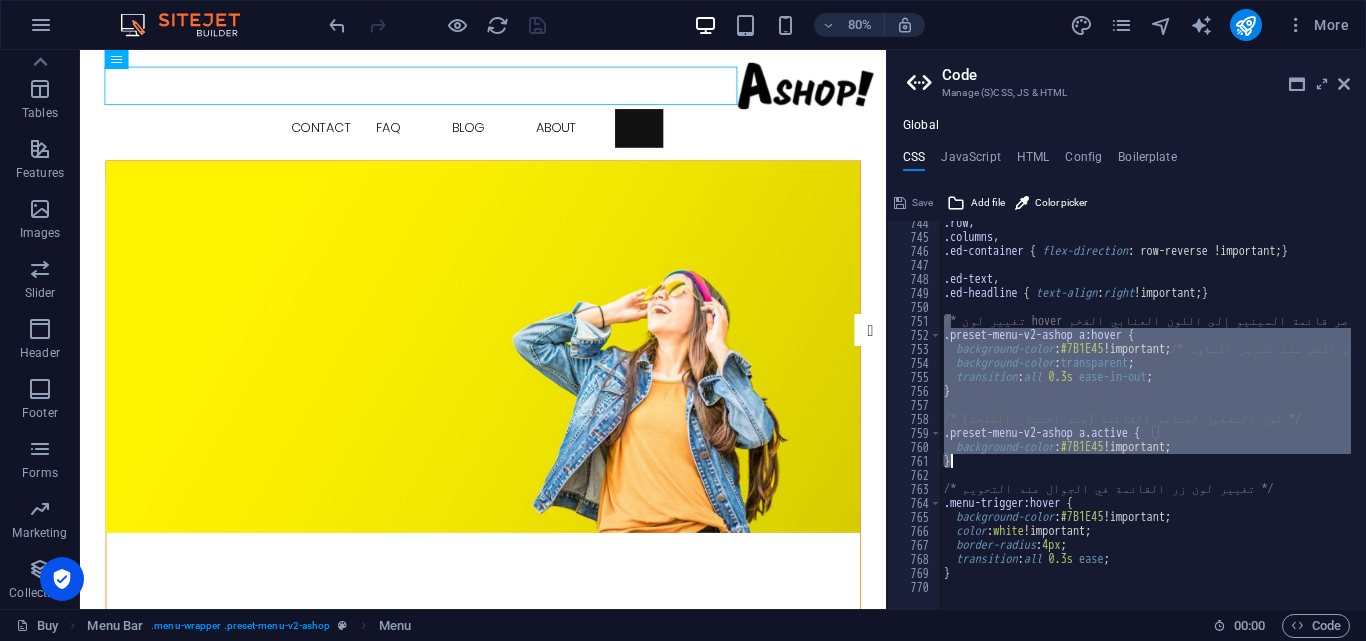 drag, startPoint x: 946, startPoint y: 322, endPoint x: 1235, endPoint y: 463, distance: 321.56183 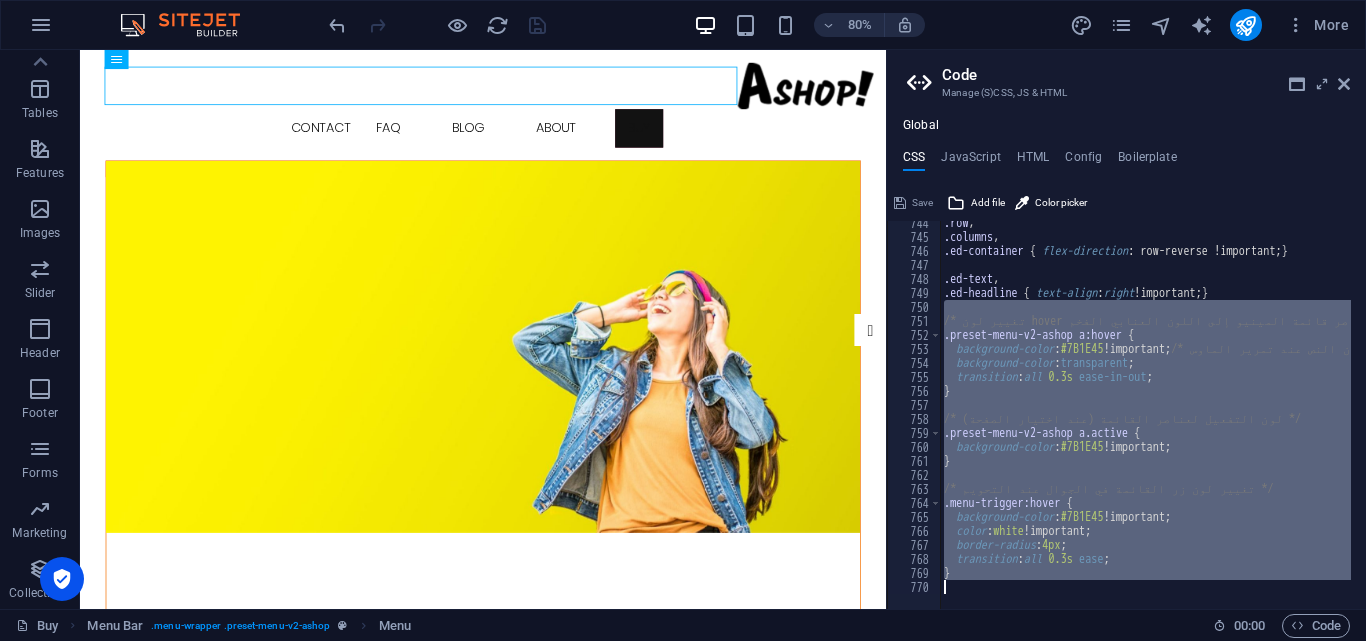 drag, startPoint x: 963, startPoint y: 307, endPoint x: 966, endPoint y: 635, distance: 328.01373 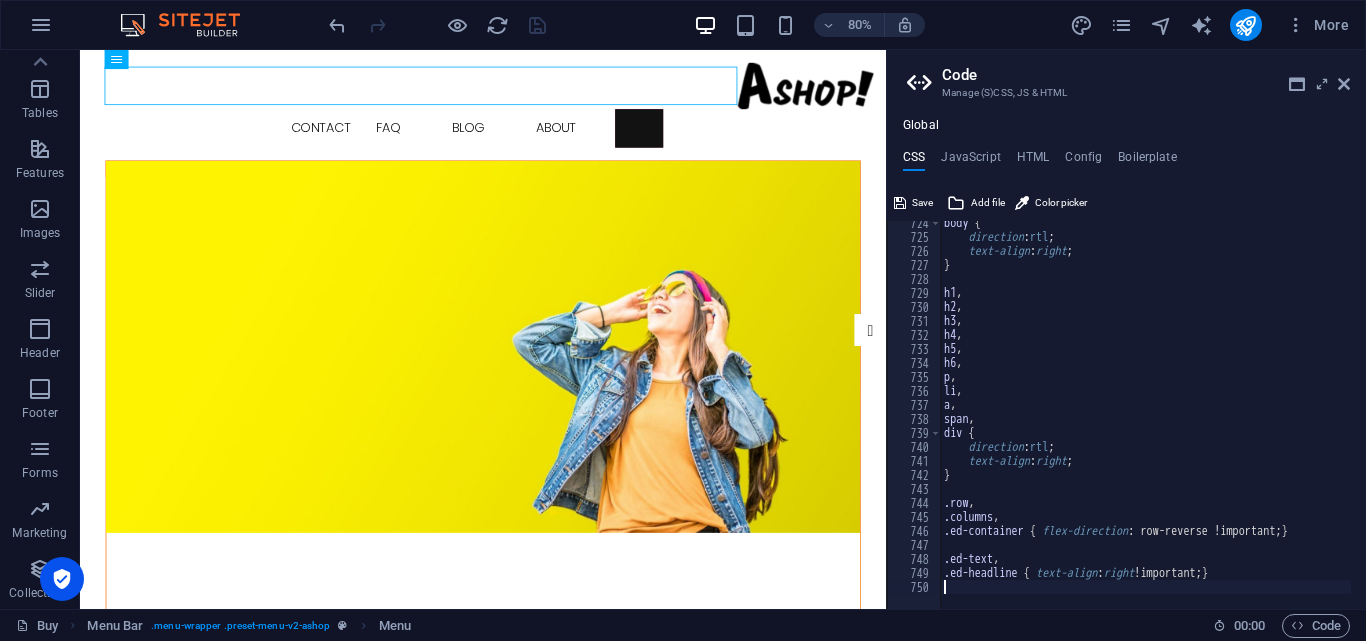 scroll, scrollTop: 5899, scrollLeft: 0, axis: vertical 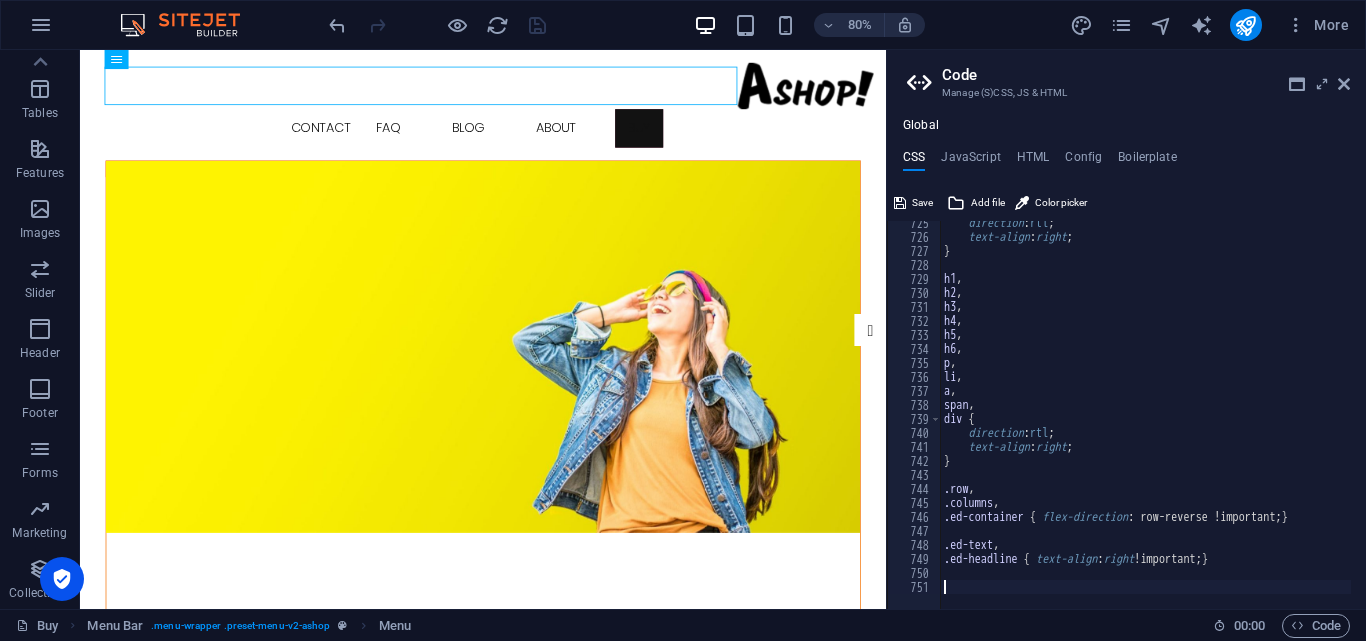 paste on "}" 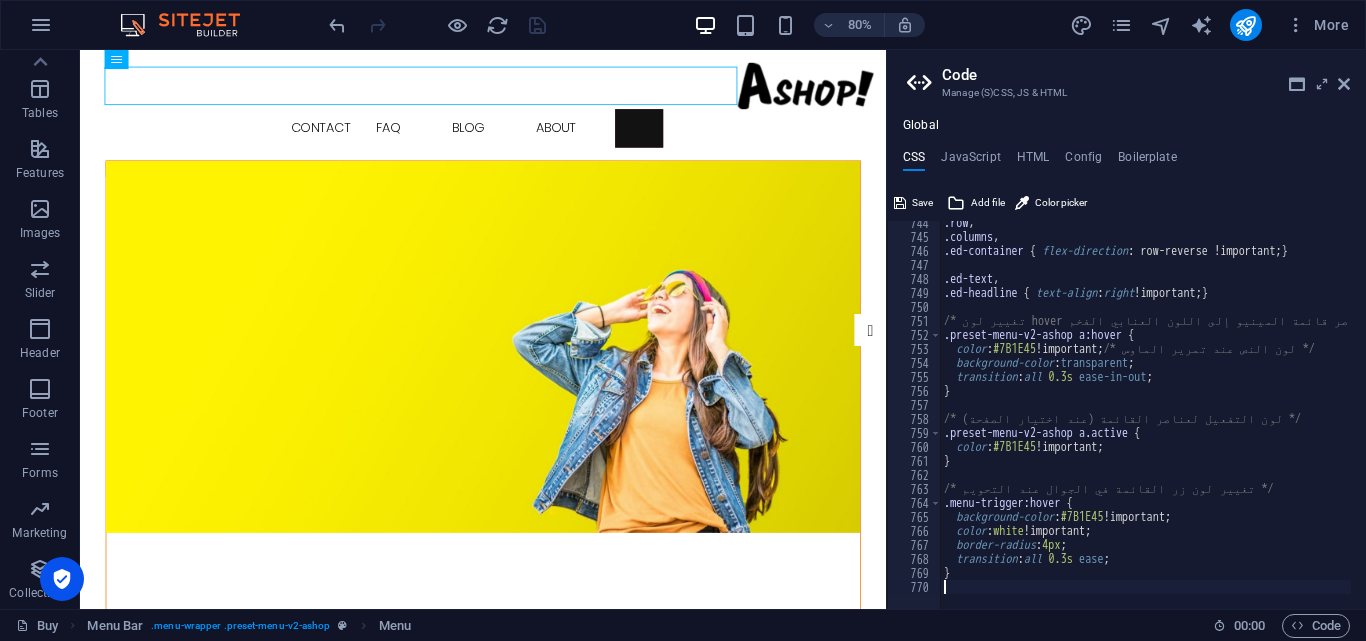 scroll, scrollTop: 6151, scrollLeft: 0, axis: vertical 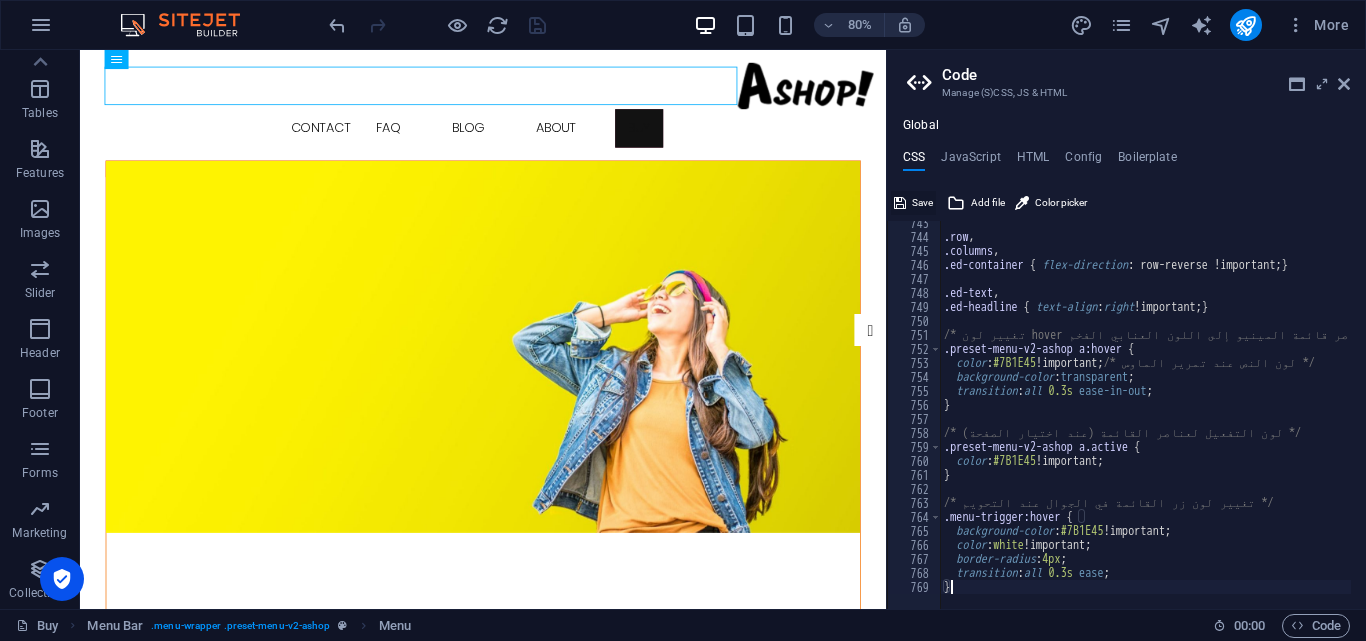 type on "}" 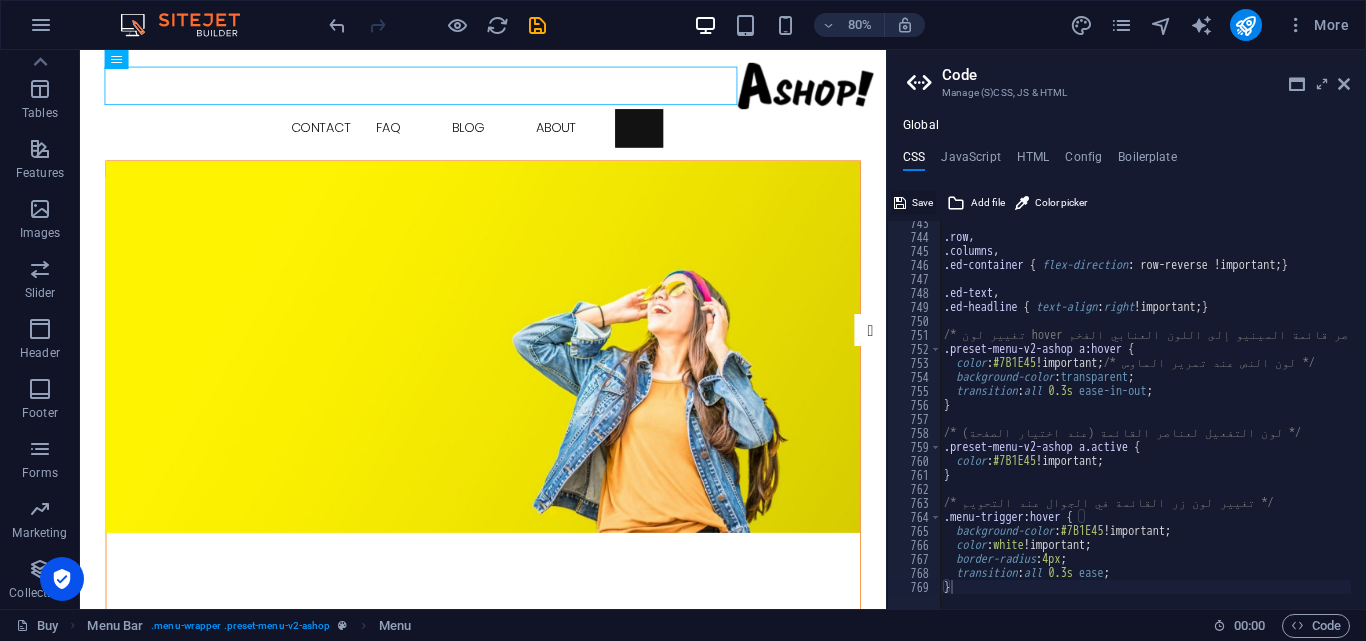 click on "Save" at bounding box center [922, 203] 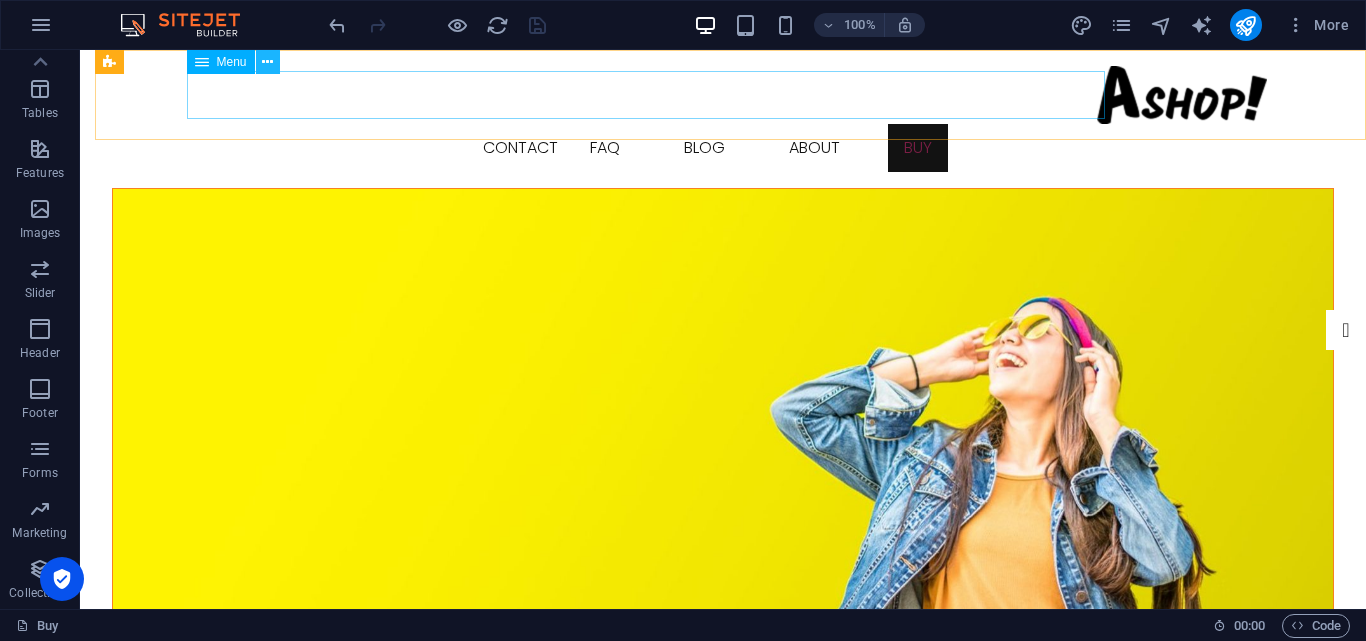 click at bounding box center (267, 62) 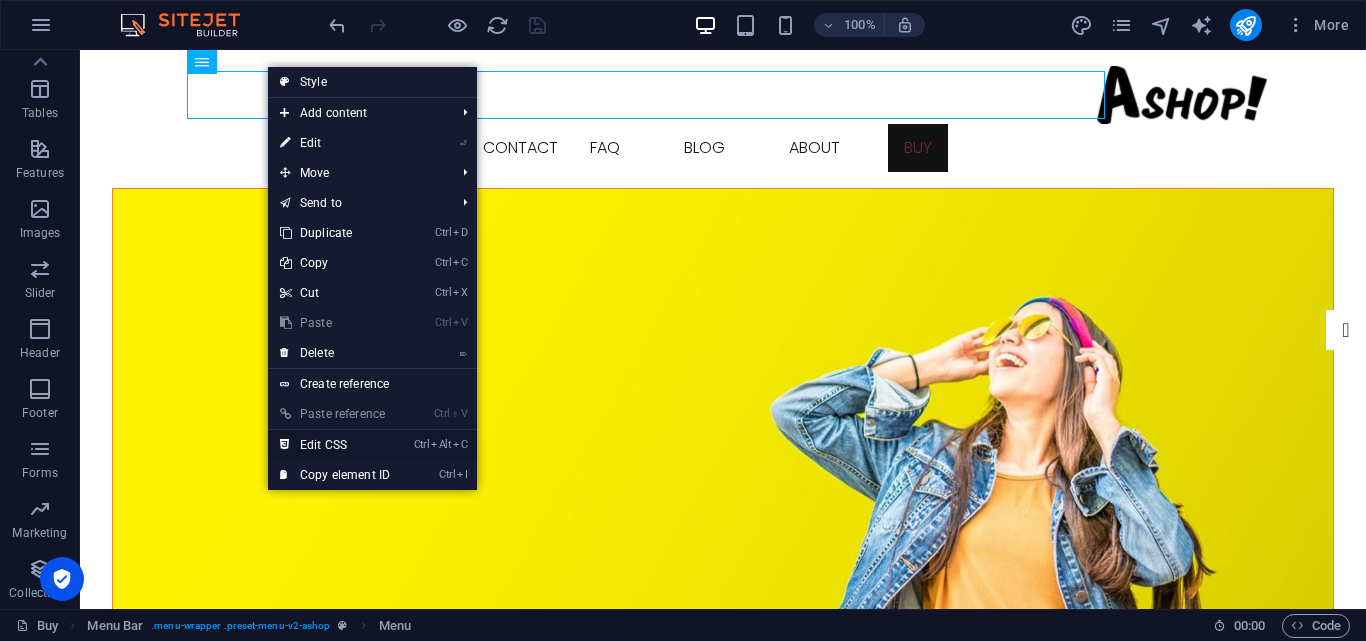 click on "Ctrl Alt C  Edit CSS" at bounding box center (335, 445) 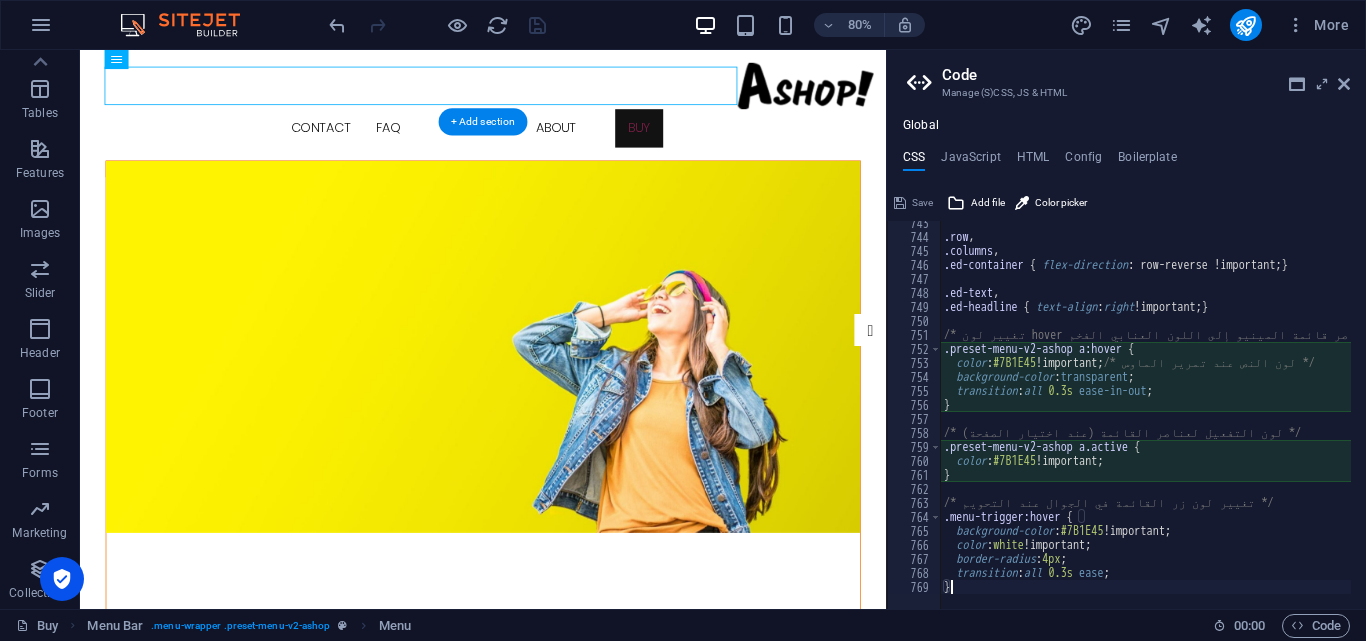 scroll, scrollTop: 6114, scrollLeft: 0, axis: vertical 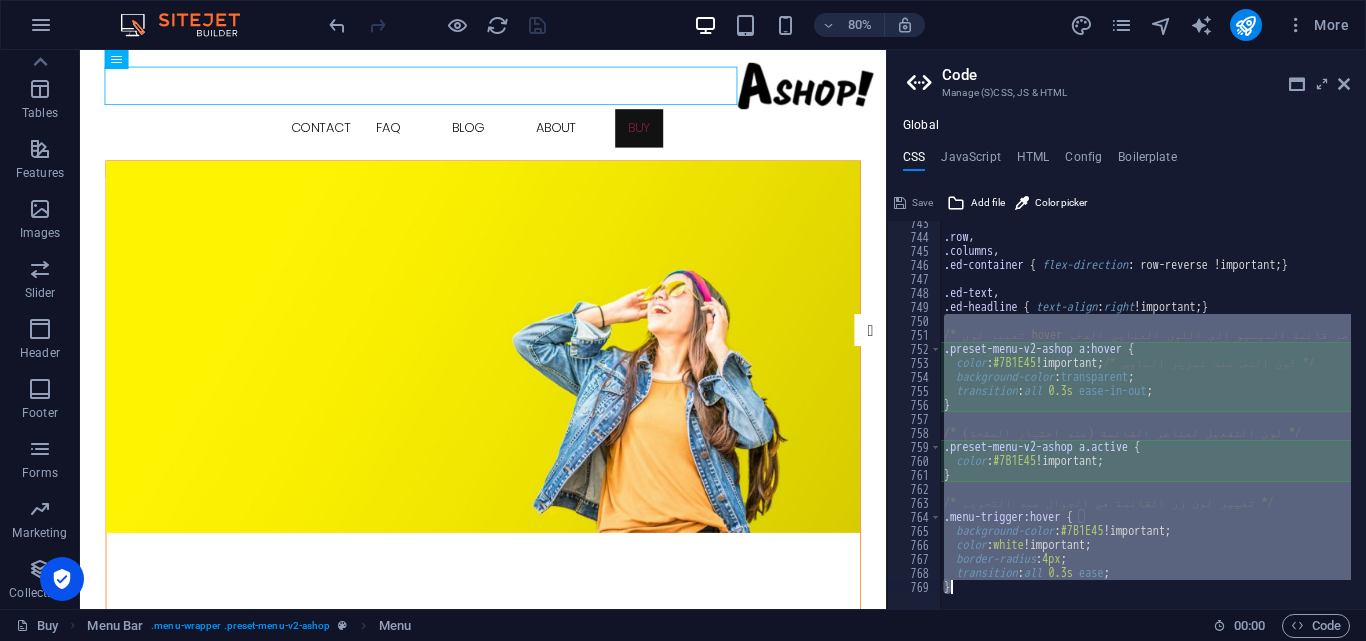 drag, startPoint x: 943, startPoint y: 327, endPoint x: 1011, endPoint y: 637, distance: 317.37045 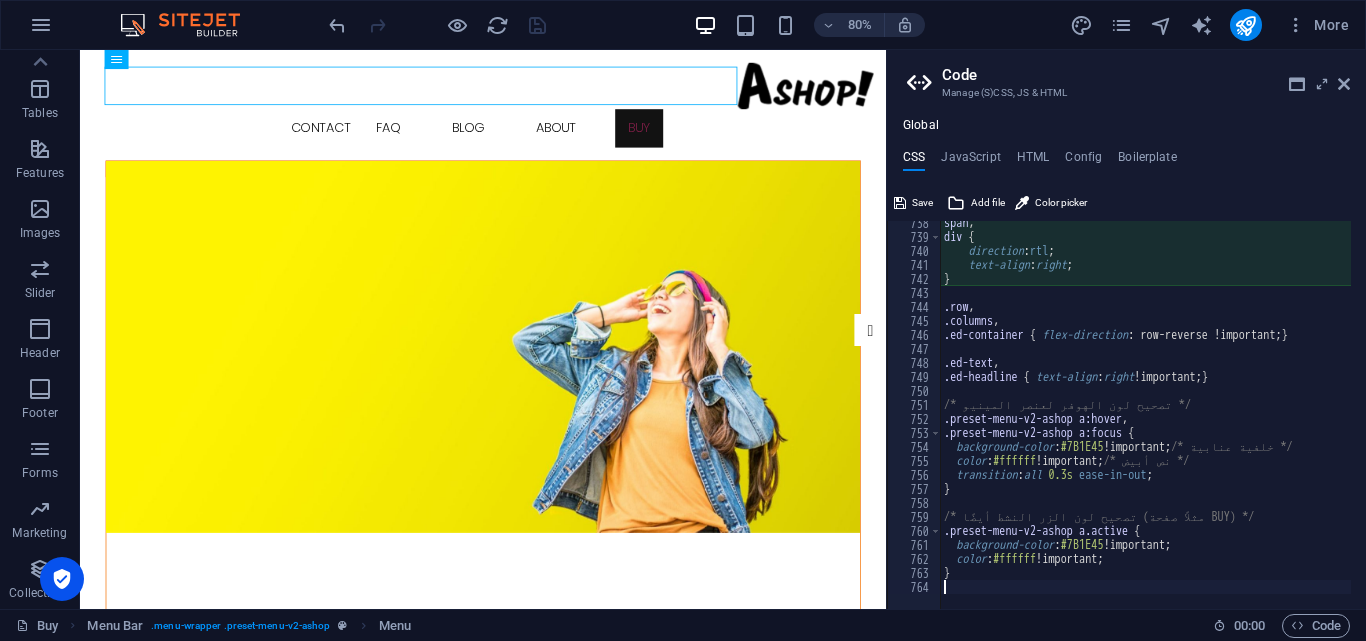 scroll, scrollTop: 6067, scrollLeft: 0, axis: vertical 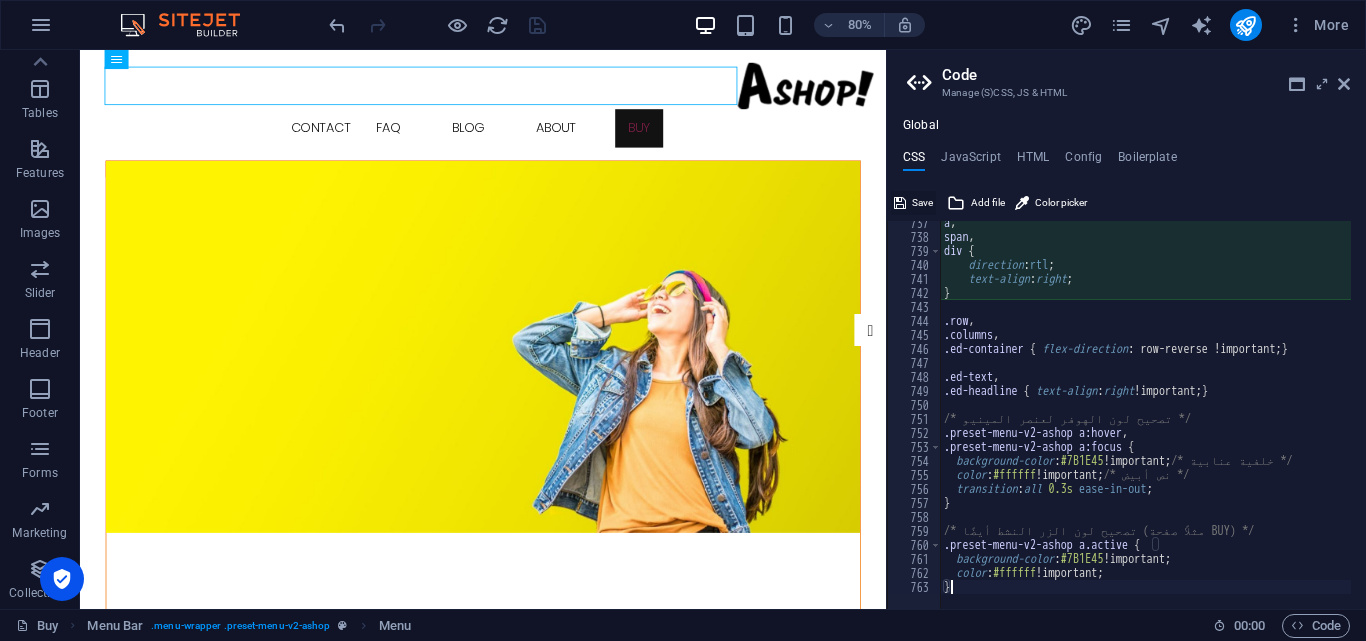 type on "}" 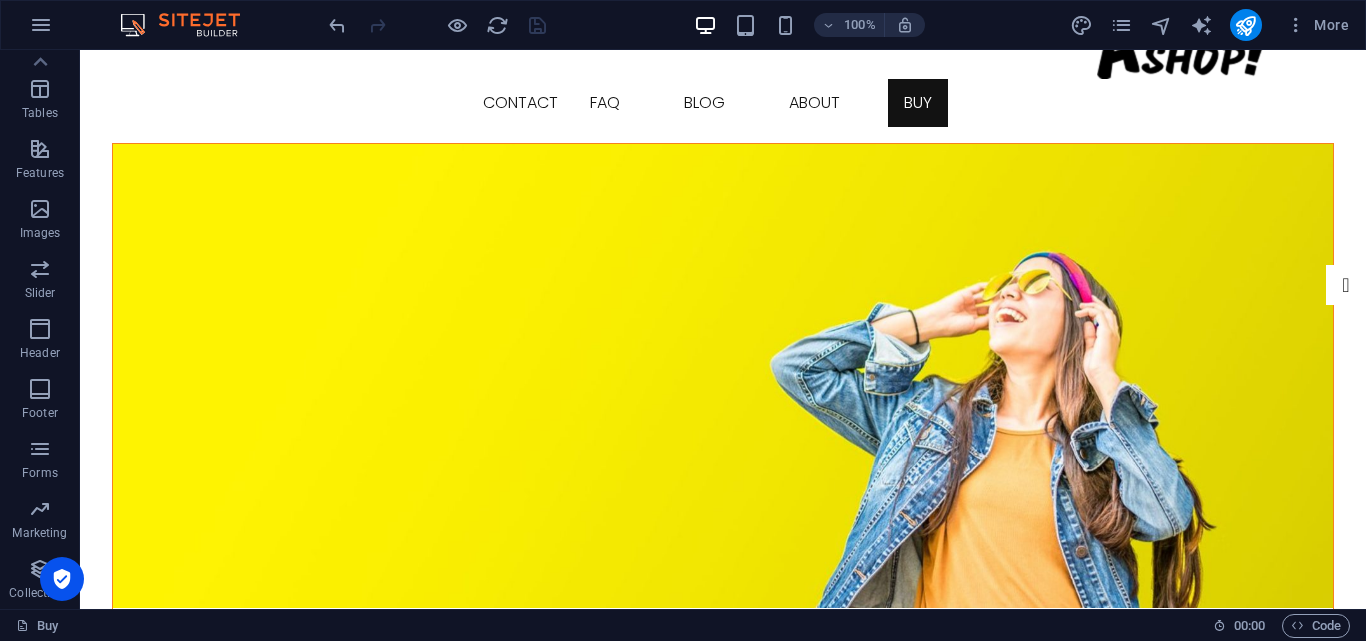 scroll, scrollTop: 0, scrollLeft: 0, axis: both 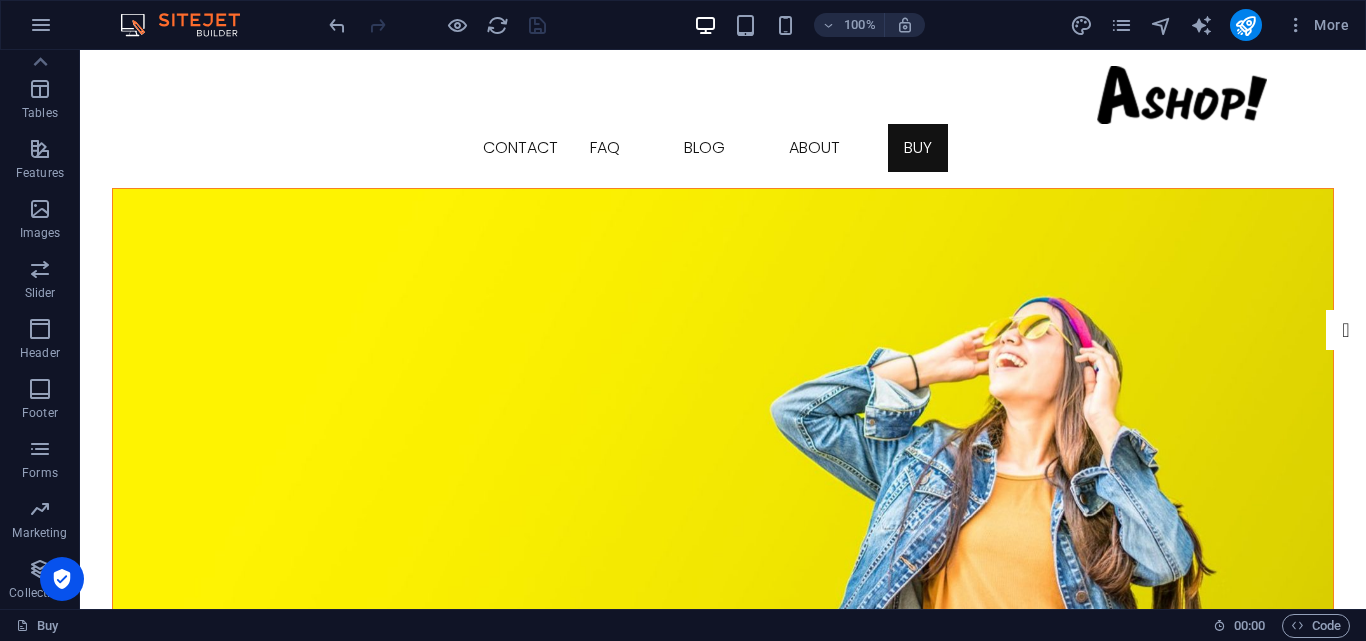 drag, startPoint x: 89, startPoint y: 94, endPoint x: 158, endPoint y: 115, distance: 72.12489 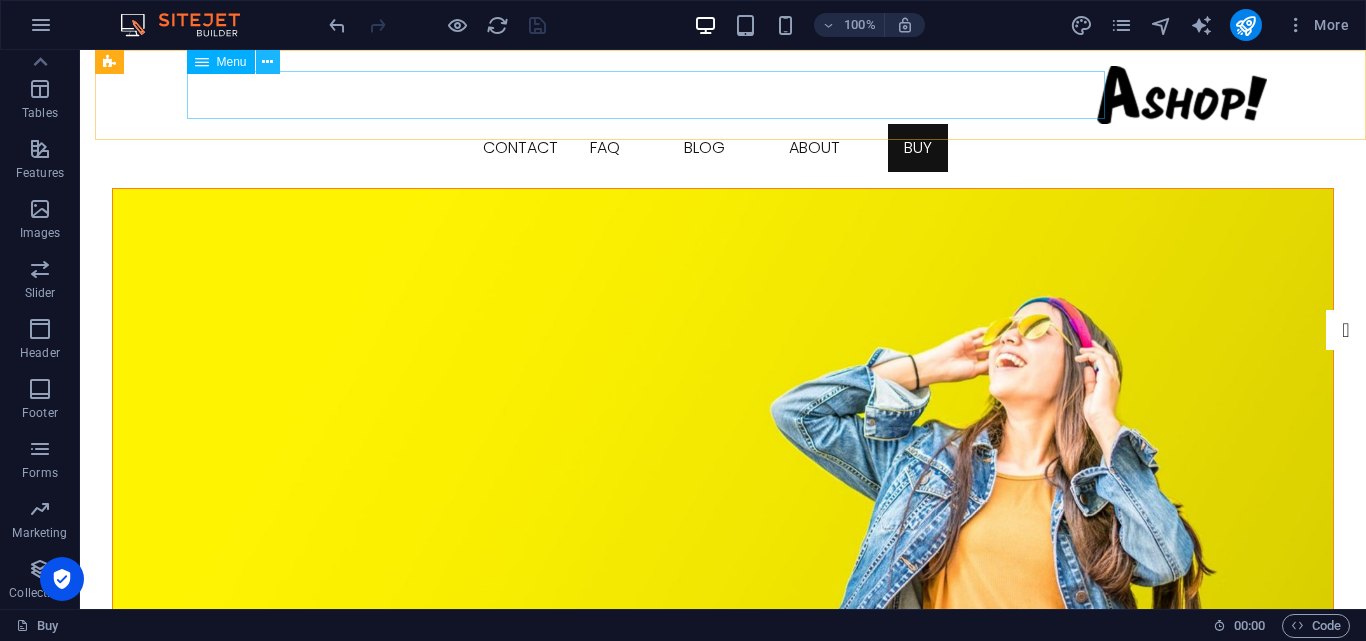 click at bounding box center [267, 62] 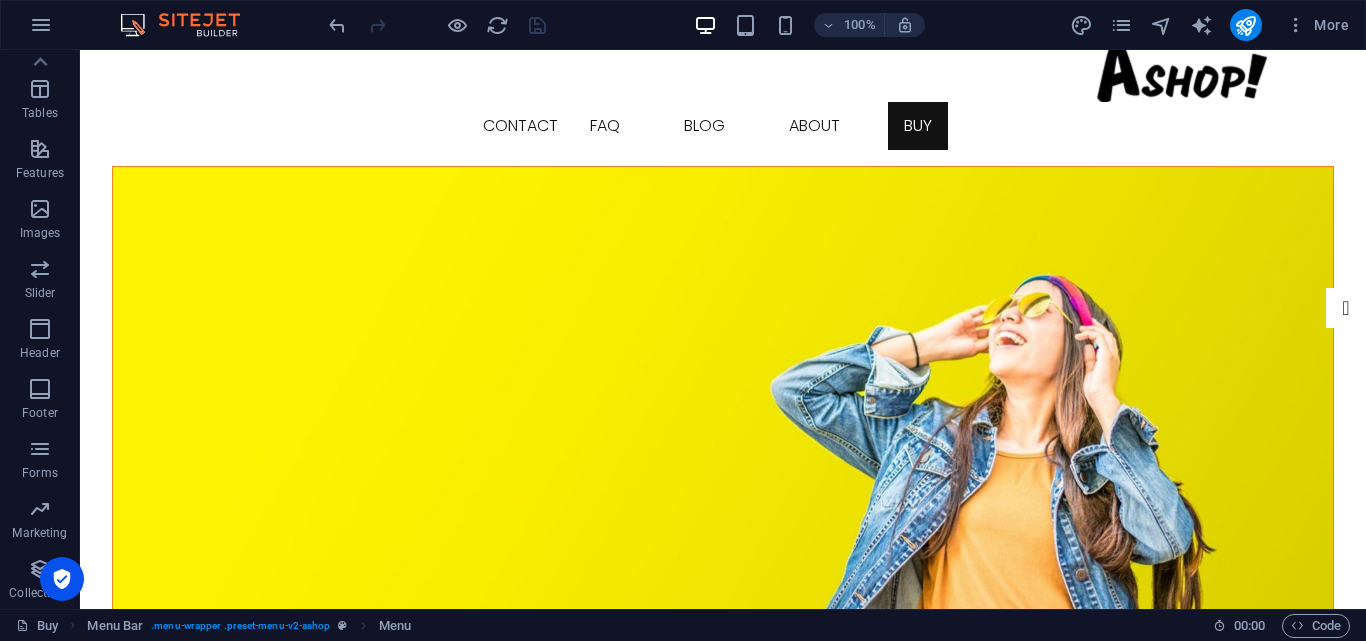 scroll, scrollTop: 0, scrollLeft: 0, axis: both 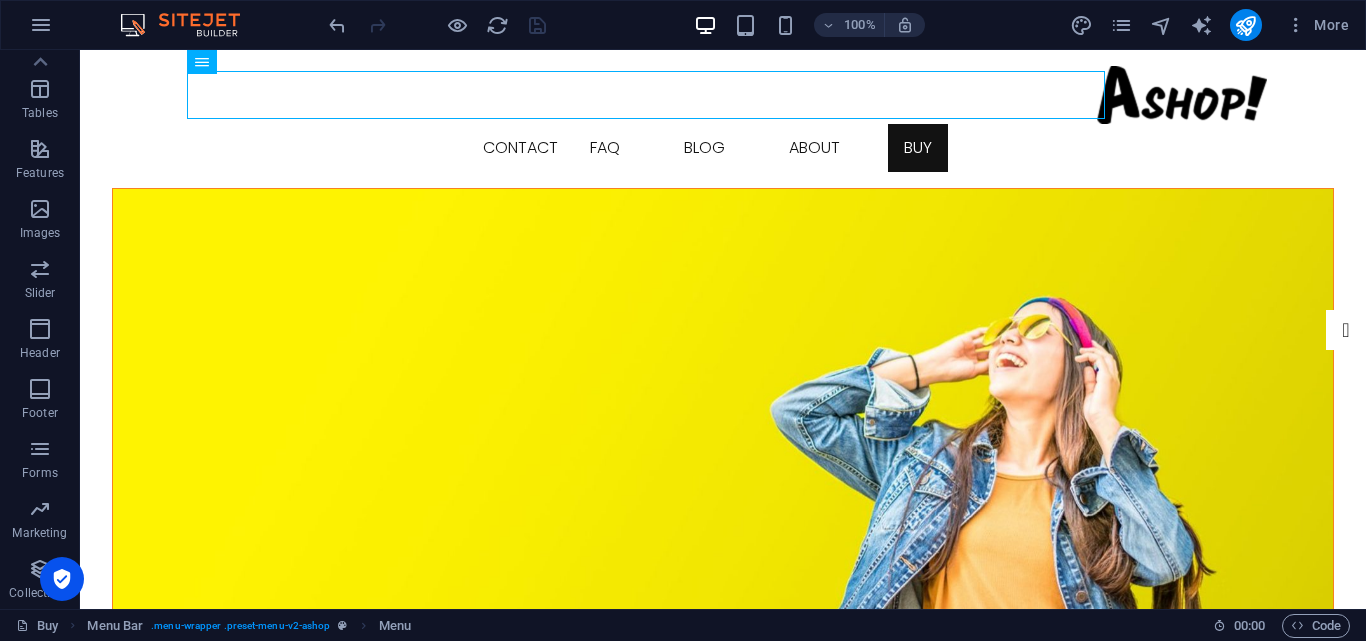 drag, startPoint x: 83, startPoint y: 97, endPoint x: 158, endPoint y: 137, distance: 85 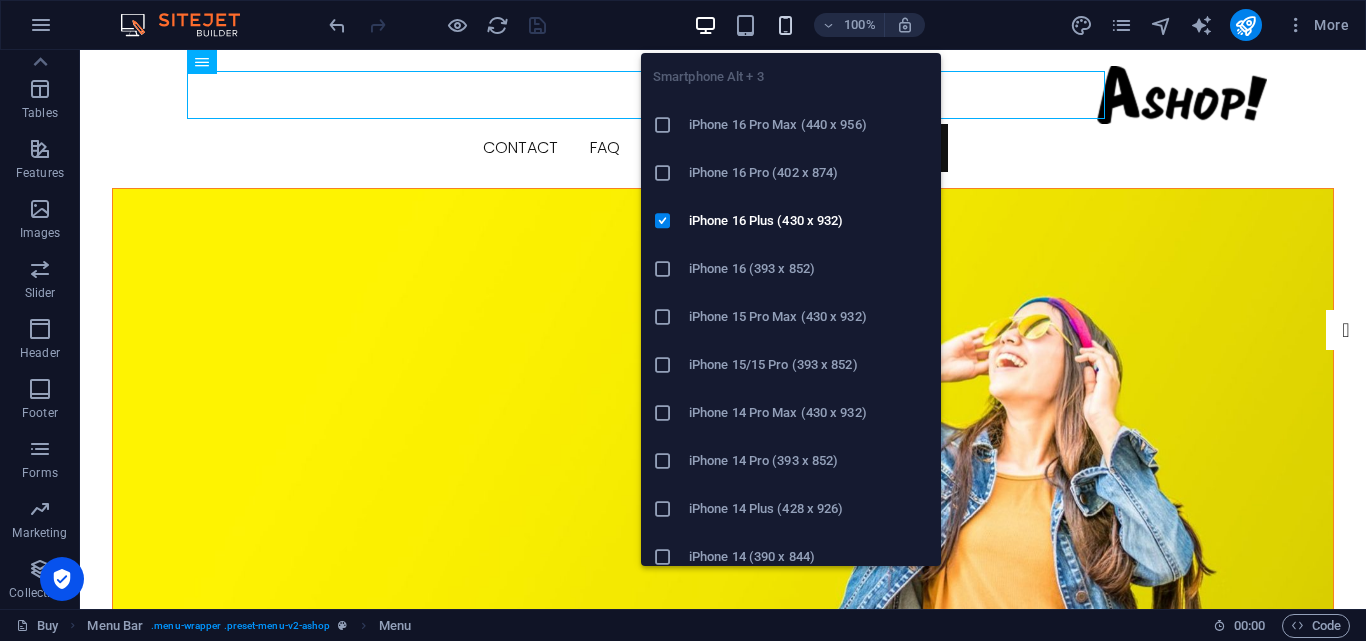 click at bounding box center (785, 25) 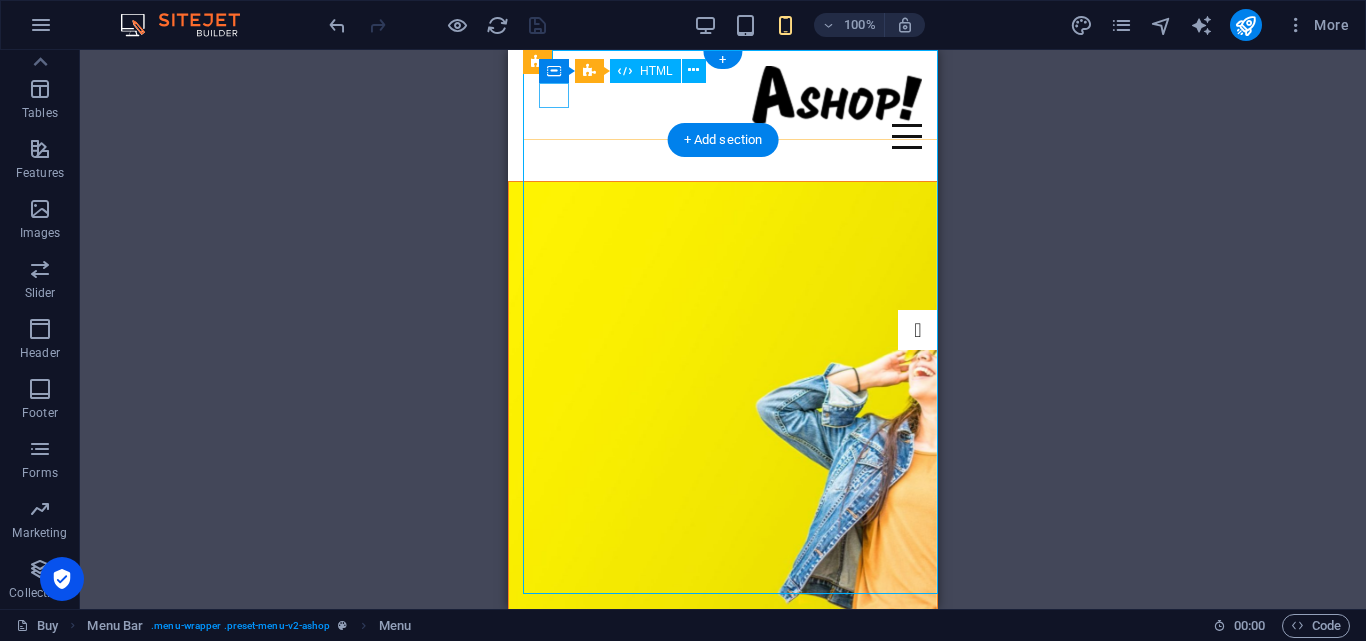 click at bounding box center [723, 136] 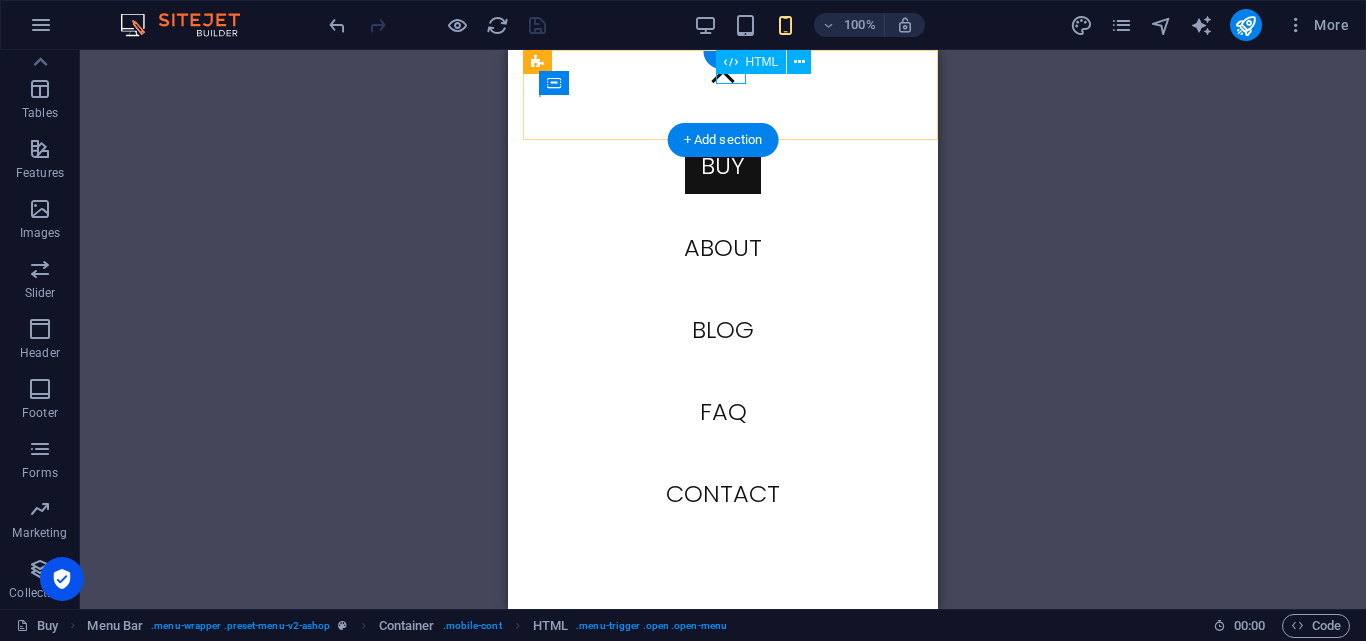 click at bounding box center [723, 71] 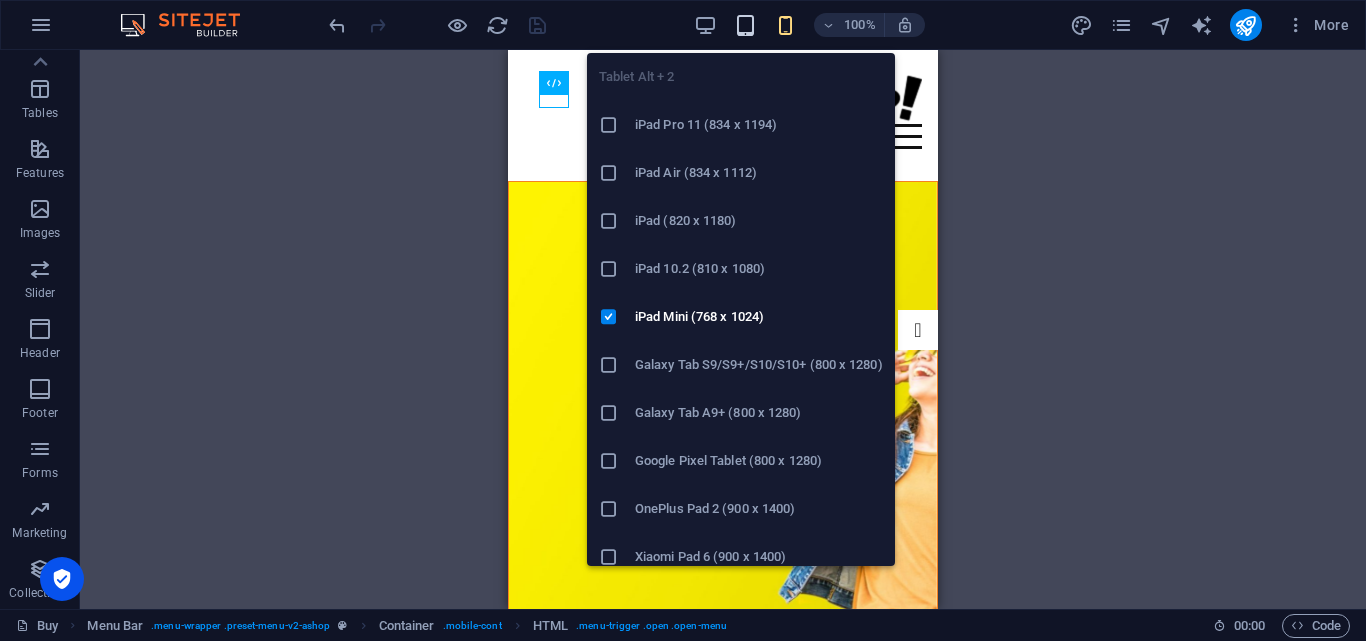 click at bounding box center [745, 25] 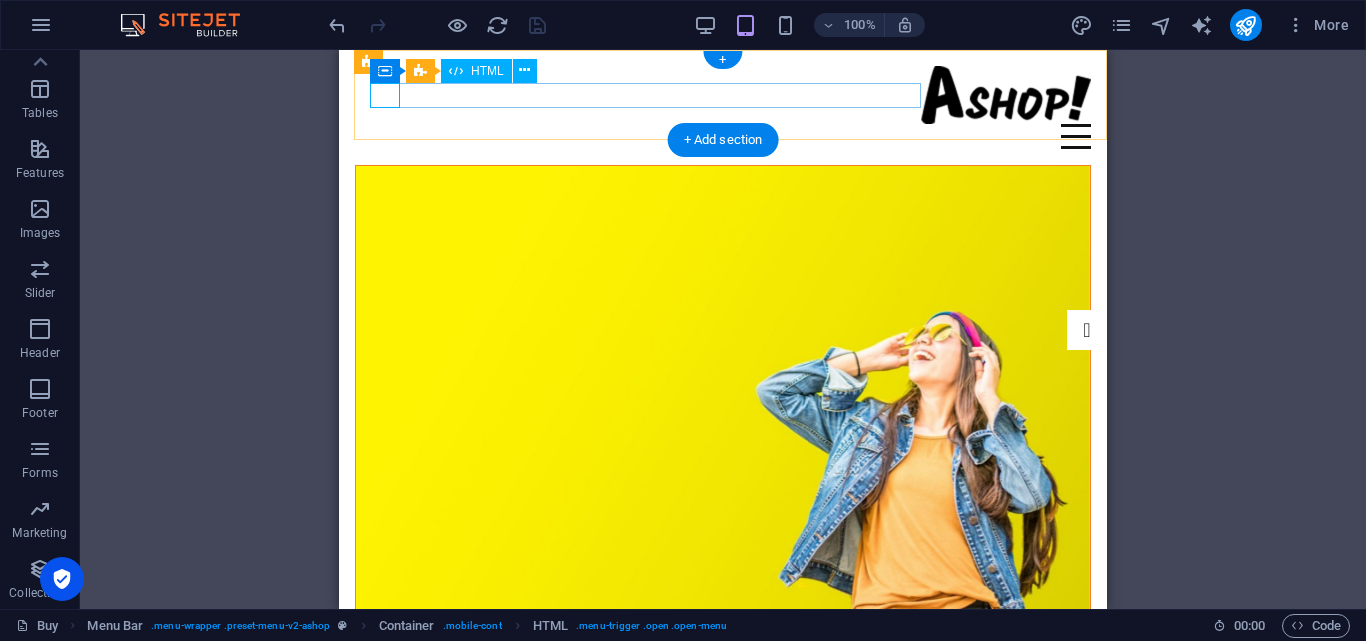 click at bounding box center [723, 136] 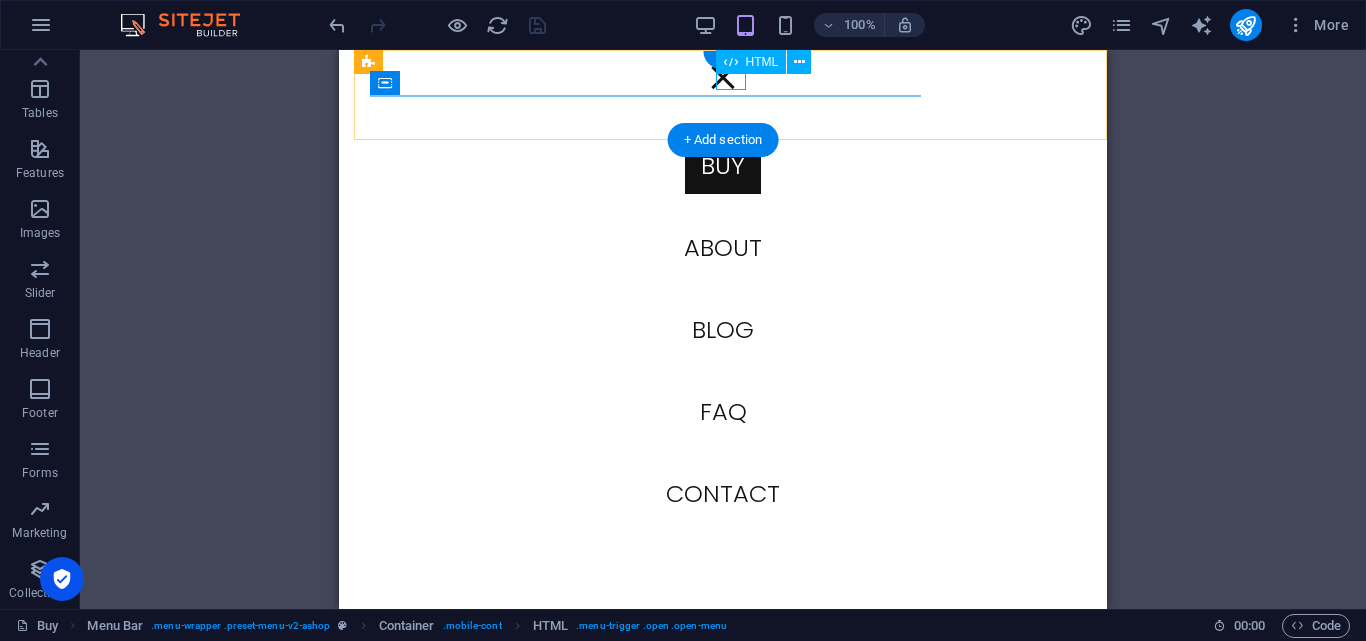 click at bounding box center (723, 77) 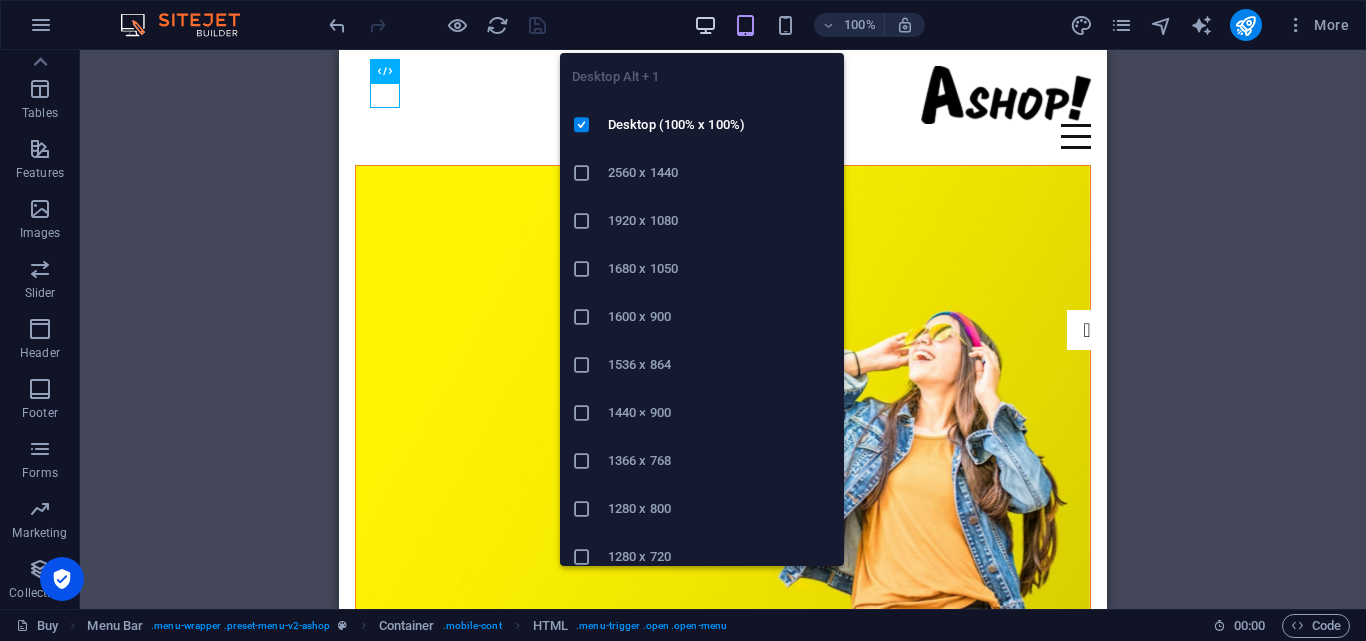 click at bounding box center [705, 25] 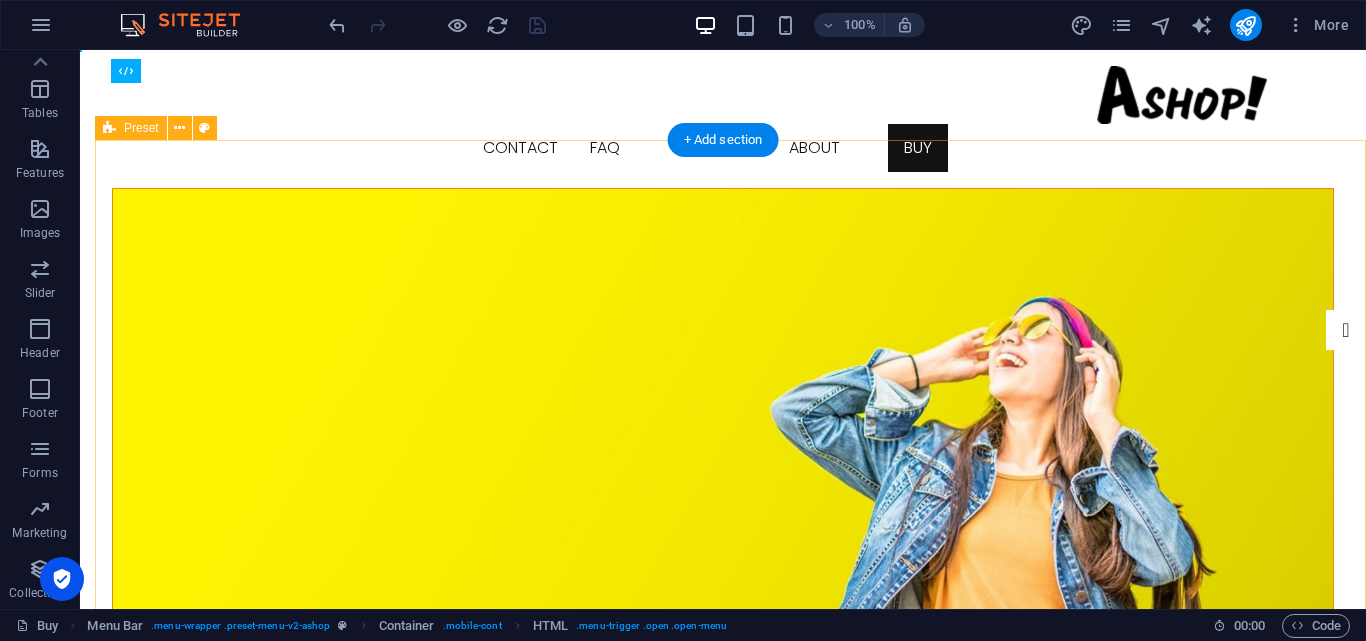 type 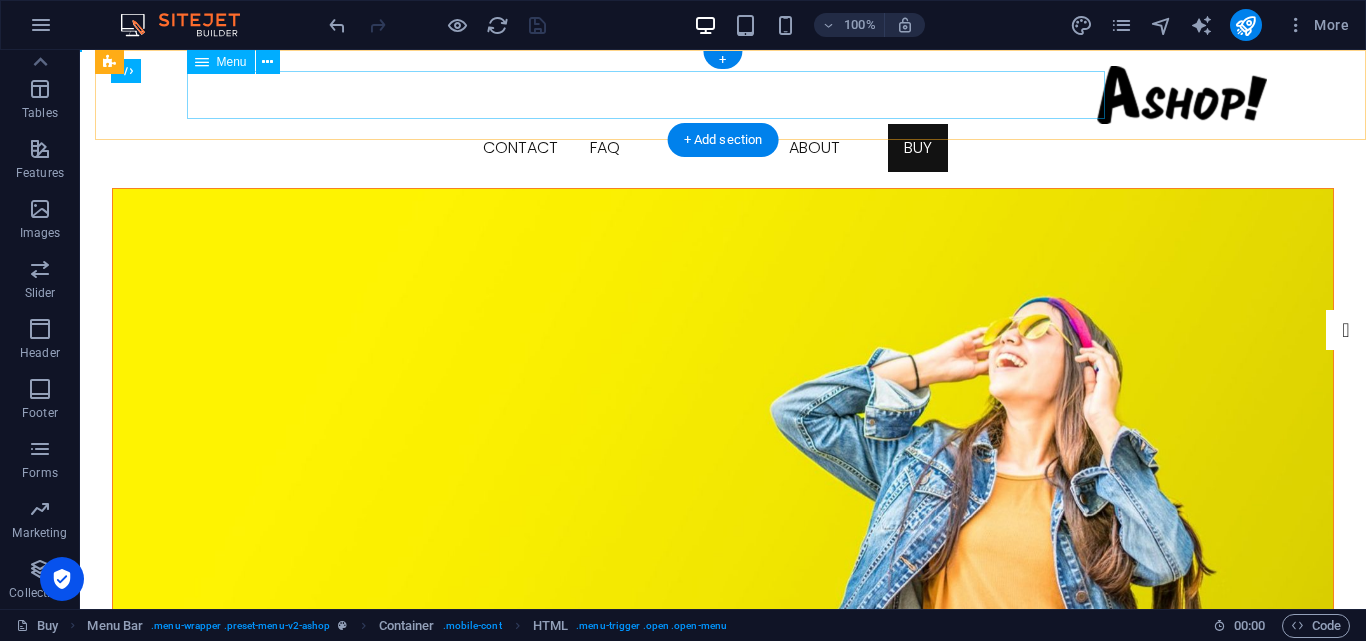 click on "Buy About Blog FAQ Contact" at bounding box center [723, 148] 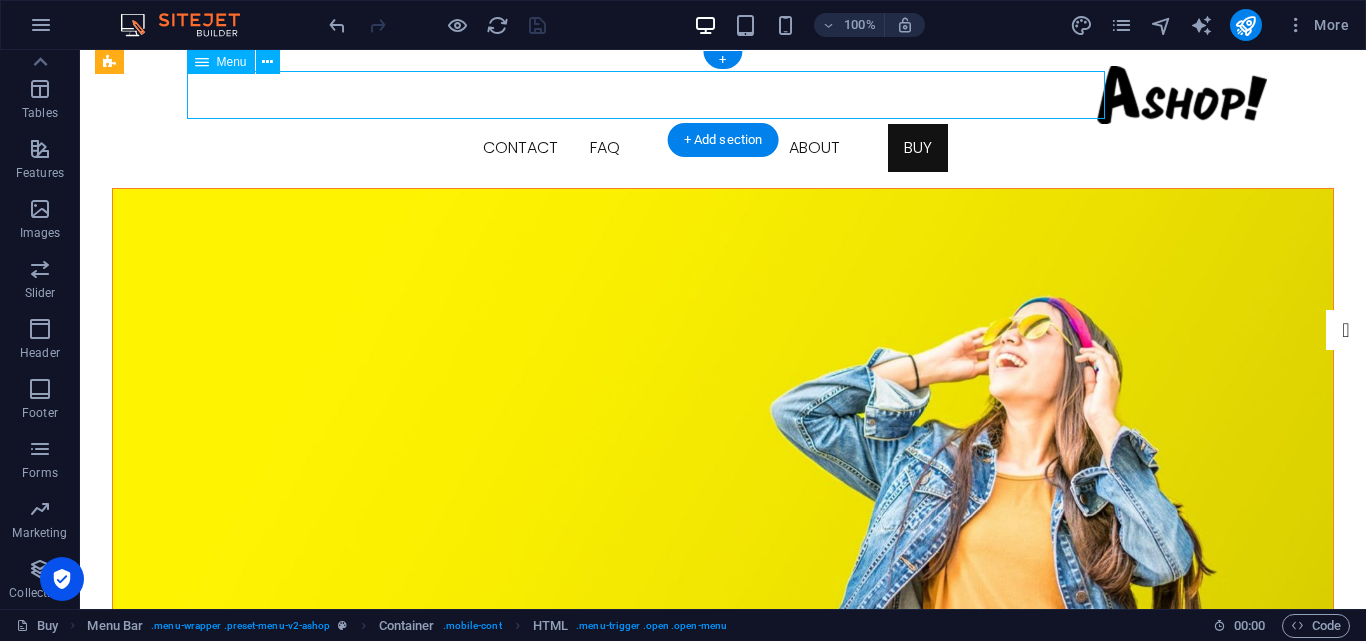 click on "Buy About Blog FAQ Contact" at bounding box center (723, 148) 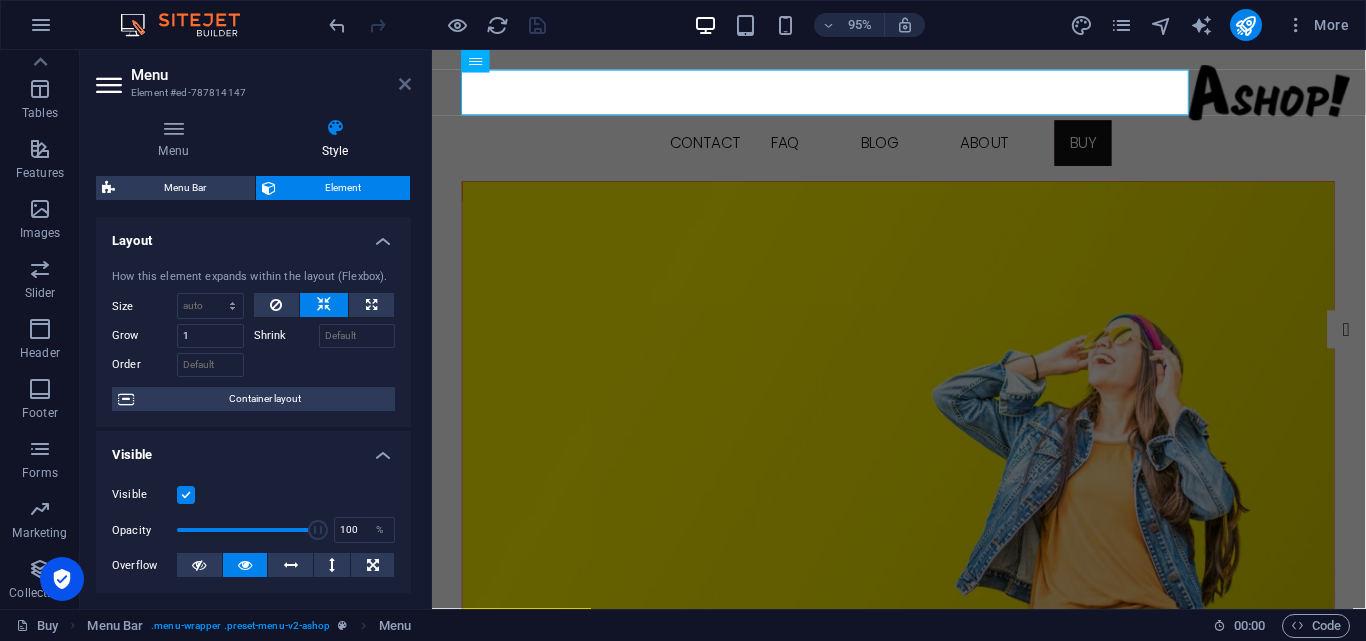 click at bounding box center [405, 84] 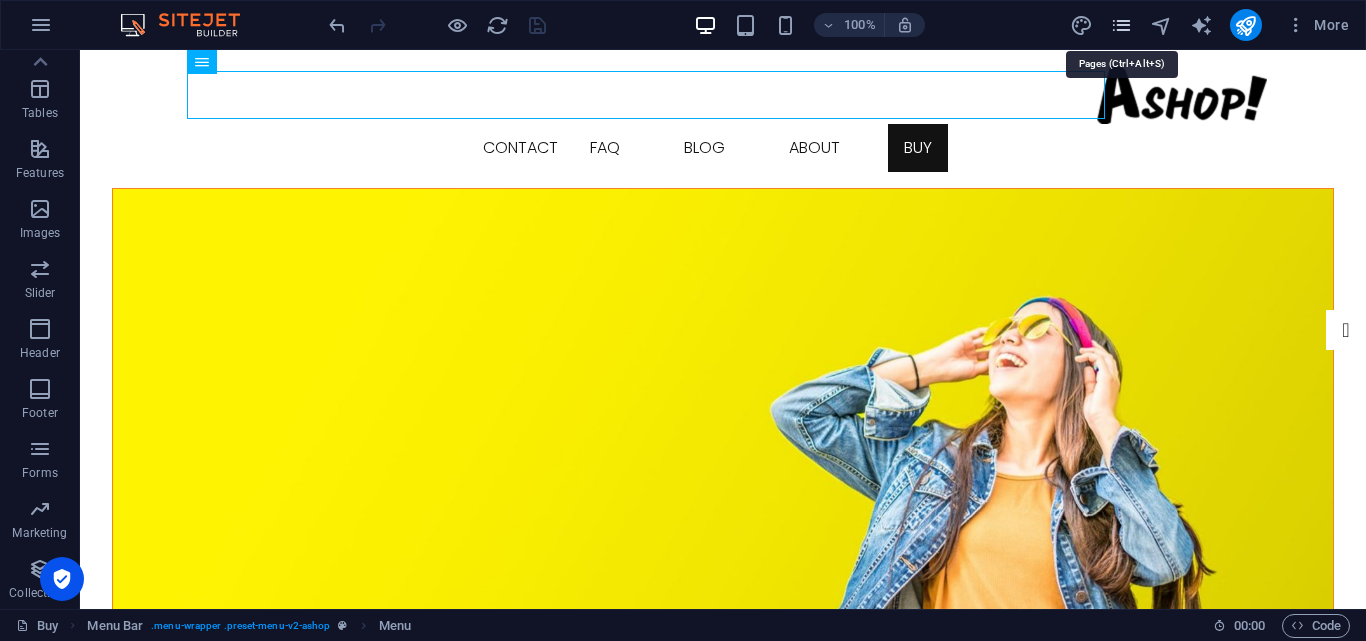 click at bounding box center [1121, 25] 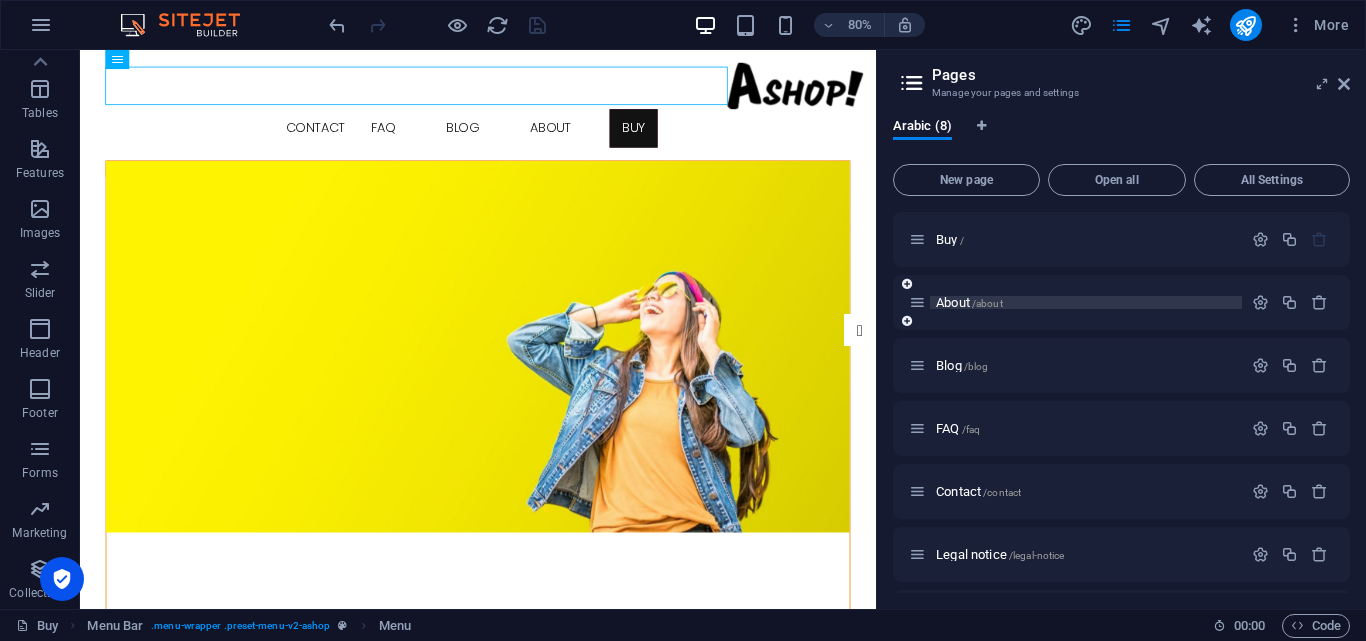 click on "About /about" at bounding box center (969, 302) 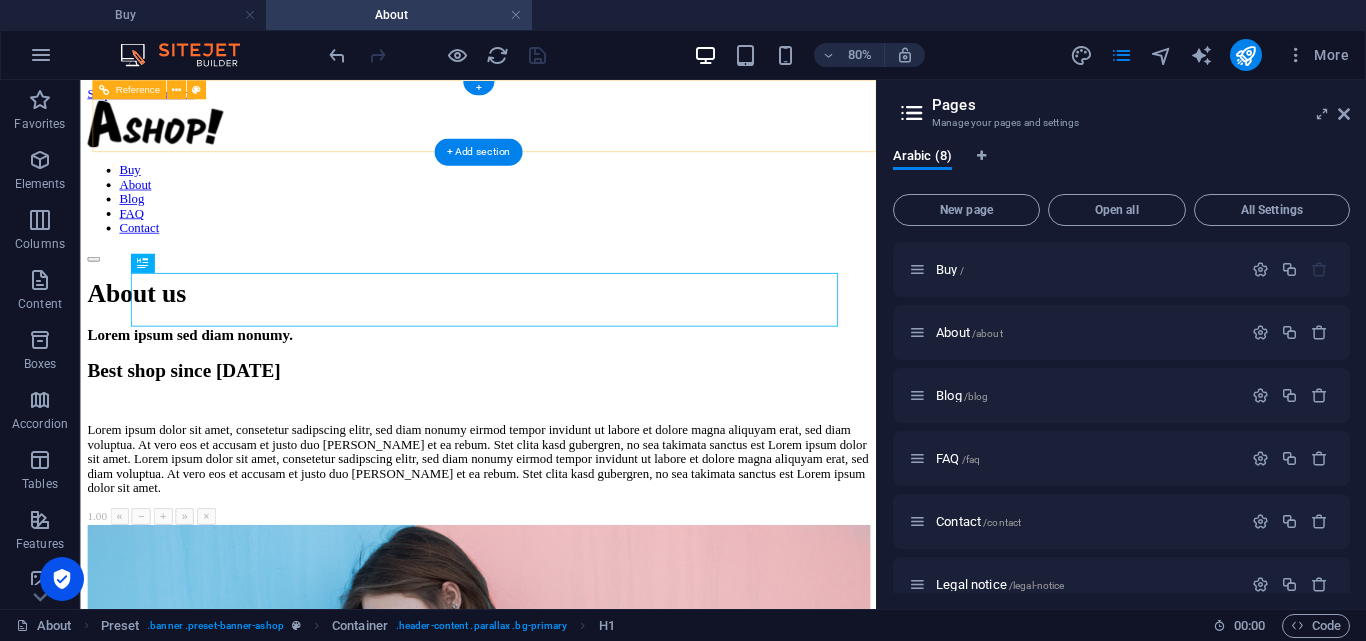 scroll, scrollTop: 0, scrollLeft: 0, axis: both 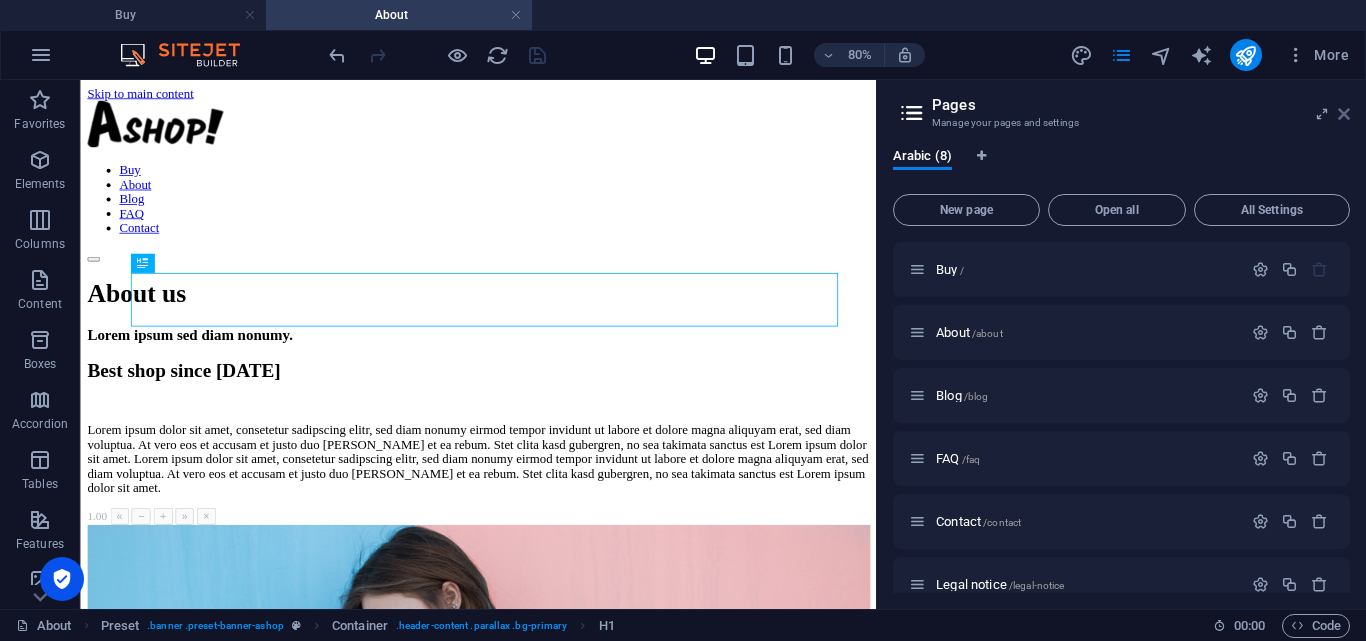 click at bounding box center [1344, 114] 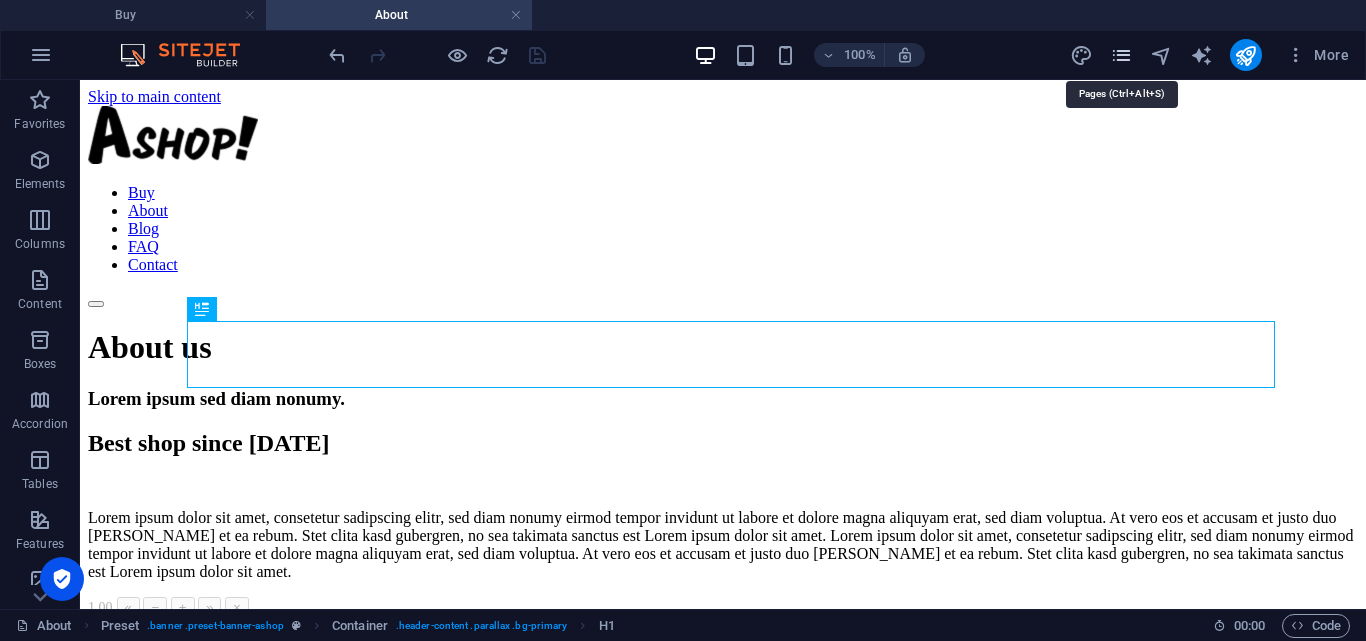 click at bounding box center [1121, 55] 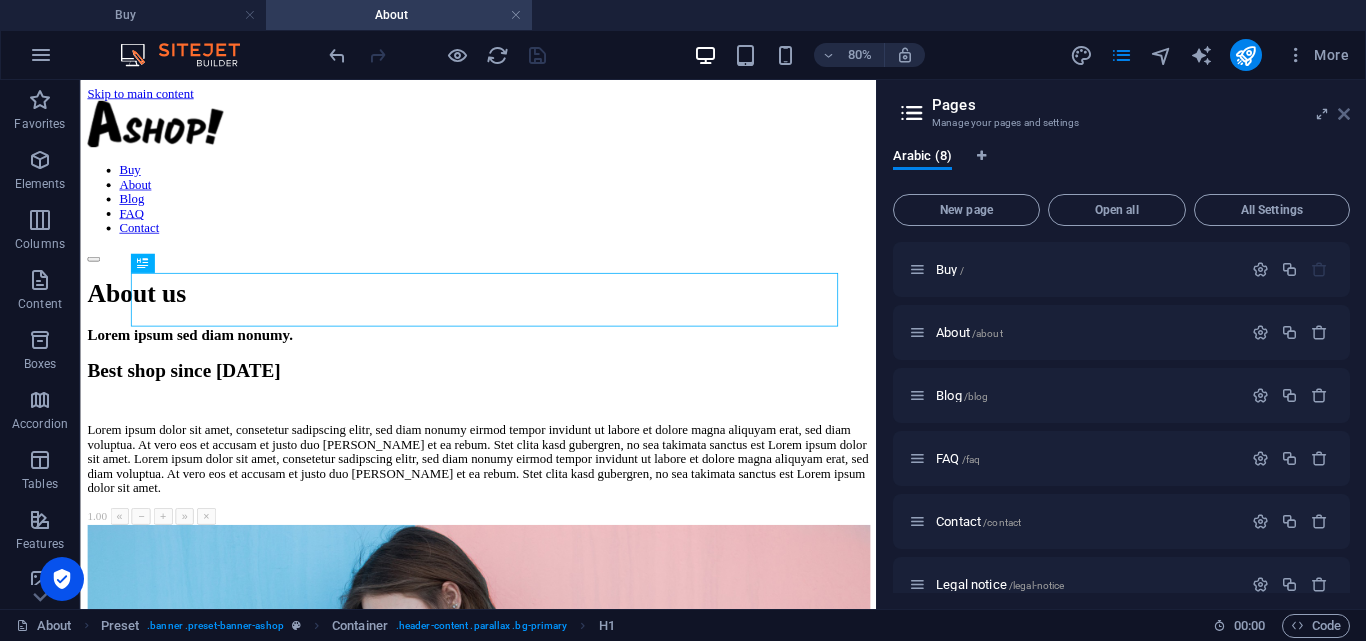 click at bounding box center (1344, 114) 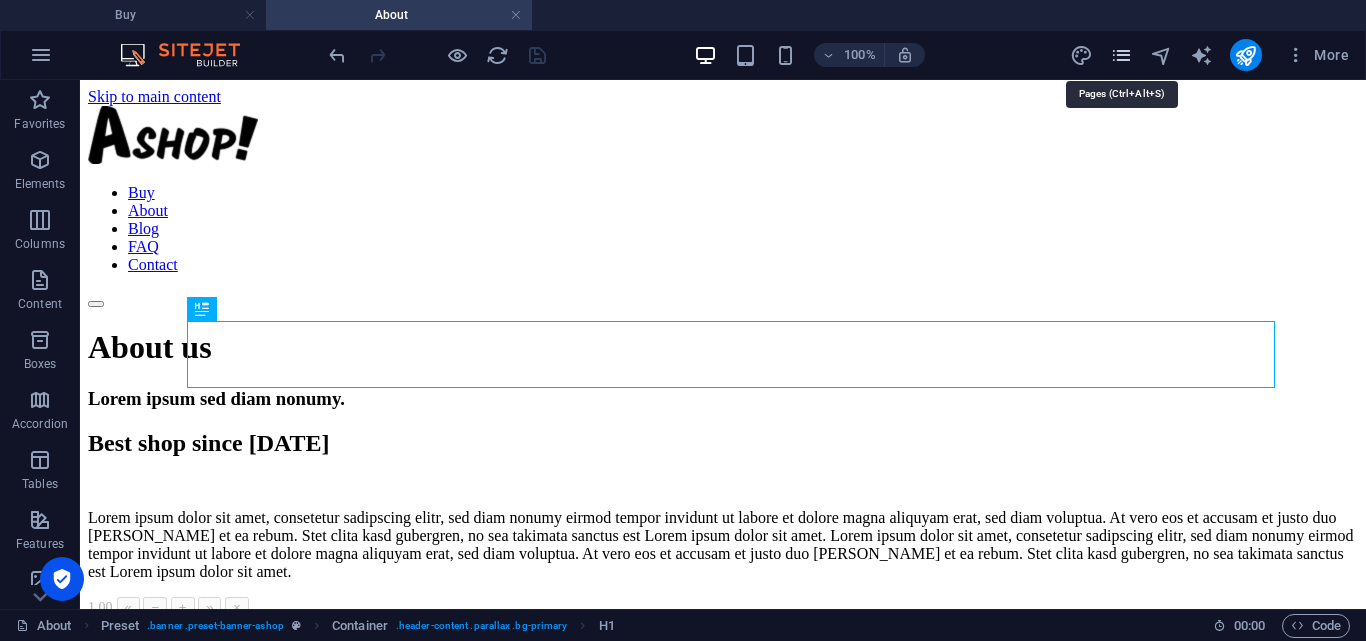 click at bounding box center [1121, 55] 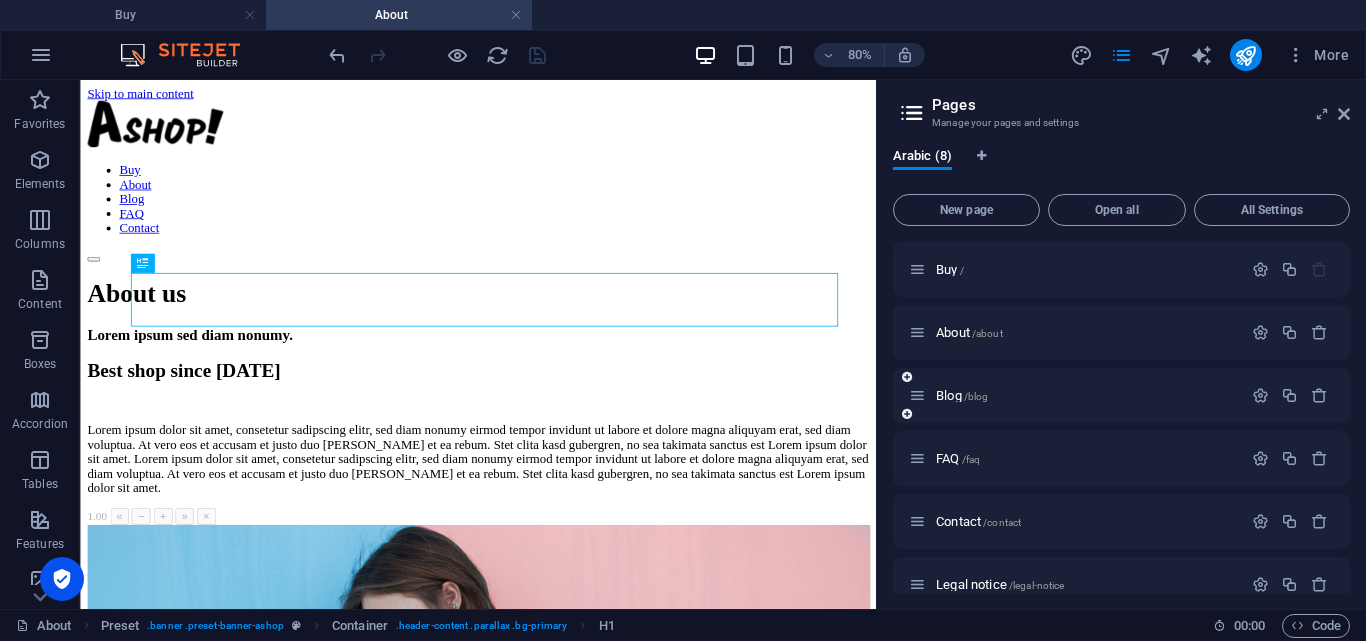 drag, startPoint x: 1350, startPoint y: 285, endPoint x: 1343, endPoint y: 394, distance: 109.22454 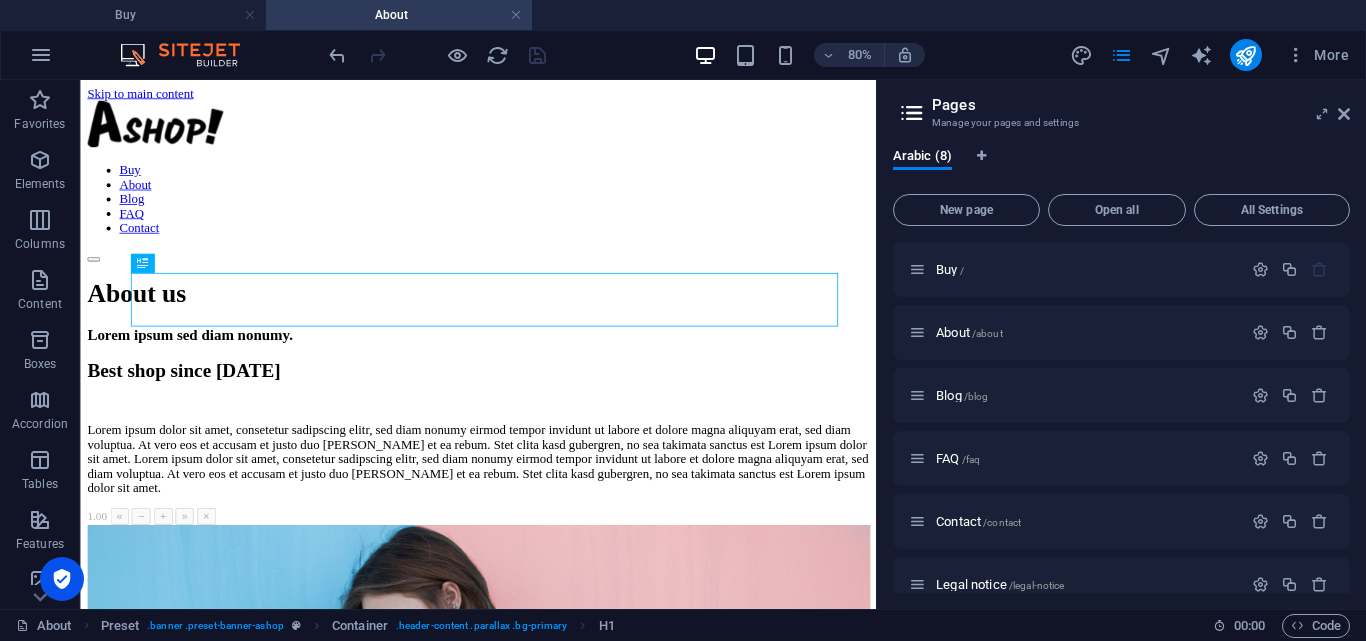 scroll, scrollTop: 153, scrollLeft: 0, axis: vertical 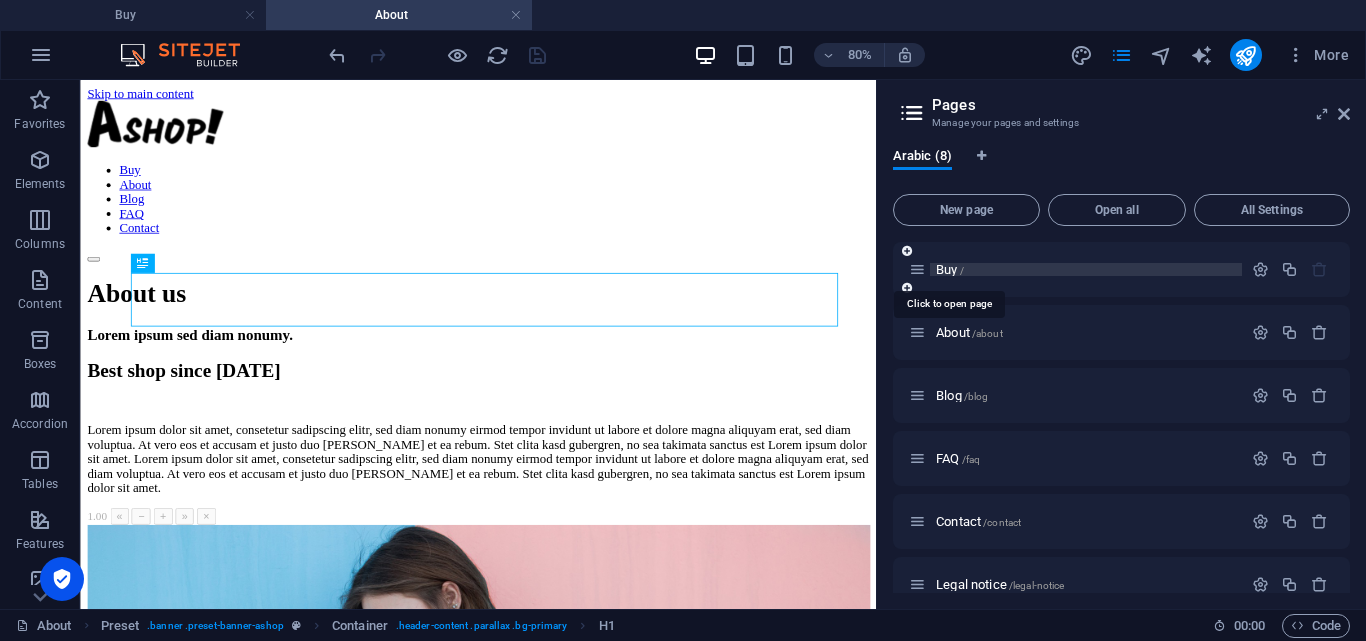 click on "Buy /" at bounding box center (950, 269) 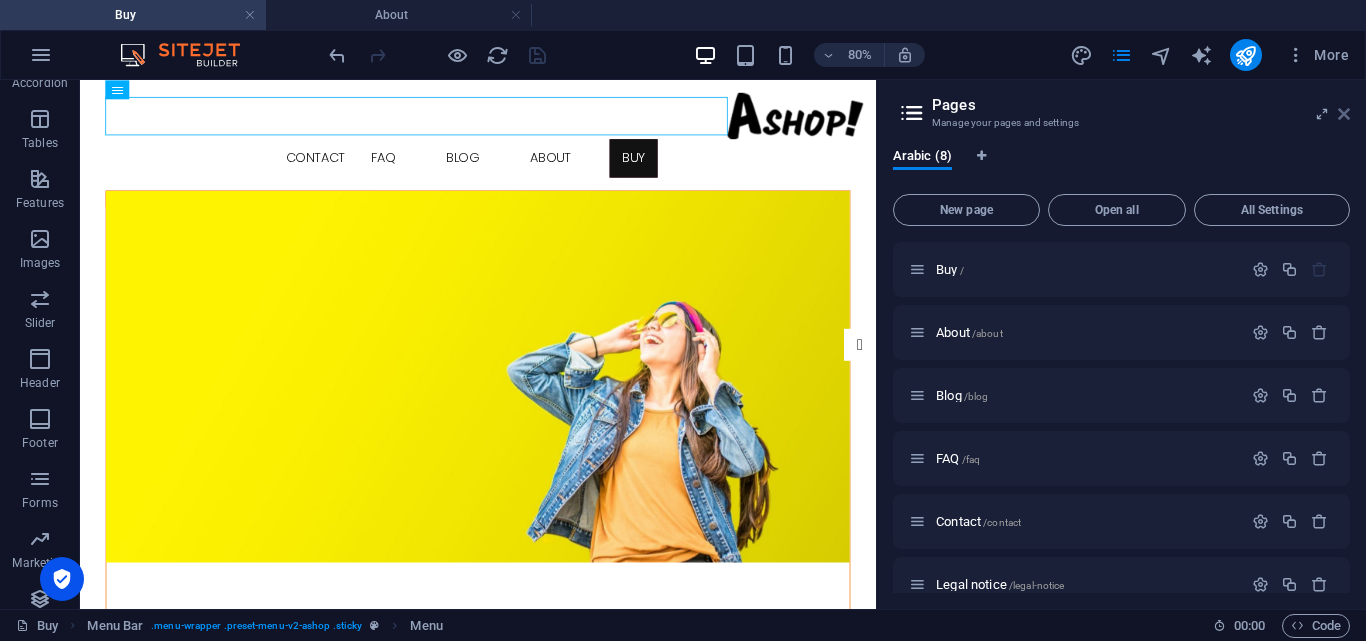 click at bounding box center (1344, 114) 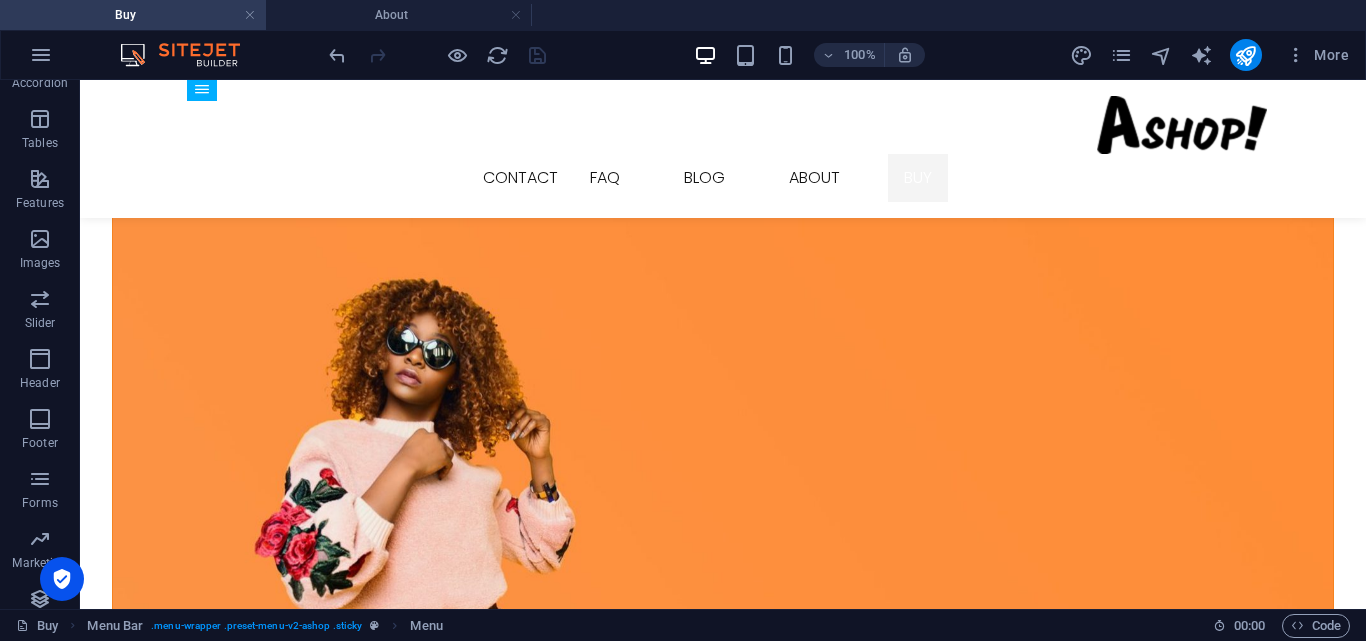 scroll, scrollTop: 0, scrollLeft: 0, axis: both 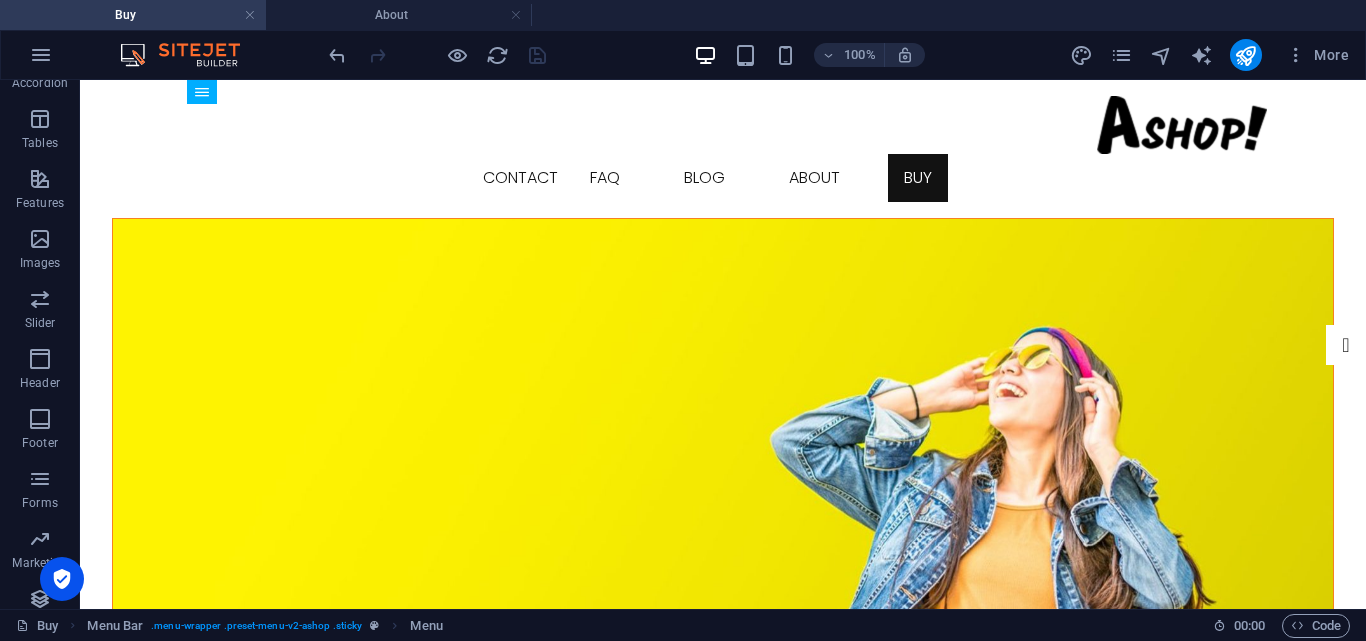 drag, startPoint x: 89, startPoint y: 121, endPoint x: 203, endPoint y: 156, distance: 119.25183 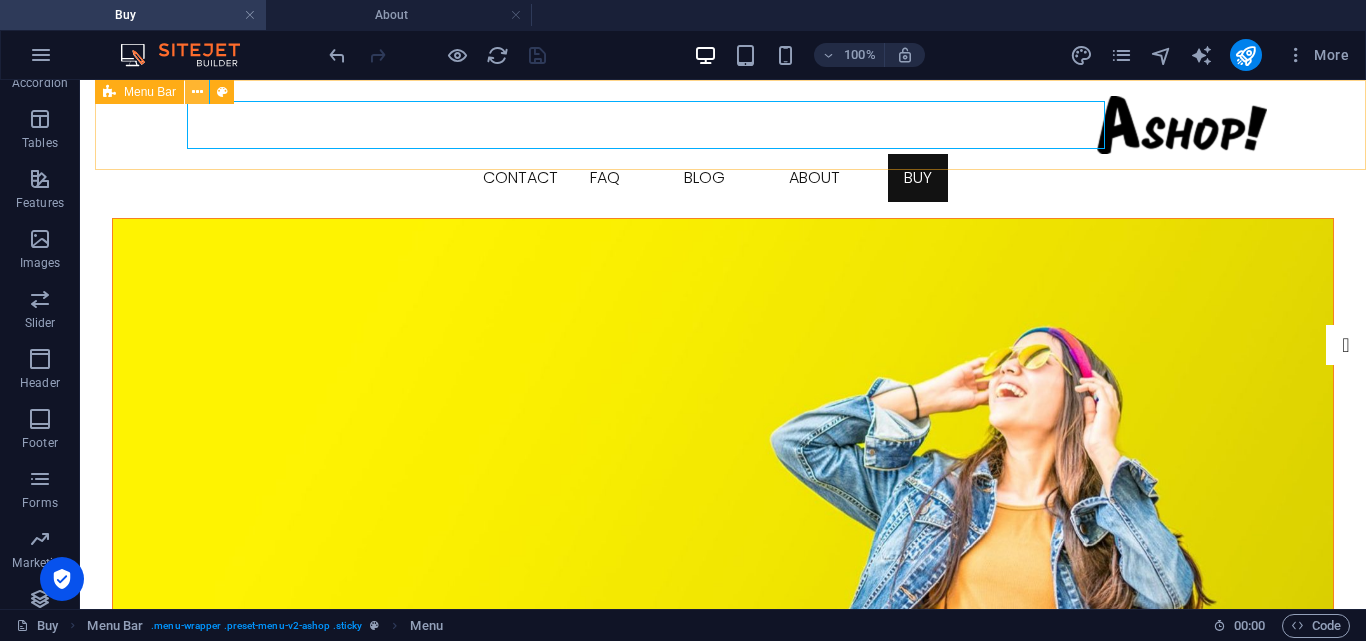 click at bounding box center (197, 92) 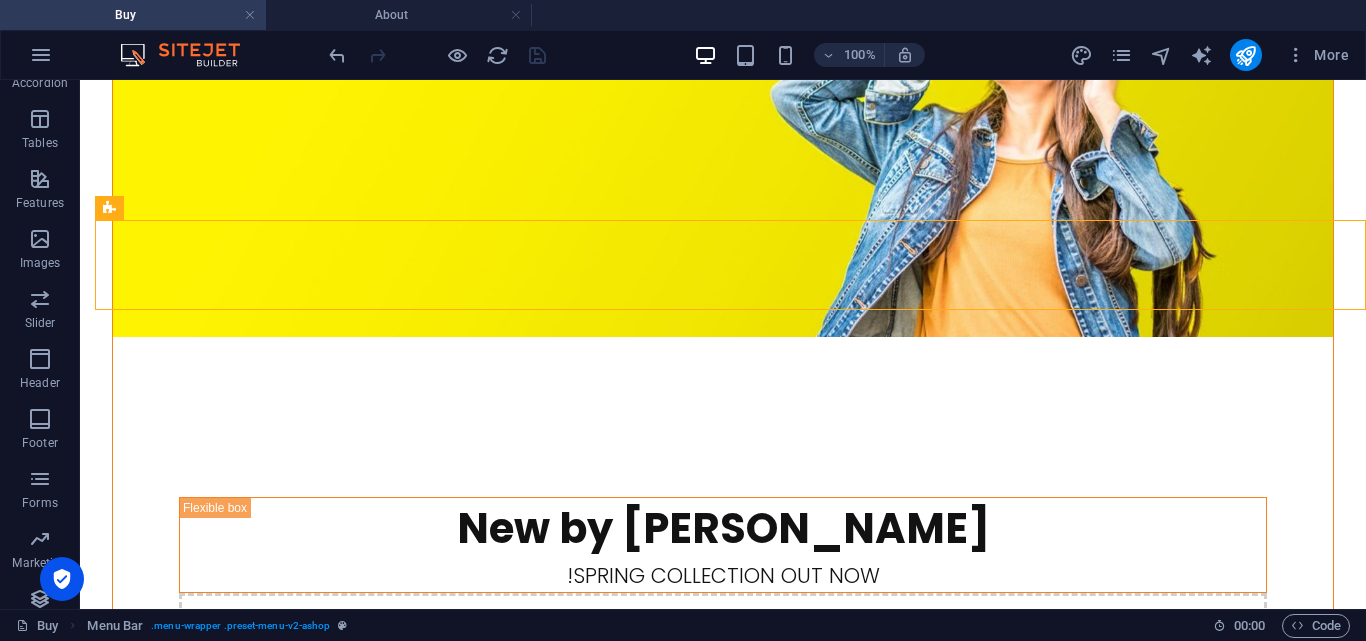 scroll, scrollTop: 0, scrollLeft: 0, axis: both 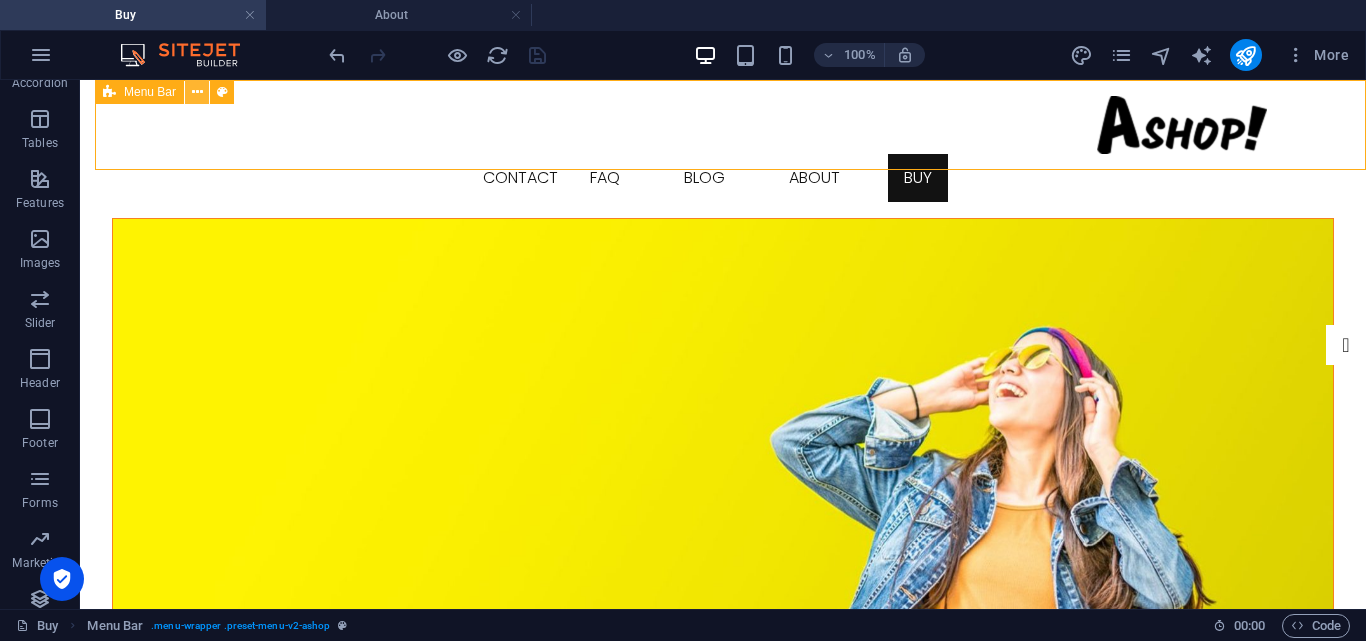click at bounding box center (197, 92) 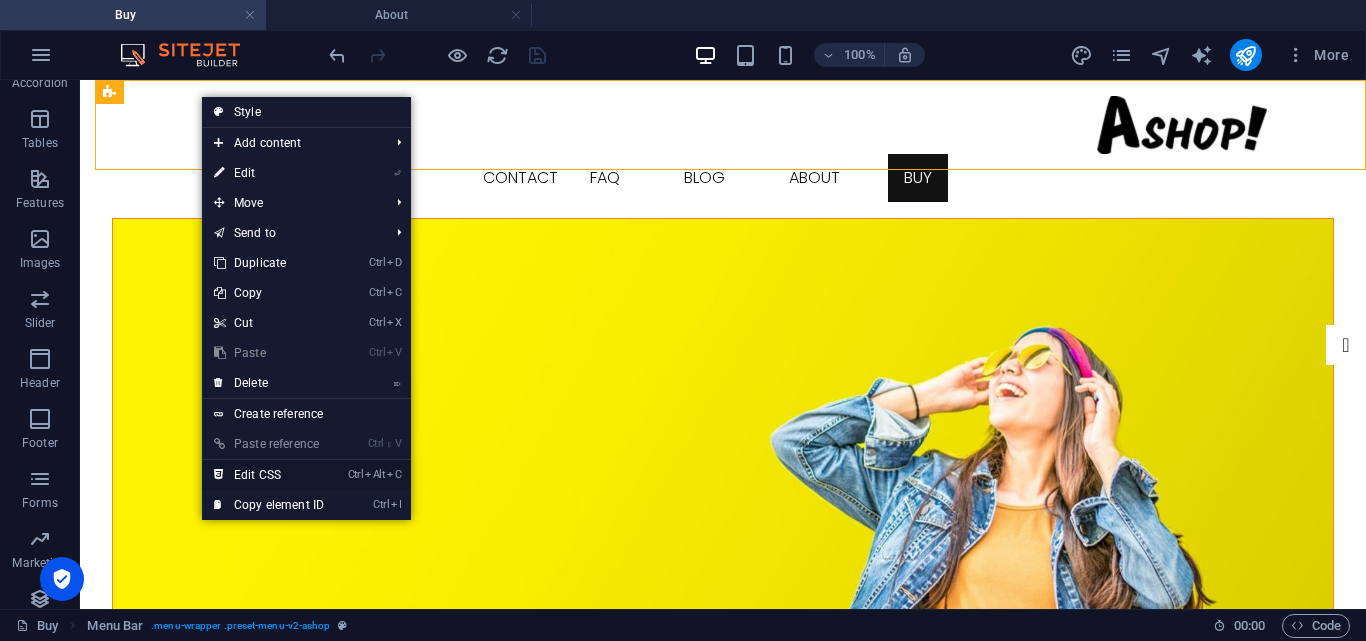 click on "Ctrl Alt C  Edit CSS" at bounding box center [269, 475] 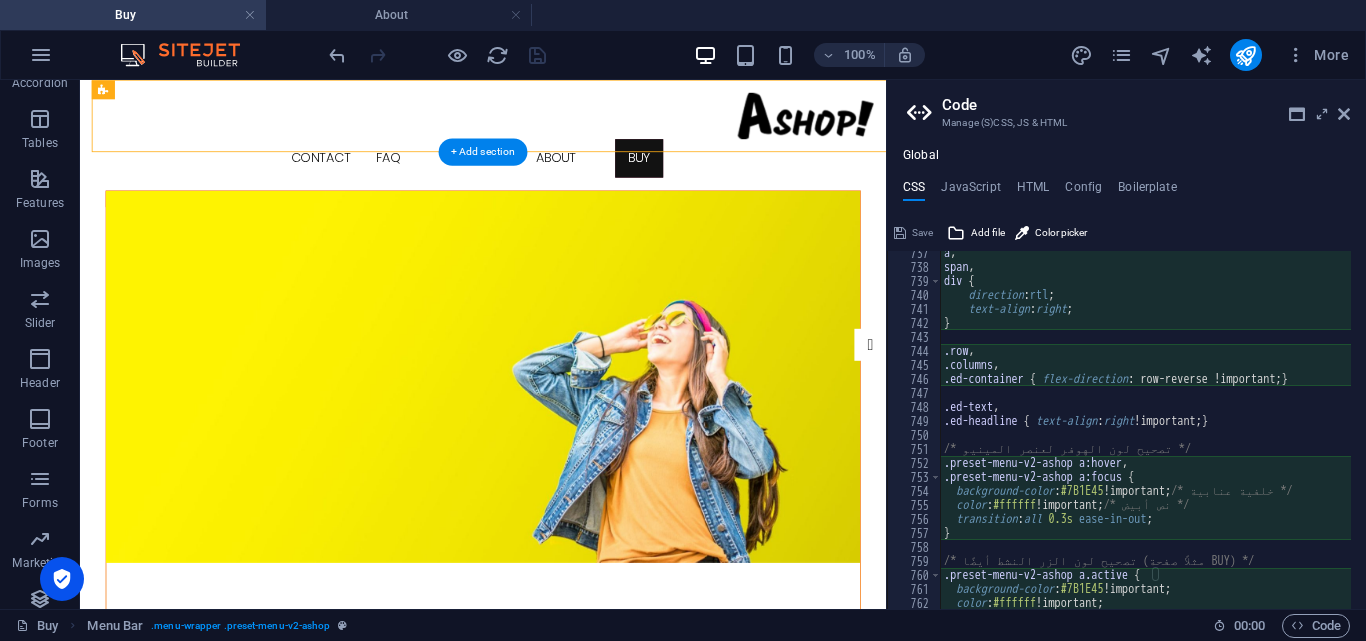 type on "@include menu-v2(" 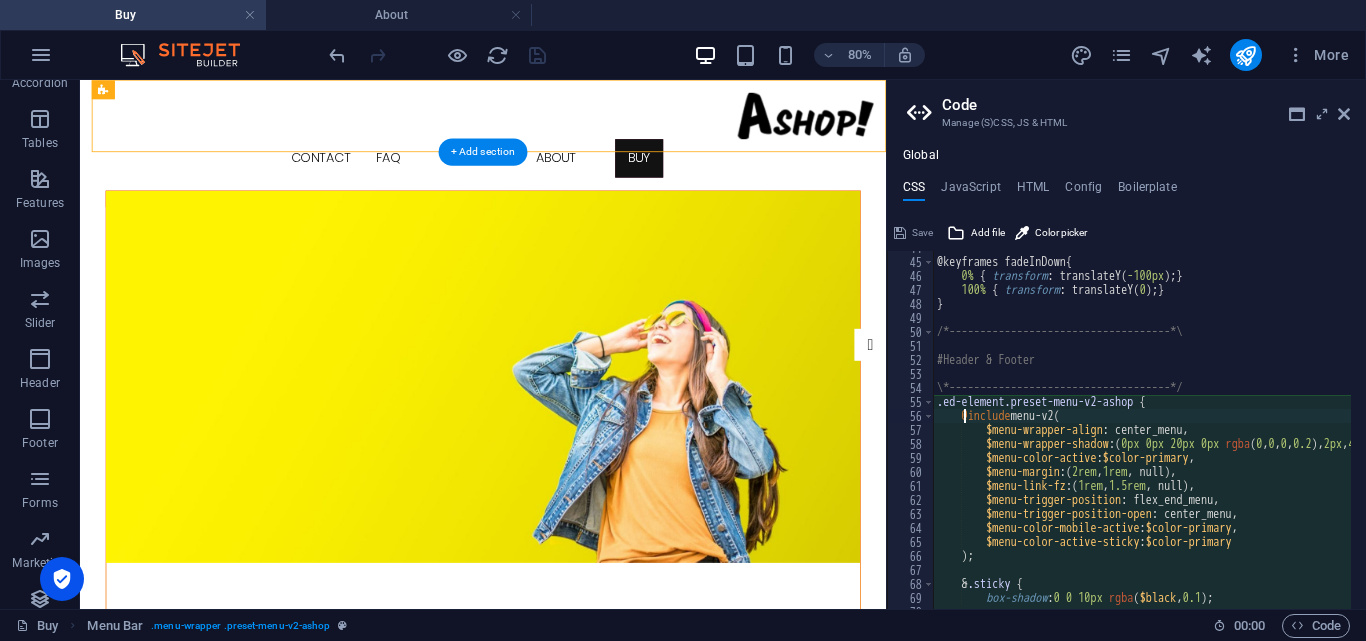 scroll, scrollTop: 613, scrollLeft: 0, axis: vertical 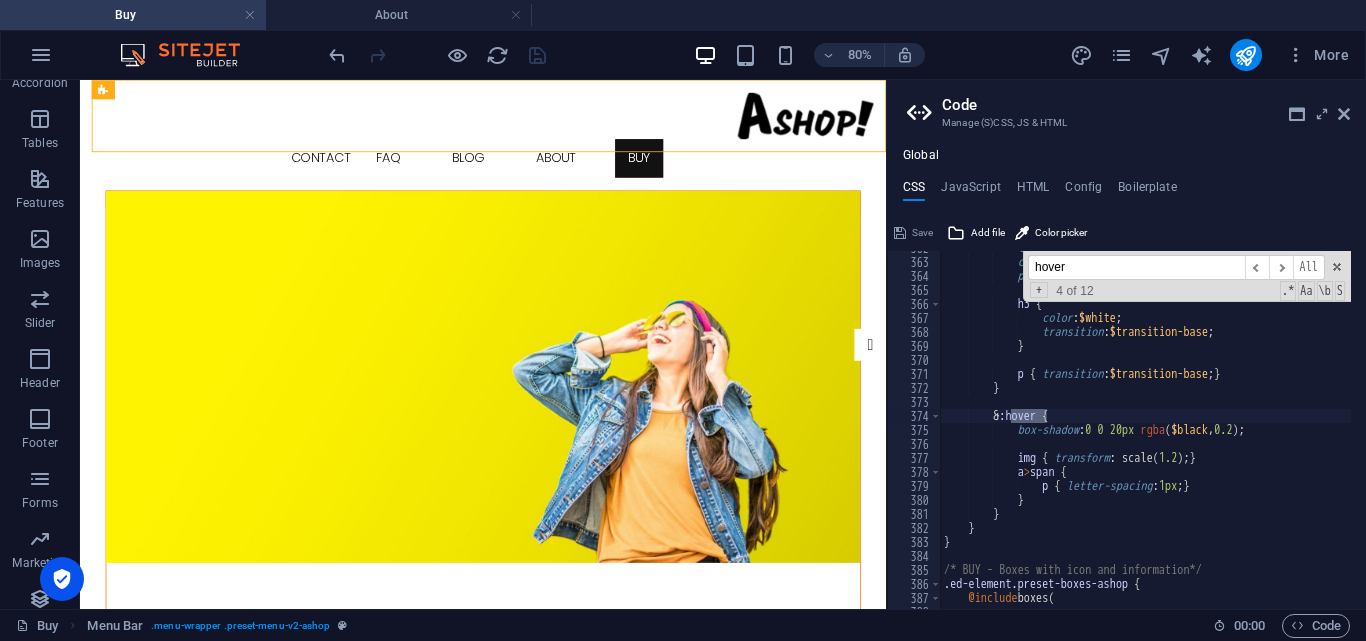 type on "hover" 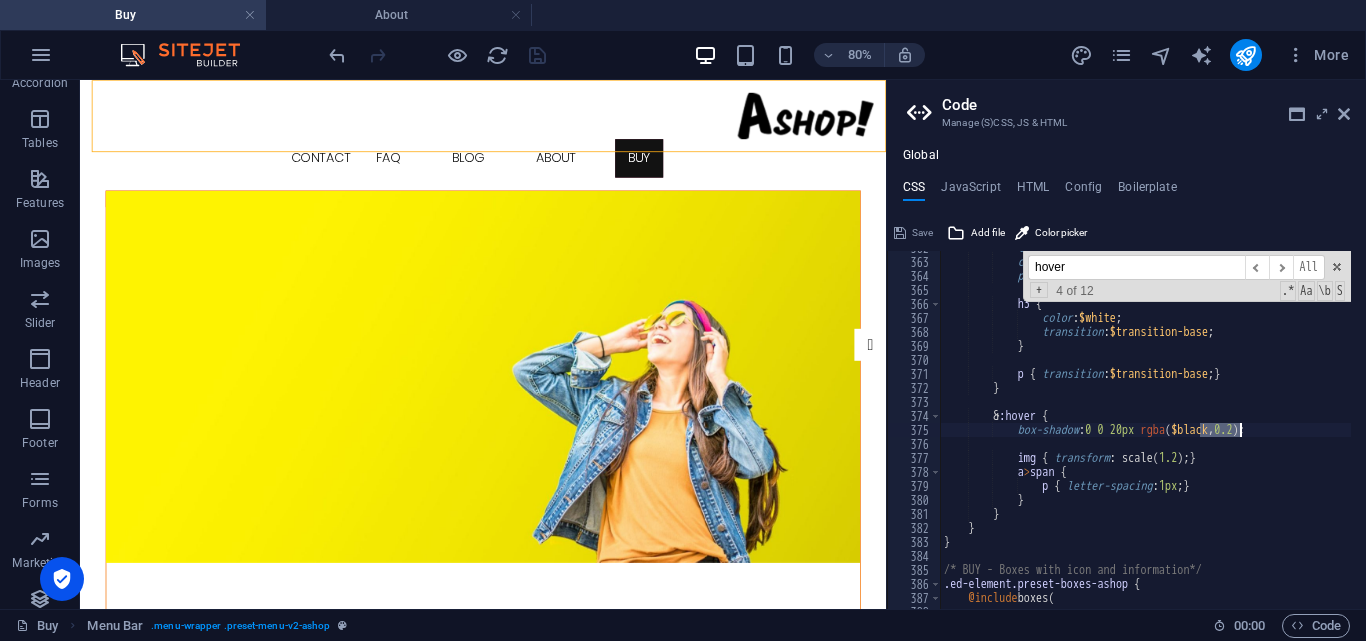 drag, startPoint x: 1199, startPoint y: 429, endPoint x: 1242, endPoint y: 431, distance: 43.046486 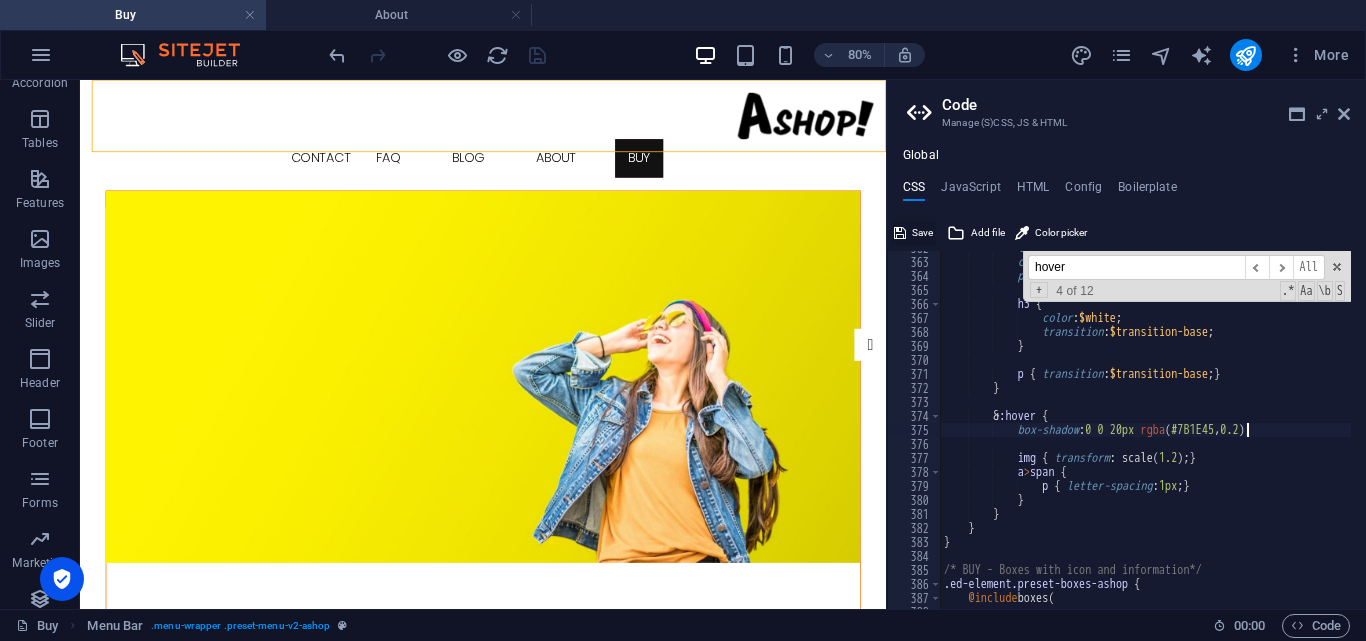 click on "Save" at bounding box center (922, 233) 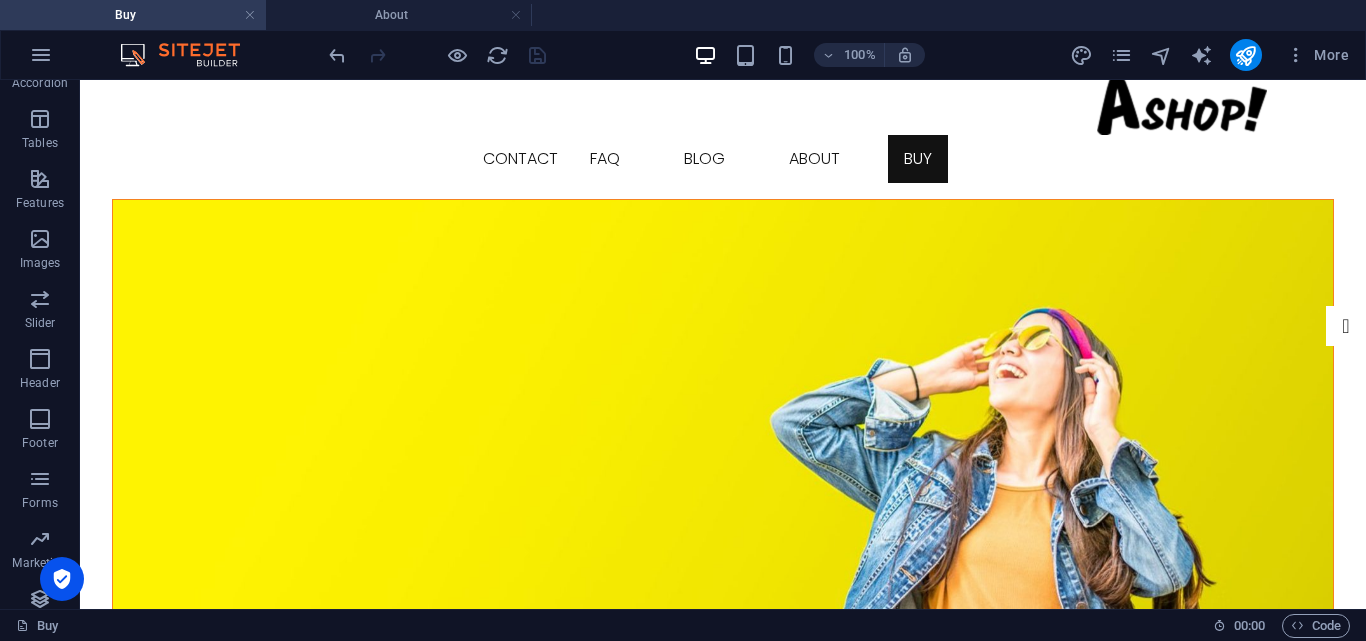 scroll, scrollTop: 0, scrollLeft: 0, axis: both 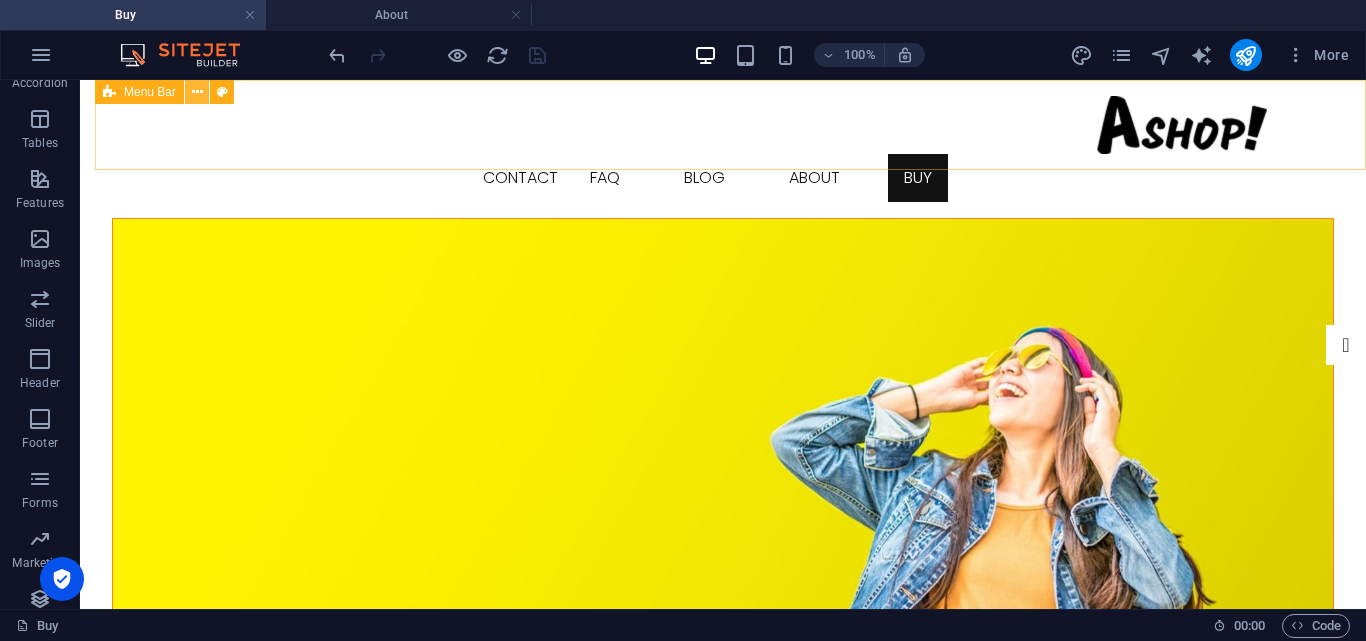 click at bounding box center [197, 92] 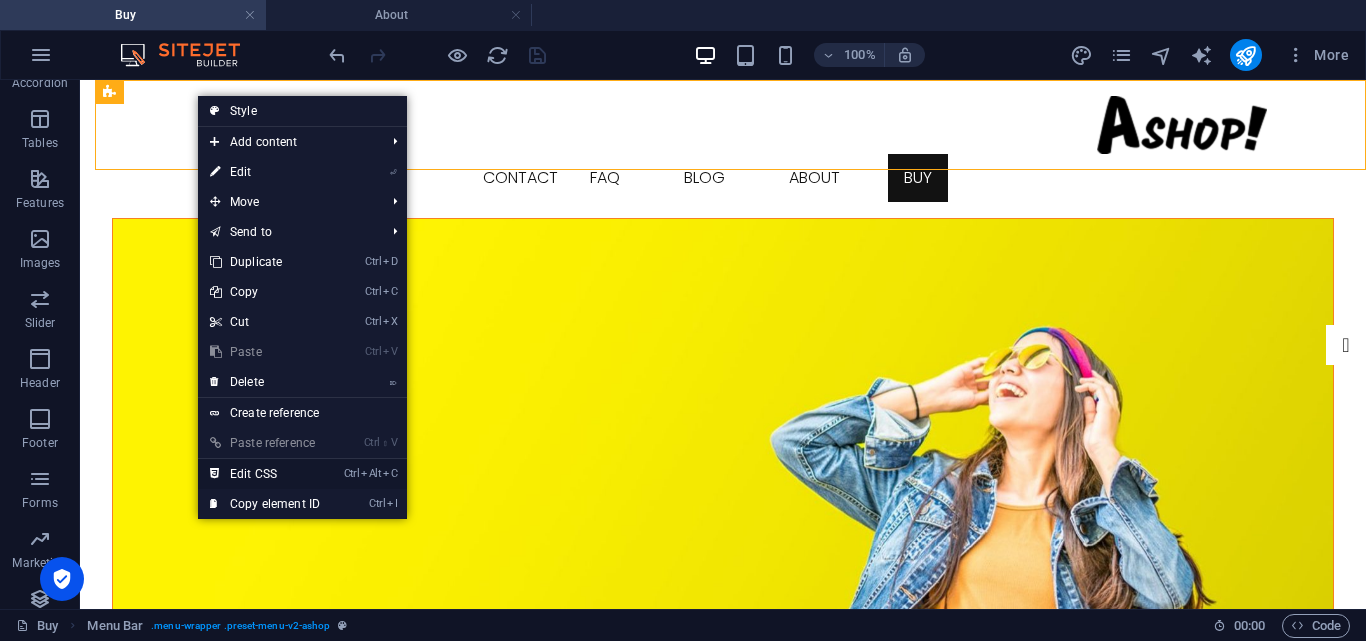 click on "Ctrl Alt C  Edit CSS" at bounding box center [265, 474] 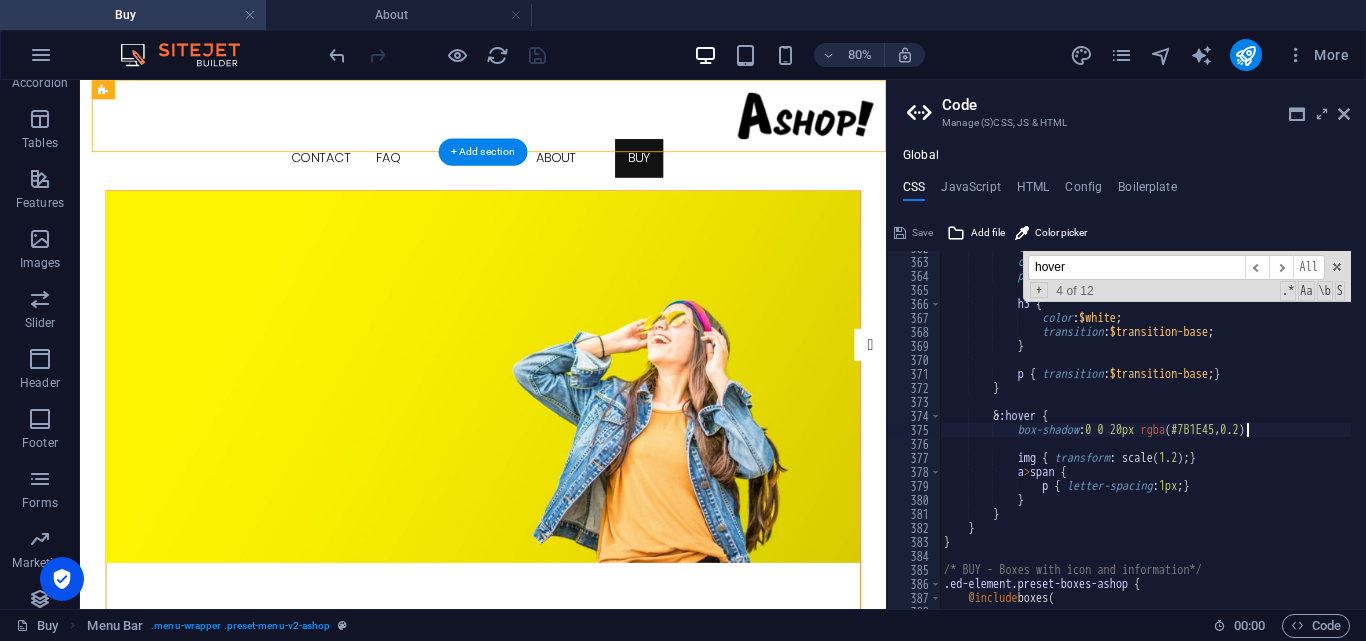 scroll, scrollTop: 613, scrollLeft: 0, axis: vertical 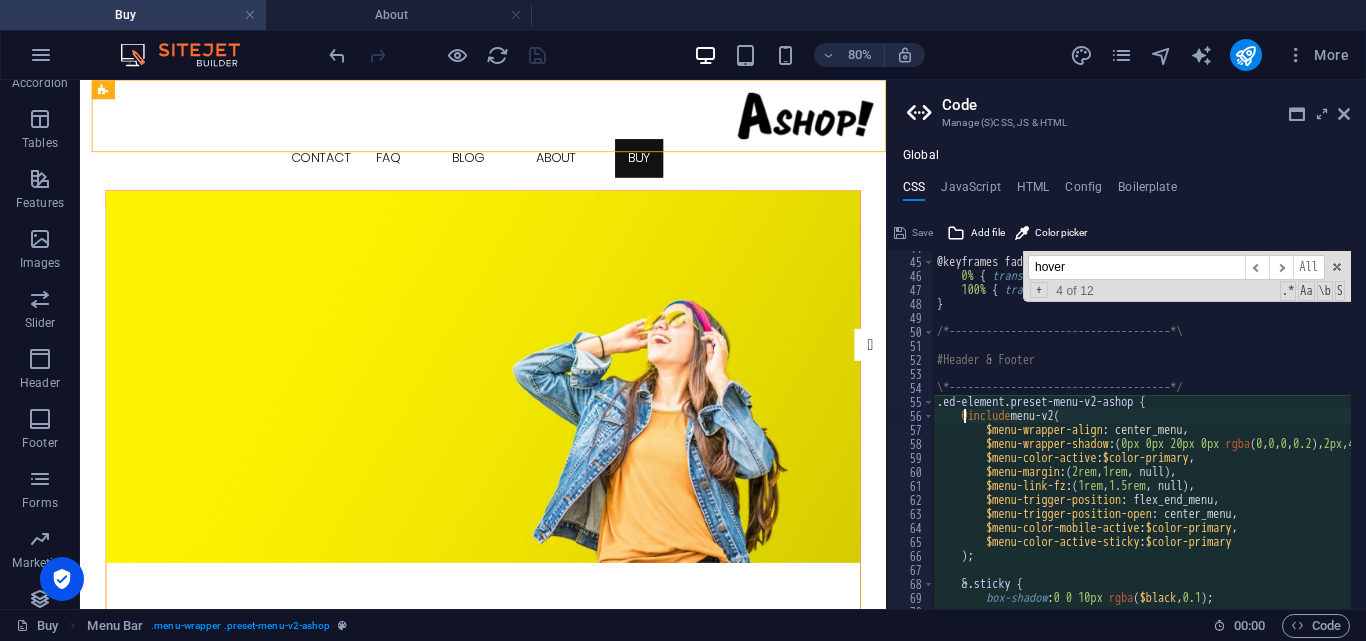 click on "hover" at bounding box center (1136, 267) 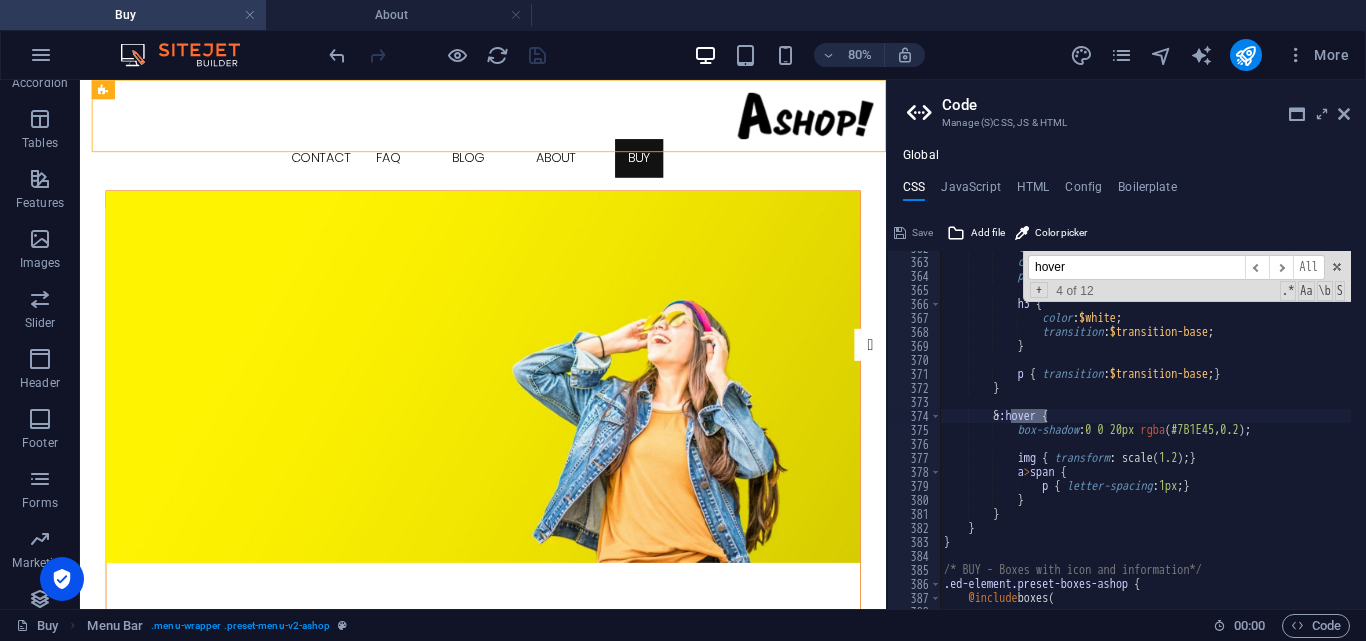 scroll, scrollTop: 3035, scrollLeft: 0, axis: vertical 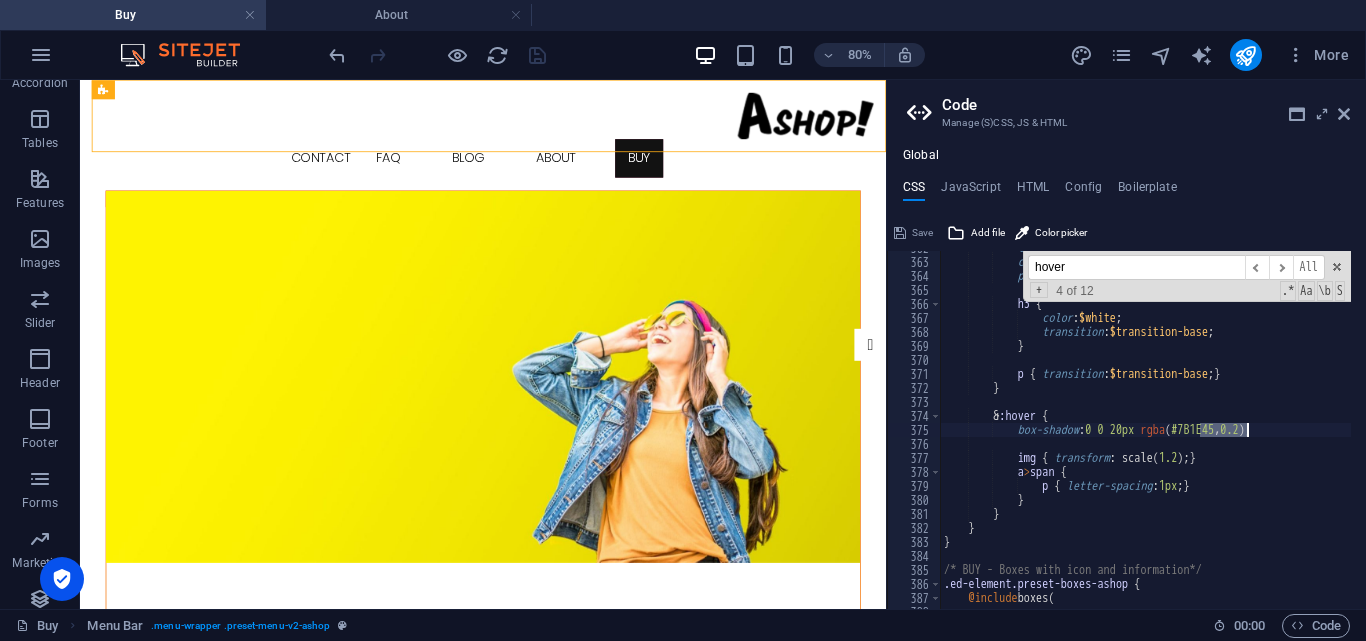 drag, startPoint x: 1200, startPoint y: 429, endPoint x: 1247, endPoint y: 427, distance: 47.042534 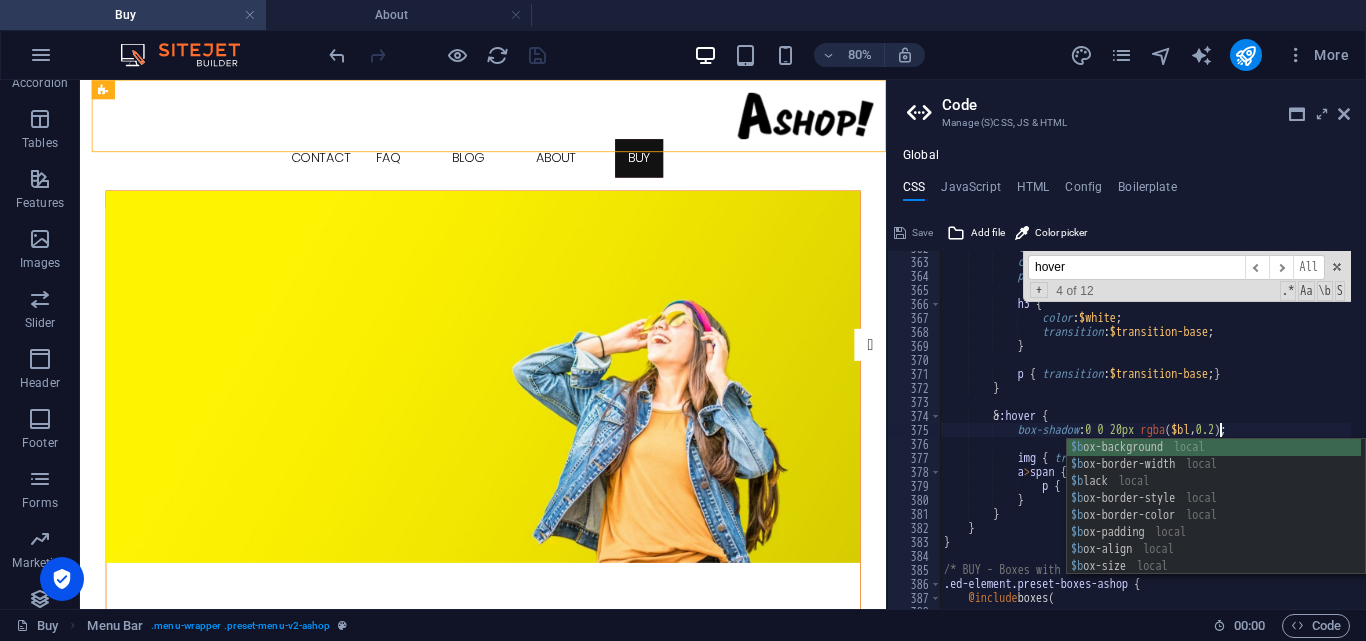 scroll, scrollTop: 0, scrollLeft: 29, axis: horizontal 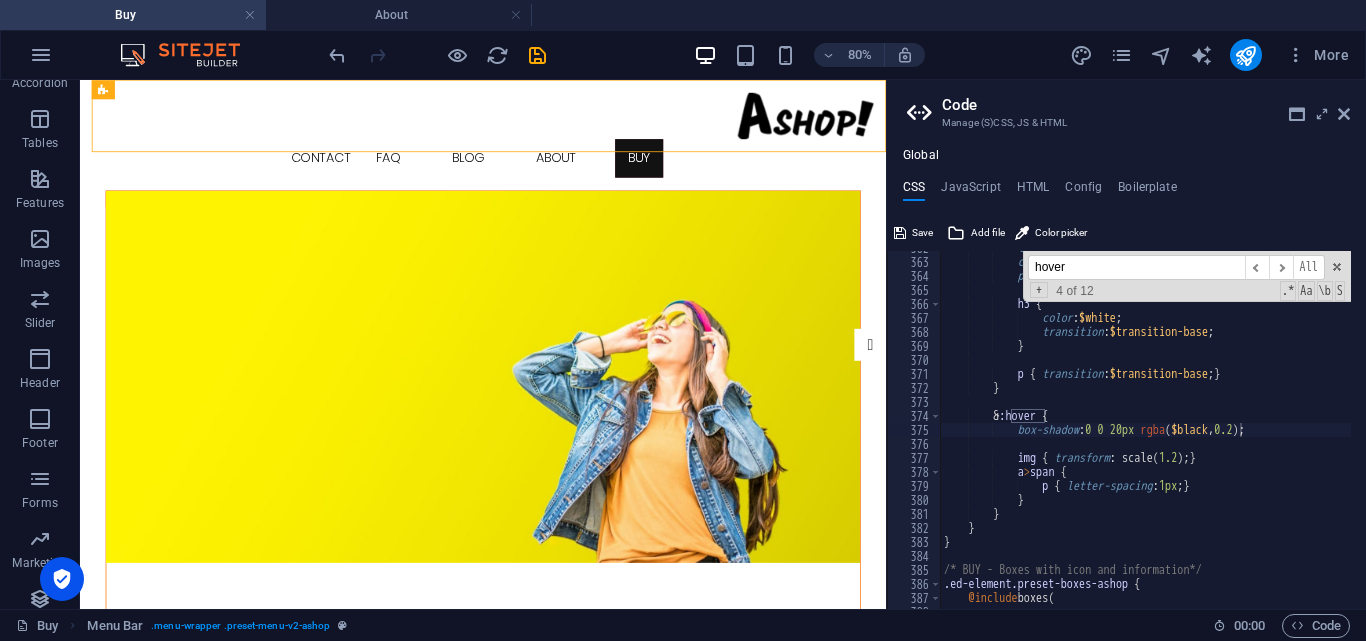 click on "hover" at bounding box center [1136, 267] 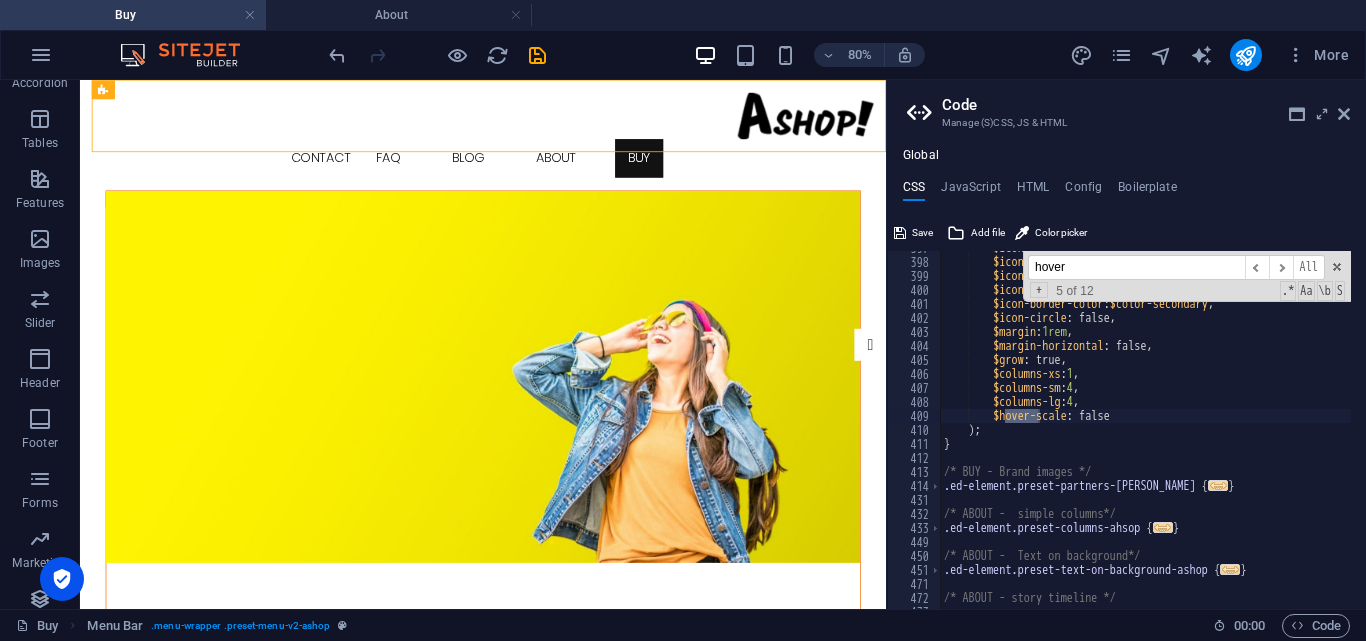 scroll, scrollTop: 3525, scrollLeft: 0, axis: vertical 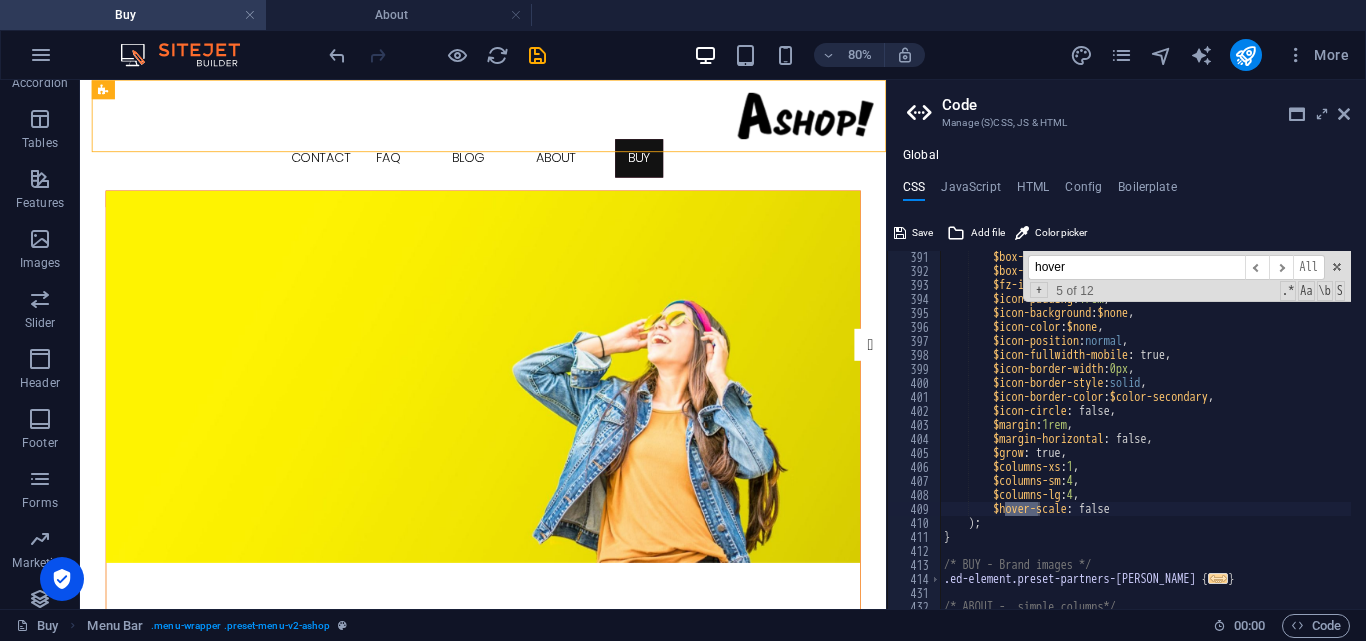 click on "hover" at bounding box center [1136, 267] 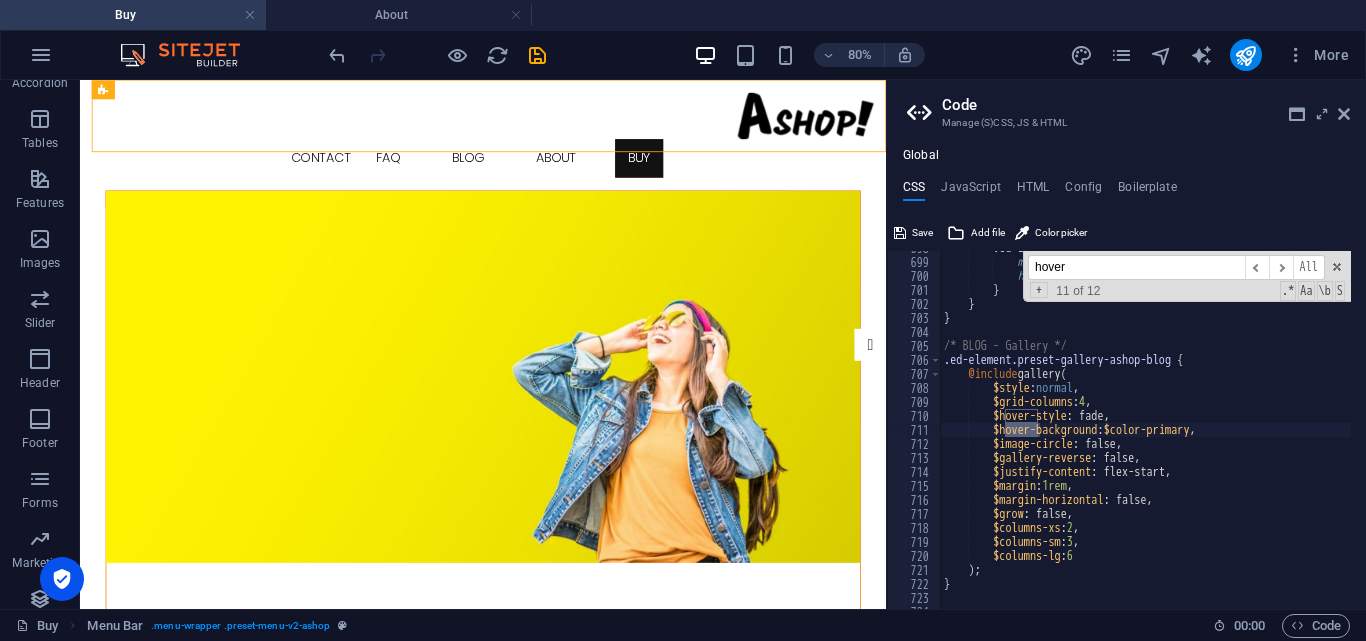 scroll, scrollTop: 6335, scrollLeft: 0, axis: vertical 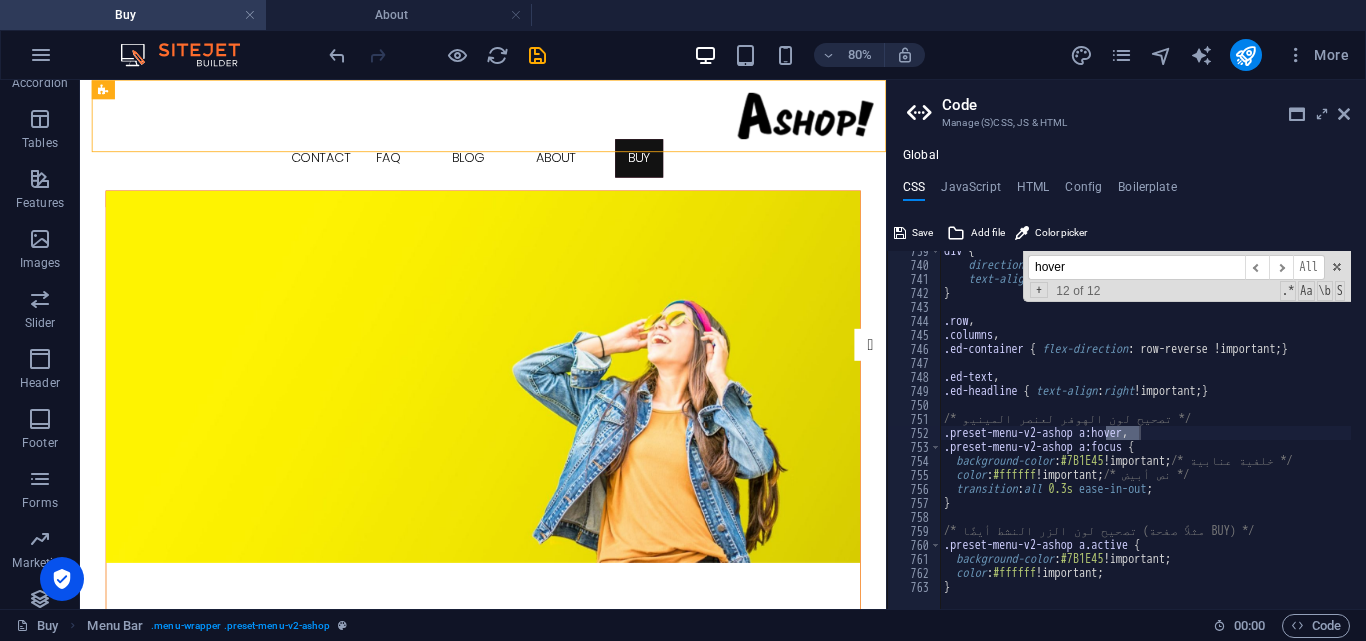type on ".preset-menu-v2-ashop a:hover," 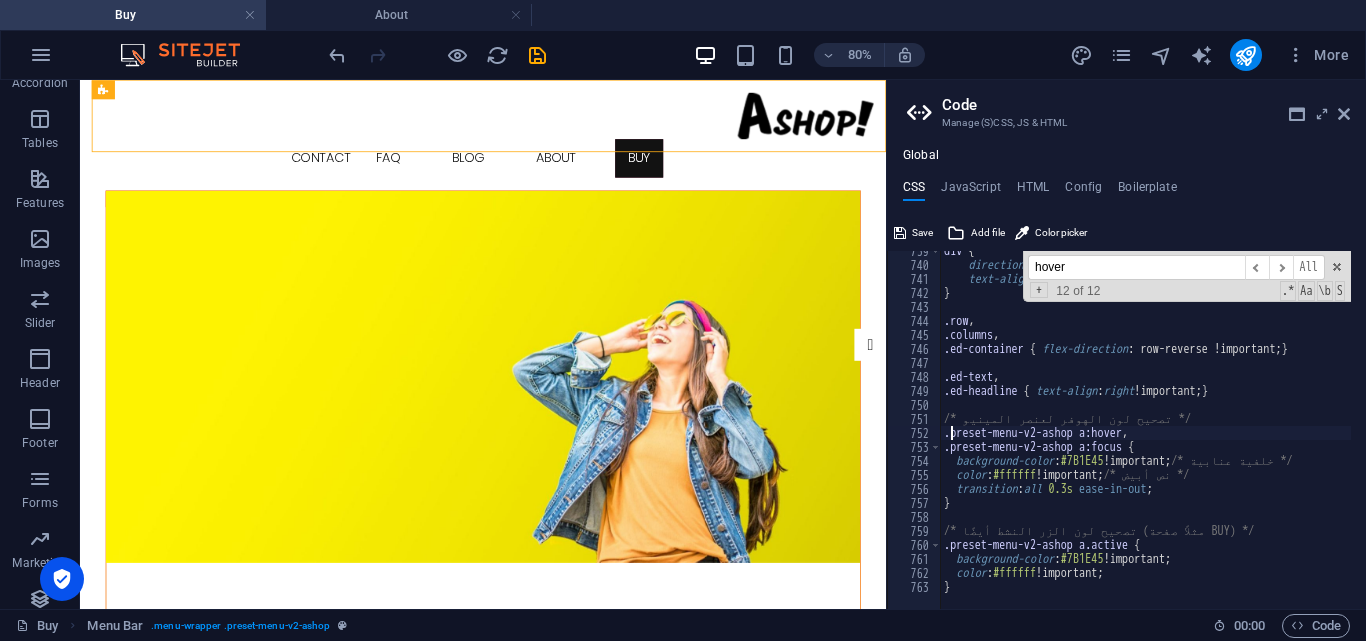 scroll, scrollTop: 0, scrollLeft: 16, axis: horizontal 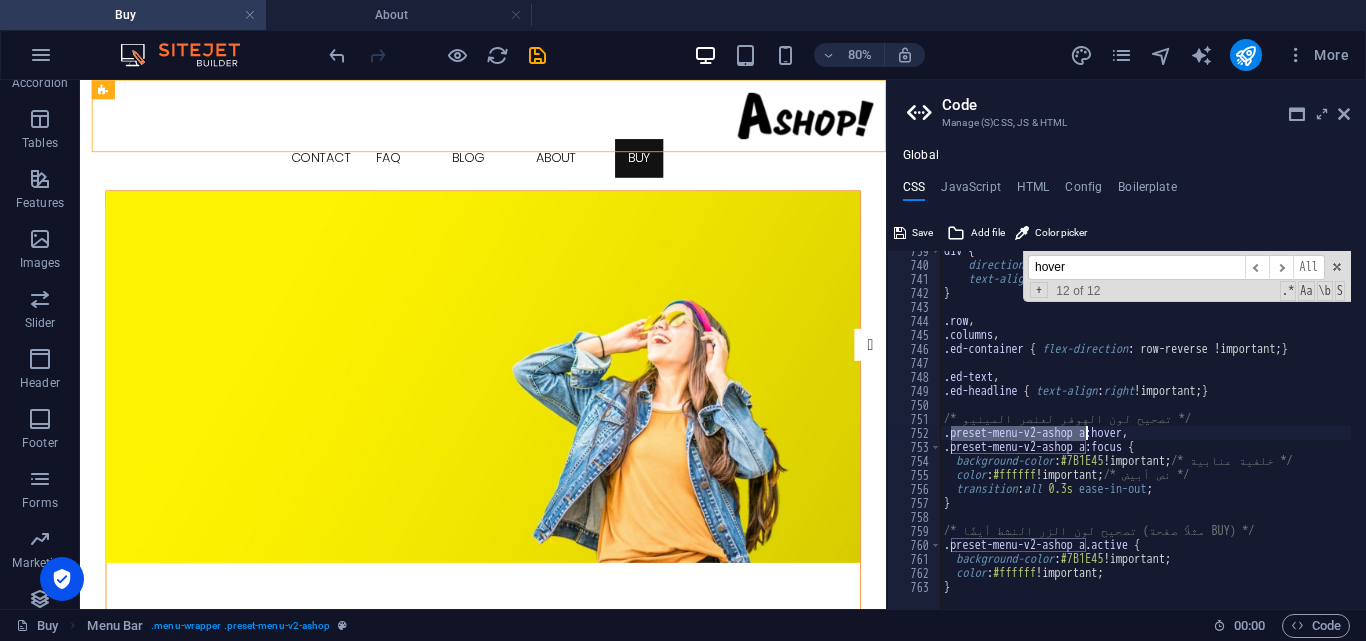 drag, startPoint x: 951, startPoint y: 434, endPoint x: 1084, endPoint y: 432, distance: 133.01503 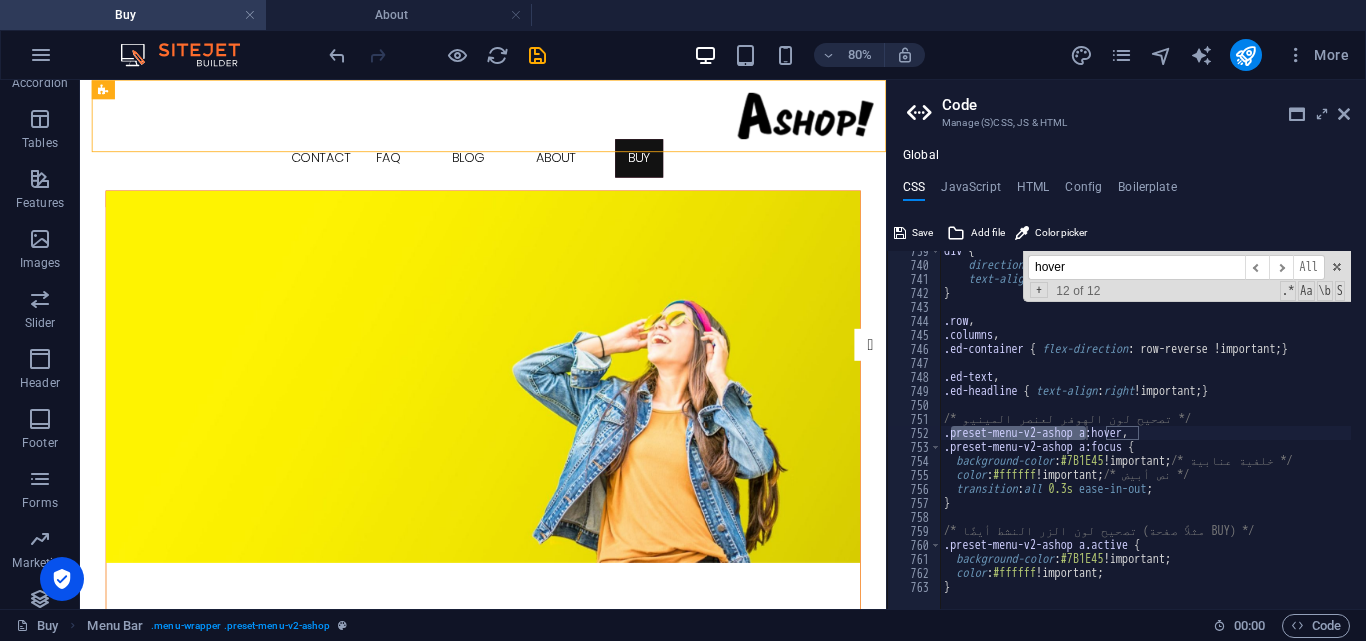 click on "hover" at bounding box center (1136, 267) 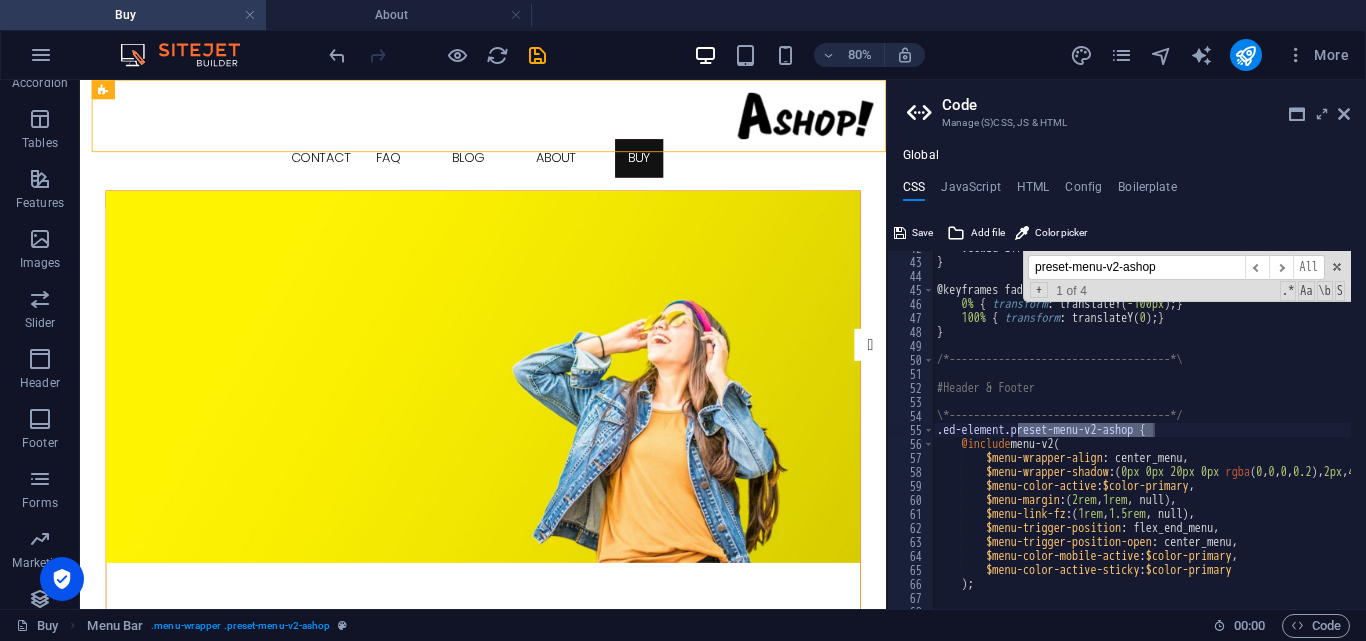scroll, scrollTop: 585, scrollLeft: 0, axis: vertical 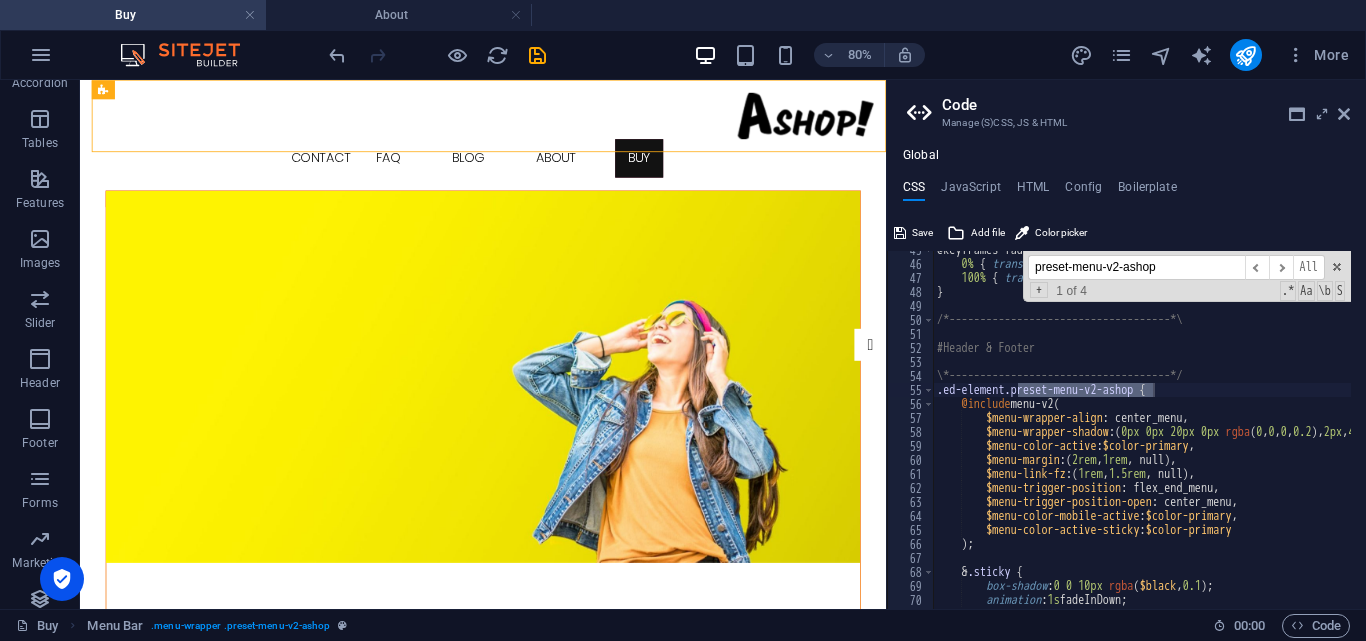 type on "preset-menu-v2-ashop" 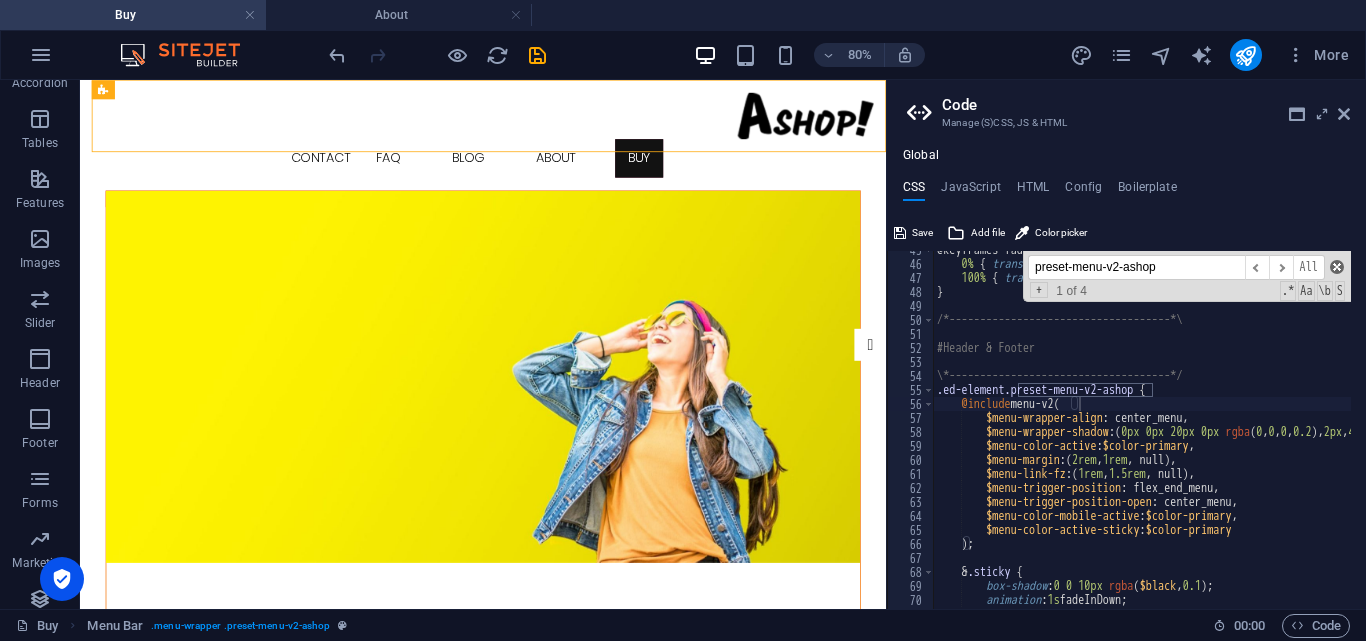 click at bounding box center (1337, 267) 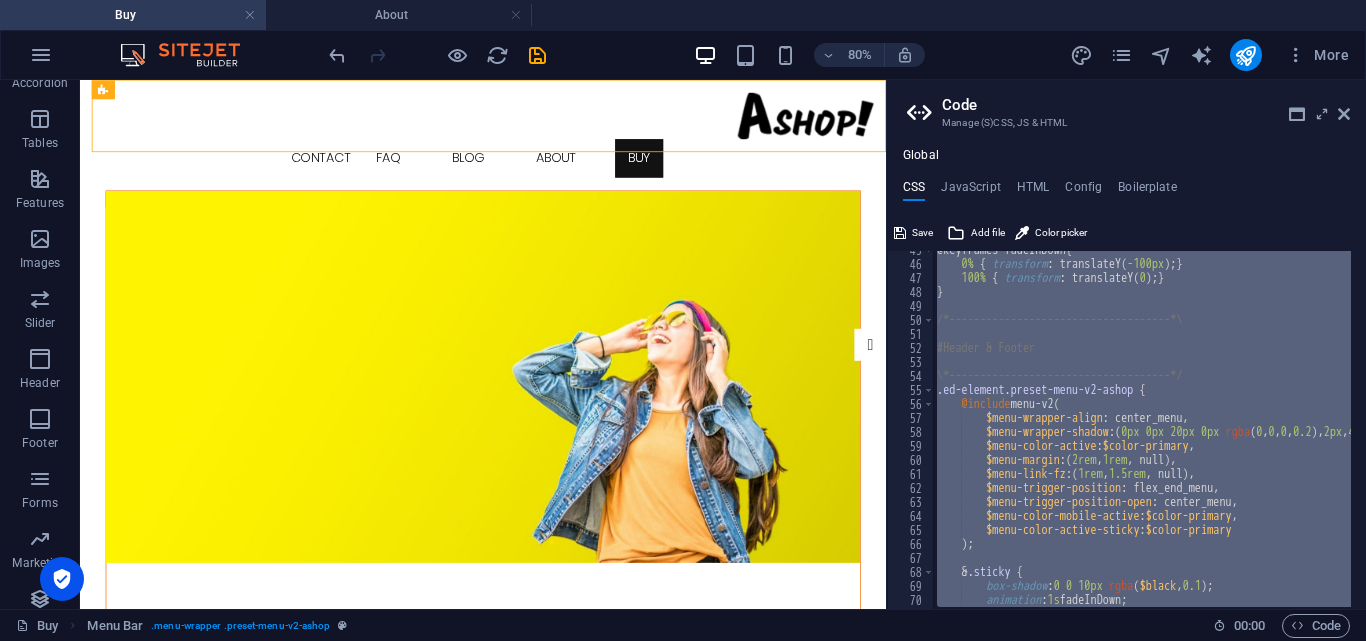 click on "@keyframes fadeInDown  {      0%   {   transform : translateY ( -100px ) ;  }      100%   {   transform : translateY ( 0 ) ;  } } /*------------------------------------*\     #Header & Footer \*------------------------------------*/ .ed-element.preset-menu-v2-ashop   {      @include  menu-v2 (           $menu-wrapper-align : center_menu,            $menu-wrapper-shadow :  ( 0px   0px   20px   0px   rgba ( 0 , 0 , 0 , 0.2 ) ,  2px ,  4px ) ,            $menu-color-active :  $color-primary ,            $menu-margin :  ( 2rem ,  1rem , null ) ,            $menu-link-fz :  ( 1rem ,  1.5rem , null ) ,            $menu-trigger-position : flex_end_menu,            $menu-trigger-position-open : center_menu,            $menu-color-mobile-active :  $color-primary ,            $menu-color-active-sticky :  $color-primary      ) ;      & .sticky   {           box-shadow :  0   0   10px   rgba ( $black , 0.1 ) ;           animation :  1s  fadeInDown; preset-menu-v2-ashop ​ ​ All Replace All + 1 of 4 .* Aa \b S" at bounding box center [1142, 430] 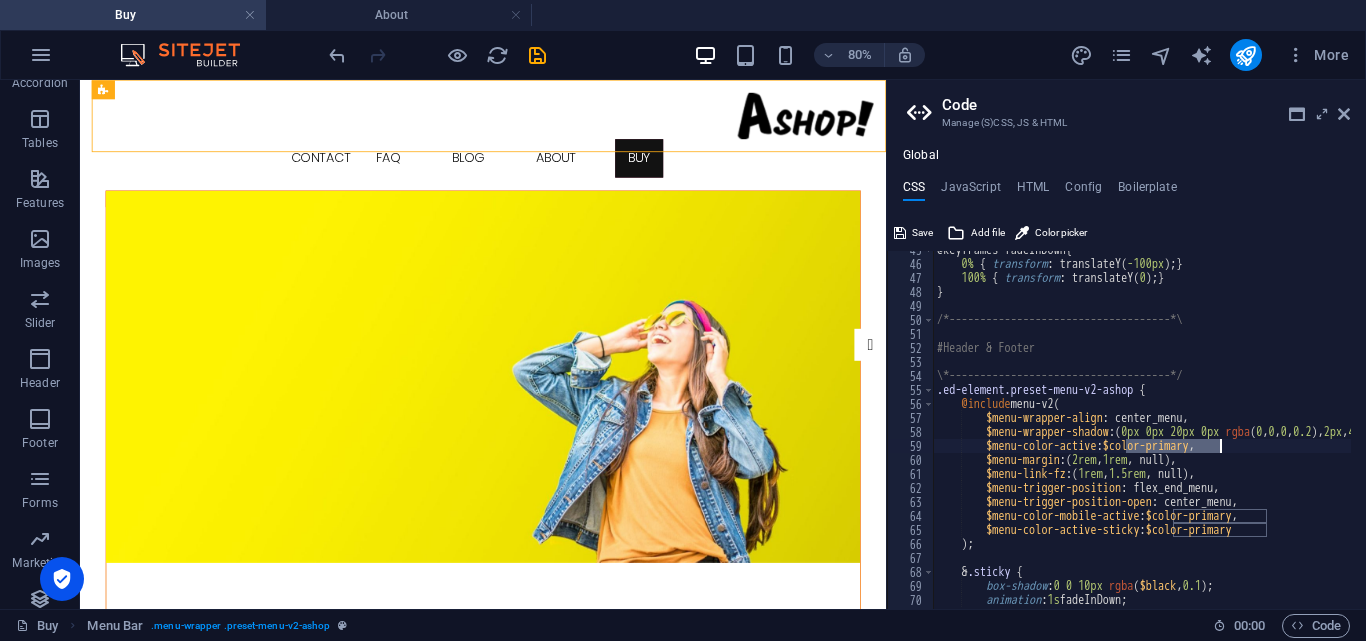 drag, startPoint x: 1127, startPoint y: 446, endPoint x: 1221, endPoint y: 453, distance: 94.26028 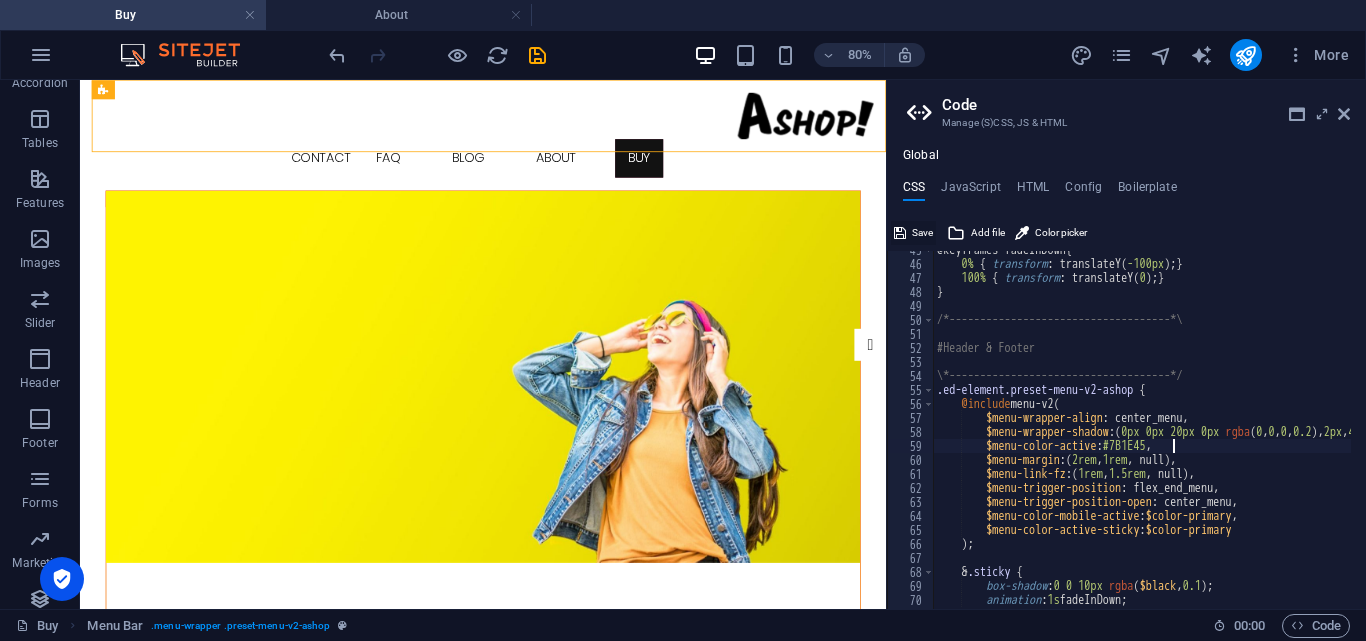 click on "Save" at bounding box center [922, 233] 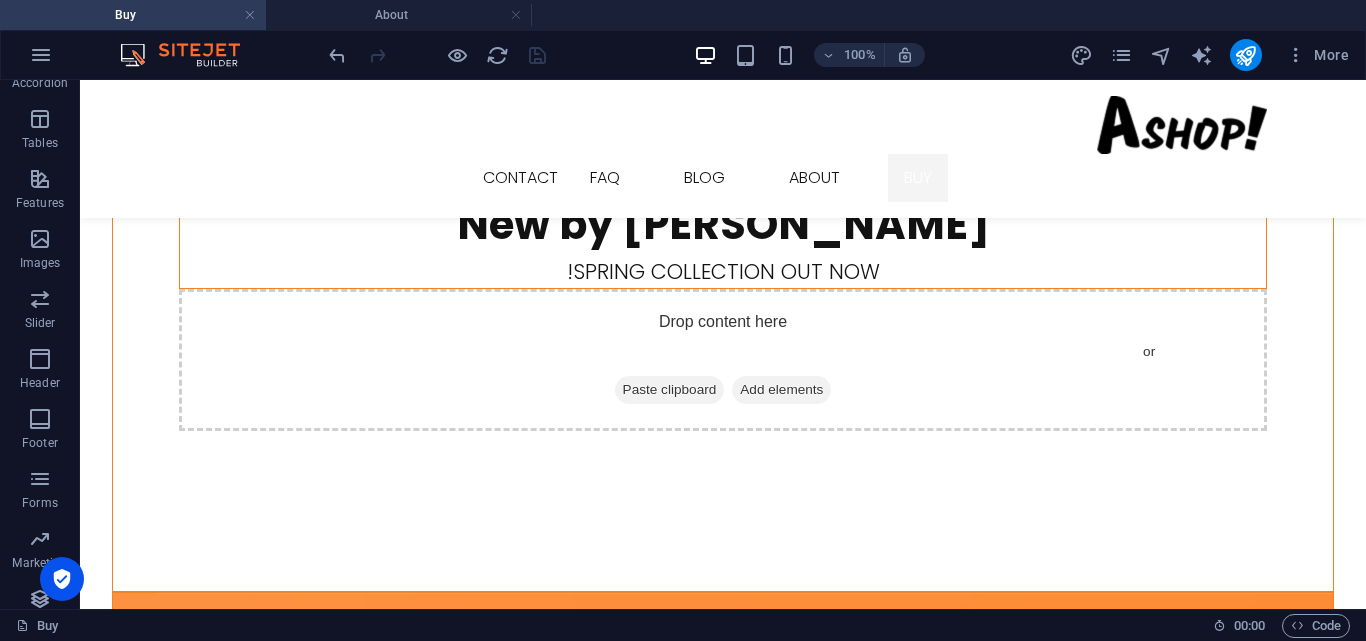 scroll, scrollTop: 0, scrollLeft: 0, axis: both 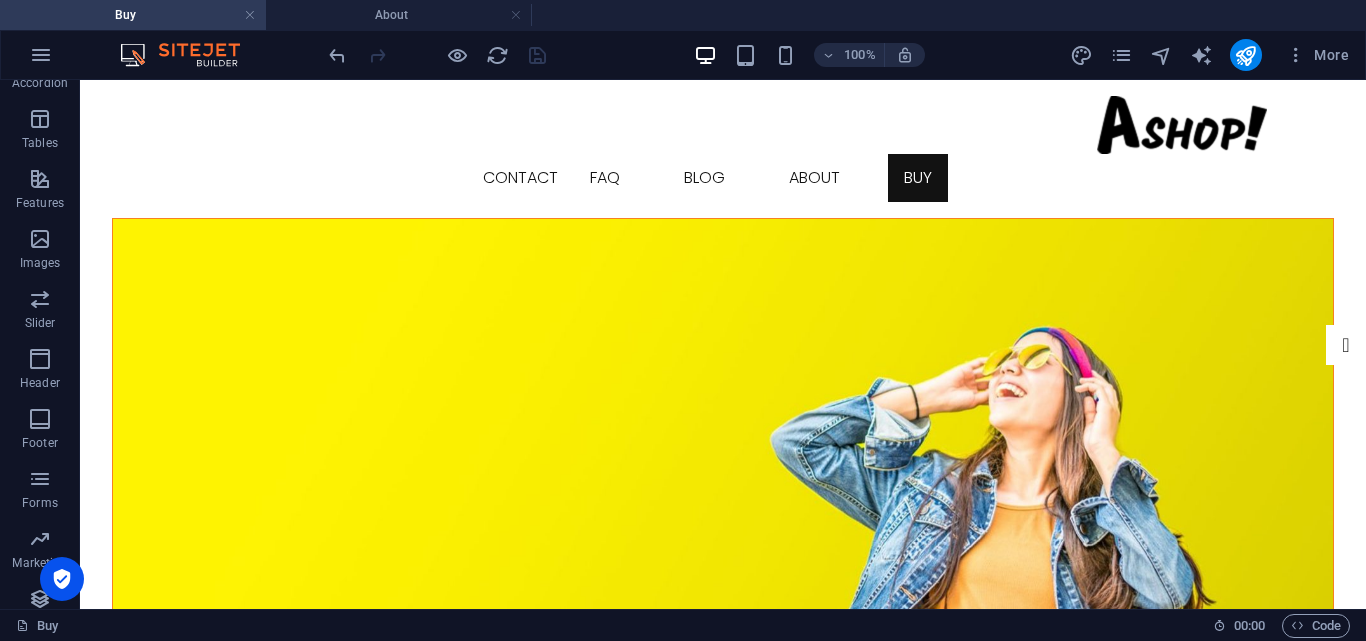 drag, startPoint x: 88, startPoint y: 120, endPoint x: 161, endPoint y: 123, distance: 73.061615 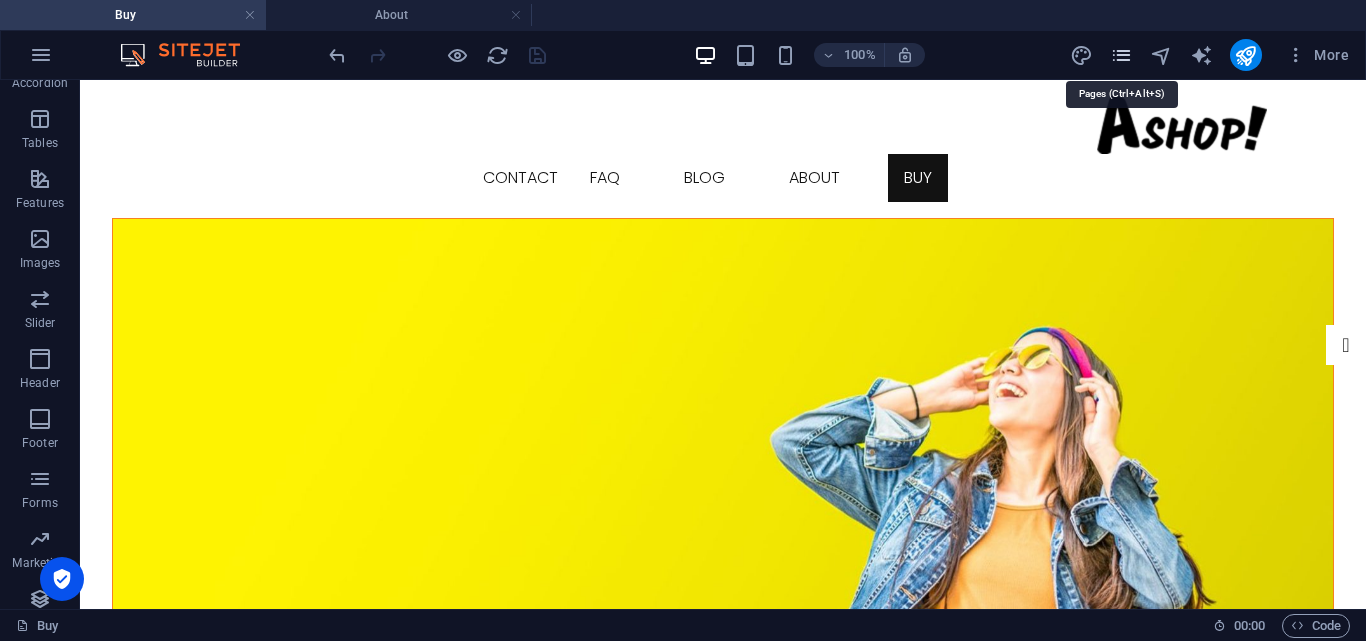 click at bounding box center (1121, 55) 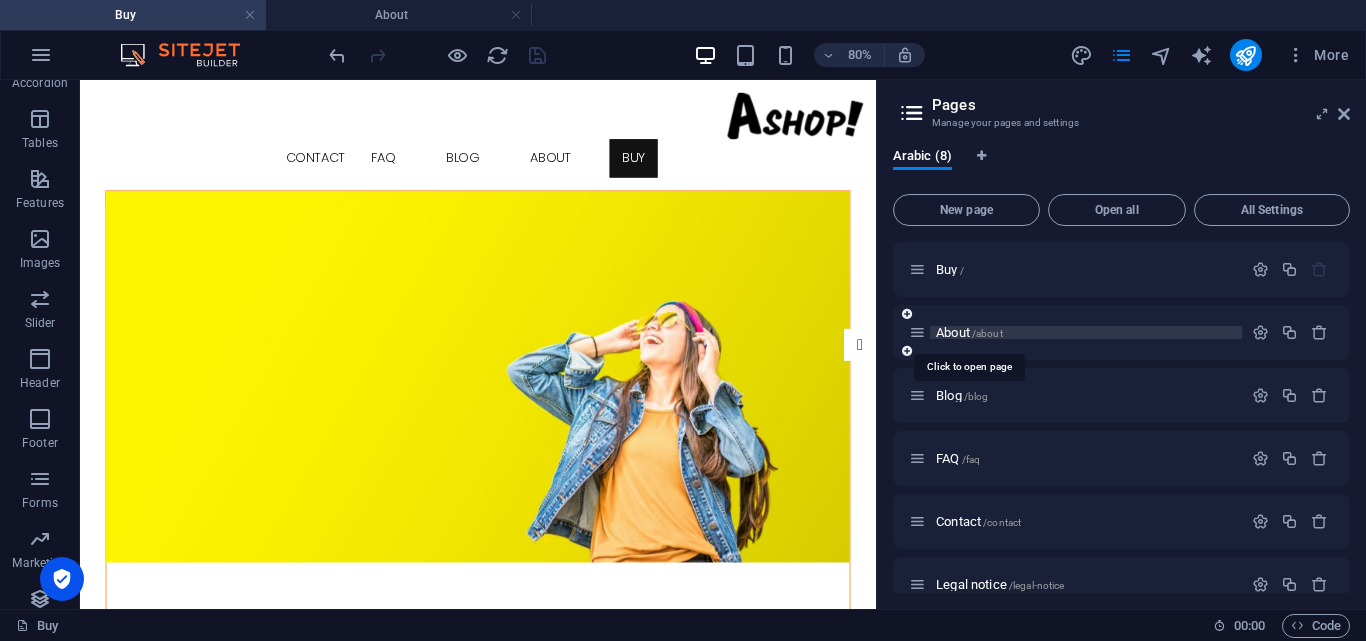 click on "About /about" at bounding box center (969, 332) 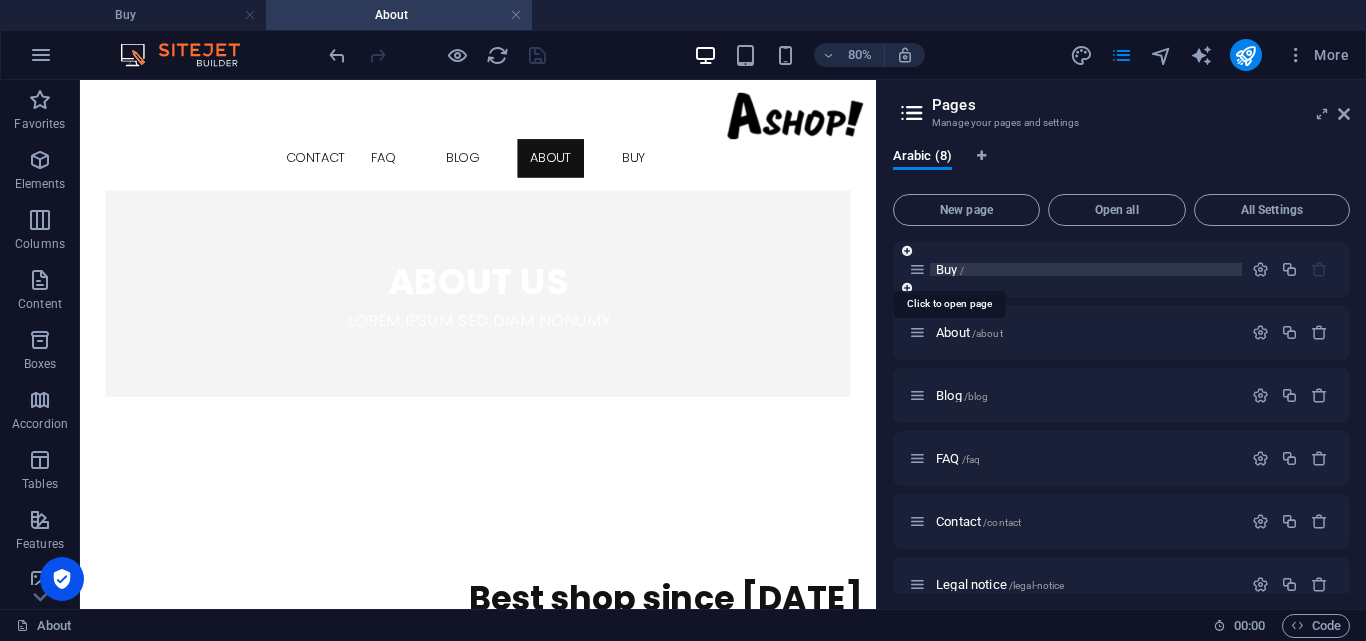 click on "Buy /" at bounding box center [950, 269] 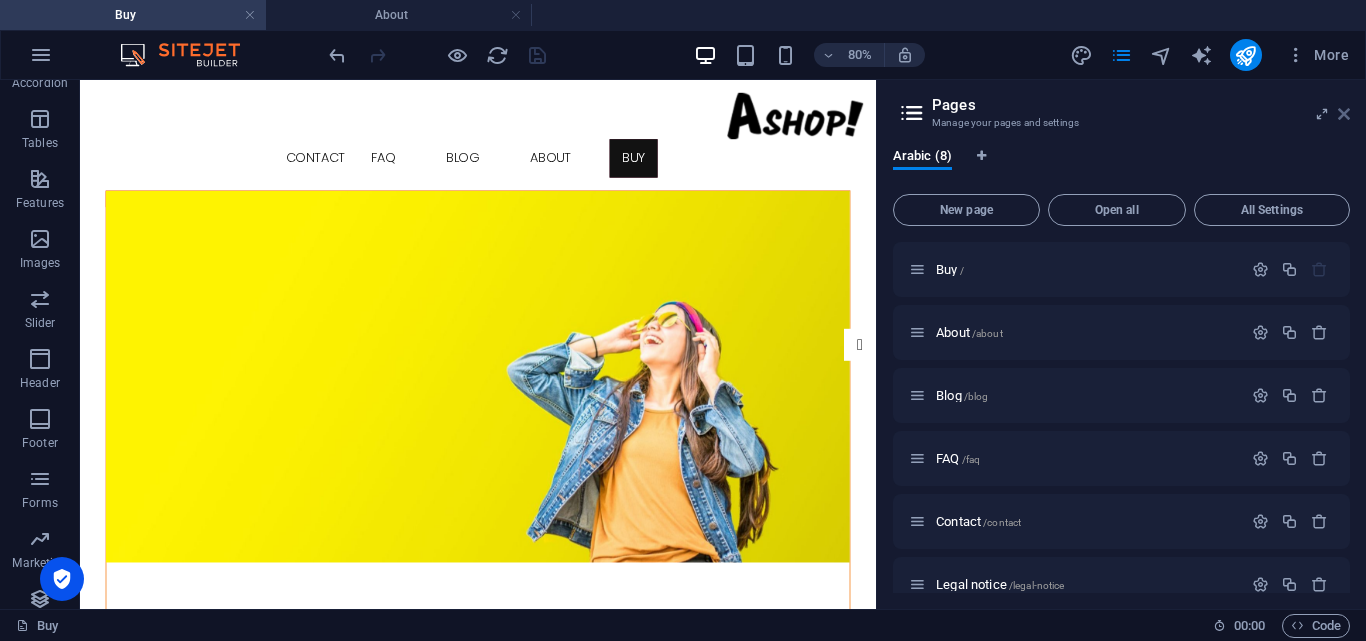click at bounding box center [1344, 114] 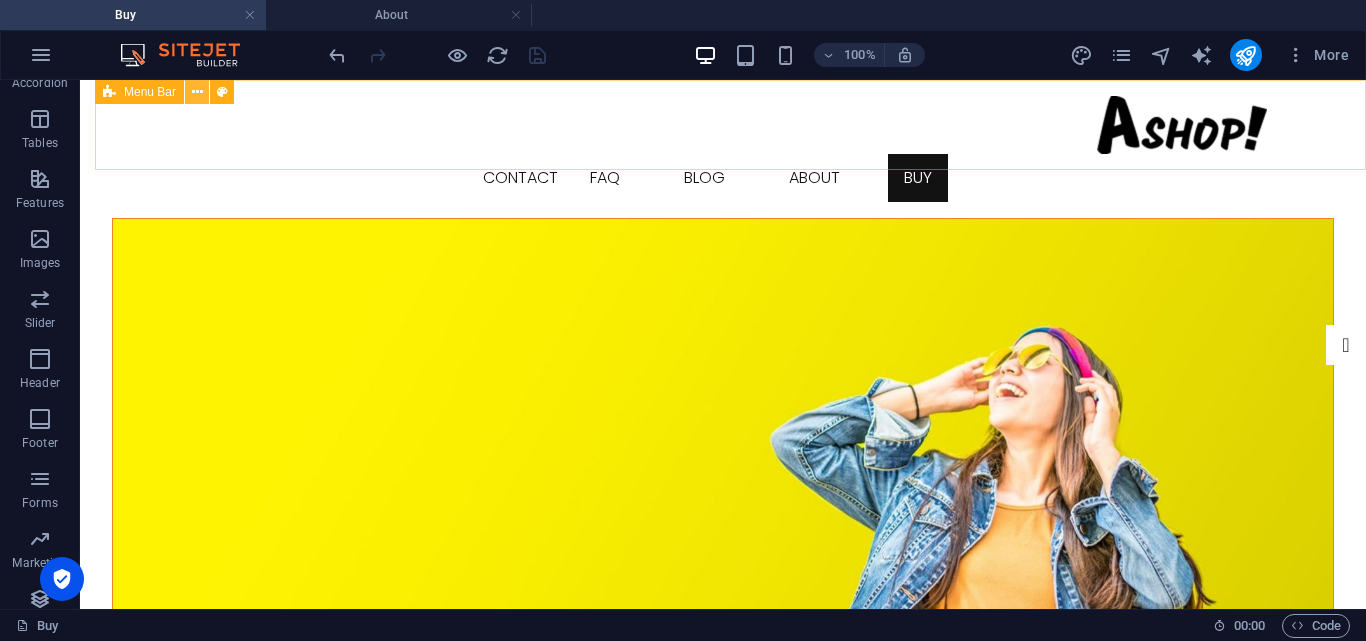 click at bounding box center [197, 92] 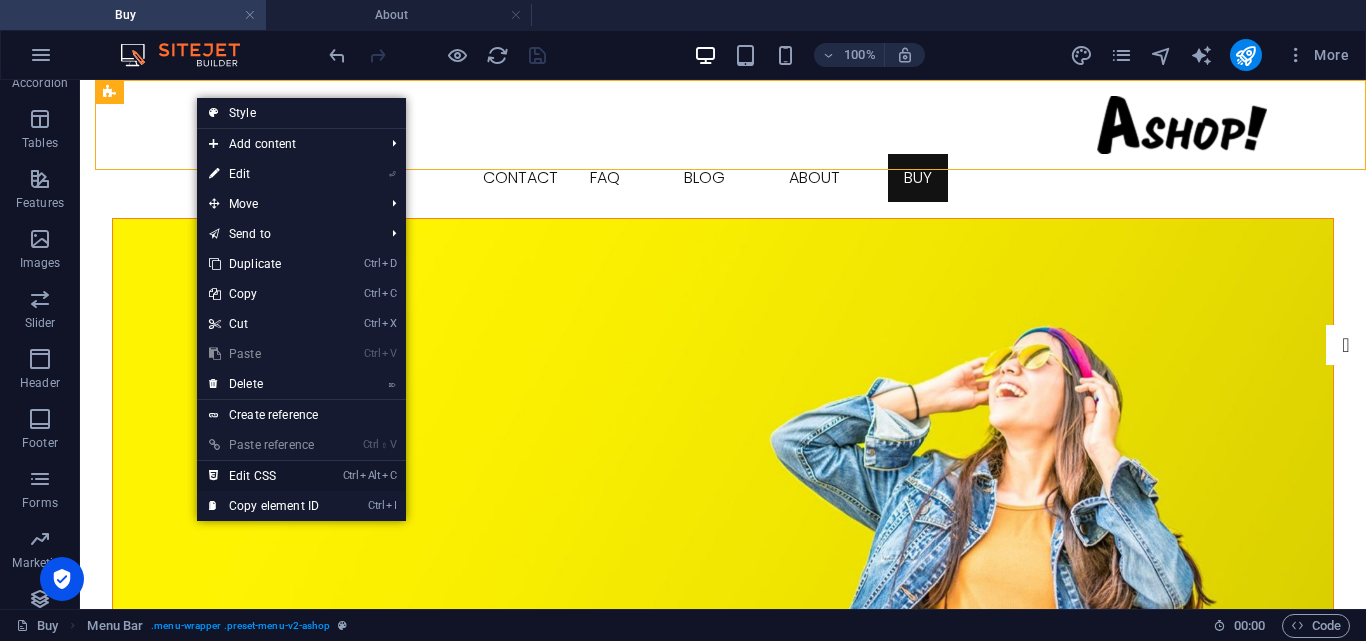 click on "Ctrl Alt C  Edit CSS" at bounding box center (264, 476) 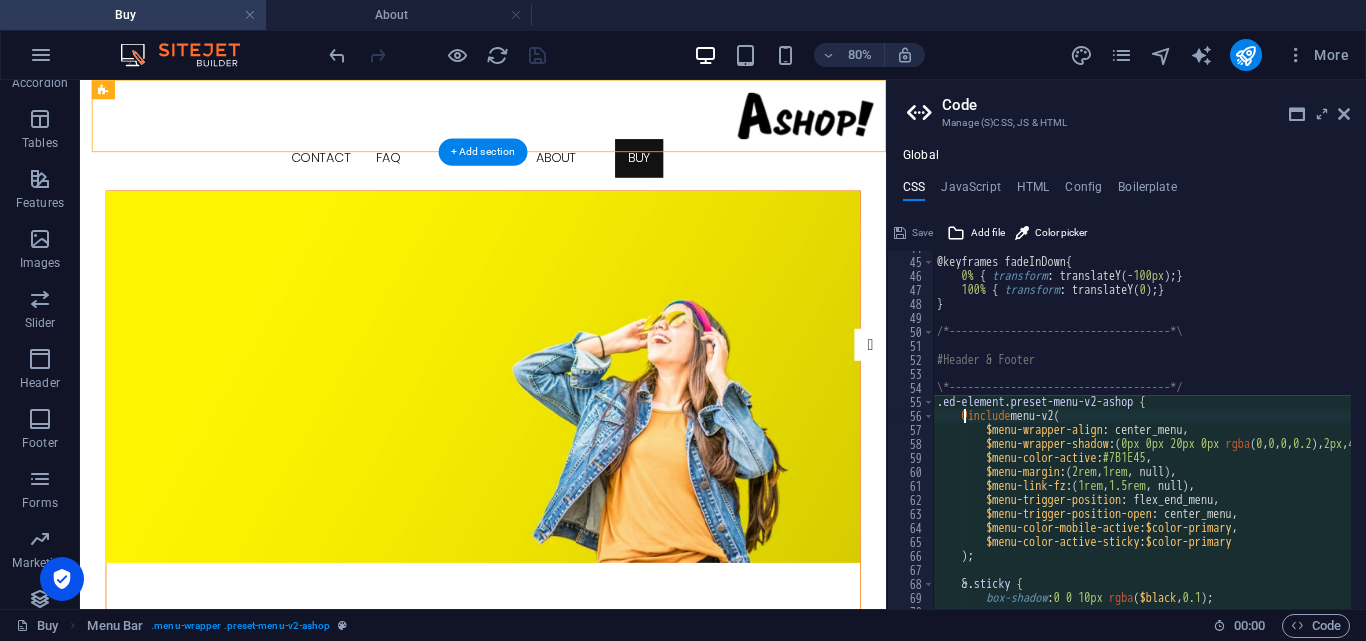 scroll, scrollTop: 613, scrollLeft: 0, axis: vertical 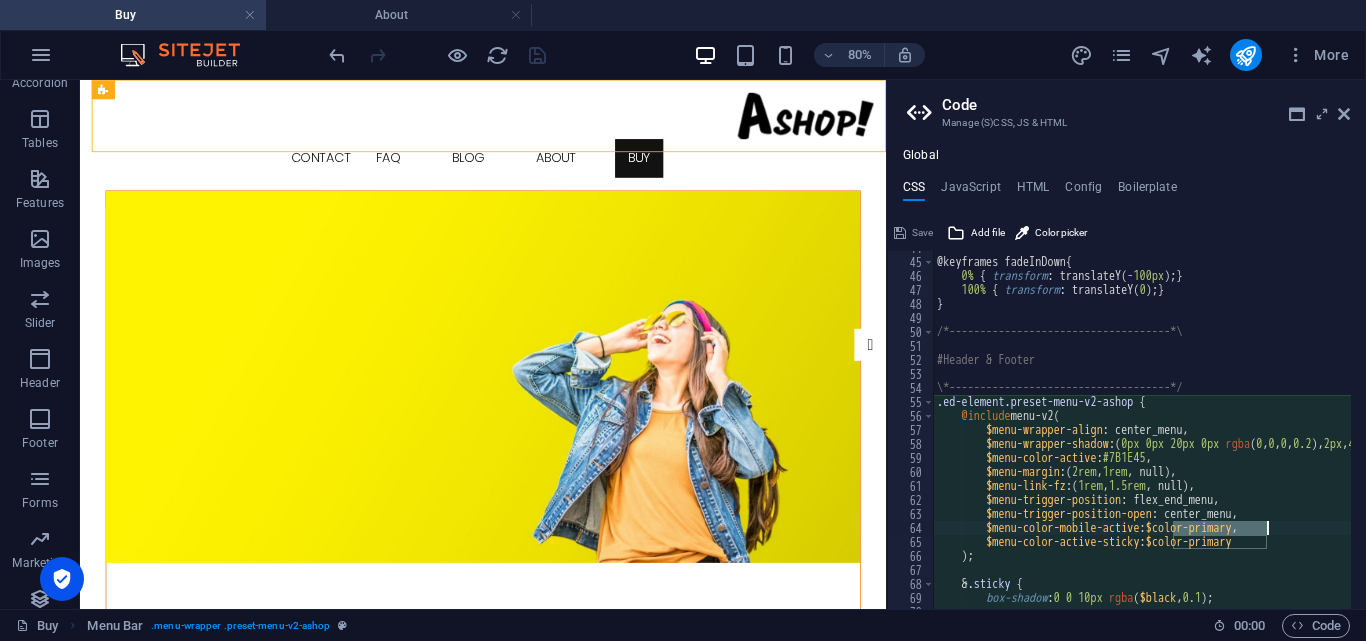 drag, startPoint x: 1173, startPoint y: 530, endPoint x: 1265, endPoint y: 532, distance: 92.021736 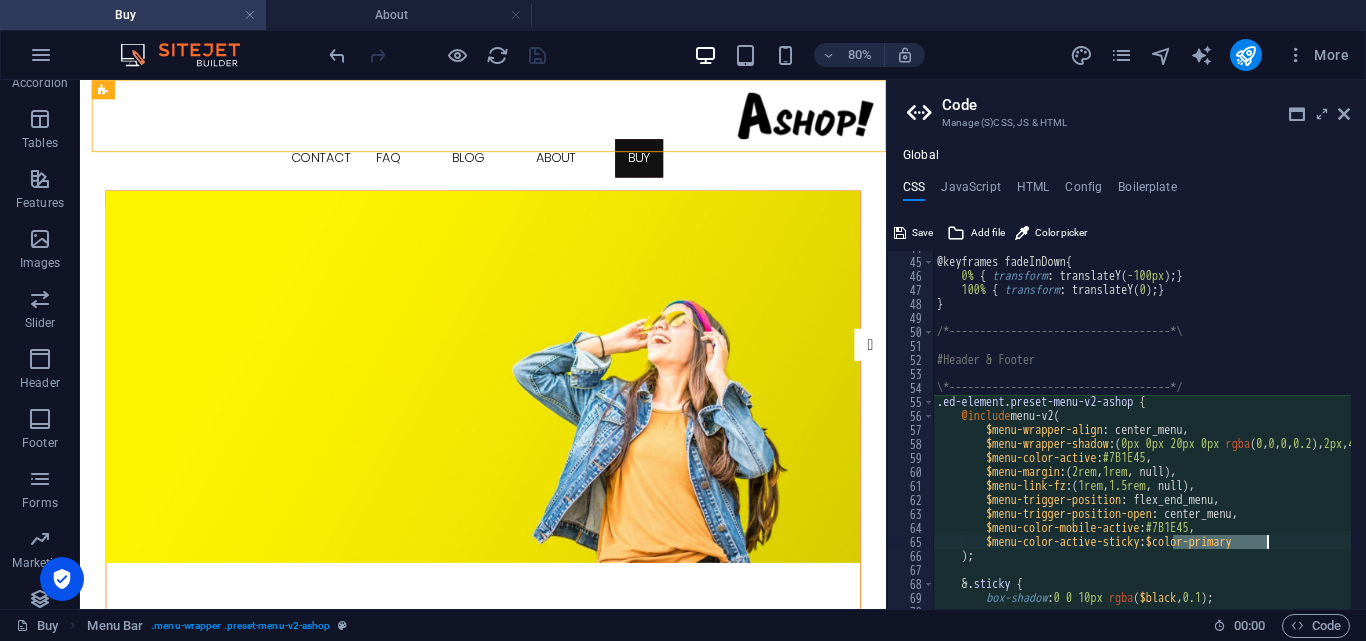 drag, startPoint x: 1174, startPoint y: 543, endPoint x: 1280, endPoint y: 541, distance: 106.01887 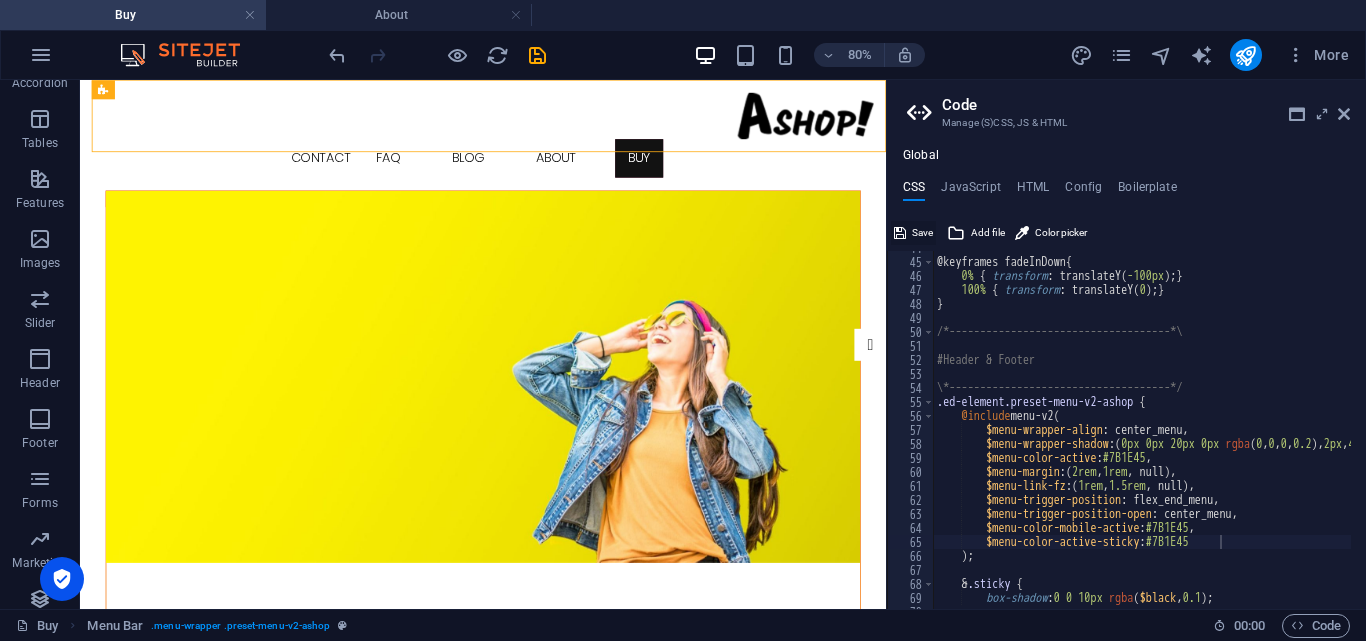 click on "Save" at bounding box center (922, 233) 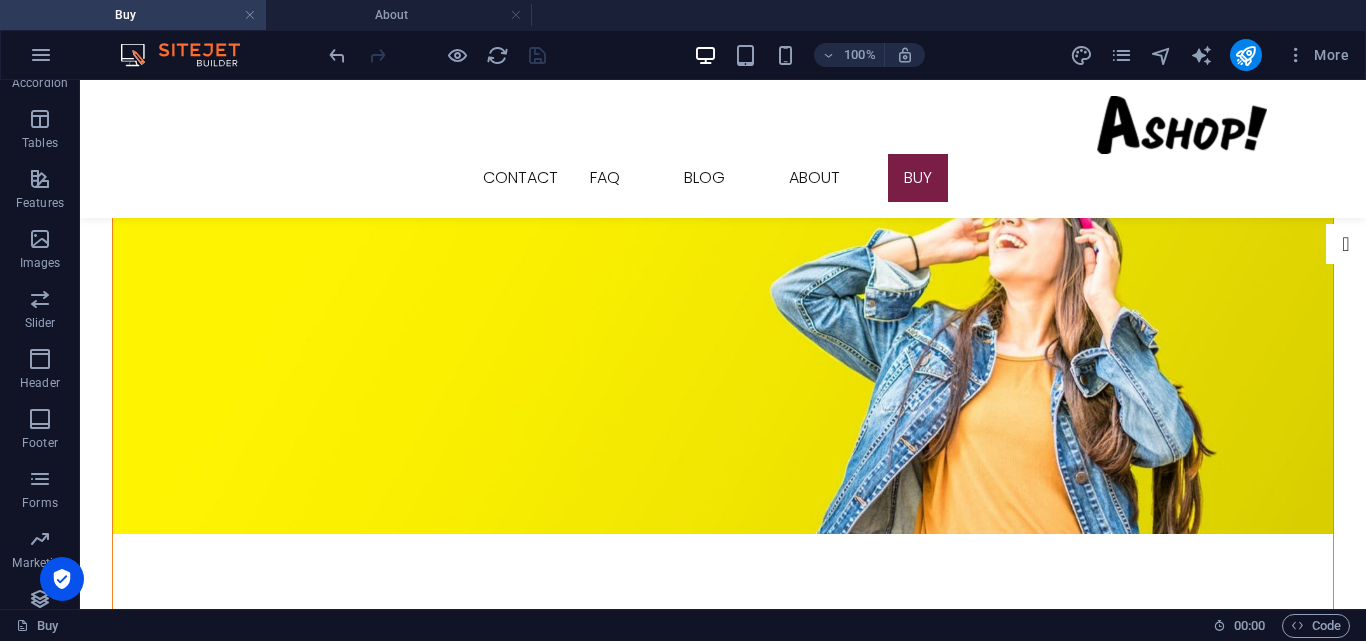 scroll, scrollTop: 0, scrollLeft: 0, axis: both 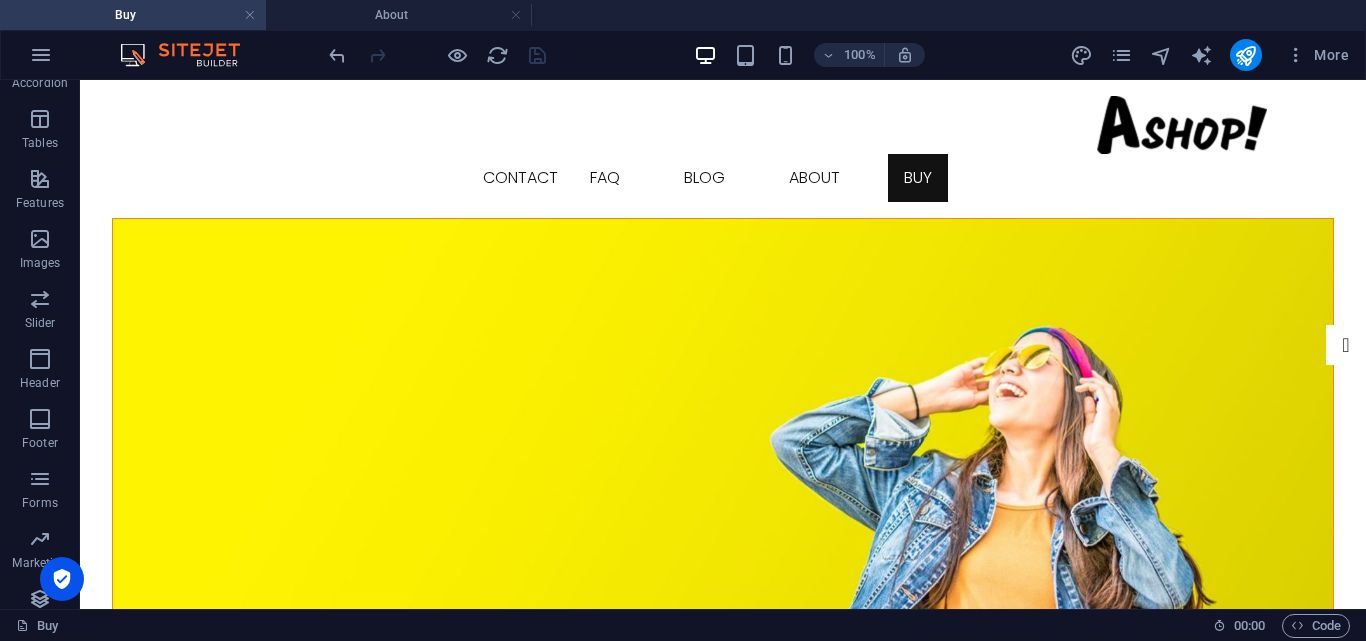 drag, startPoint x: 86, startPoint y: 123, endPoint x: 186, endPoint y: 148, distance: 103.077644 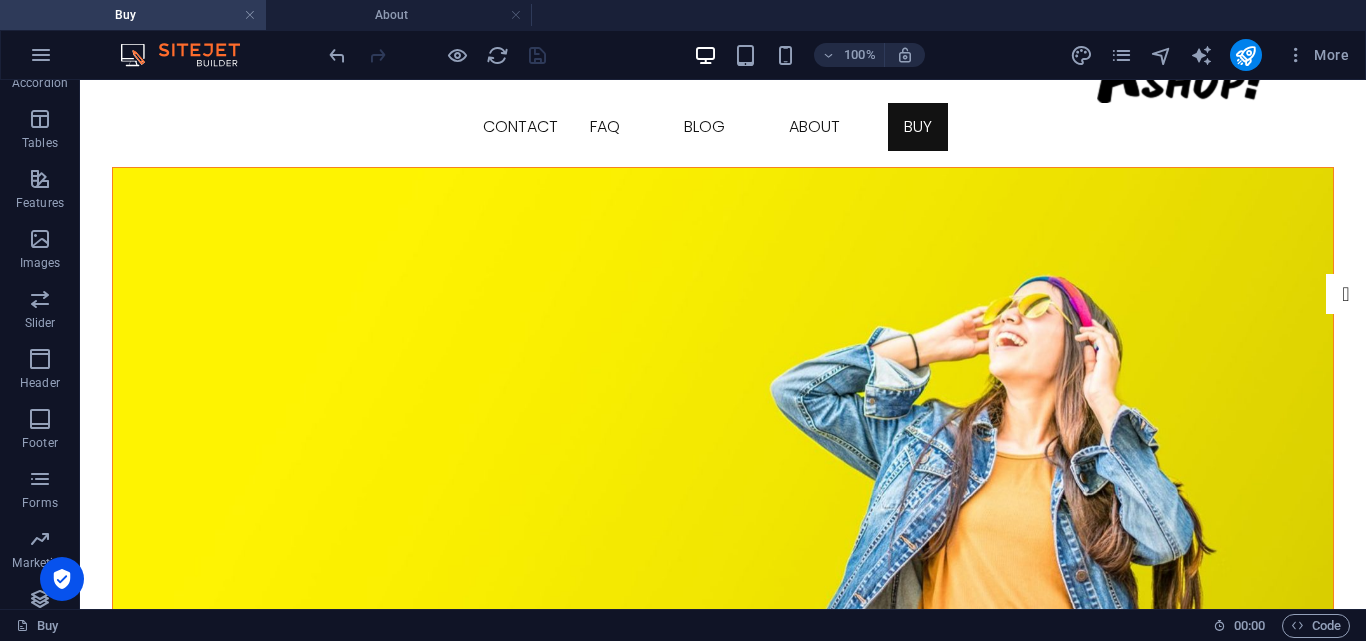 scroll, scrollTop: 0, scrollLeft: 0, axis: both 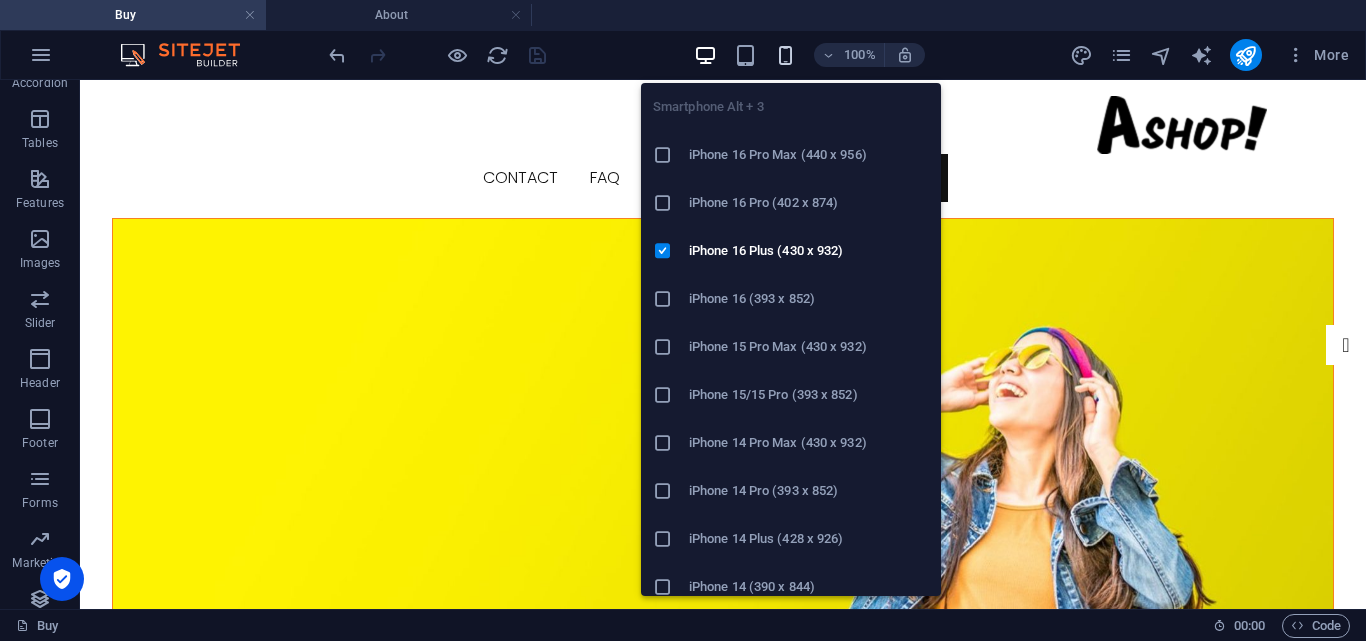 click at bounding box center (785, 55) 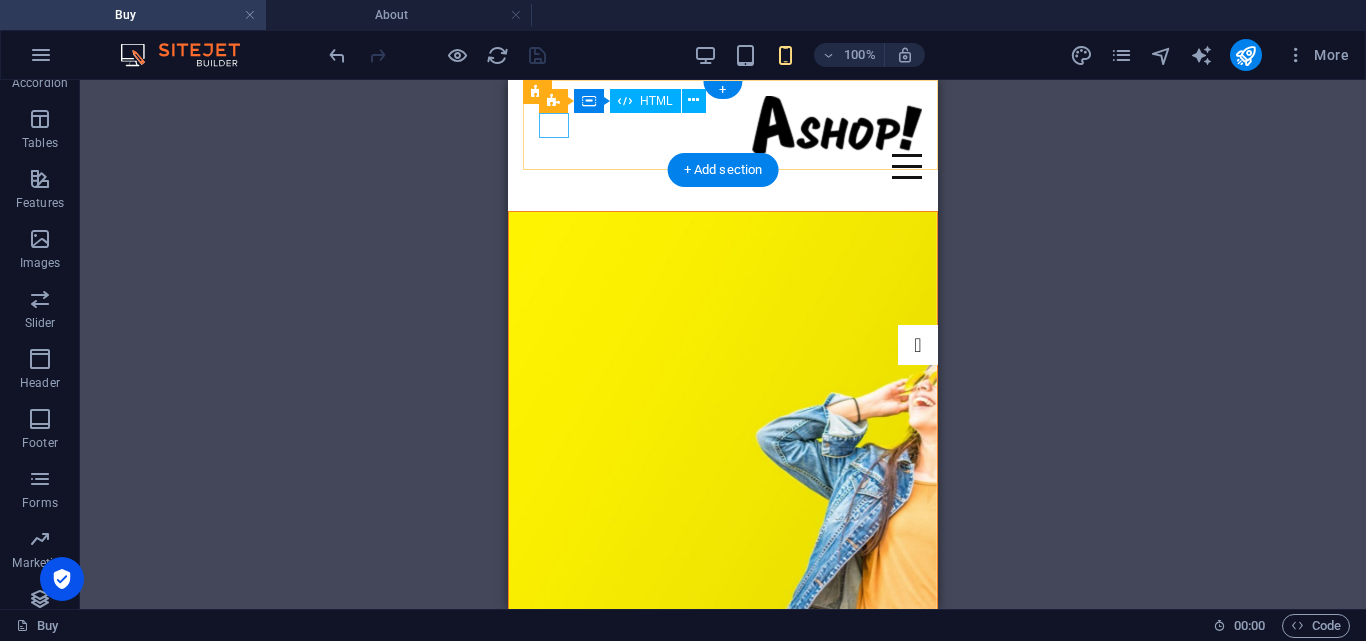 click at bounding box center (723, 166) 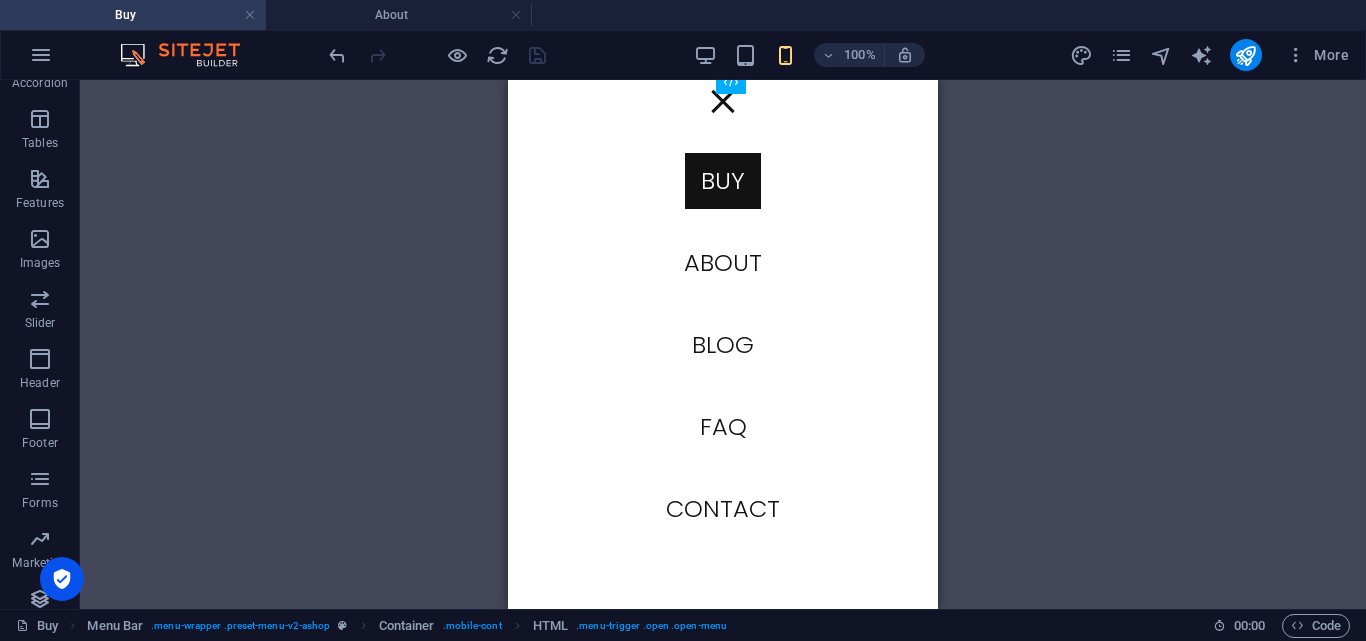 scroll, scrollTop: 0, scrollLeft: 0, axis: both 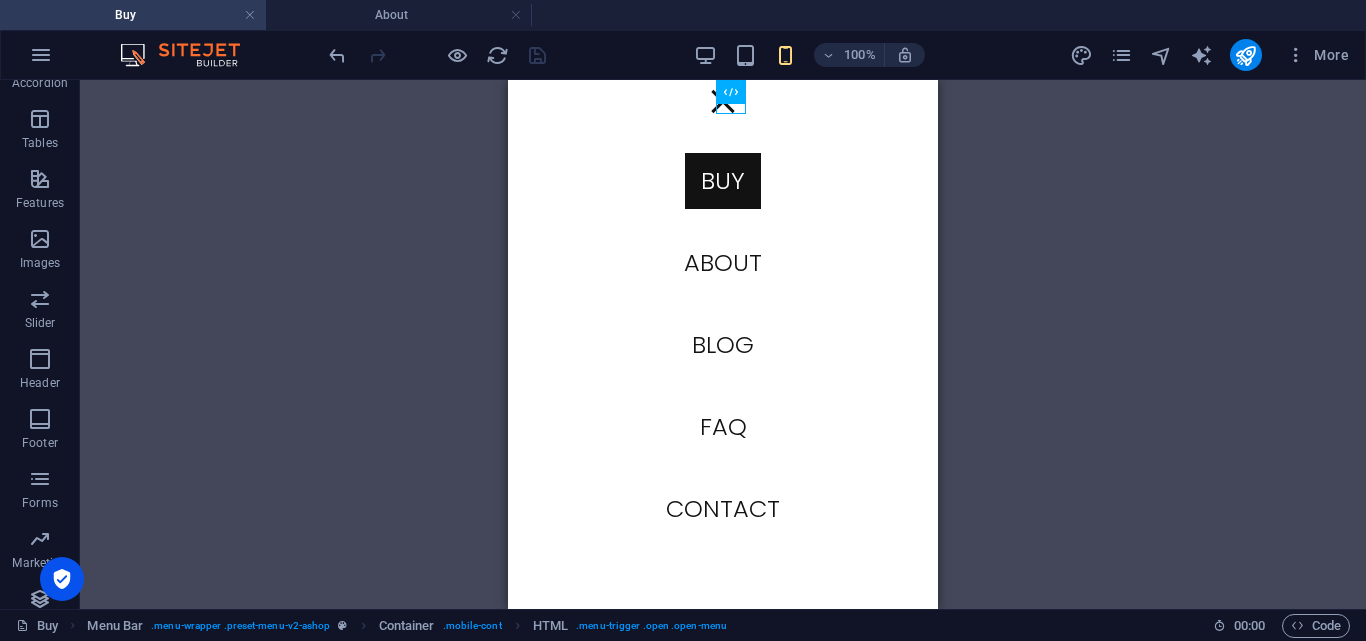 click on "H2   Preset   Container   Preset   Container   Menu Bar   H3   Placeholder   Preset   Container   Menu Bar   Menu   Image   Container   Icon   Container   HTML   Text" at bounding box center [723, 344] 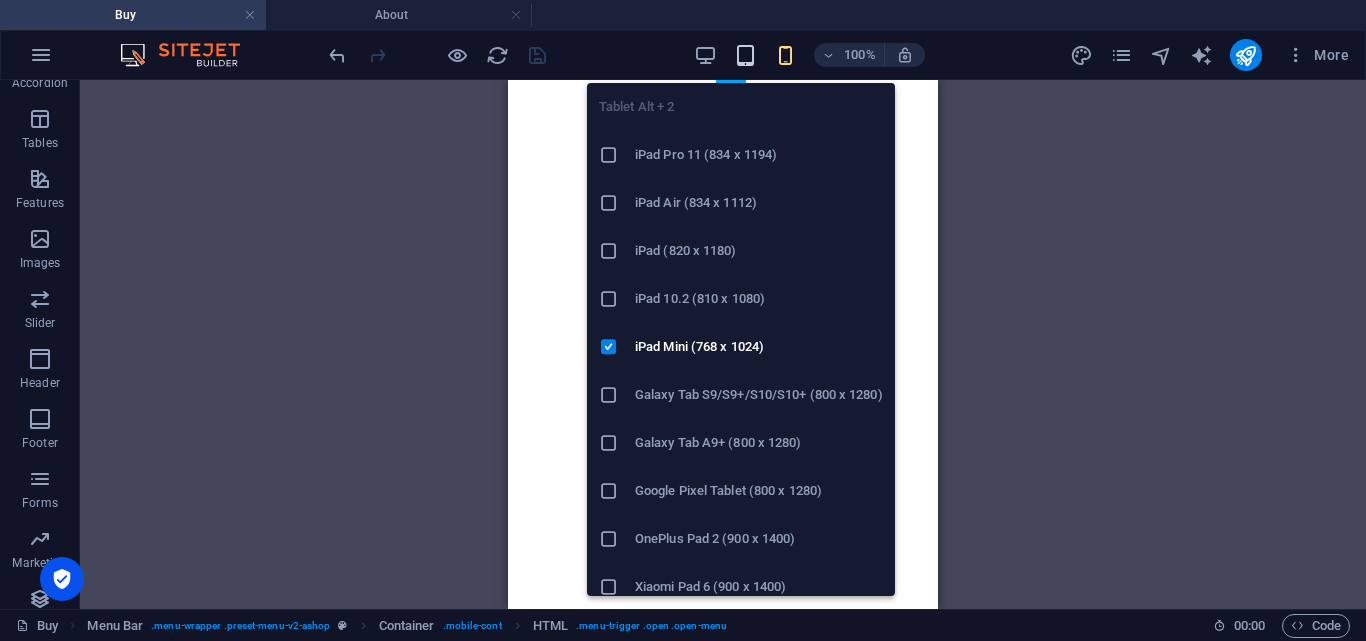 click at bounding box center (745, 55) 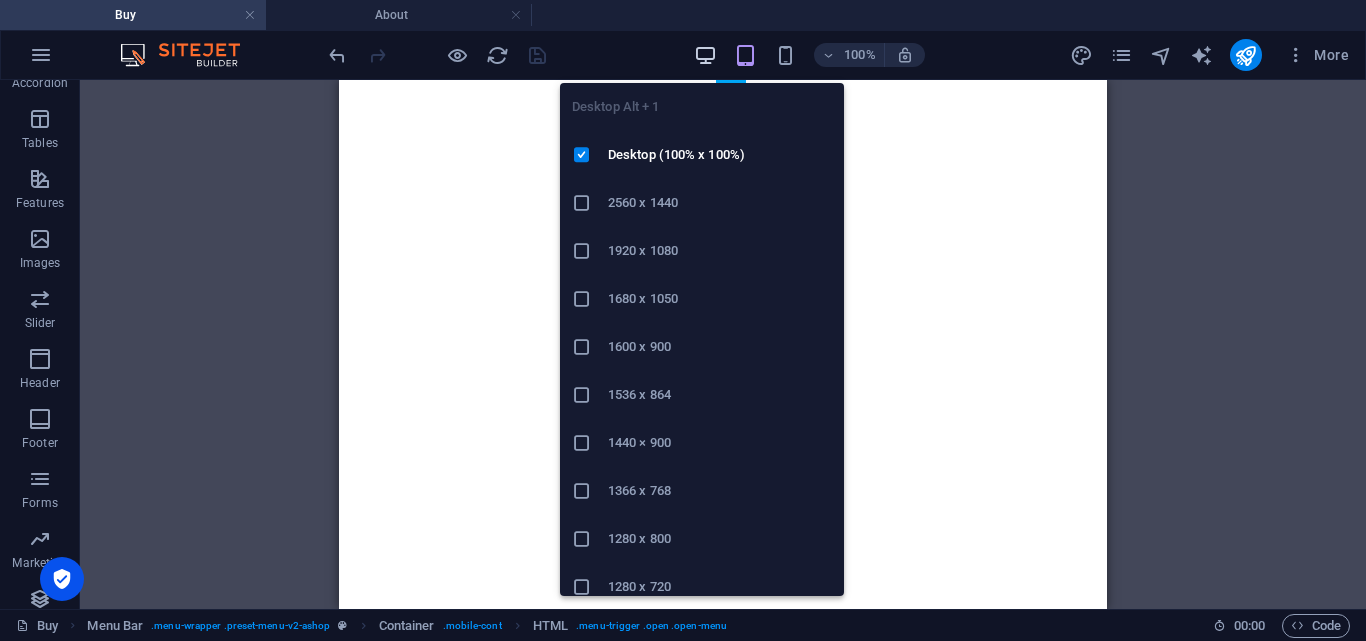 click at bounding box center (705, 55) 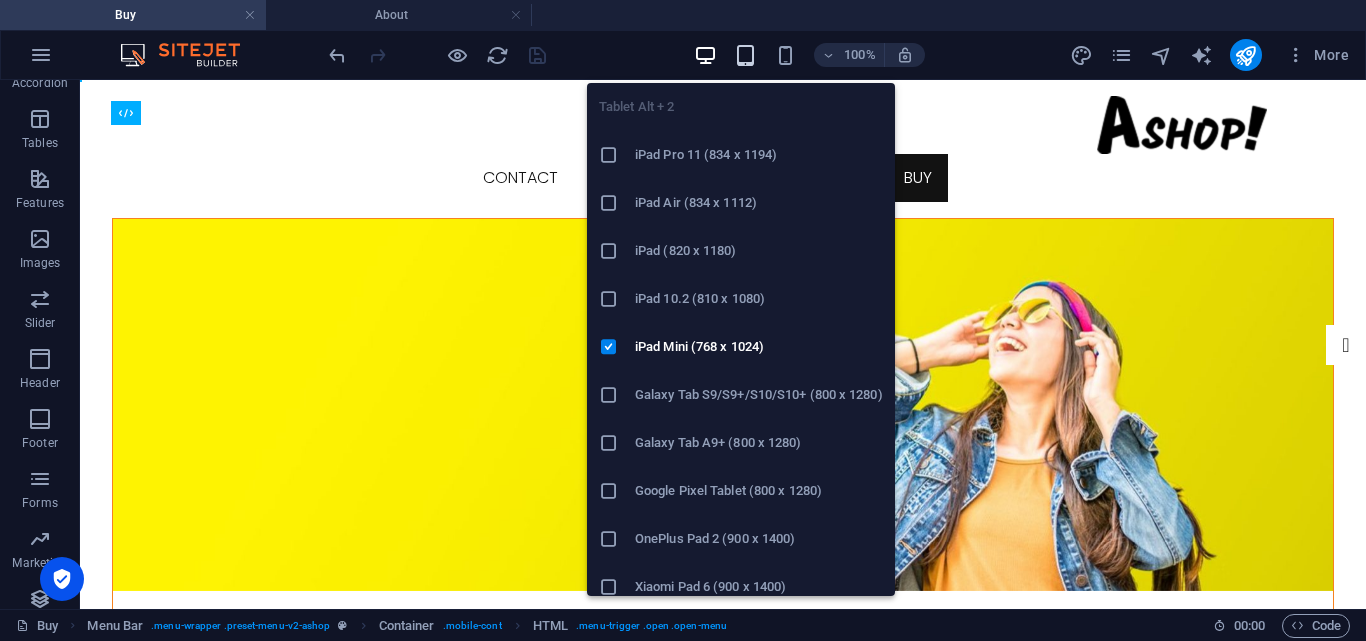 click at bounding box center [745, 55] 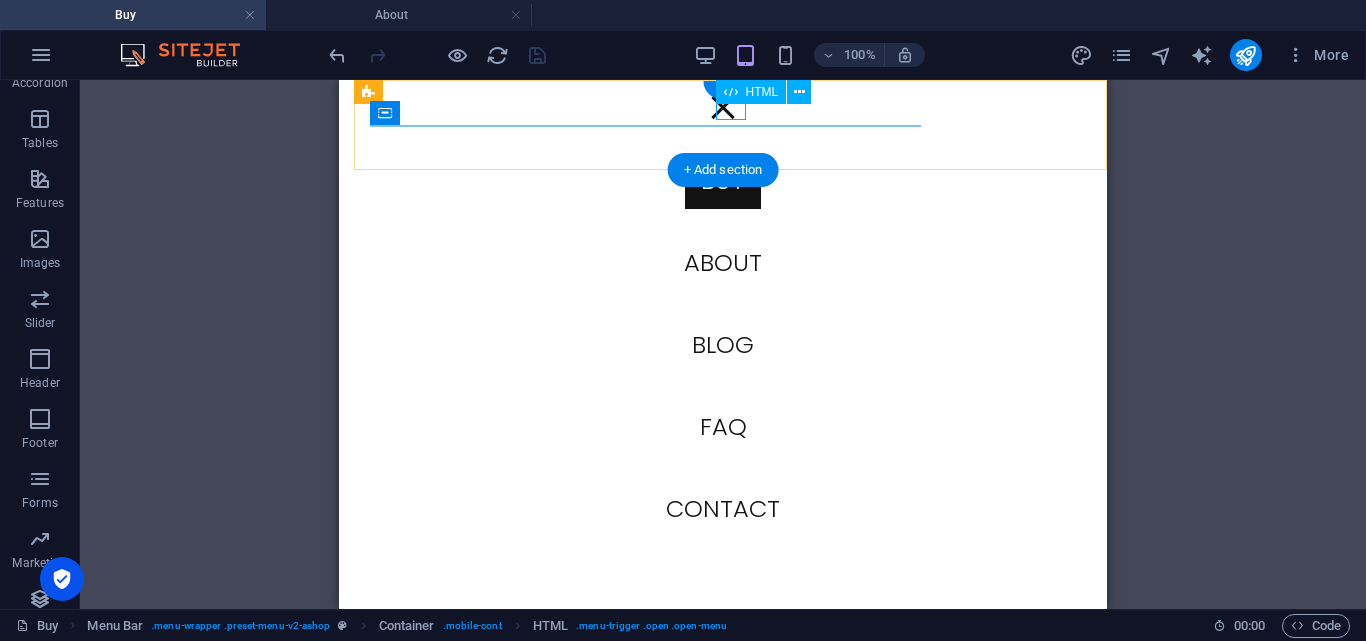 click at bounding box center (723, 107) 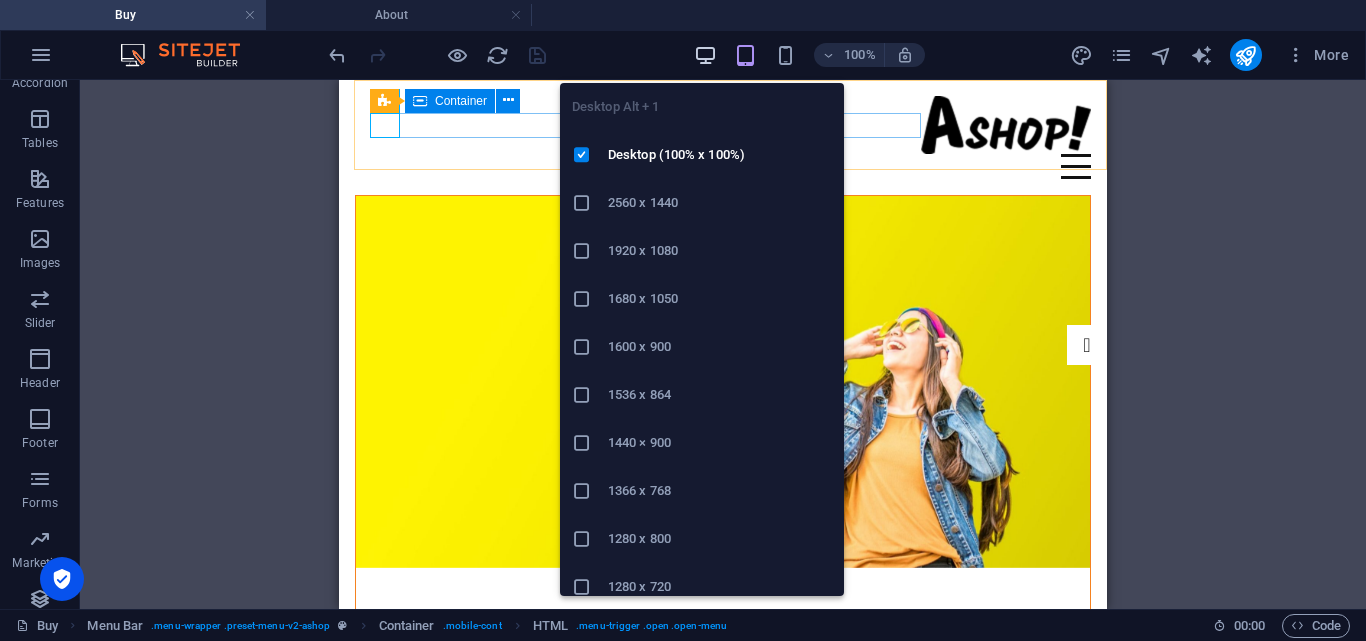 click at bounding box center [705, 55] 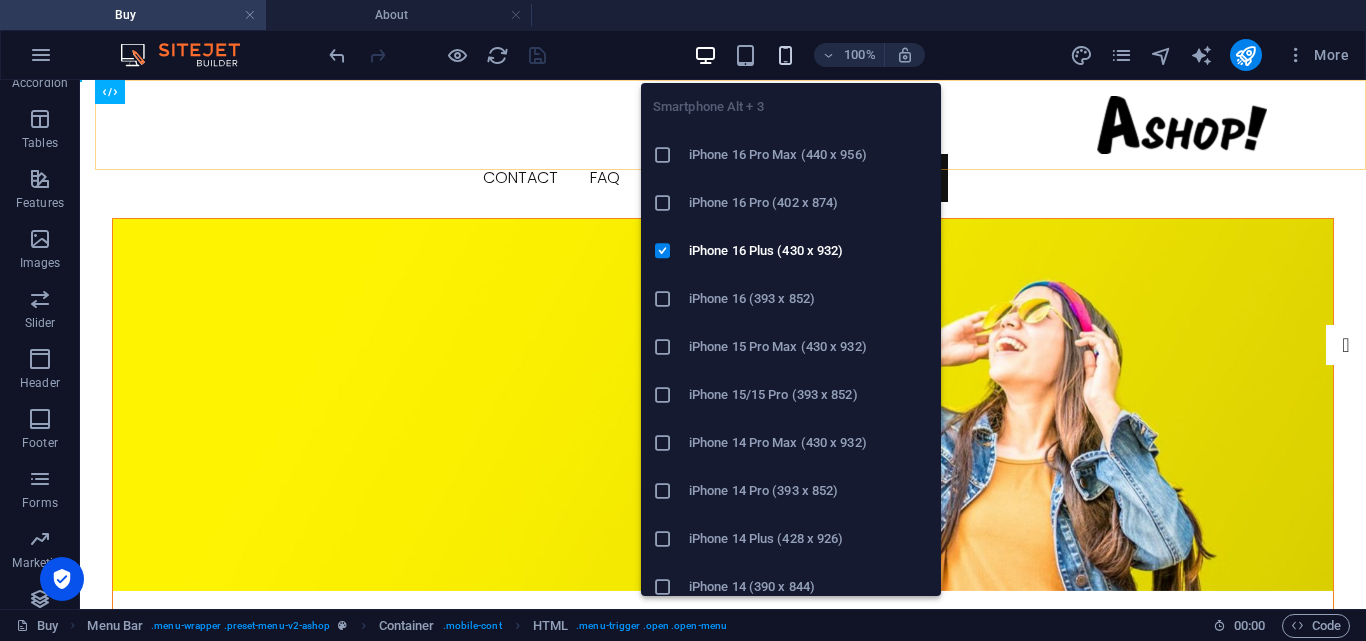click at bounding box center [785, 55] 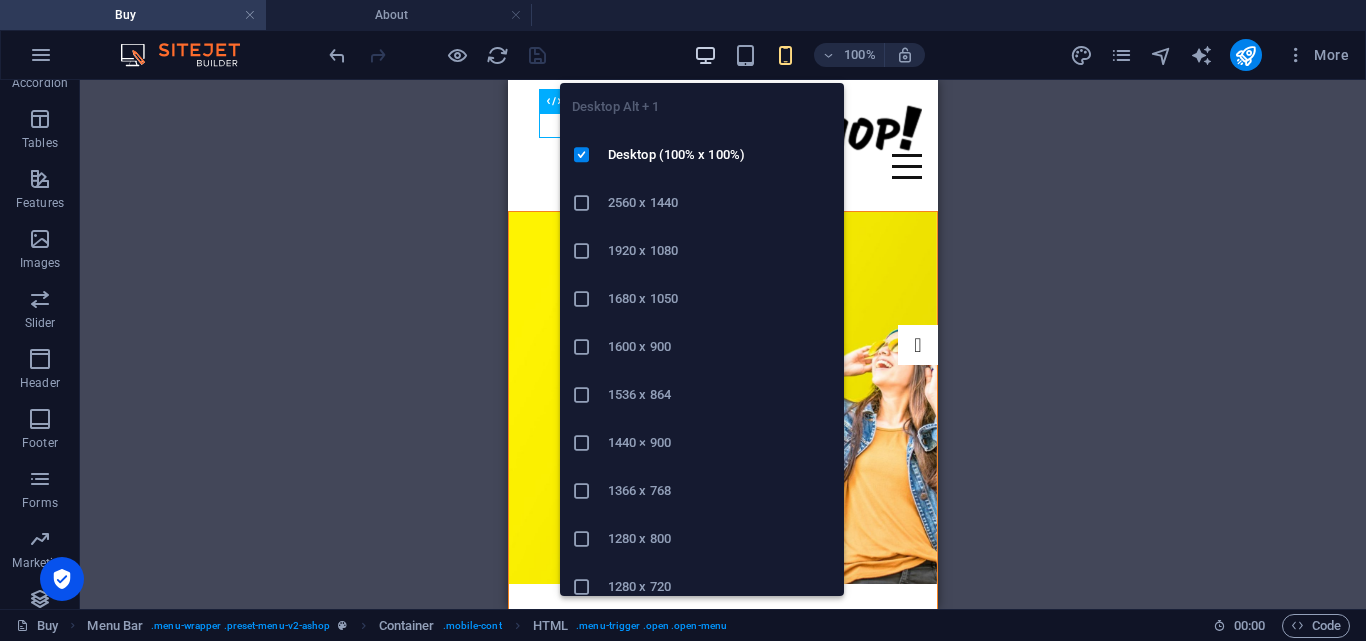 click at bounding box center (705, 55) 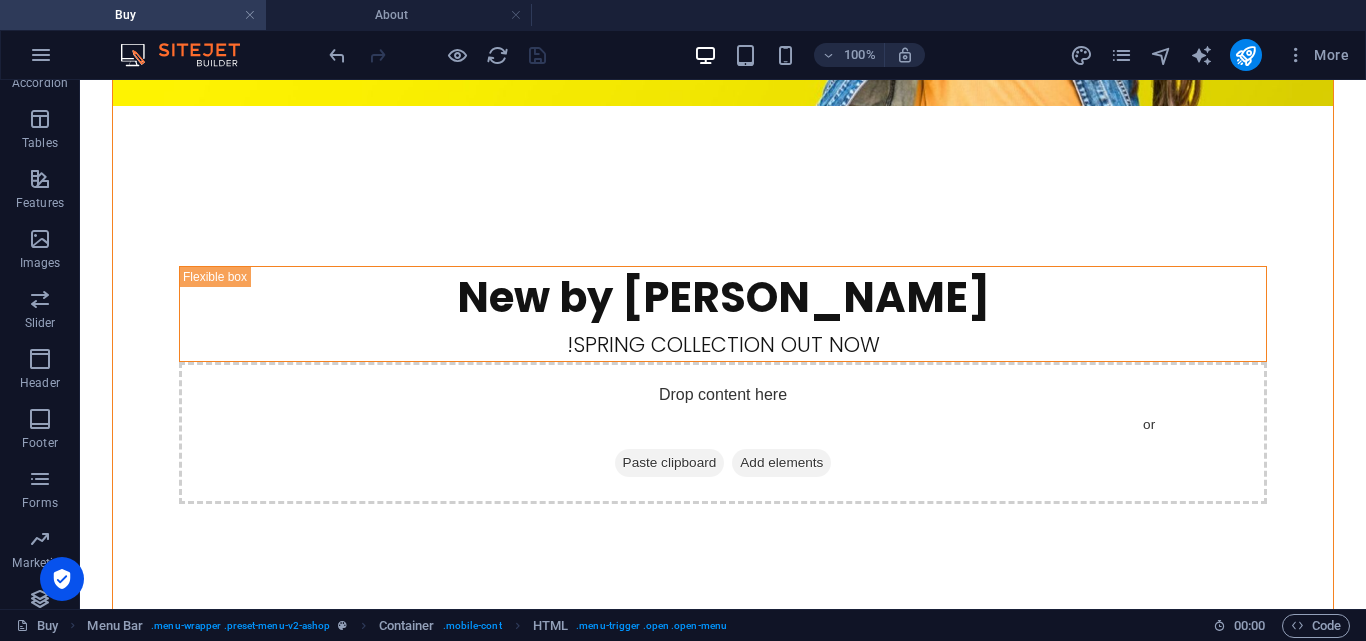 scroll, scrollTop: 0, scrollLeft: 0, axis: both 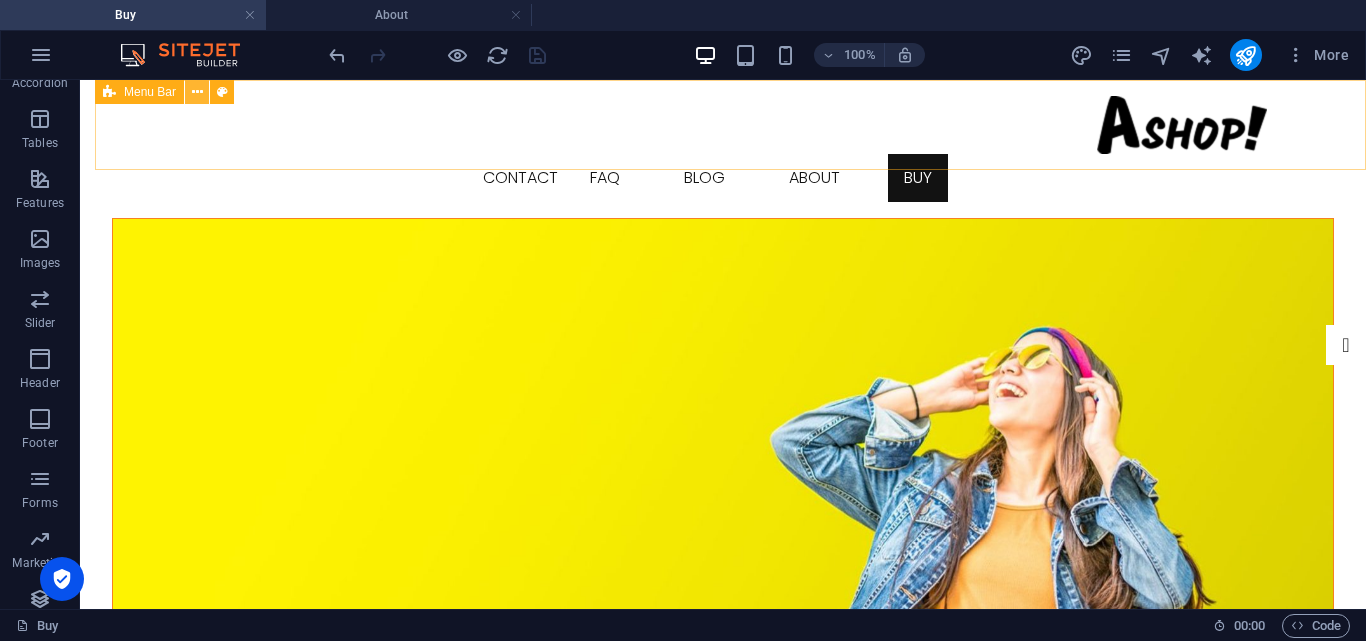 click at bounding box center (197, 92) 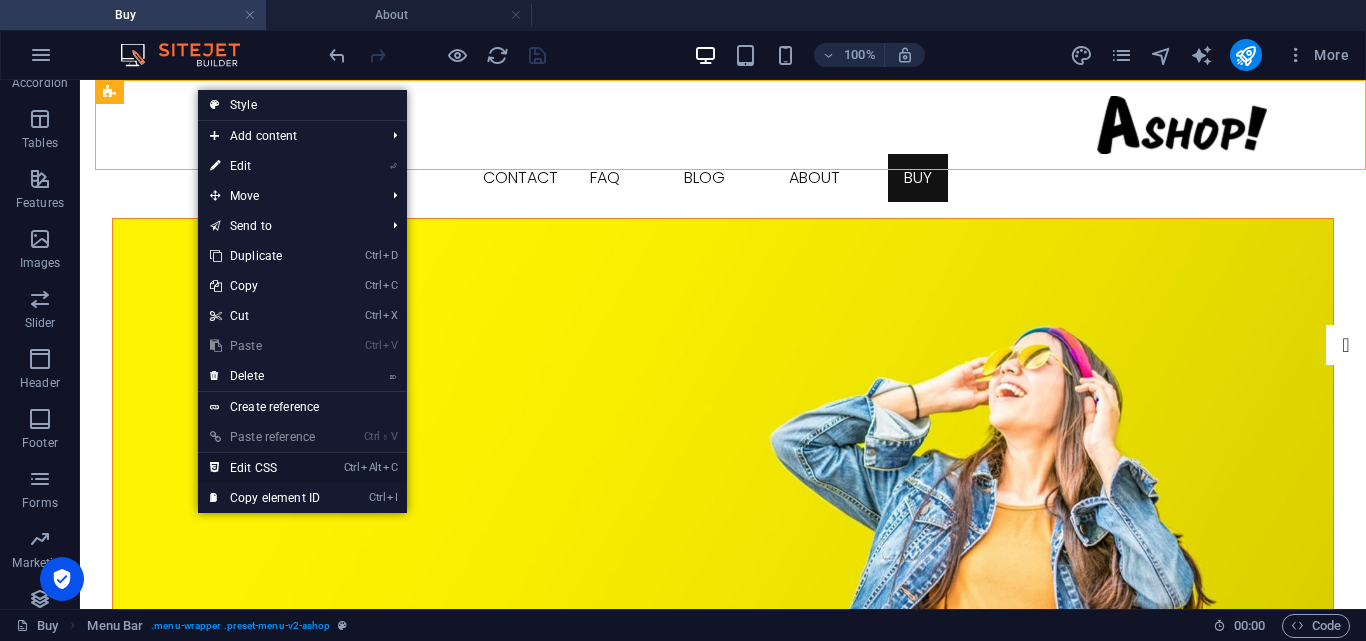 click on "Ctrl Alt C  Edit CSS" at bounding box center (265, 468) 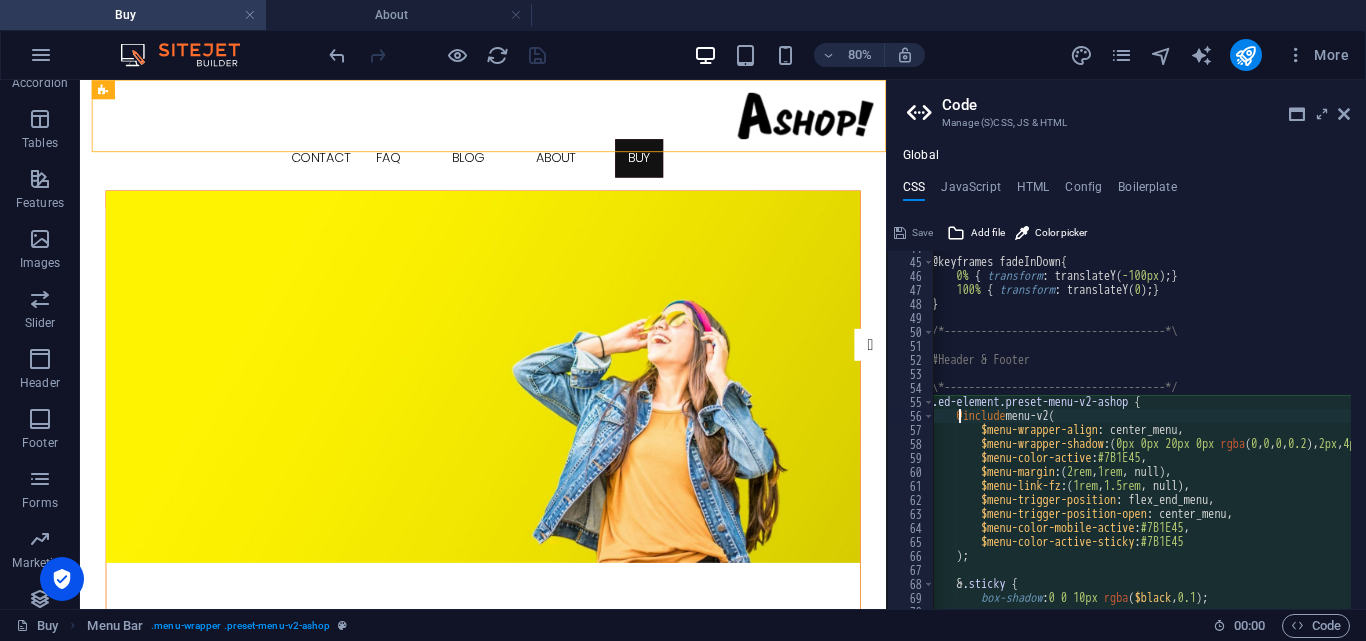 scroll, scrollTop: 0, scrollLeft: 67, axis: horizontal 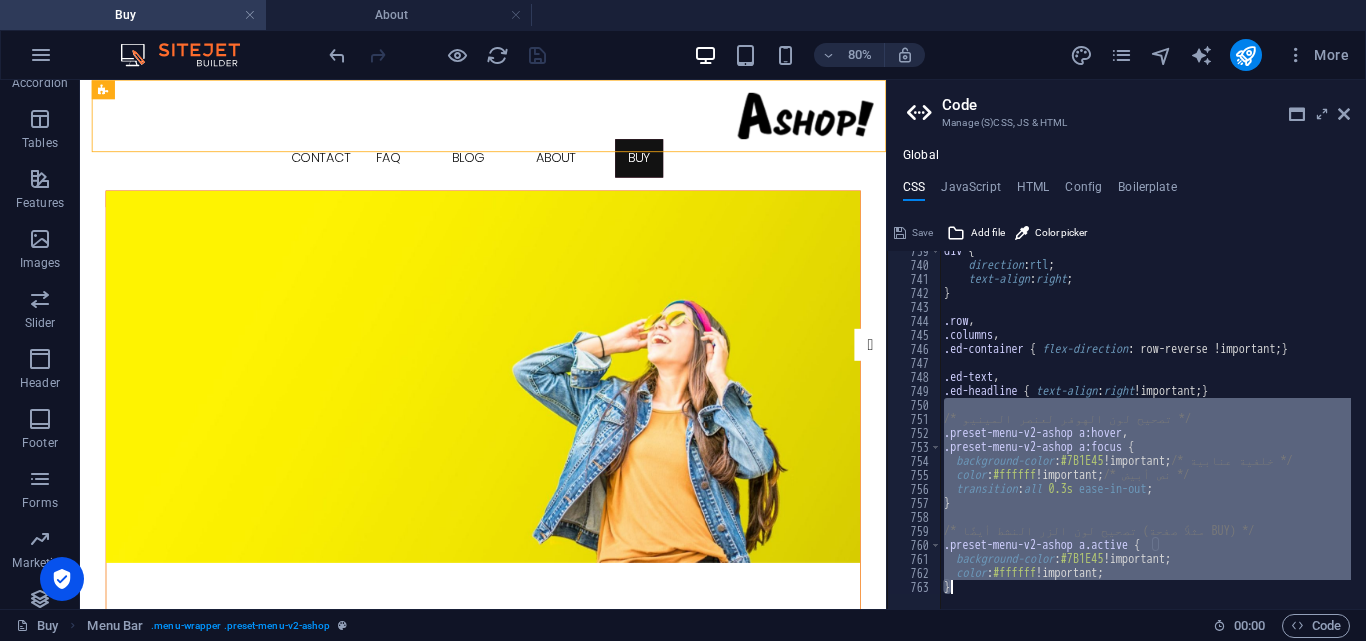 drag, startPoint x: 942, startPoint y: 409, endPoint x: 968, endPoint y: 591, distance: 183.84776 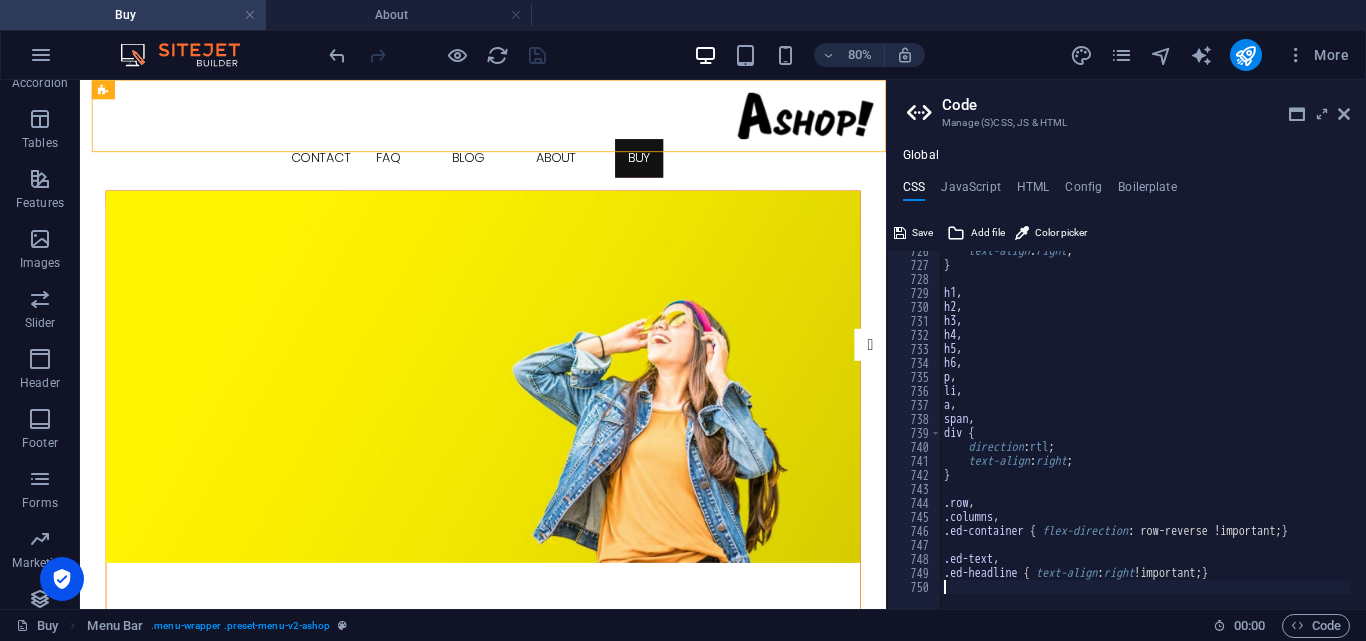 type on ".ed-headline { text-align: right !important; }" 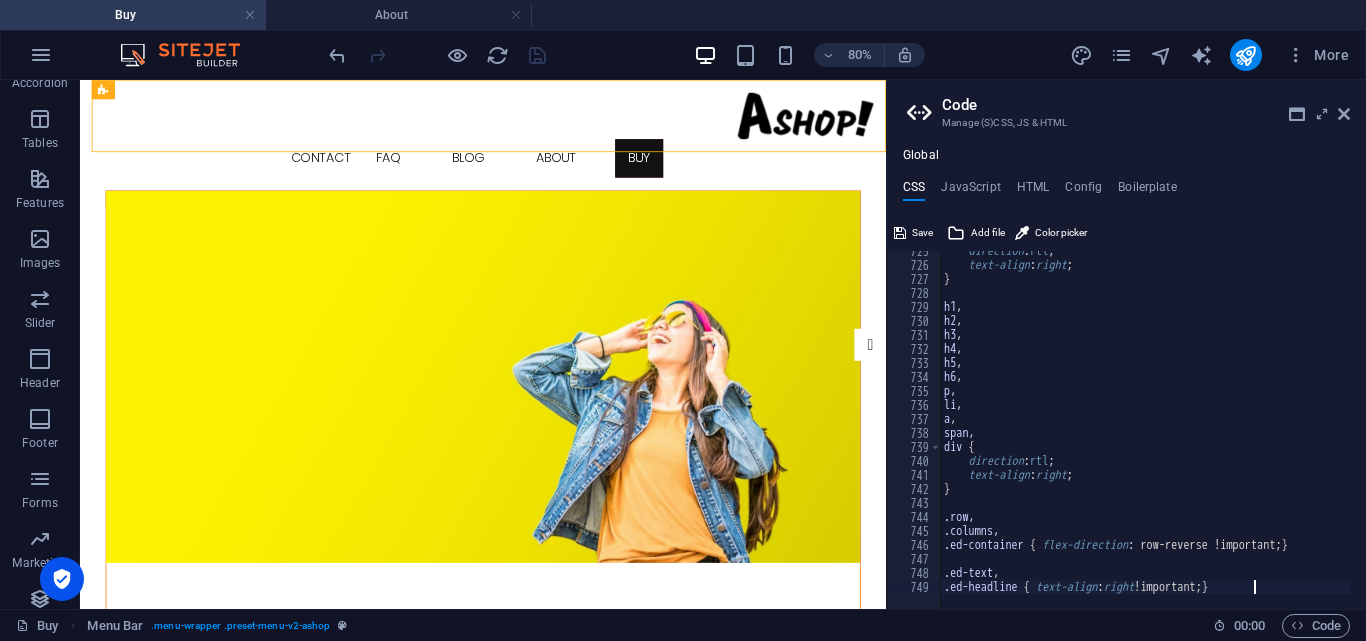 scroll, scrollTop: 6139, scrollLeft: 0, axis: vertical 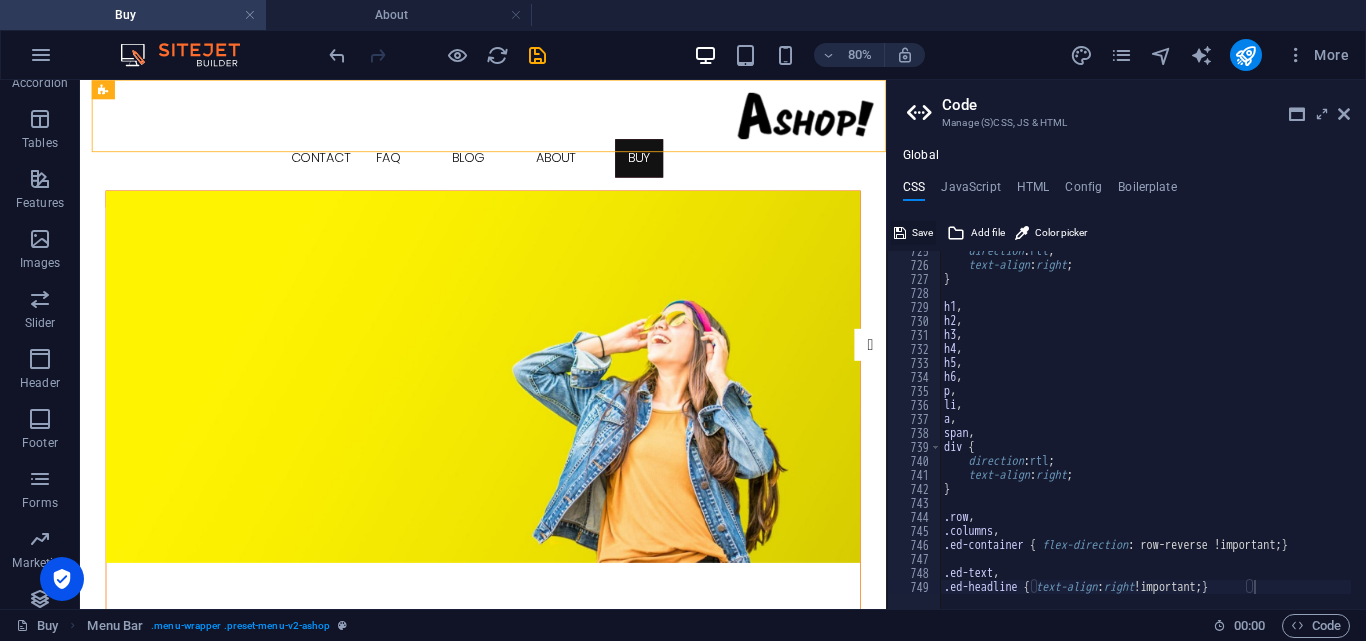 click on "Save" at bounding box center (922, 233) 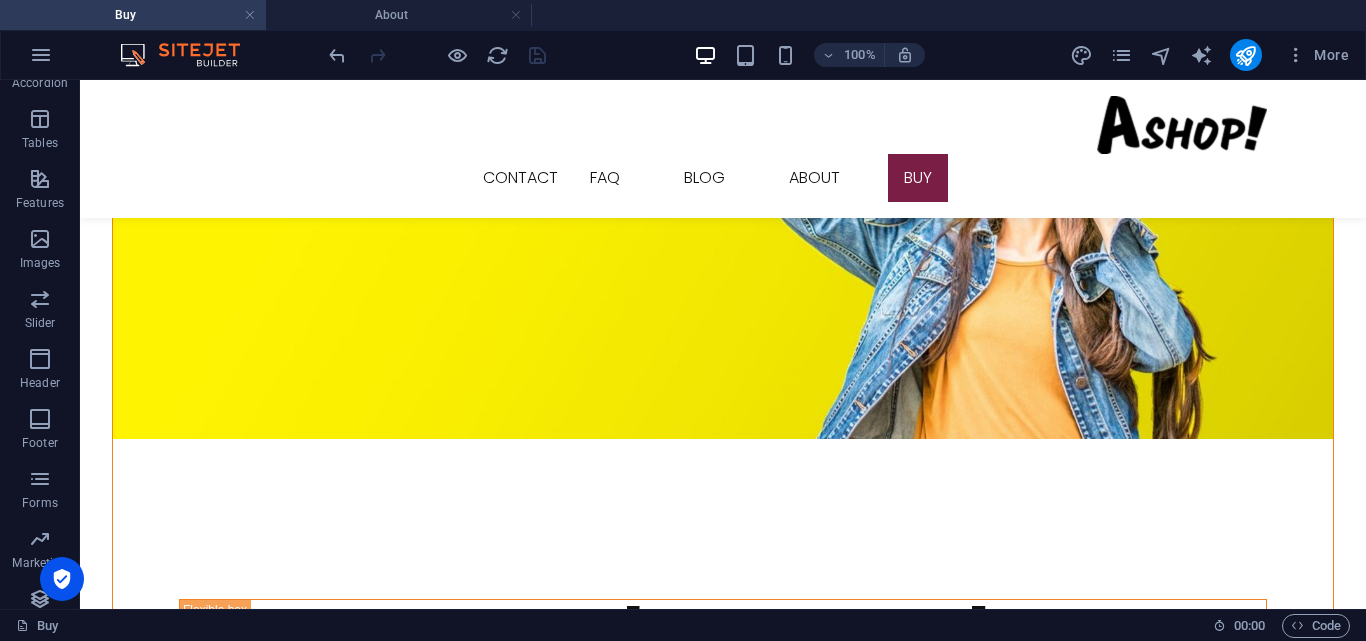 scroll, scrollTop: 0, scrollLeft: 0, axis: both 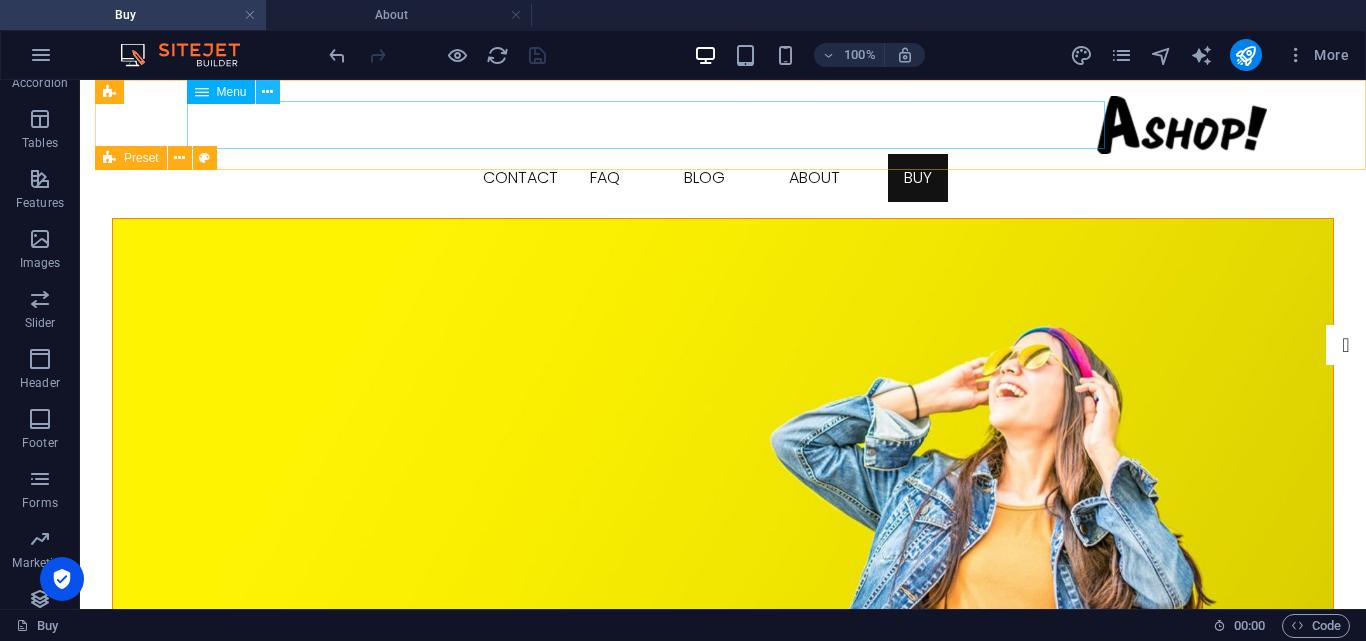 click at bounding box center [267, 92] 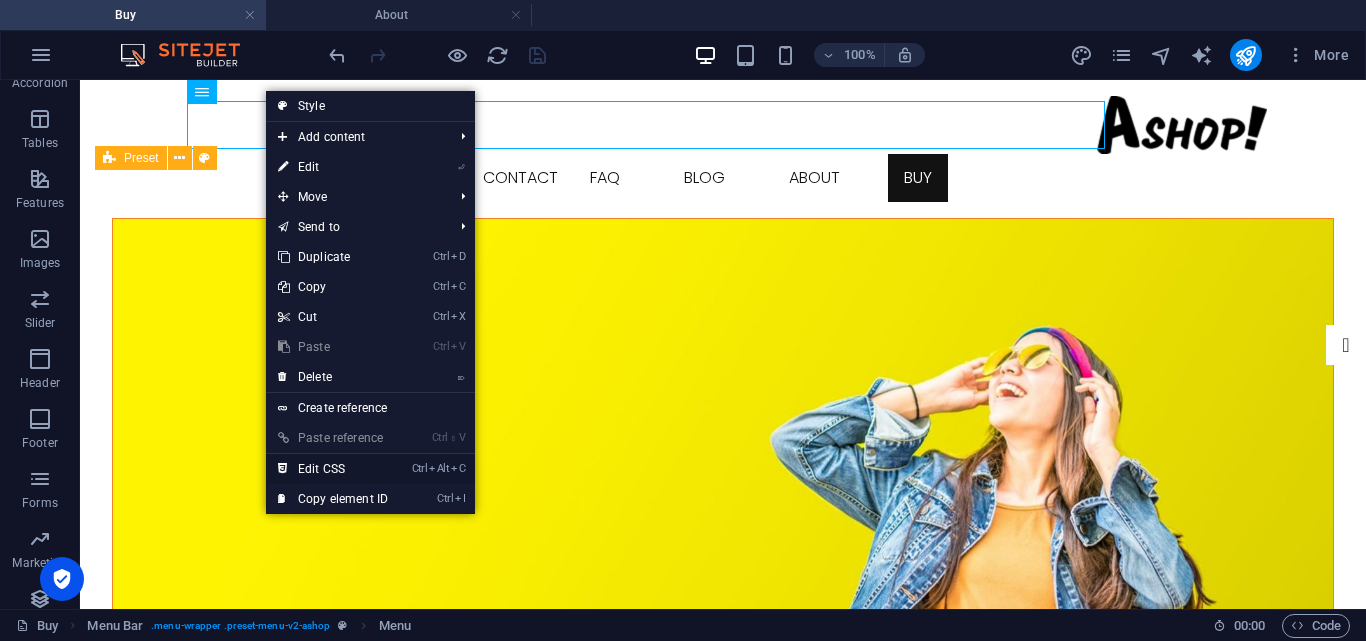 click on "Ctrl Alt C  Edit CSS" at bounding box center [333, 469] 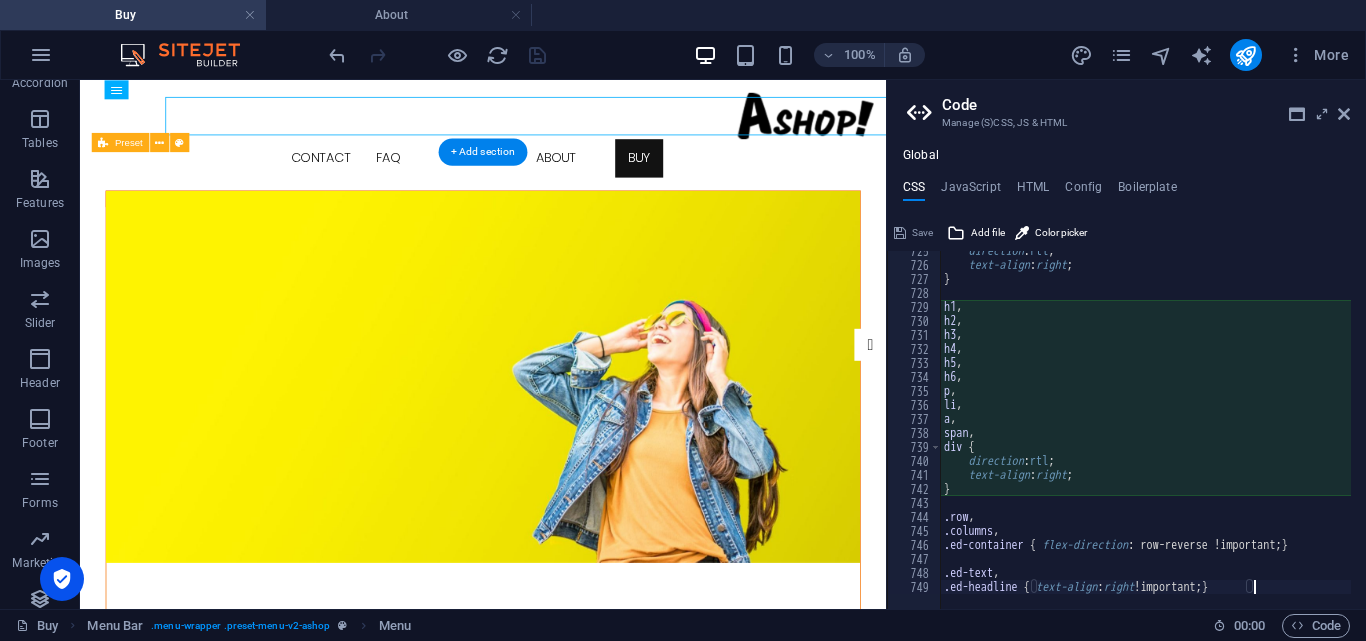 type on "direction: rtl;" 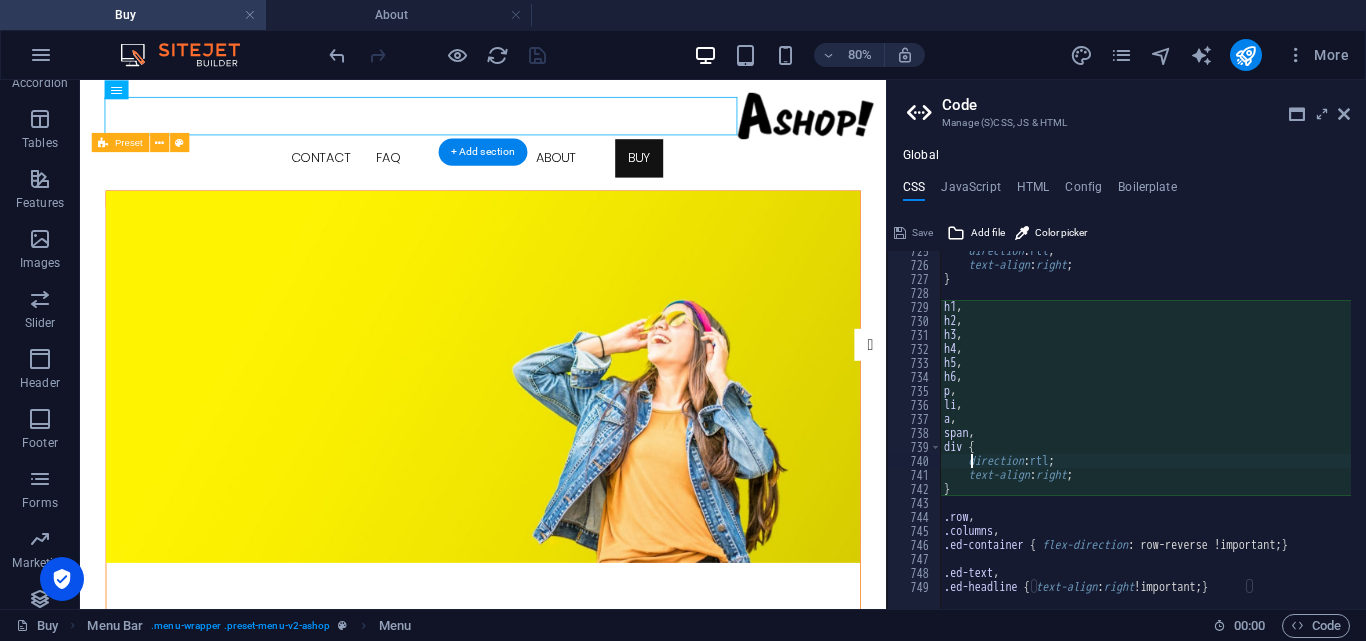 scroll, scrollTop: 6139, scrollLeft: 0, axis: vertical 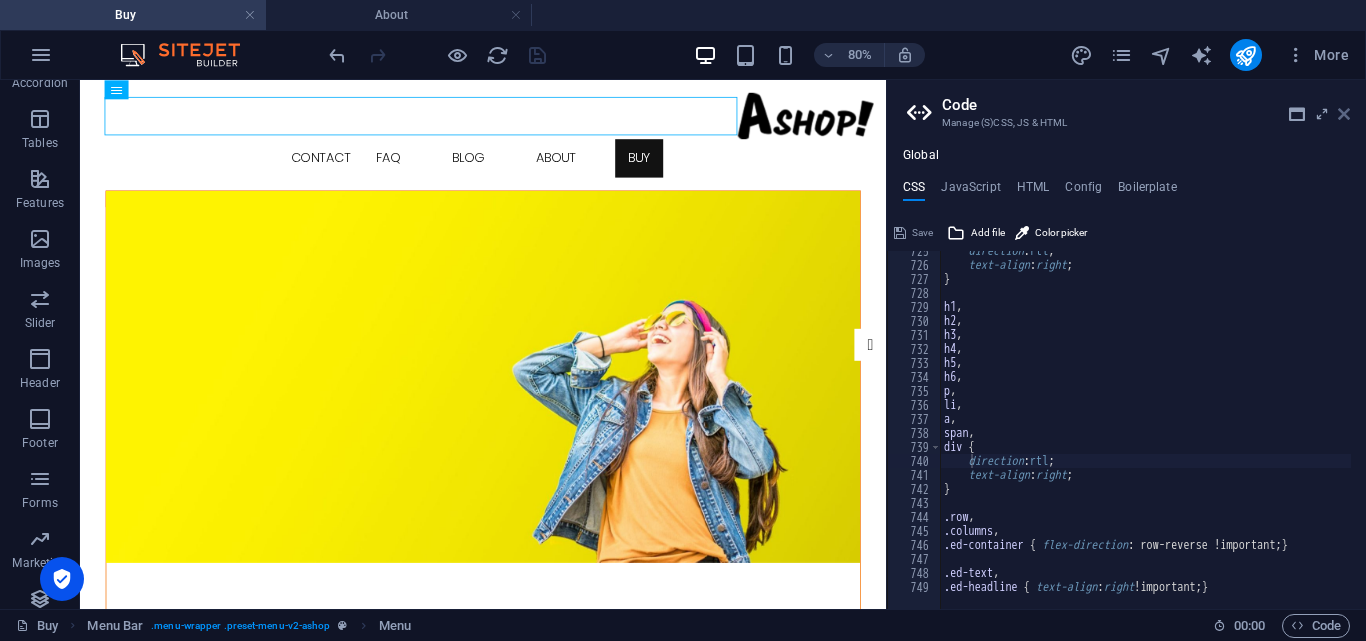 click at bounding box center [1344, 114] 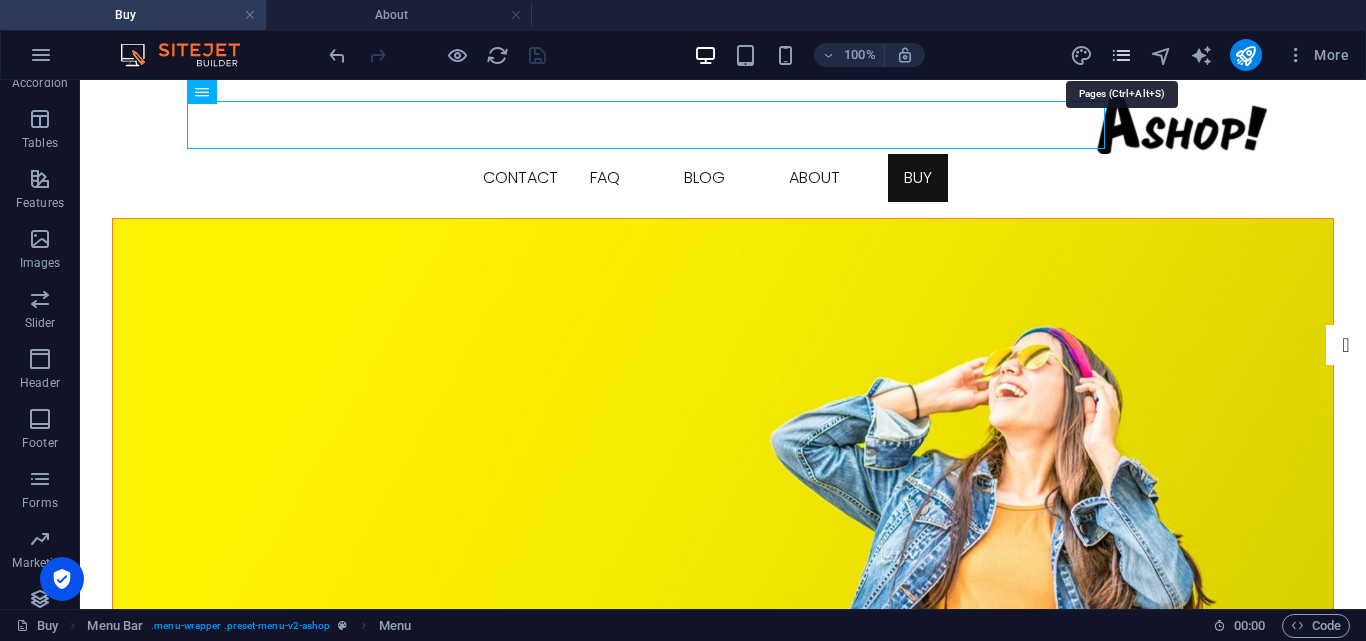 click at bounding box center [1121, 55] 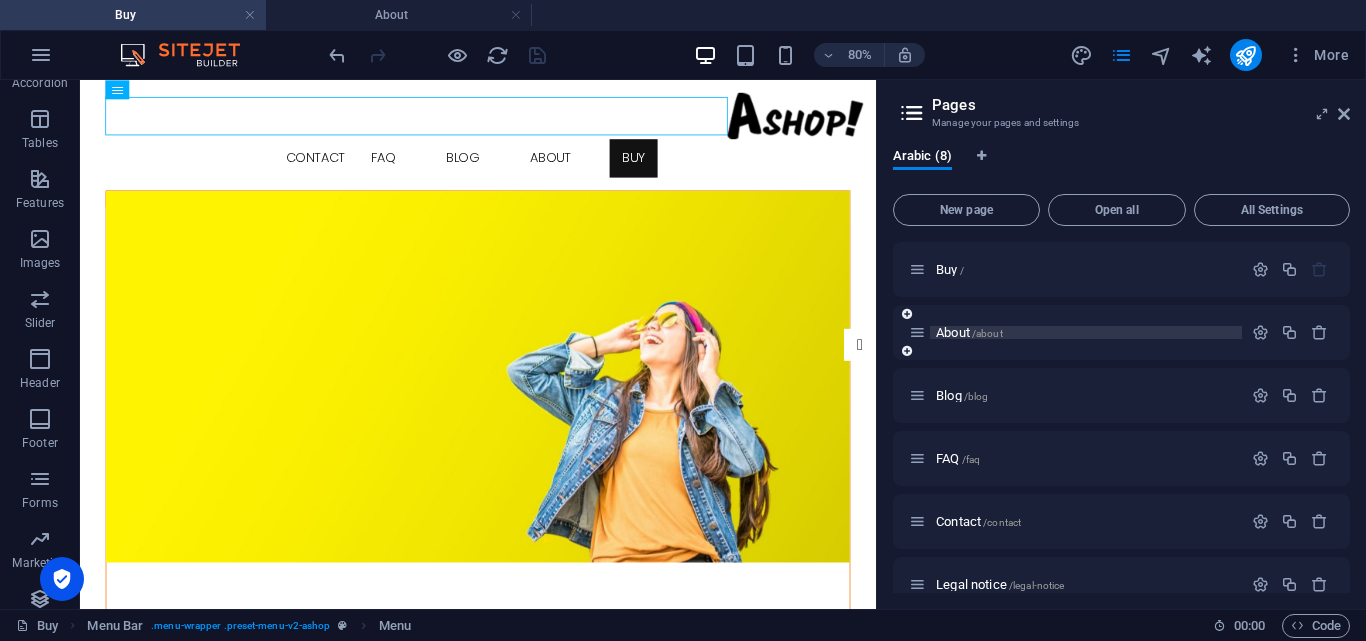 click on "About /about" at bounding box center (1075, 332) 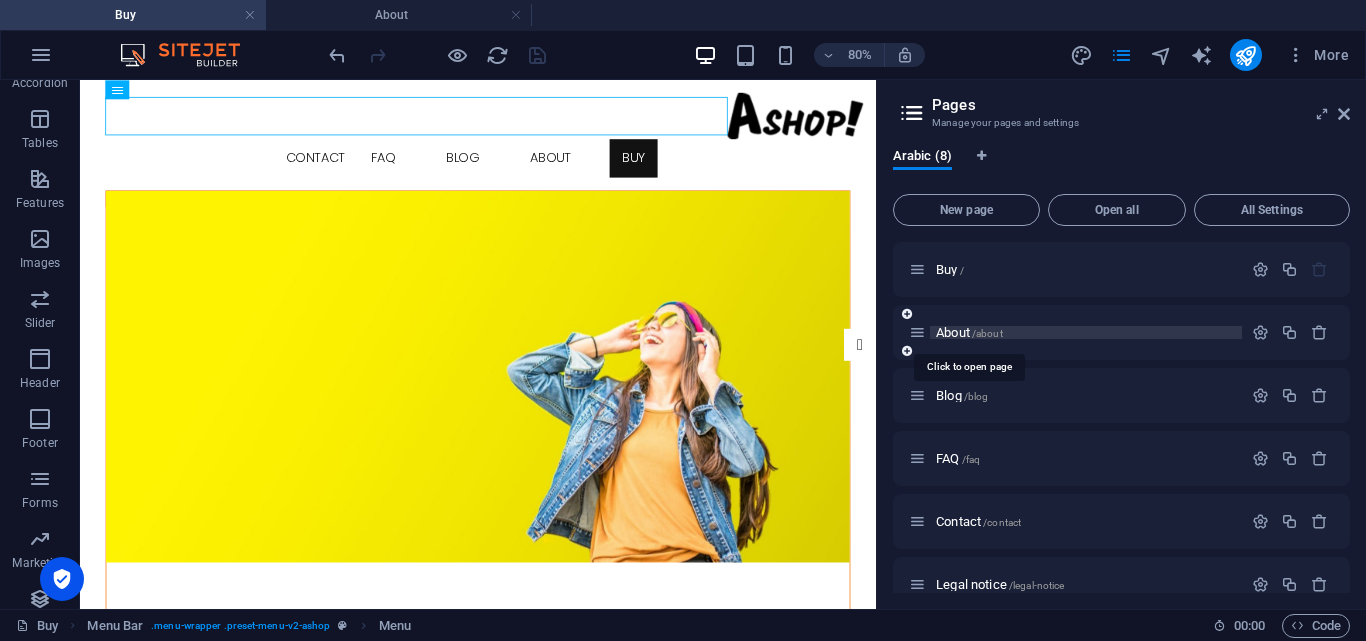 click on "About /about" at bounding box center [969, 332] 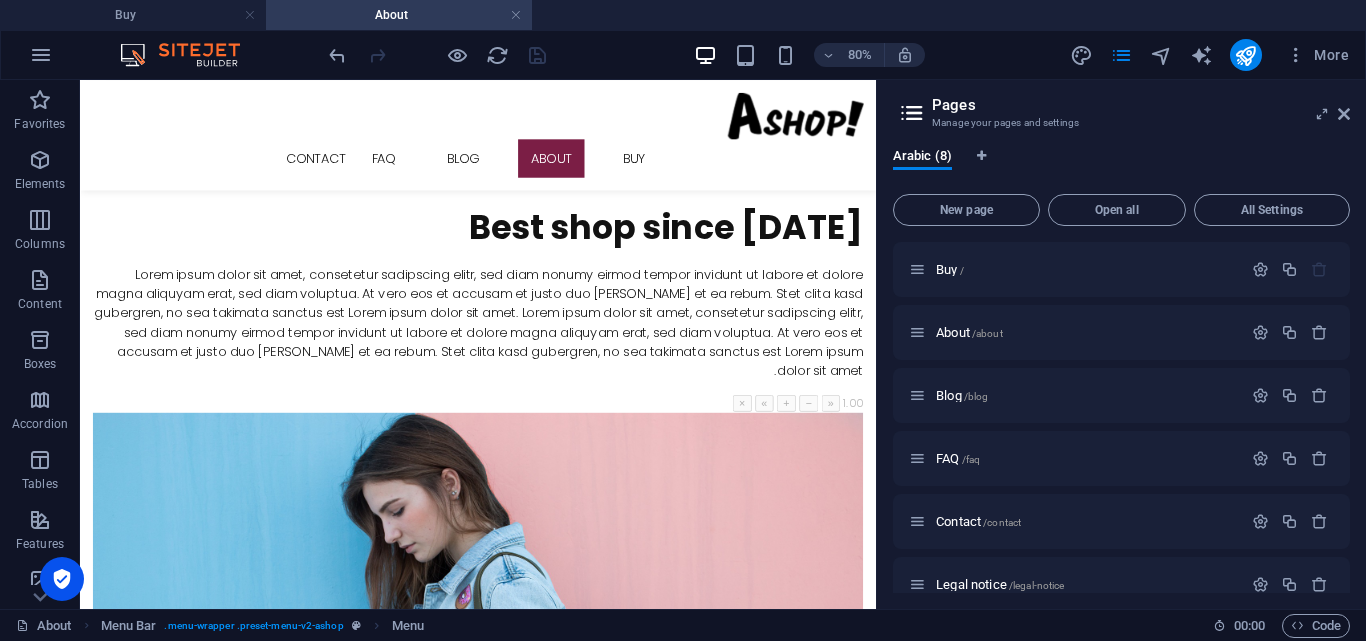 scroll, scrollTop: 0, scrollLeft: 0, axis: both 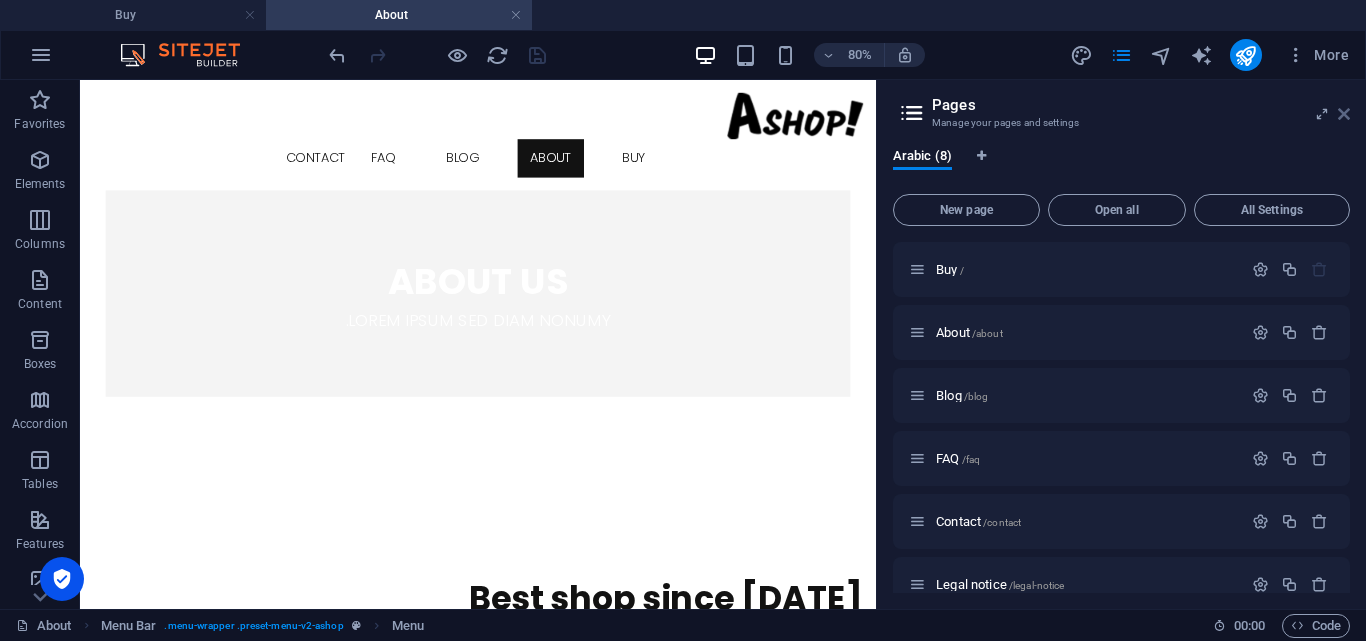 click at bounding box center (1344, 114) 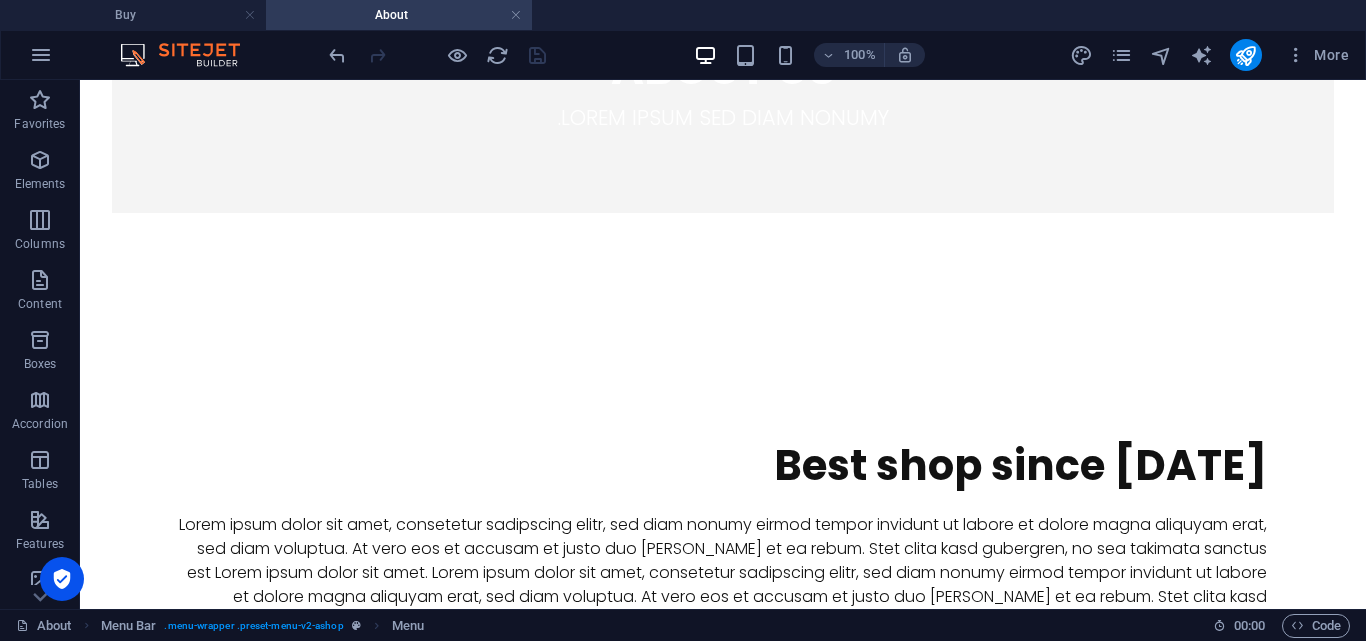 scroll, scrollTop: 0, scrollLeft: 0, axis: both 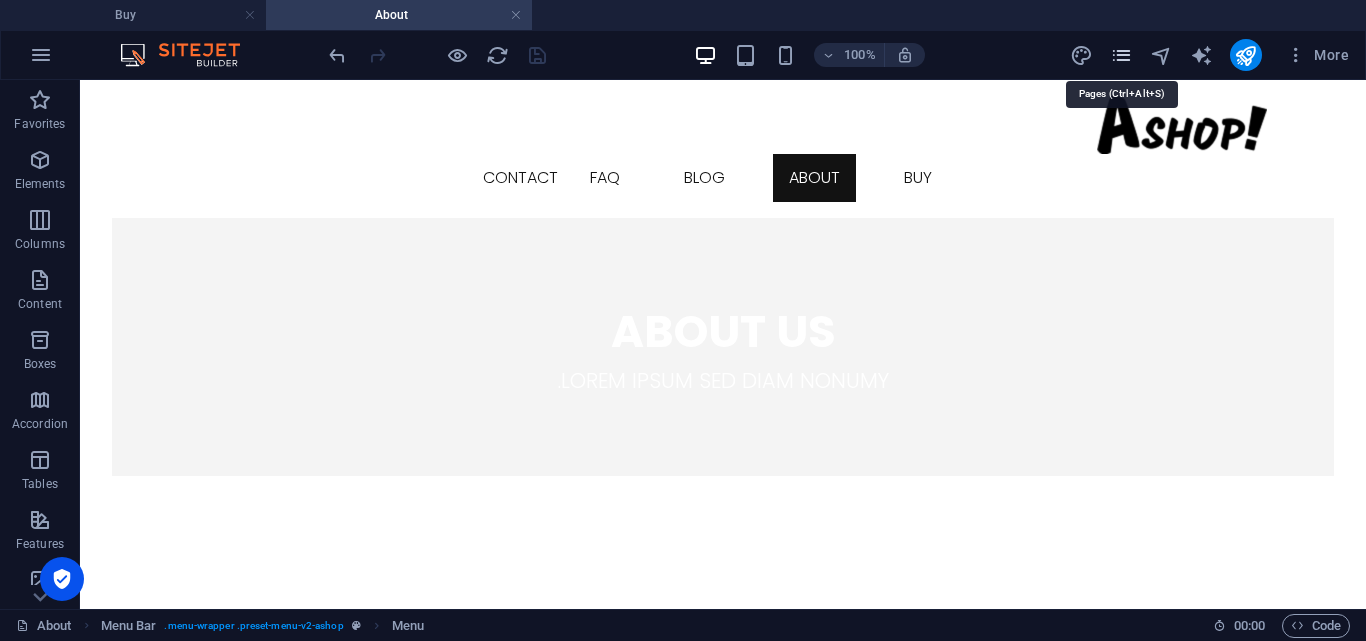 click at bounding box center (1121, 55) 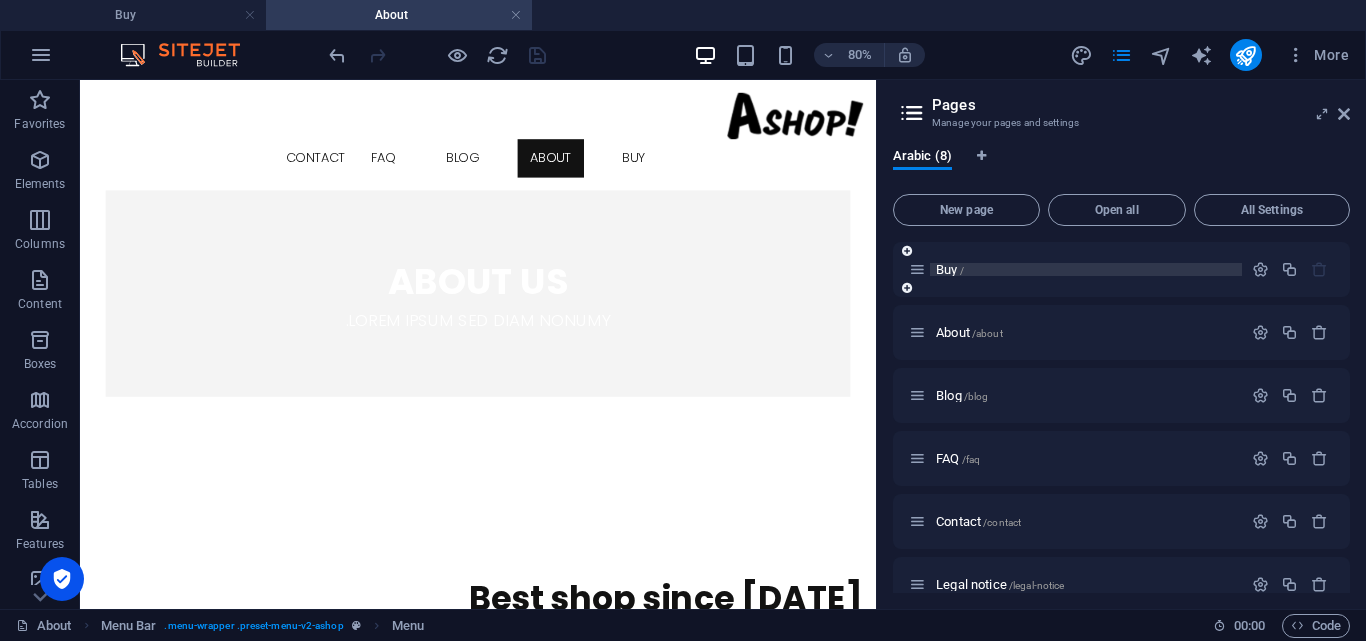 click on "Buy /" at bounding box center (950, 269) 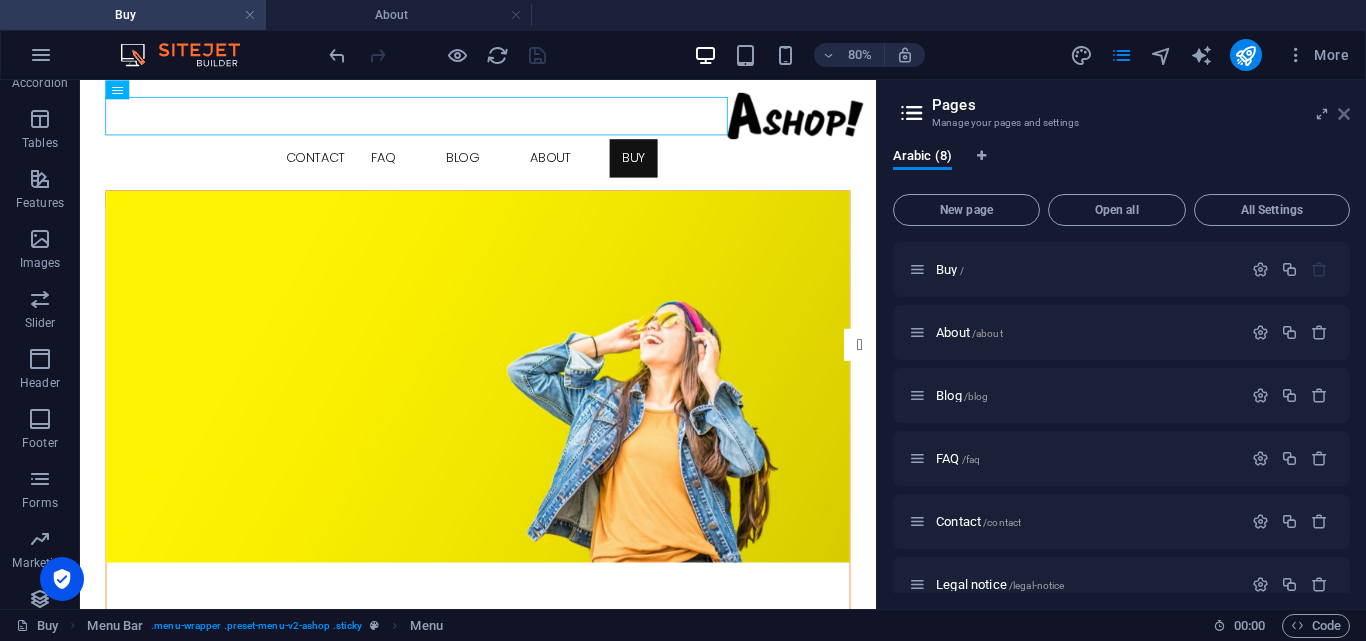 click at bounding box center [1344, 114] 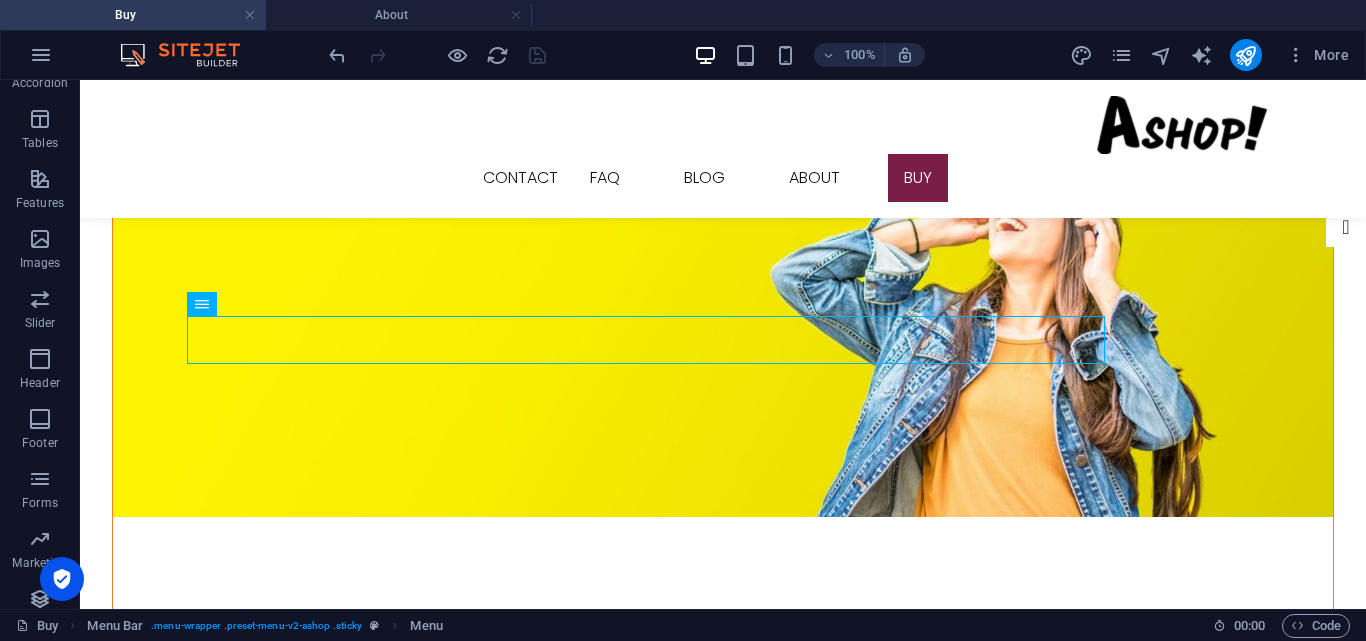 scroll, scrollTop: 0, scrollLeft: 0, axis: both 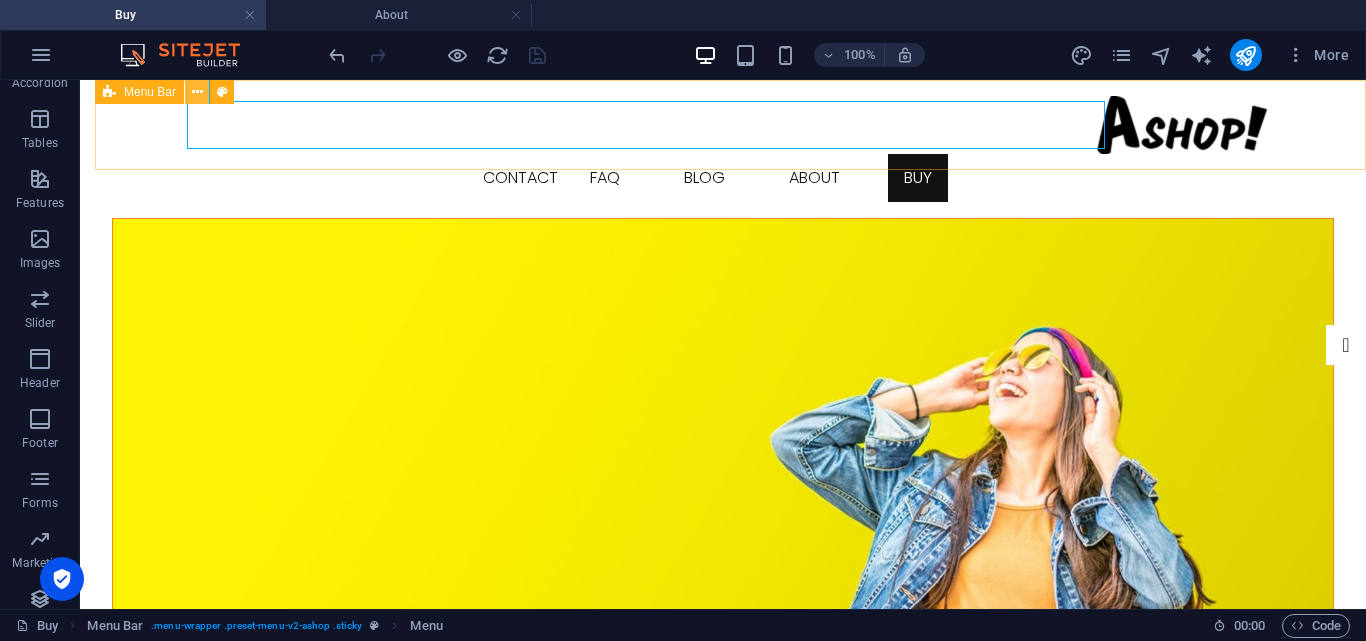 click at bounding box center (197, 92) 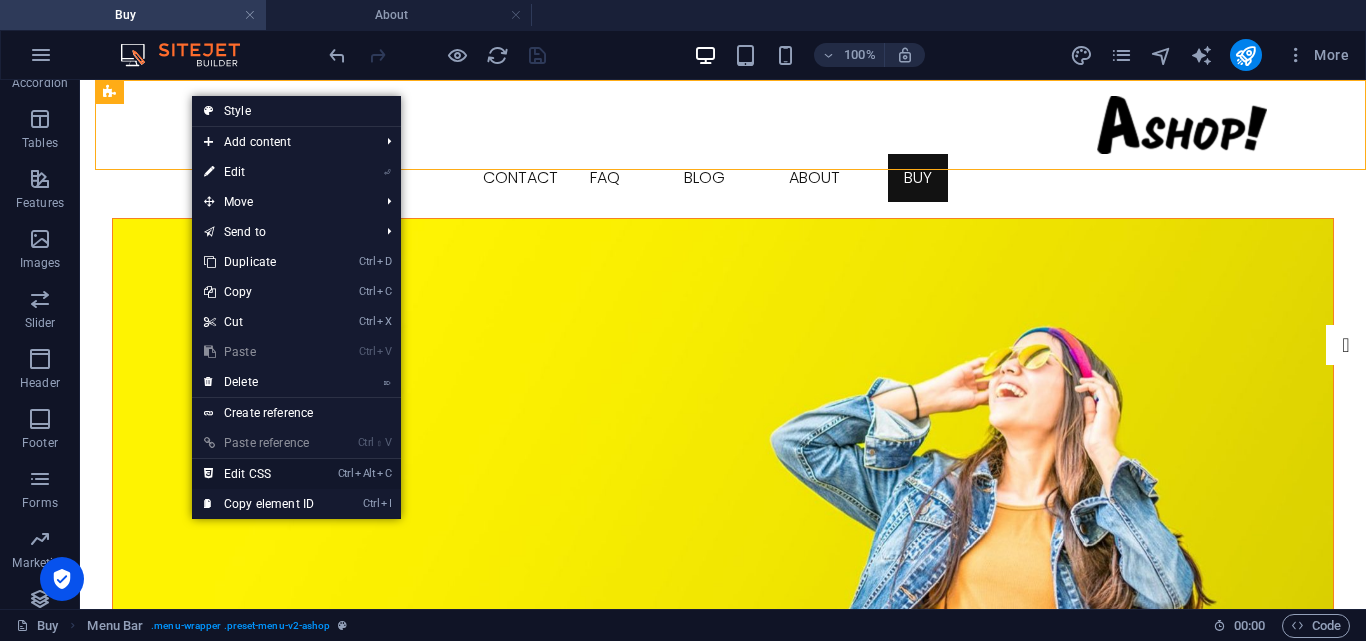 click on "Ctrl Alt C  Edit CSS" at bounding box center [259, 474] 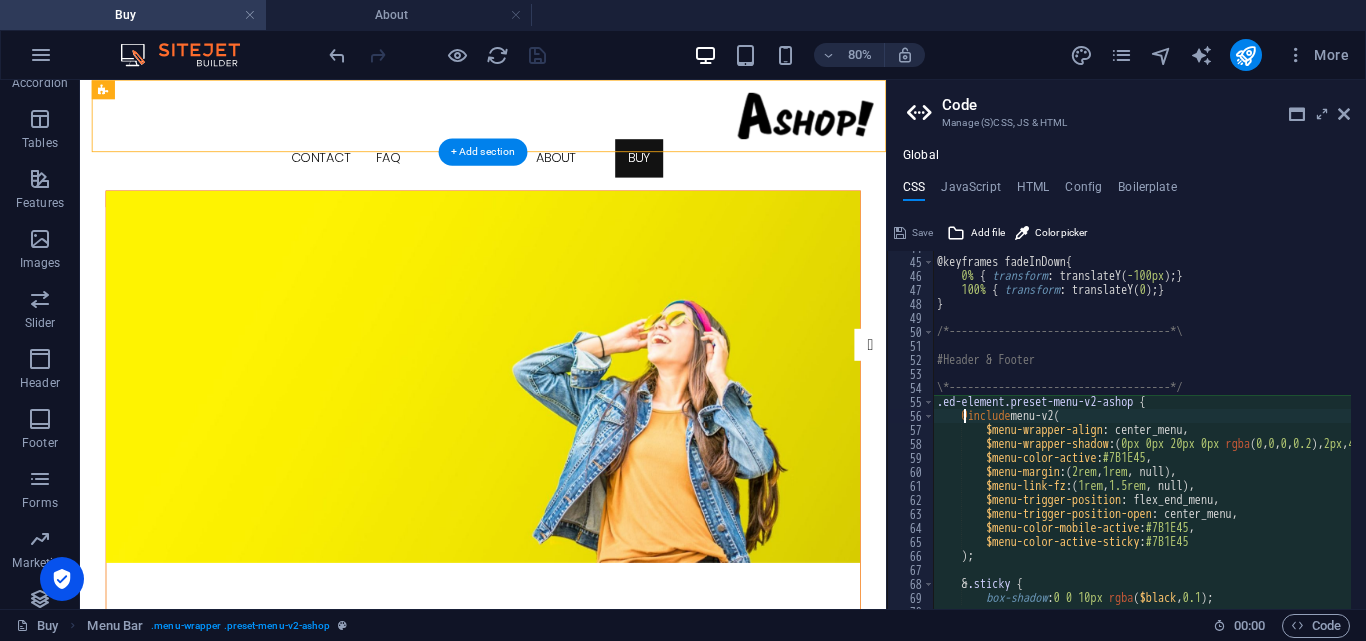 scroll, scrollTop: 613, scrollLeft: 0, axis: vertical 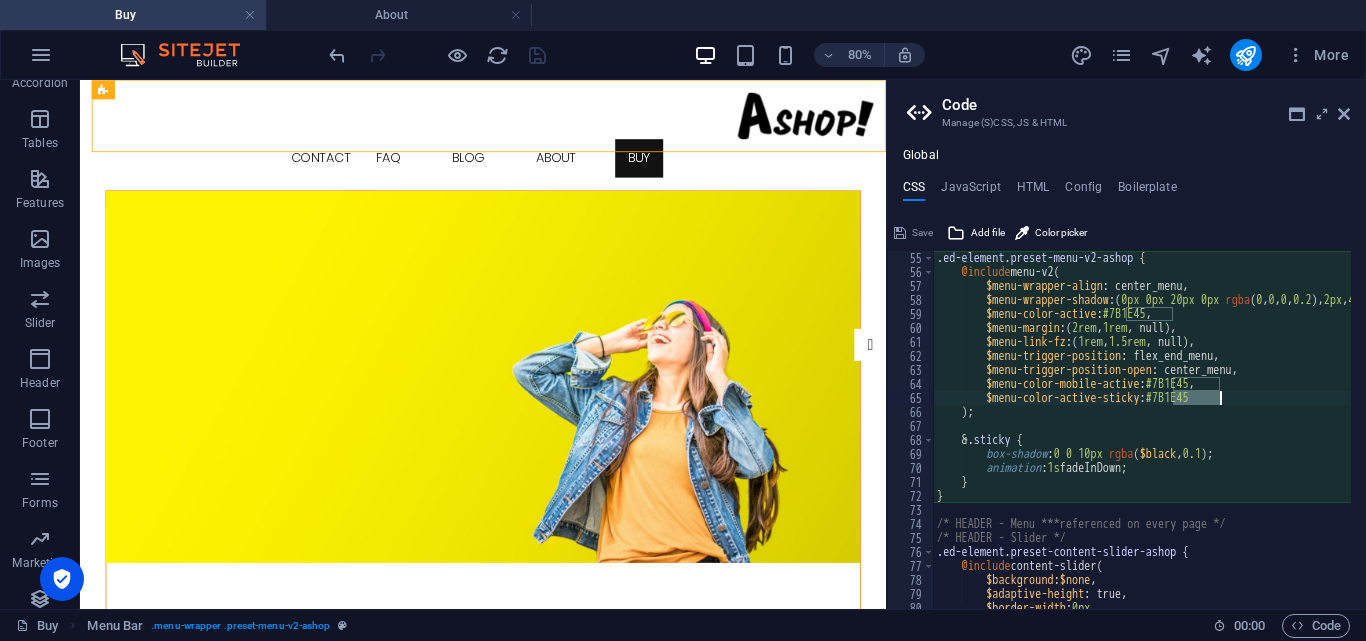 drag, startPoint x: 1174, startPoint y: 397, endPoint x: 1219, endPoint y: 398, distance: 45.01111 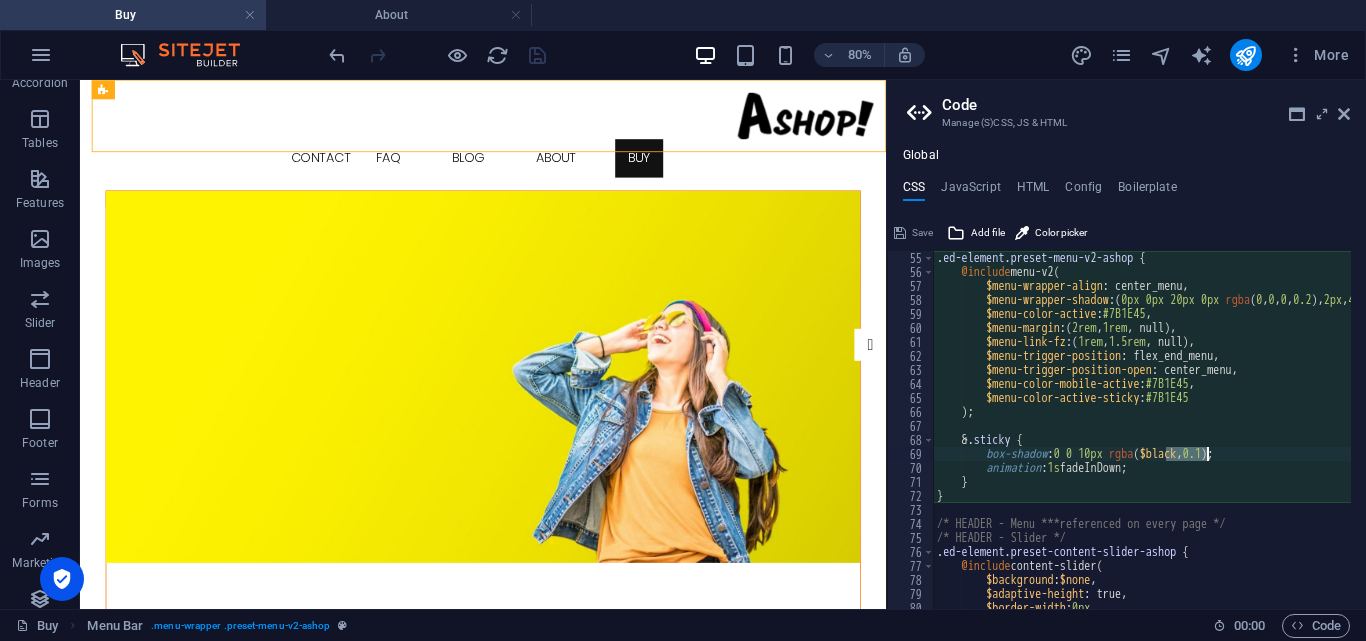 drag, startPoint x: 1166, startPoint y: 457, endPoint x: 1205, endPoint y: 456, distance: 39.012817 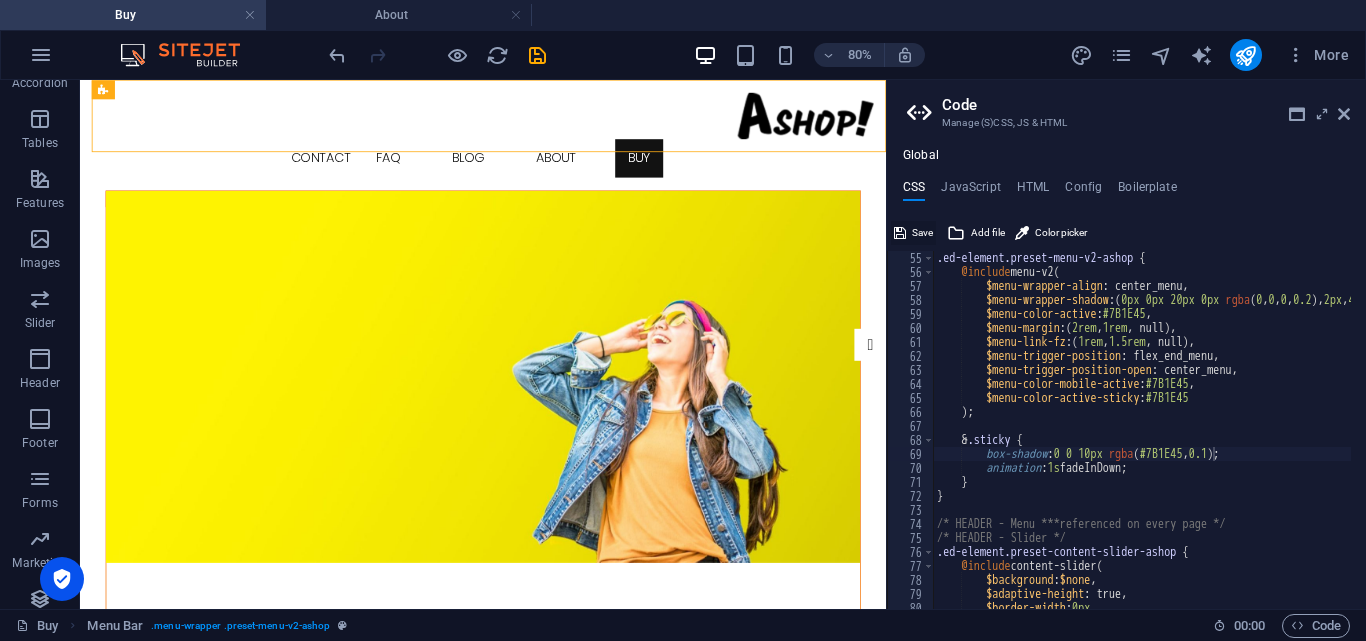 click on "Save" at bounding box center [922, 233] 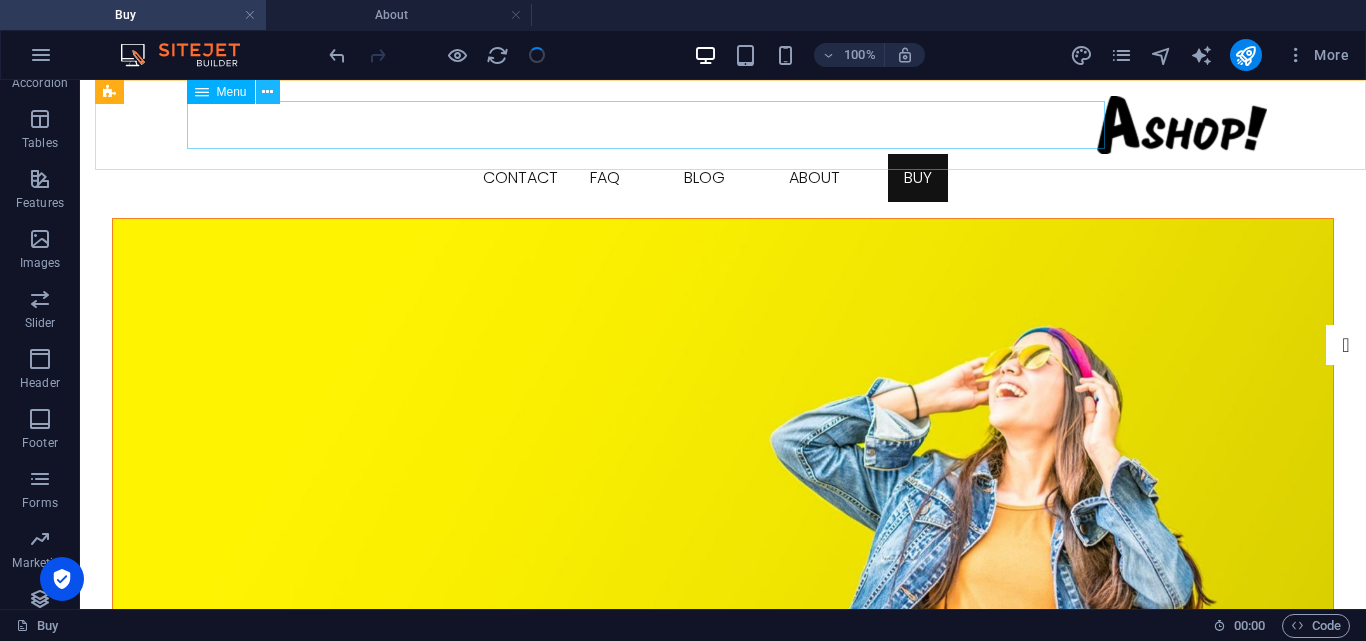 click at bounding box center (267, 92) 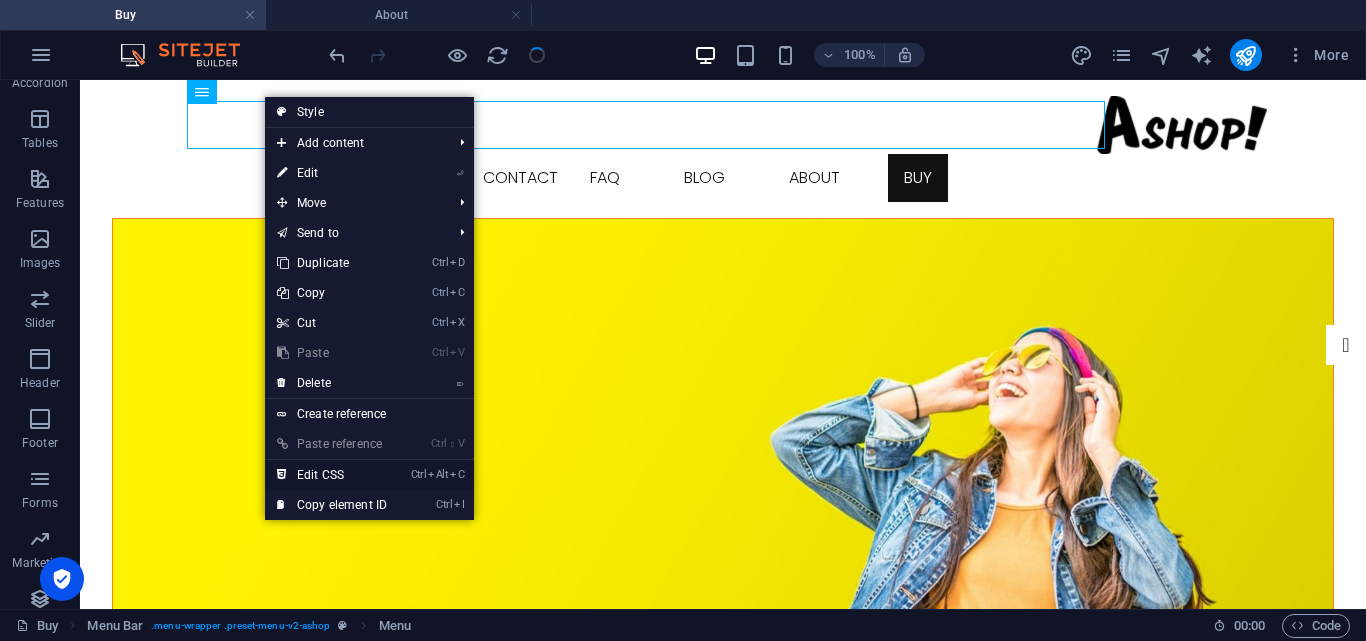 click on "Ctrl Alt C  Edit CSS" at bounding box center (332, 475) 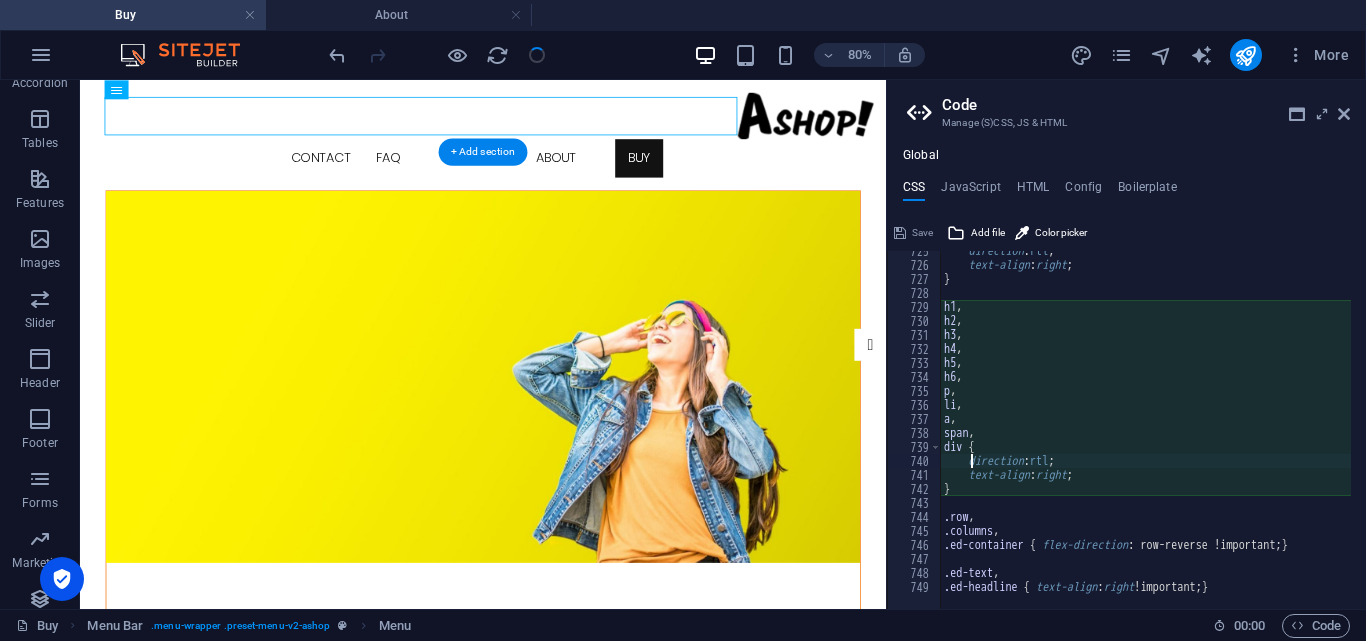 scroll, scrollTop: 6139, scrollLeft: 0, axis: vertical 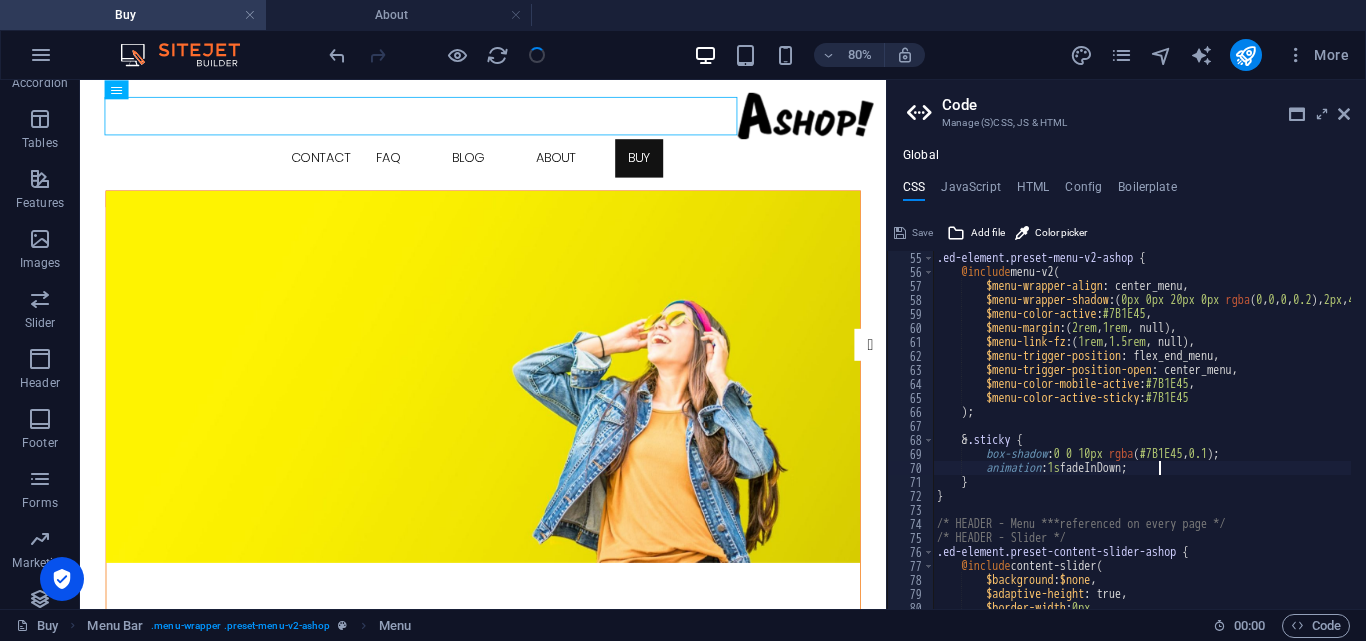 click on ".ed-element.preset-menu-v2-ashop   {      @include  menu-v2 (           $menu-wrapper-align : center_menu,            $menu-wrapper-shadow :  ( 0px   0px   20px   0px   rgba ( 0 , 0 , 0 , 0.2 ) ,  2px ,  4px ) ,            $menu-color-active :  #7B1E45 ,            $menu-margin :  ( 2rem ,  1rem , null ) ,            $menu-link-fz :  ( 1rem ,  1.5rem , null ) ,            $menu-trigger-position : flex_end_menu,            $menu-trigger-position-open : center_menu,            $menu-color-mobile-active :  #7B1E45 ,            $menu-color-active-sticky :  #7B1E45      ) ;      & .sticky   {           box-shadow :  0   0   10px   rgba ( #7B1E45 , 0.1 ) ;           animation :  1s  fadeInDown;      } } /* HEADER - Menu ***referenced on every page */ /* HEADER - Slider */ .ed-element.preset-content-slider-ashop   {      @include  content-slider (           $background :  $none ,            $adaptive-height : true,            $border-width :  0px ," at bounding box center [1233, 436] 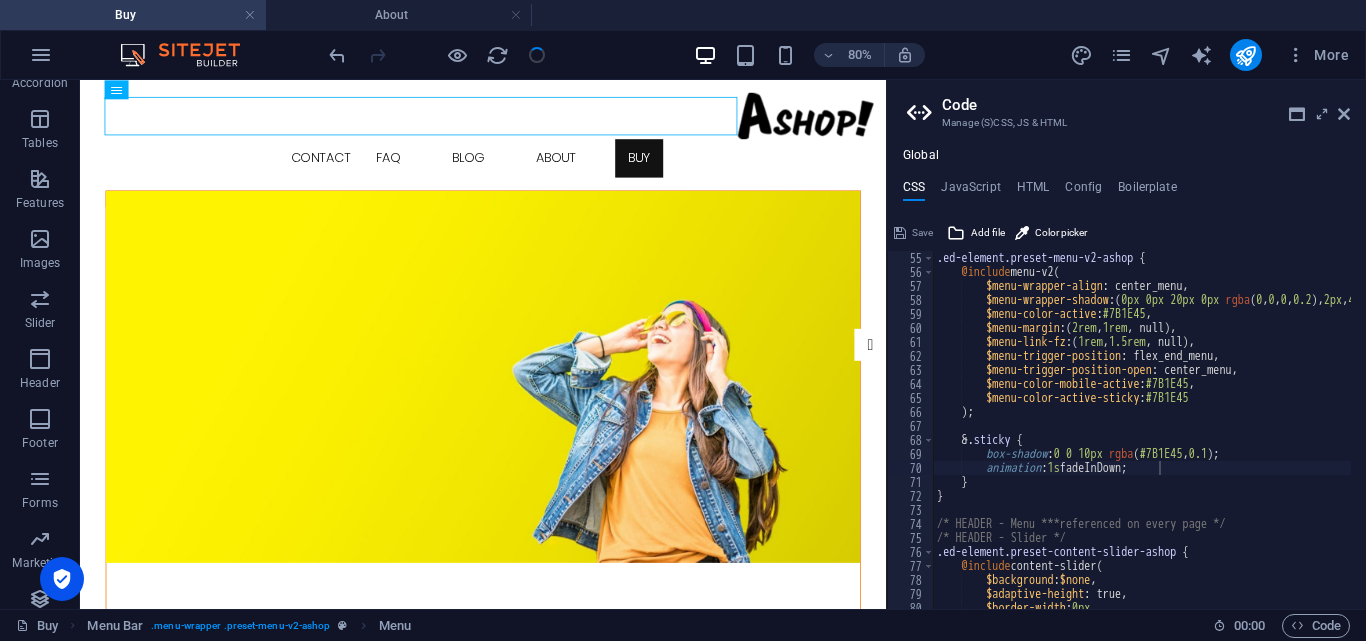 click on ".ed-element.preset-menu-v2-ashop   {      @include  menu-v2 (           $menu-wrapper-align : center_menu,            $menu-wrapper-shadow :  ( 0px   0px   20px   0px   rgba ( 0 , 0 , 0 , 0.2 ) ,  2px ,  4px ) ,            $menu-color-active :  #7B1E45 ,            $menu-margin :  ( 2rem ,  1rem , null ) ,            $menu-link-fz :  ( 1rem ,  1.5rem , null ) ,            $menu-trigger-position : flex_end_menu,            $menu-trigger-position-open : center_menu,            $menu-color-mobile-active :  #7B1E45 ,            $menu-color-active-sticky :  #7B1E45      ) ;      & .sticky   {           box-shadow :  0   0   10px   rgba ( #7B1E45 , 0.1 ) ;           animation :  1s  fadeInDown;      } } /* HEADER - Menu ***referenced on every page */ /* HEADER - Slider */ .ed-element.preset-content-slider-ashop   {      @include  content-slider (           $background :  $none ,            $adaptive-height : true,            $border-width :  0px ," at bounding box center [1233, 436] 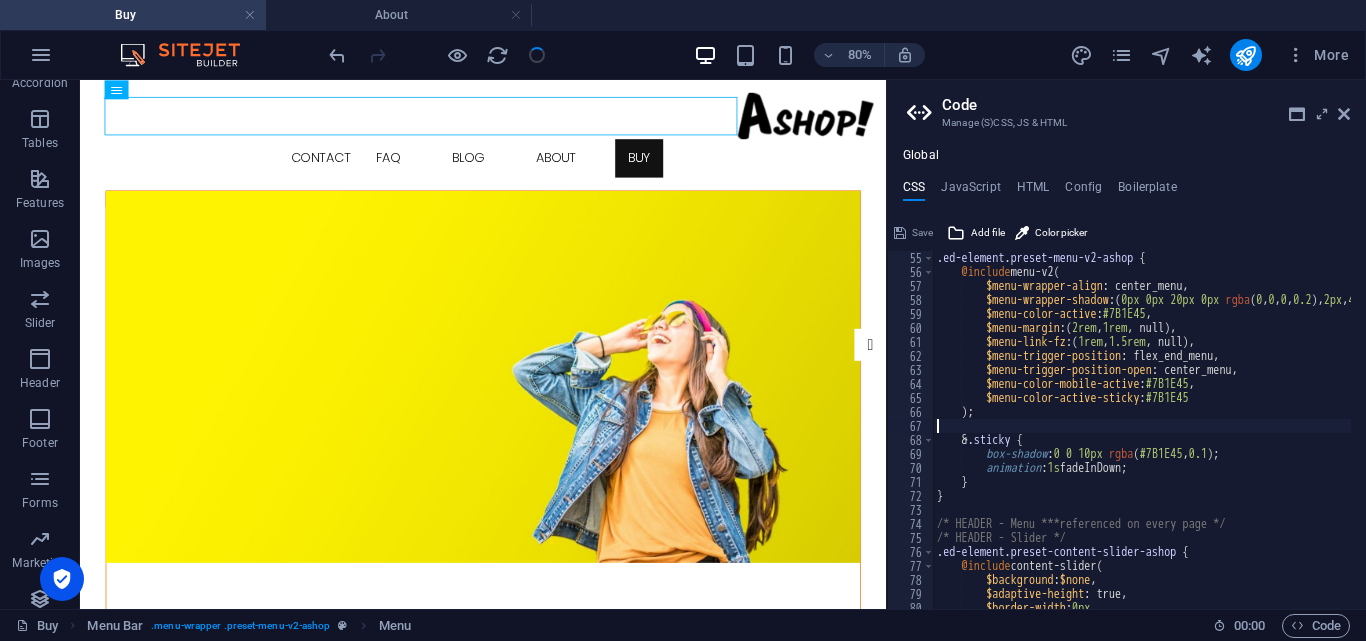 type on ".ed-text,
.ed-headline { text-align: right !important; }" 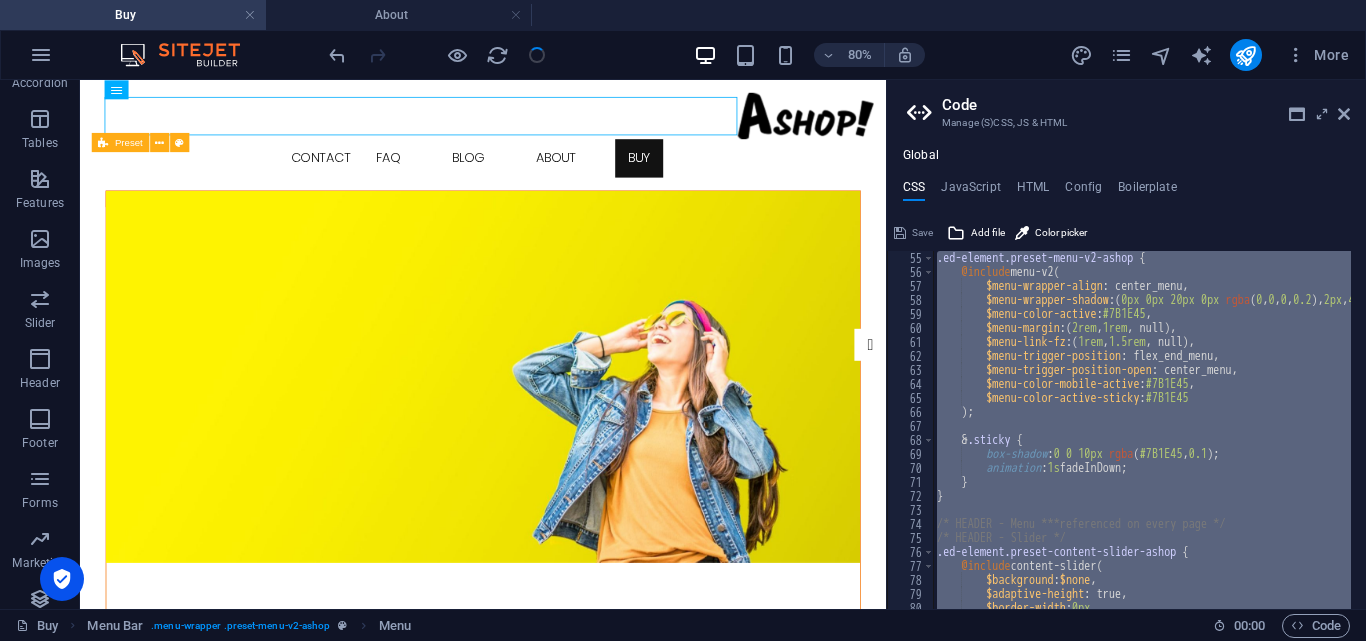 click at bounding box center [437, 55] 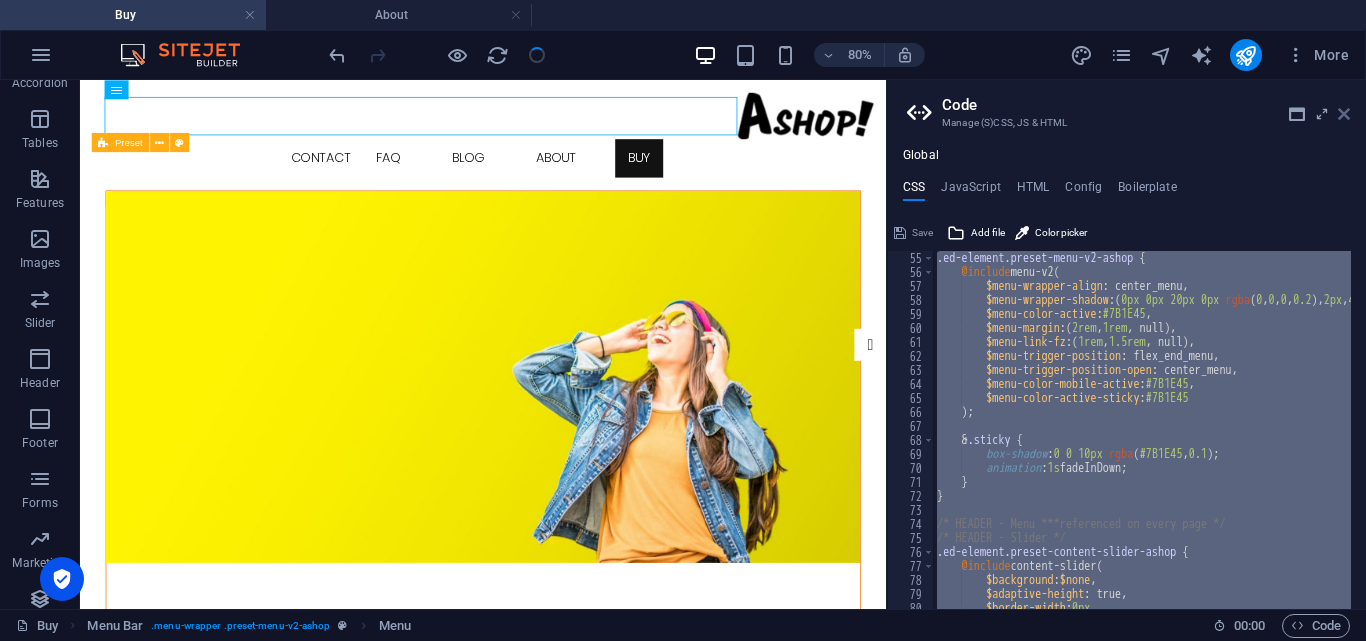click at bounding box center [1344, 114] 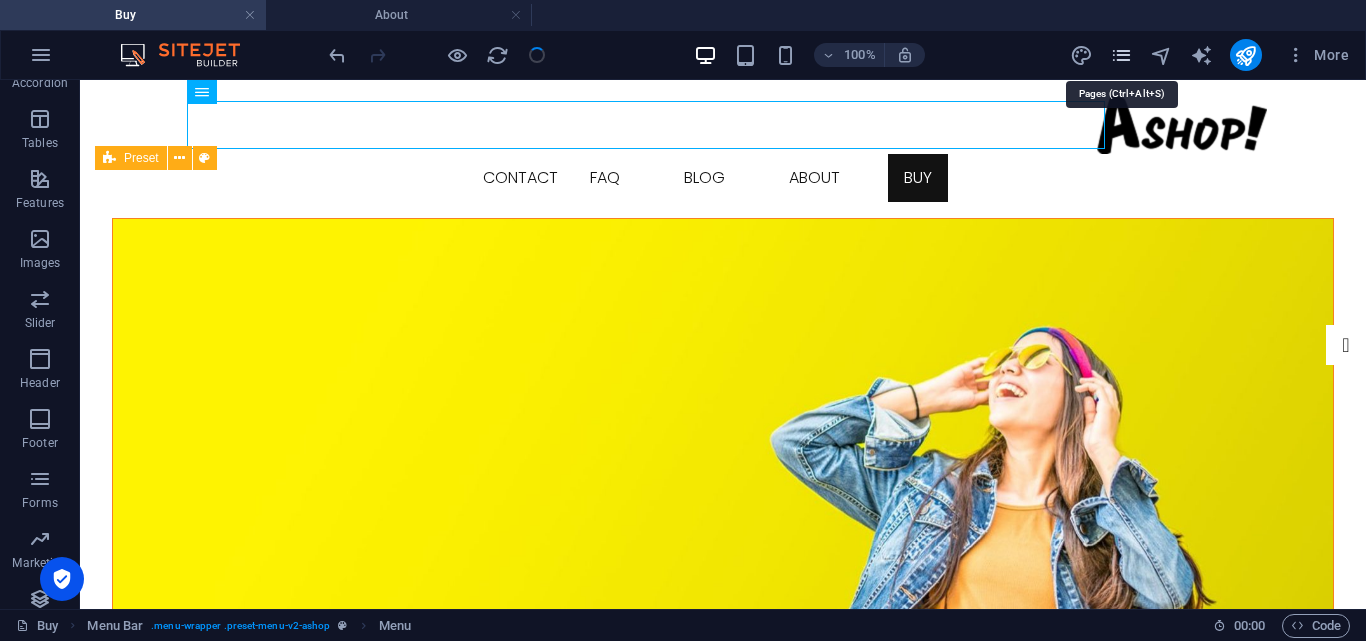 click at bounding box center (1121, 55) 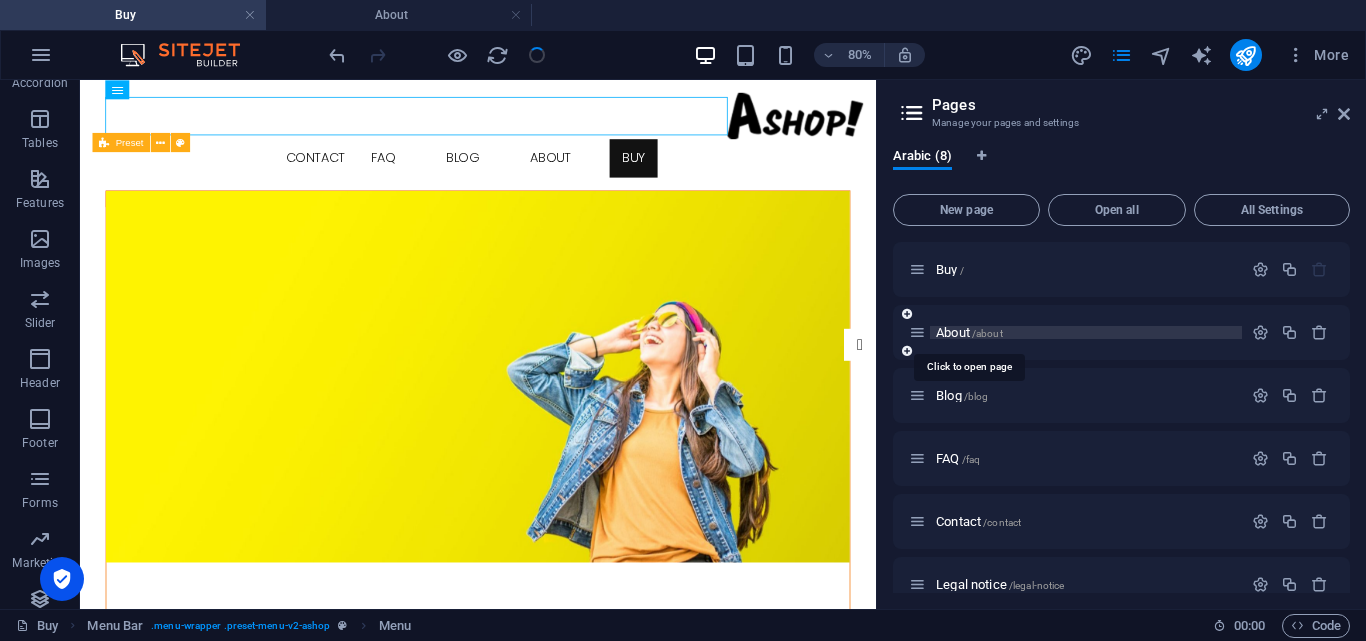 click on "About /about" at bounding box center (969, 332) 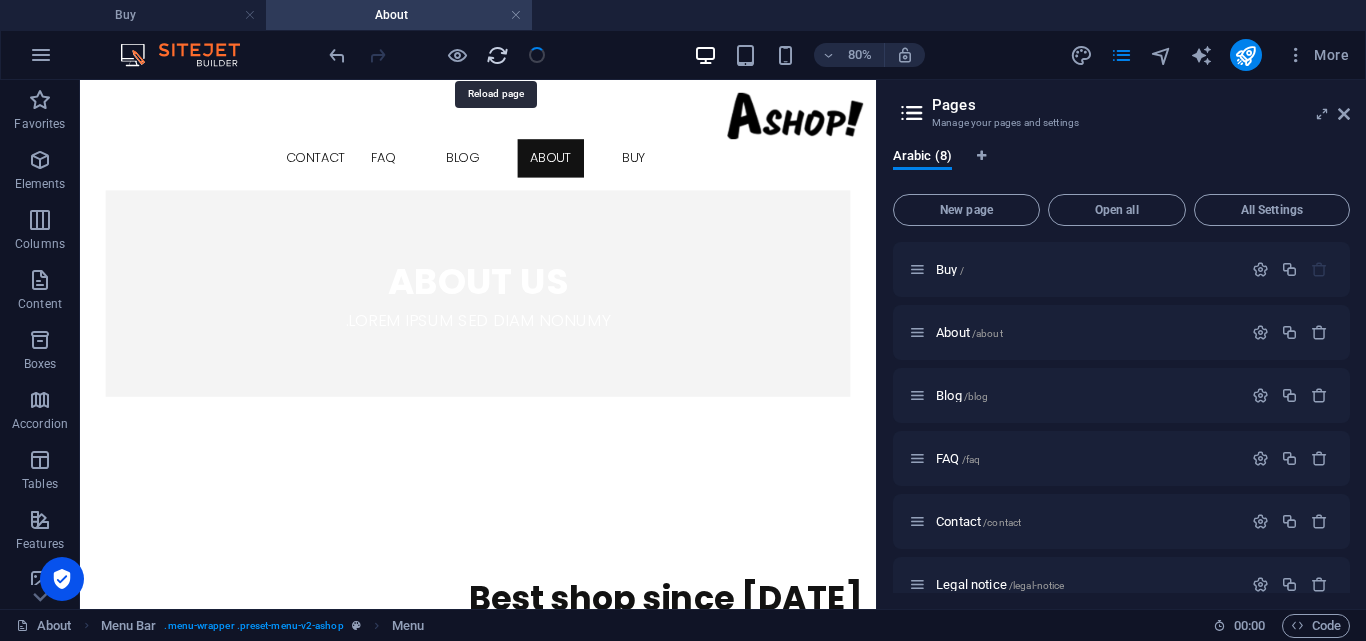click at bounding box center [497, 55] 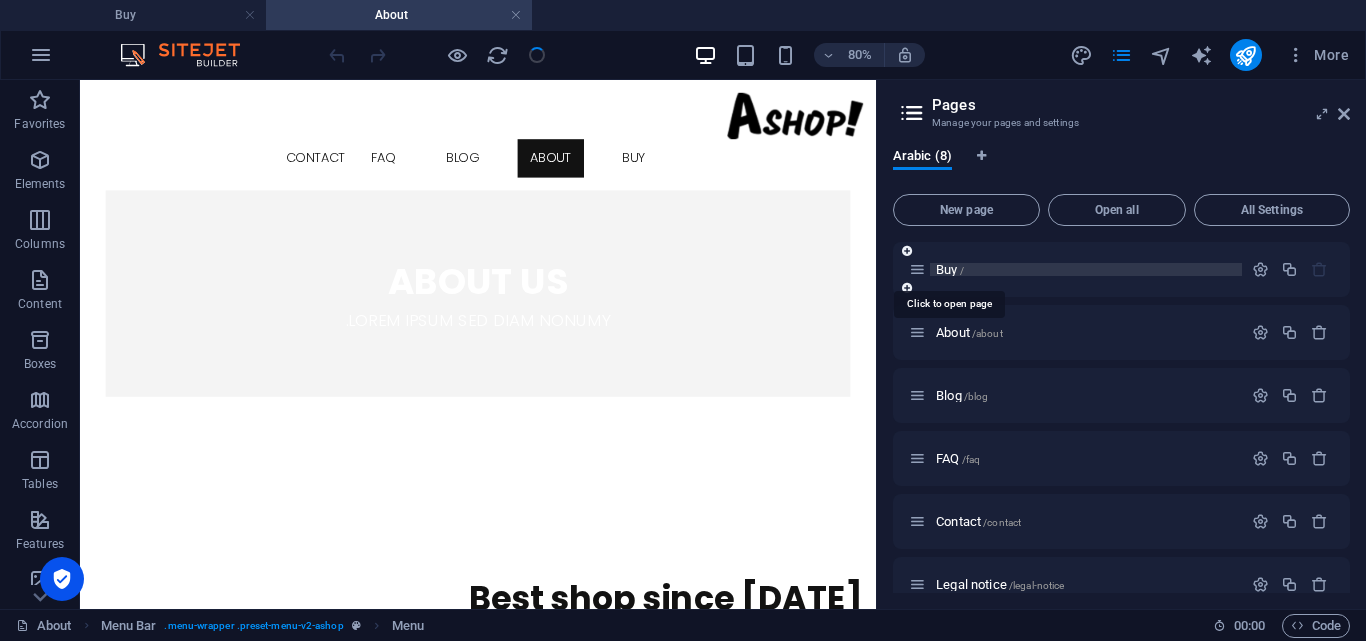click on "Buy /" at bounding box center (950, 269) 